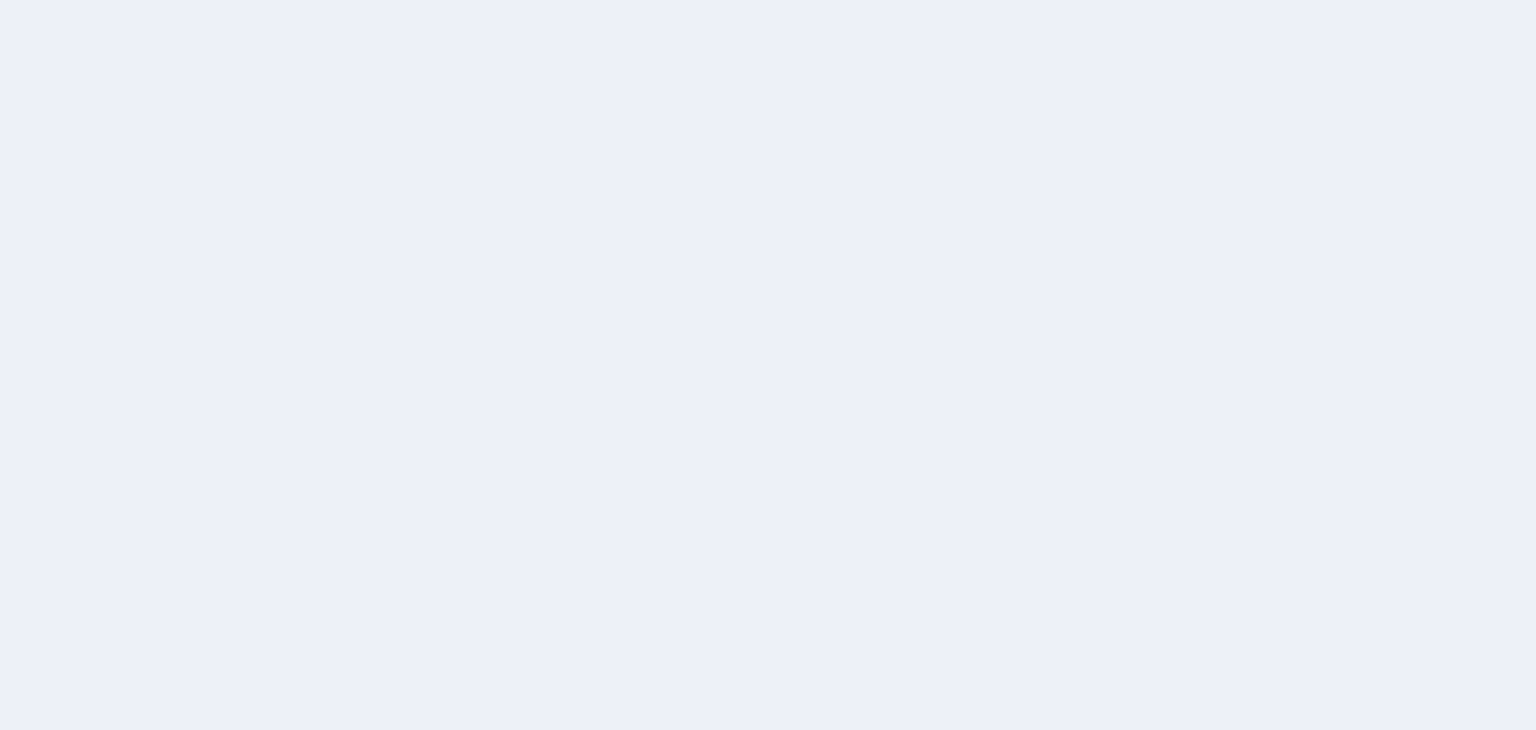 scroll, scrollTop: 0, scrollLeft: 0, axis: both 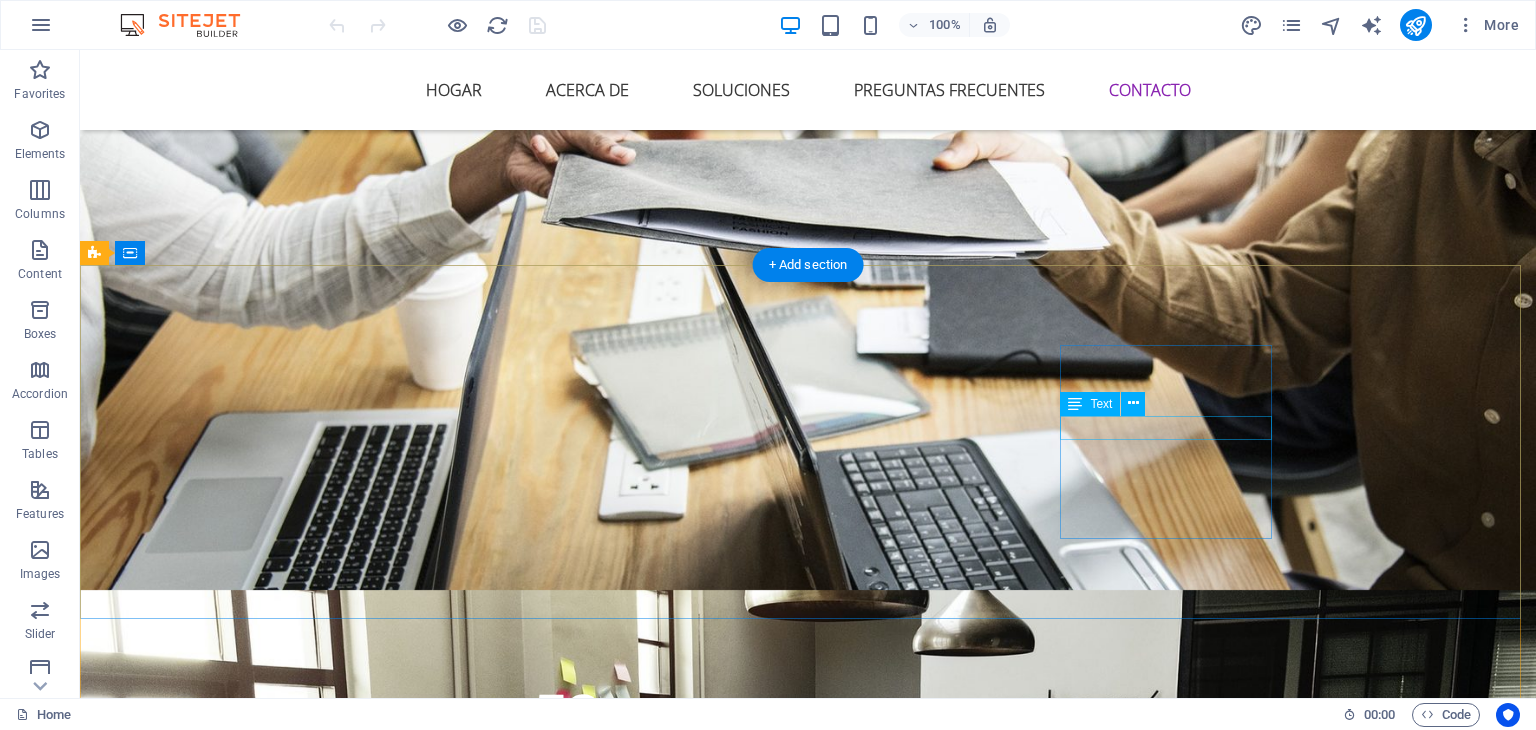 click on "+52 [PHONE]" at bounding box center [209, 5478] 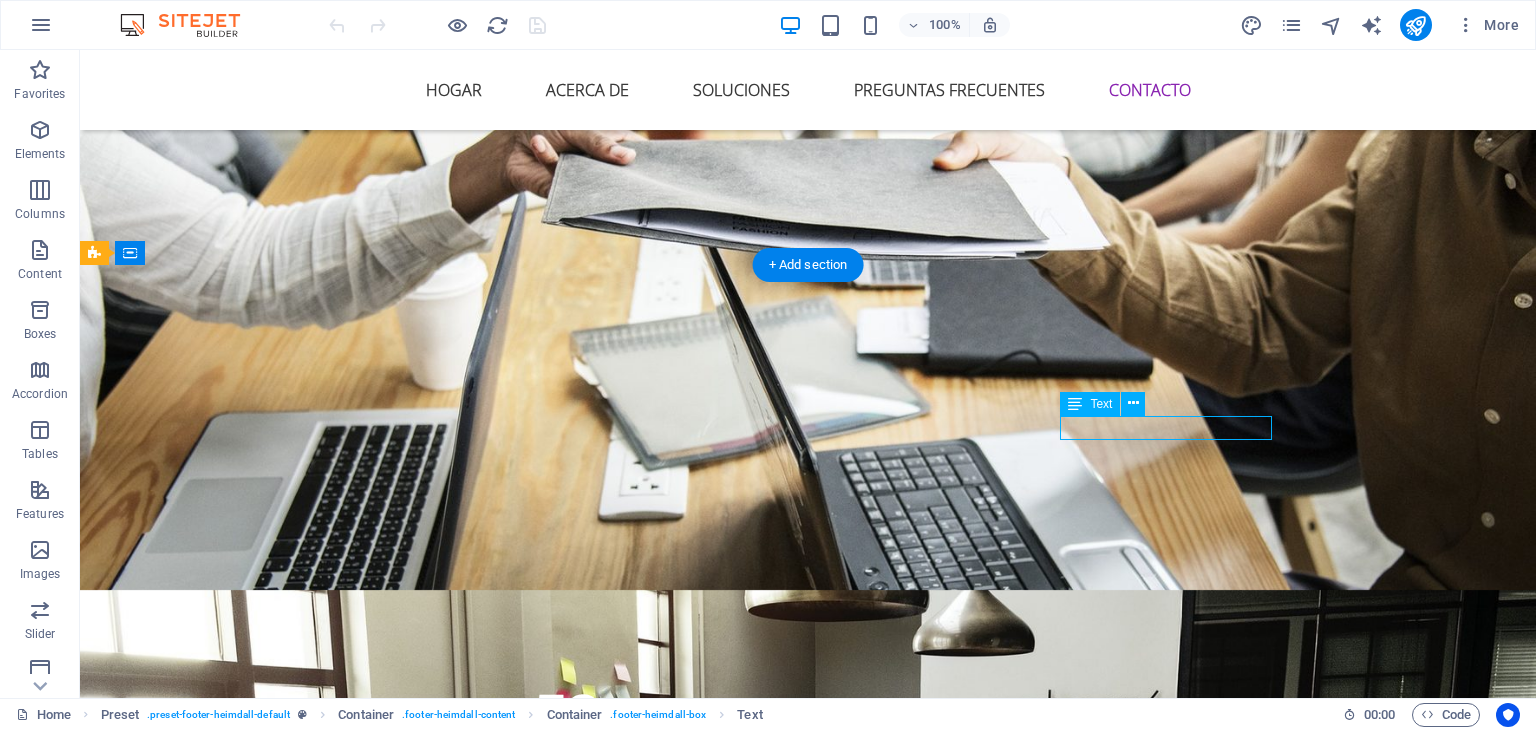 click on "+52 [PHONE]" at bounding box center [209, 5478] 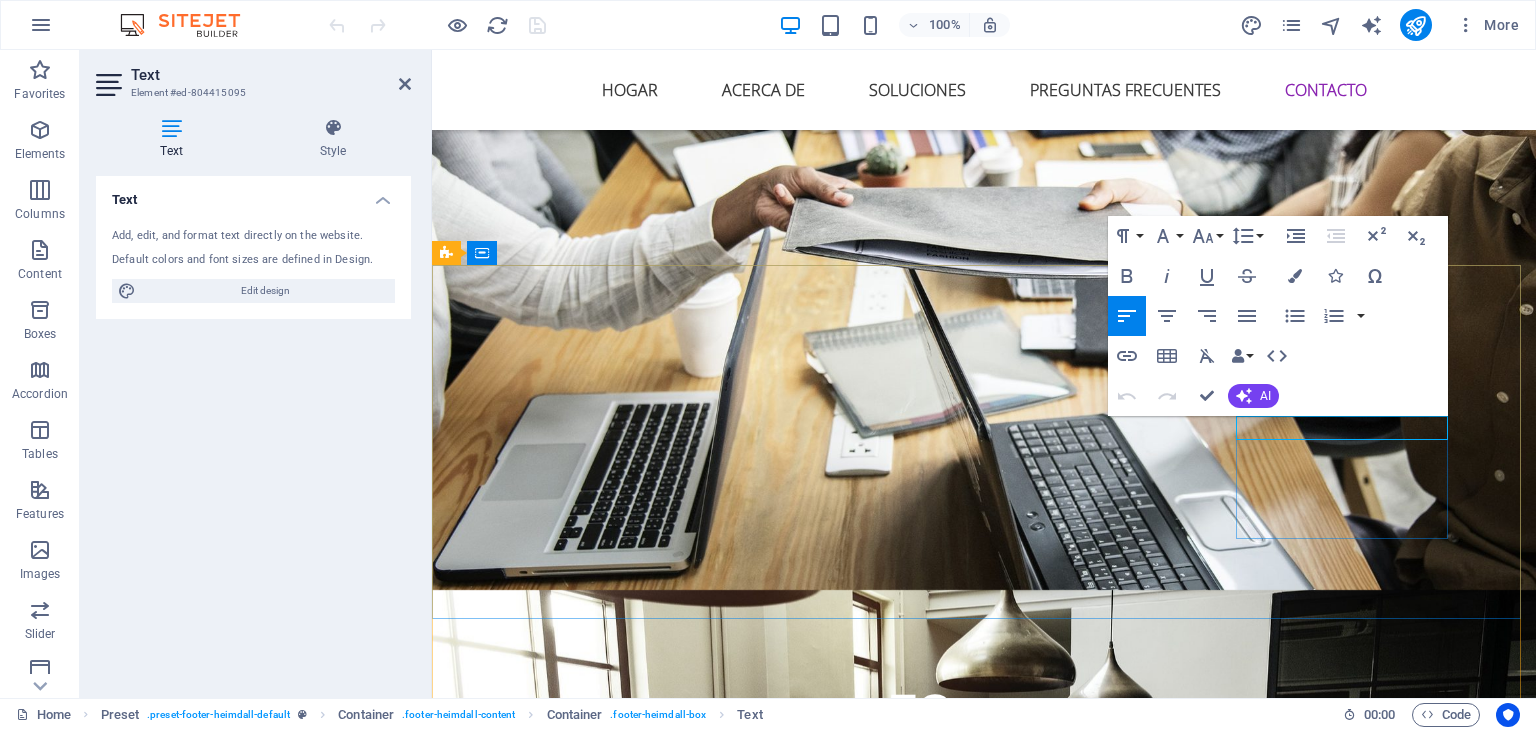 click on "+52 [PHONE]" 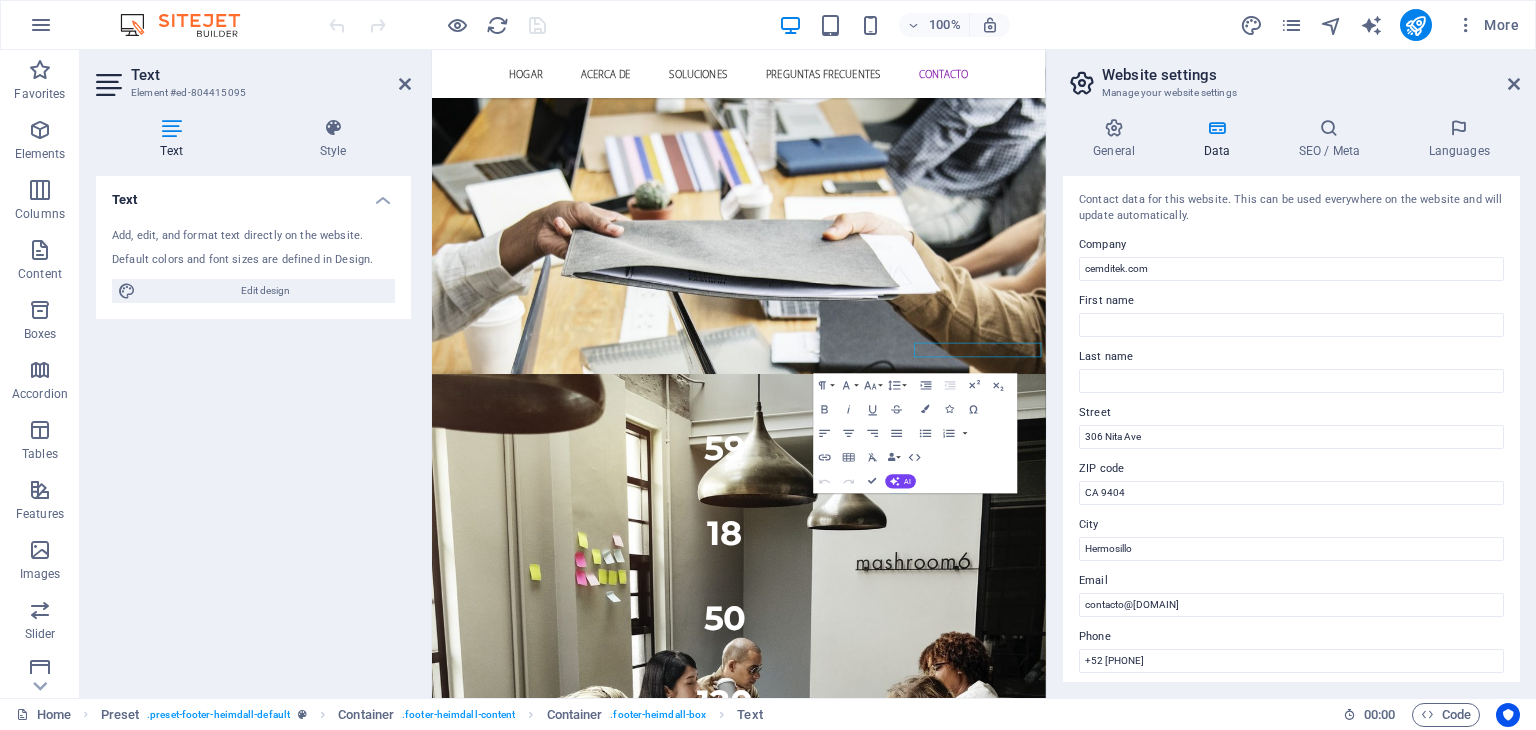 scroll, scrollTop: 5977, scrollLeft: 0, axis: vertical 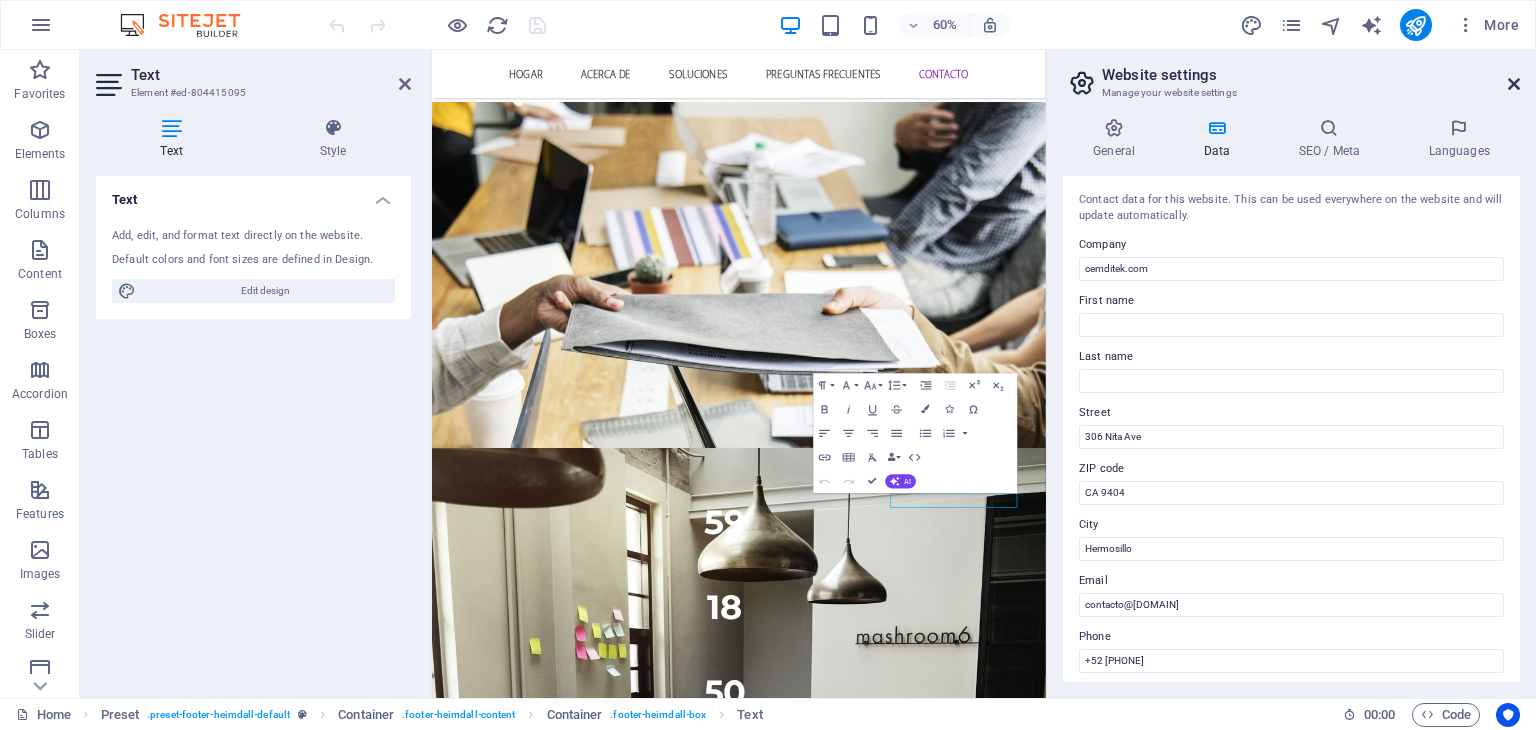 click at bounding box center (1514, 84) 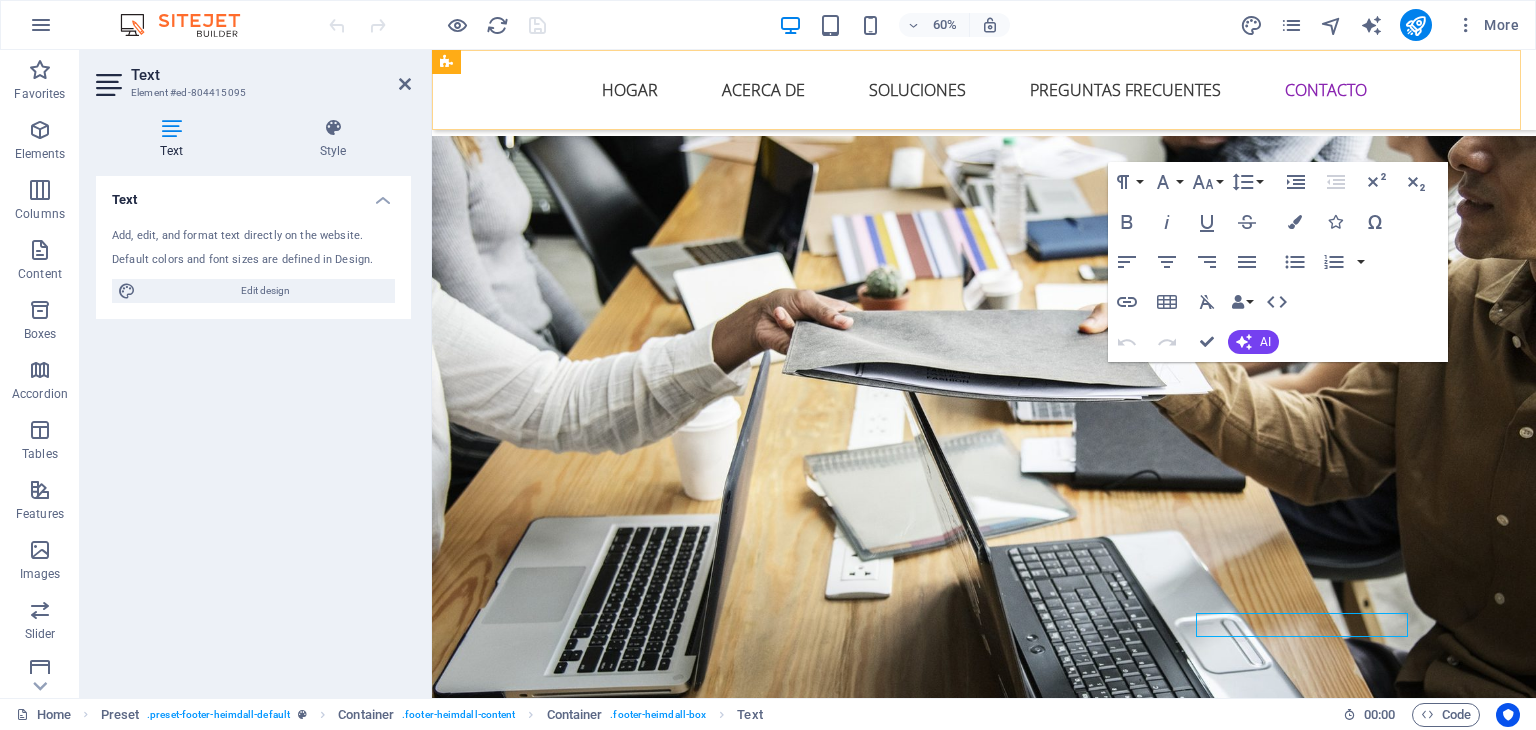 scroll, scrollTop: 6153, scrollLeft: 0, axis: vertical 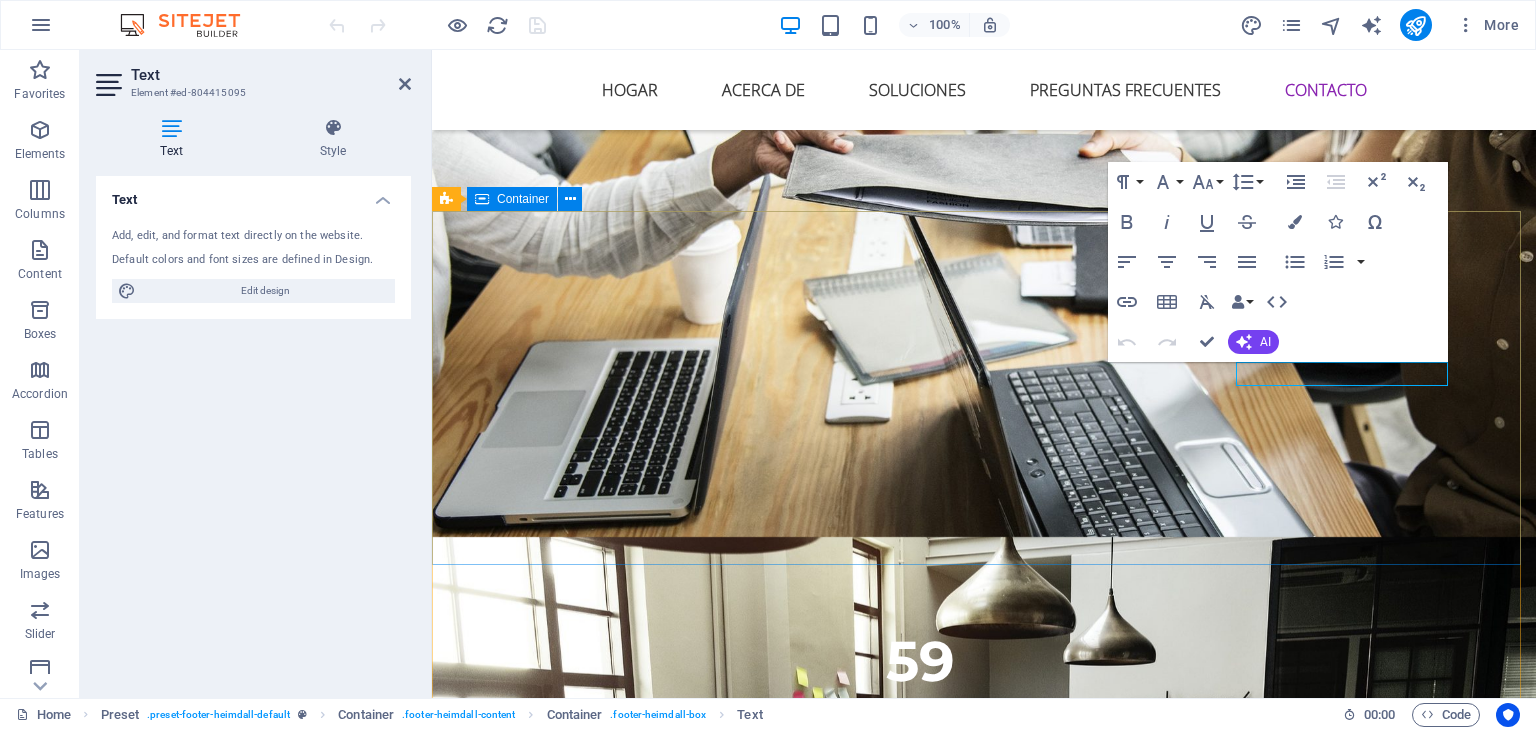click on "Permítanos ser su aliado en Tecnología. Estamos dispuestos a ayudarle con cualquier requerimiento que tenga ya implementar con la calidad que merece.  Tecnología, Experiencia y Confianza… todo en un solo lugar. Navegación Hogar Acerca de Soluciones Preguntas frecuentes Contacto Contáctanos [CITY], [STATE] Teléfono: +52 [PHONE] [EMAIL]" at bounding box center [984, 5214] 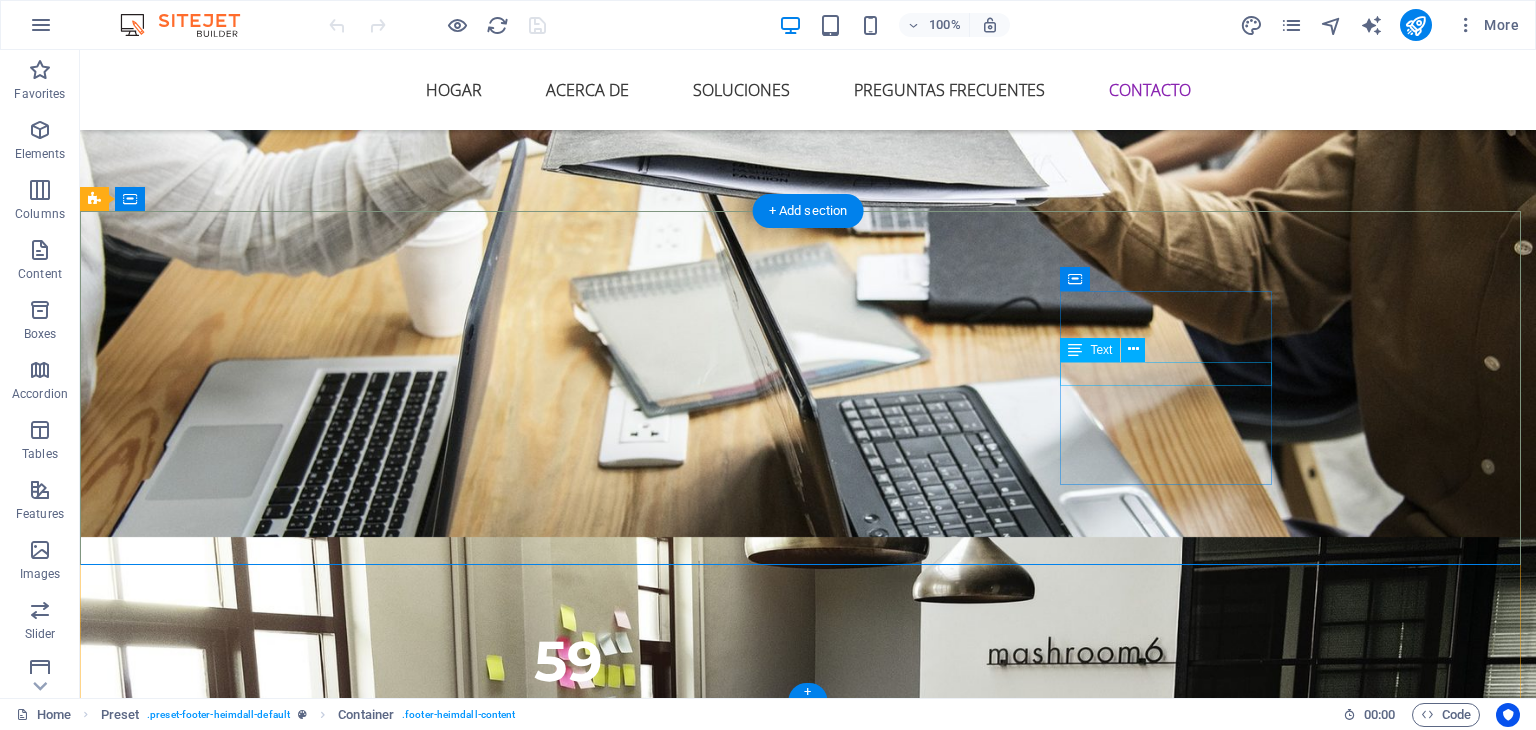 click on "+52 [PHONE]" at bounding box center [209, 5425] 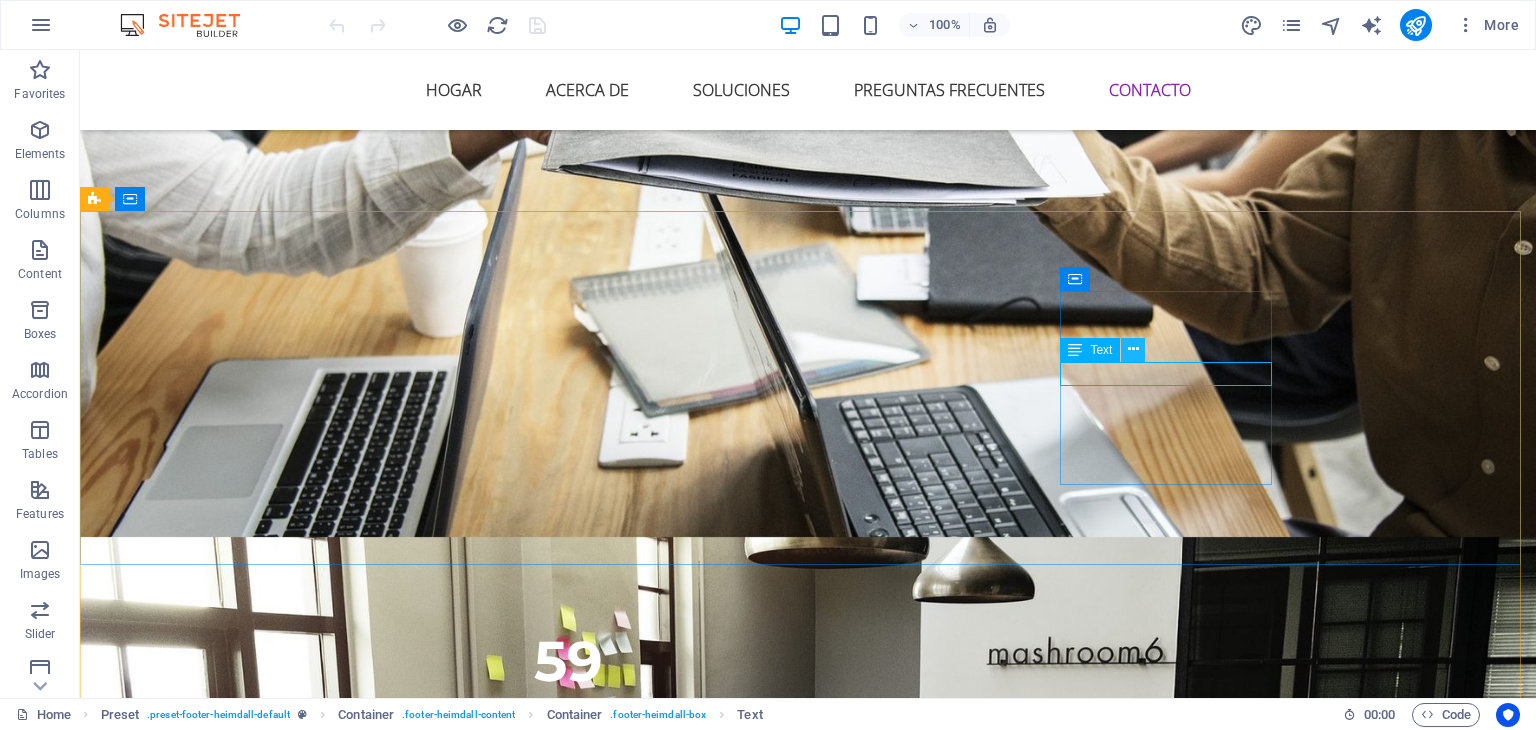 click at bounding box center [1133, 349] 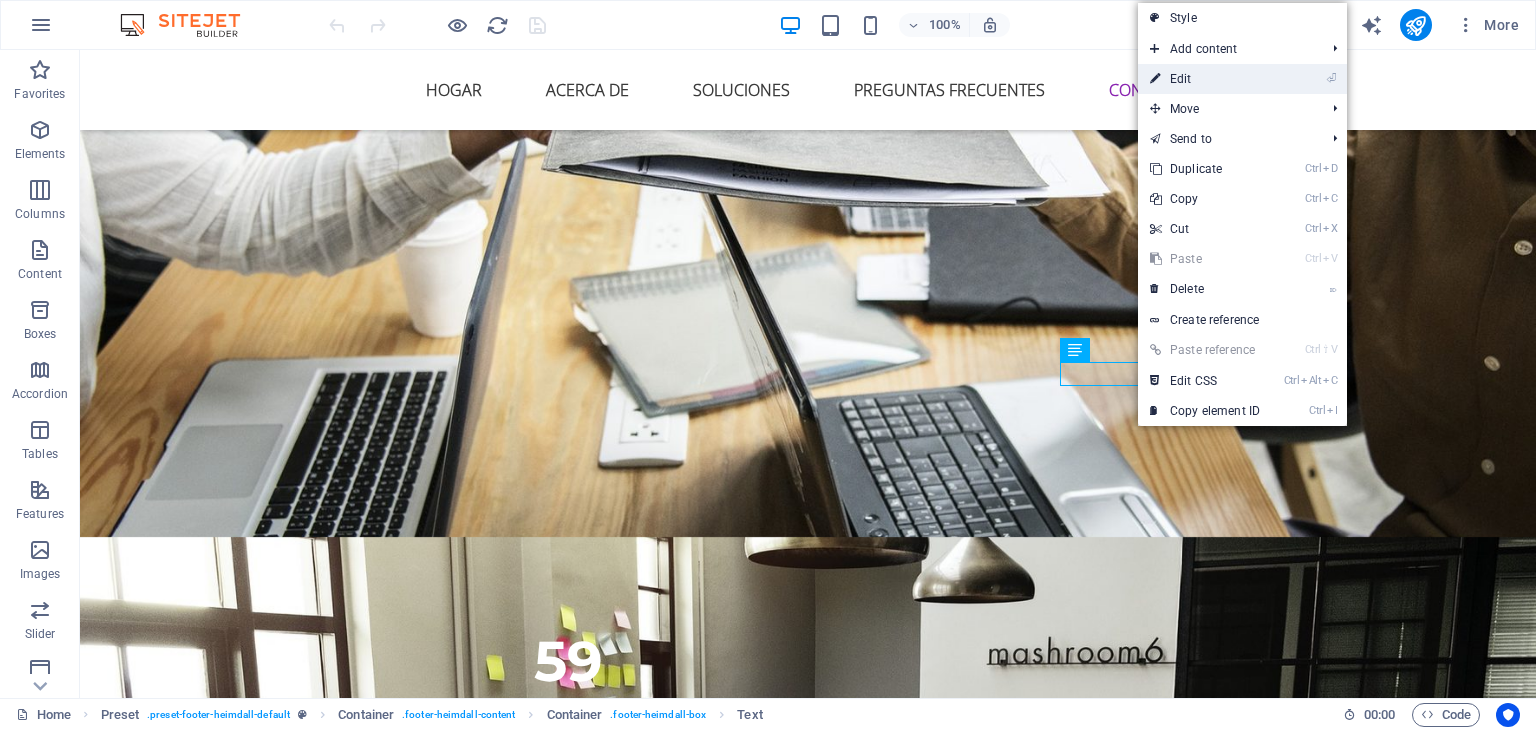 click on "⏎  Edit" at bounding box center (1205, 79) 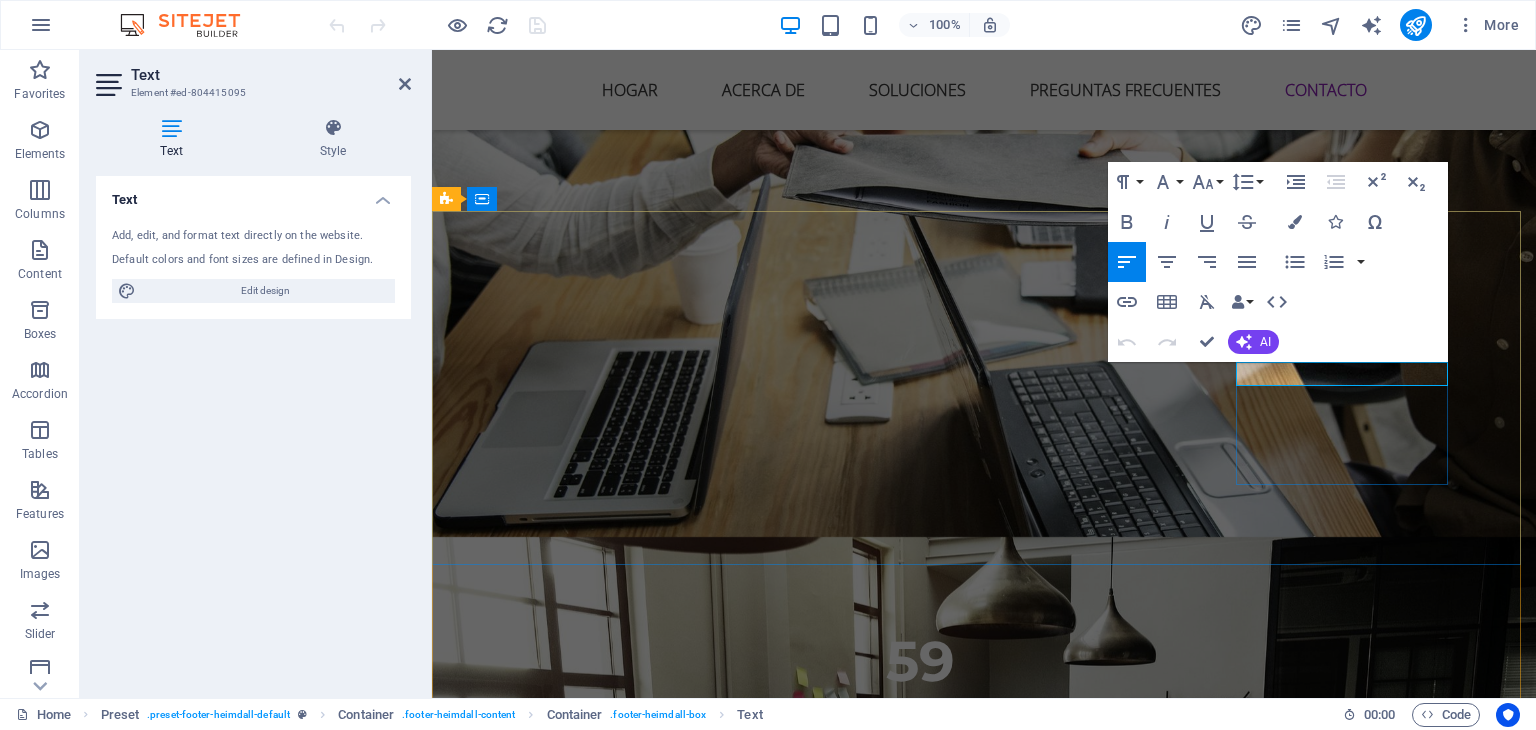 click on "+52 [PHONE]" 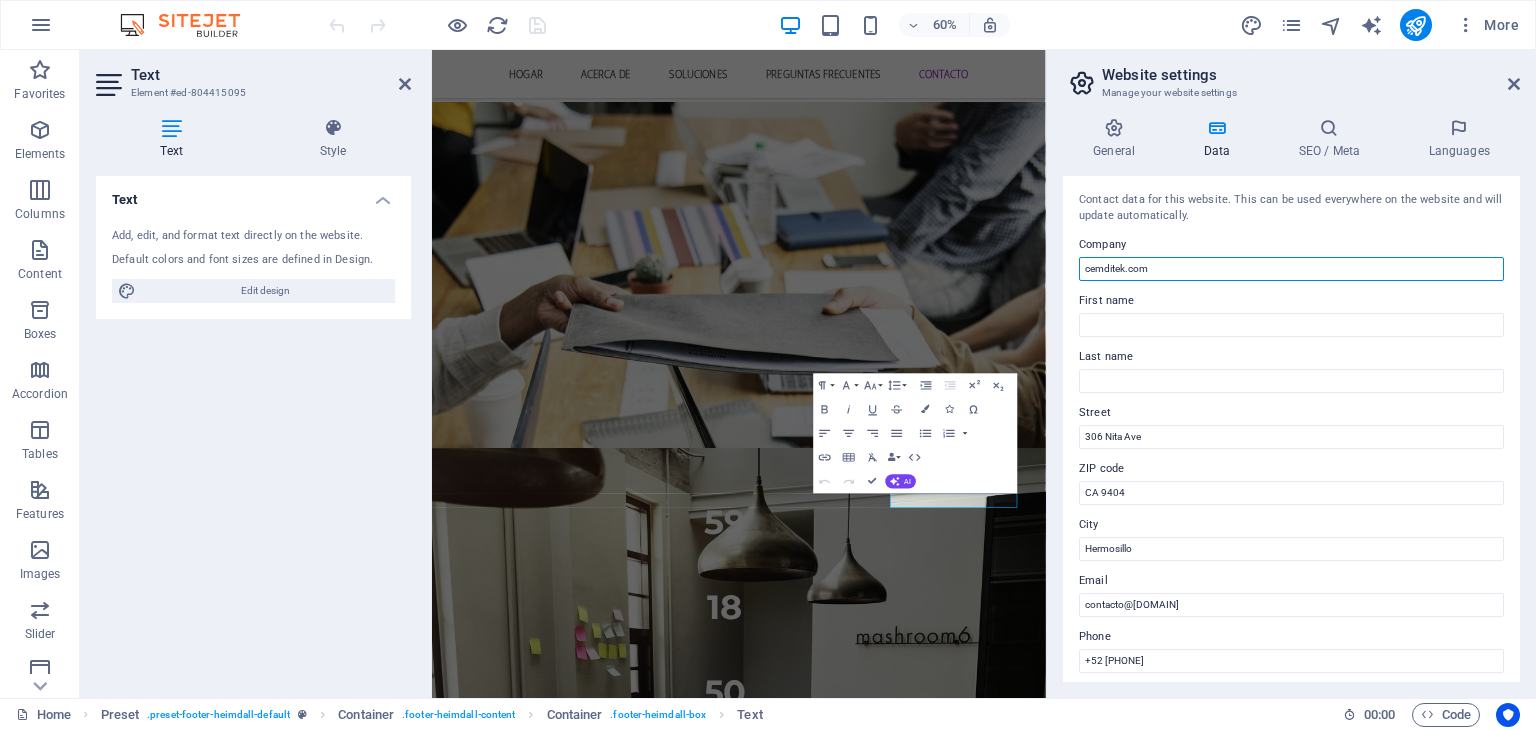 drag, startPoint x: 1188, startPoint y: 269, endPoint x: 1081, endPoint y: 274, distance: 107.11676 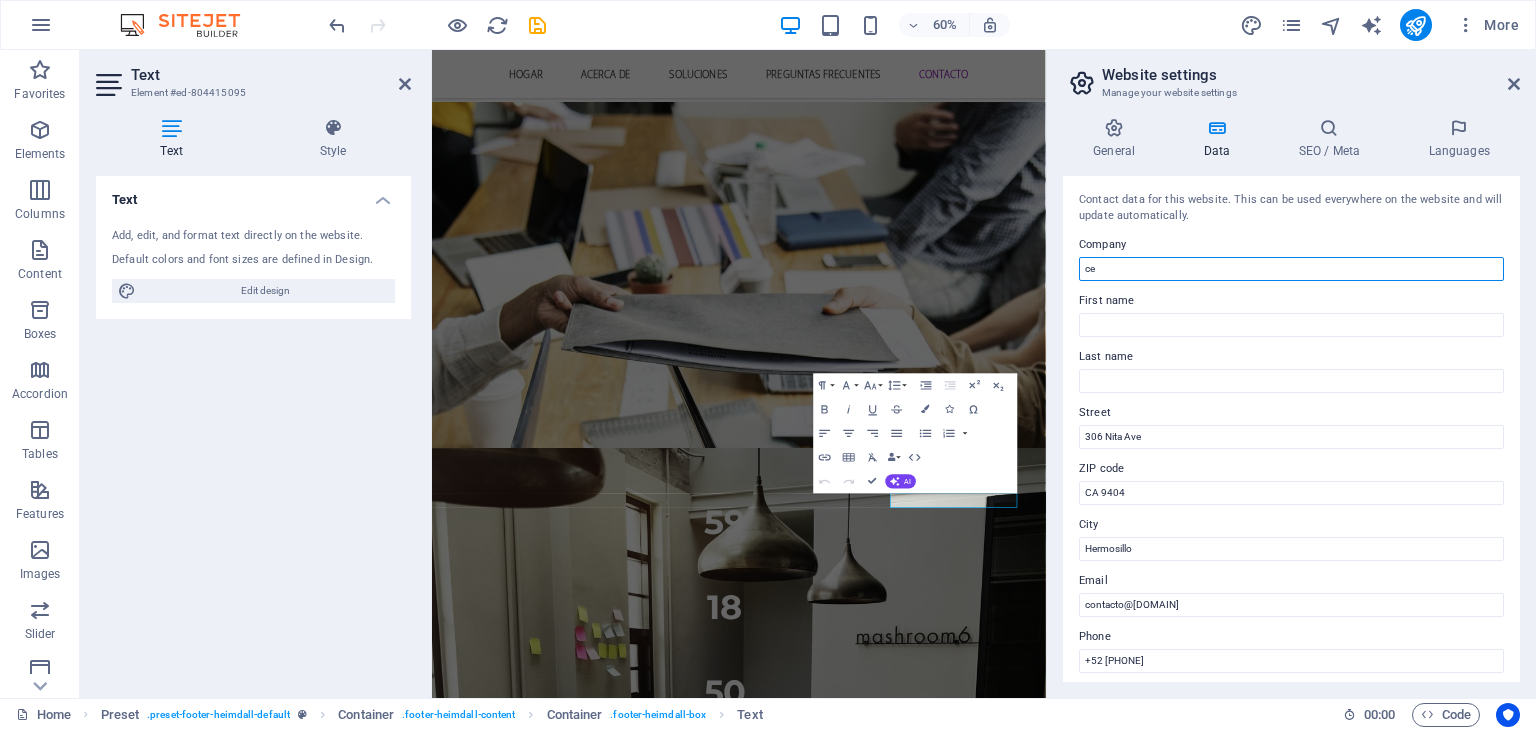type on "c" 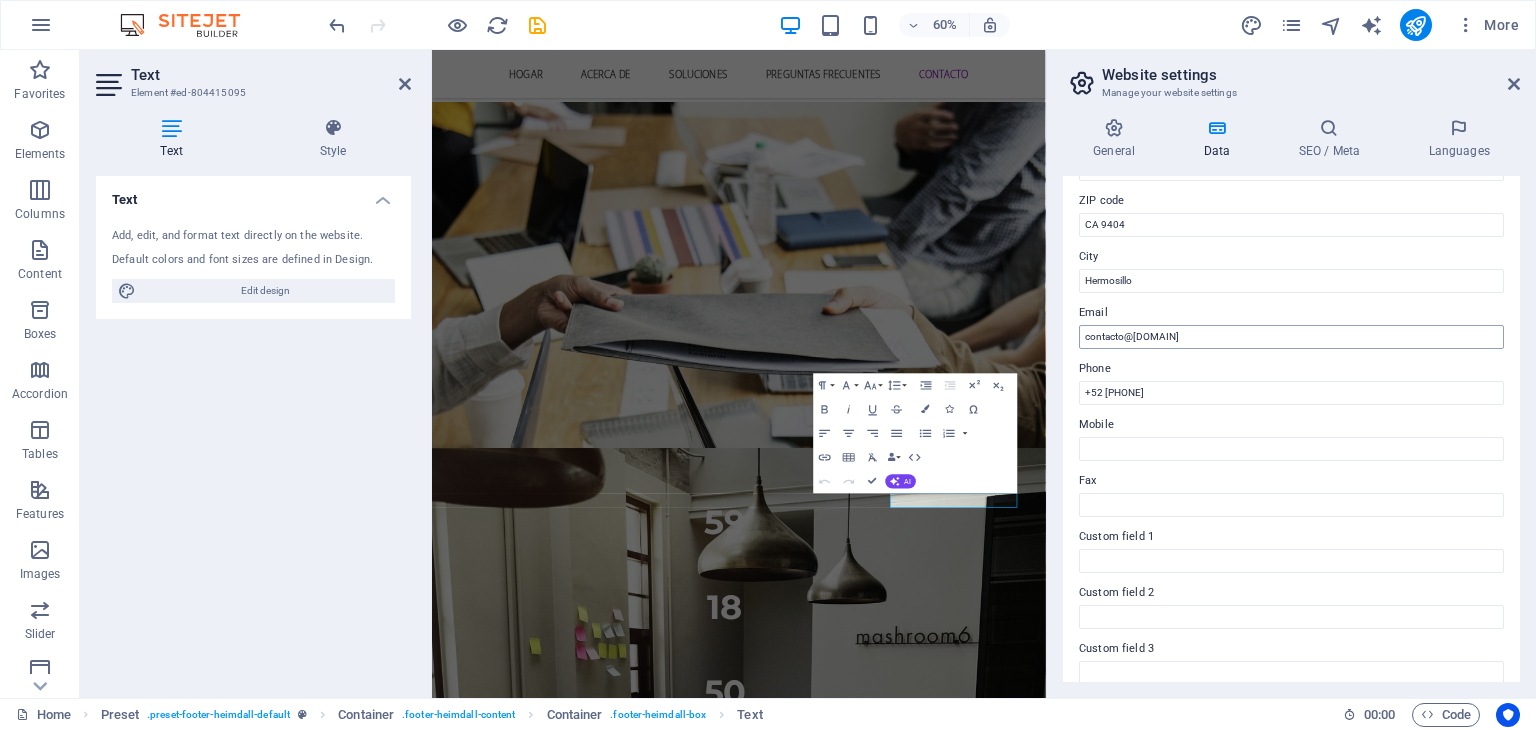 scroll, scrollTop: 300, scrollLeft: 0, axis: vertical 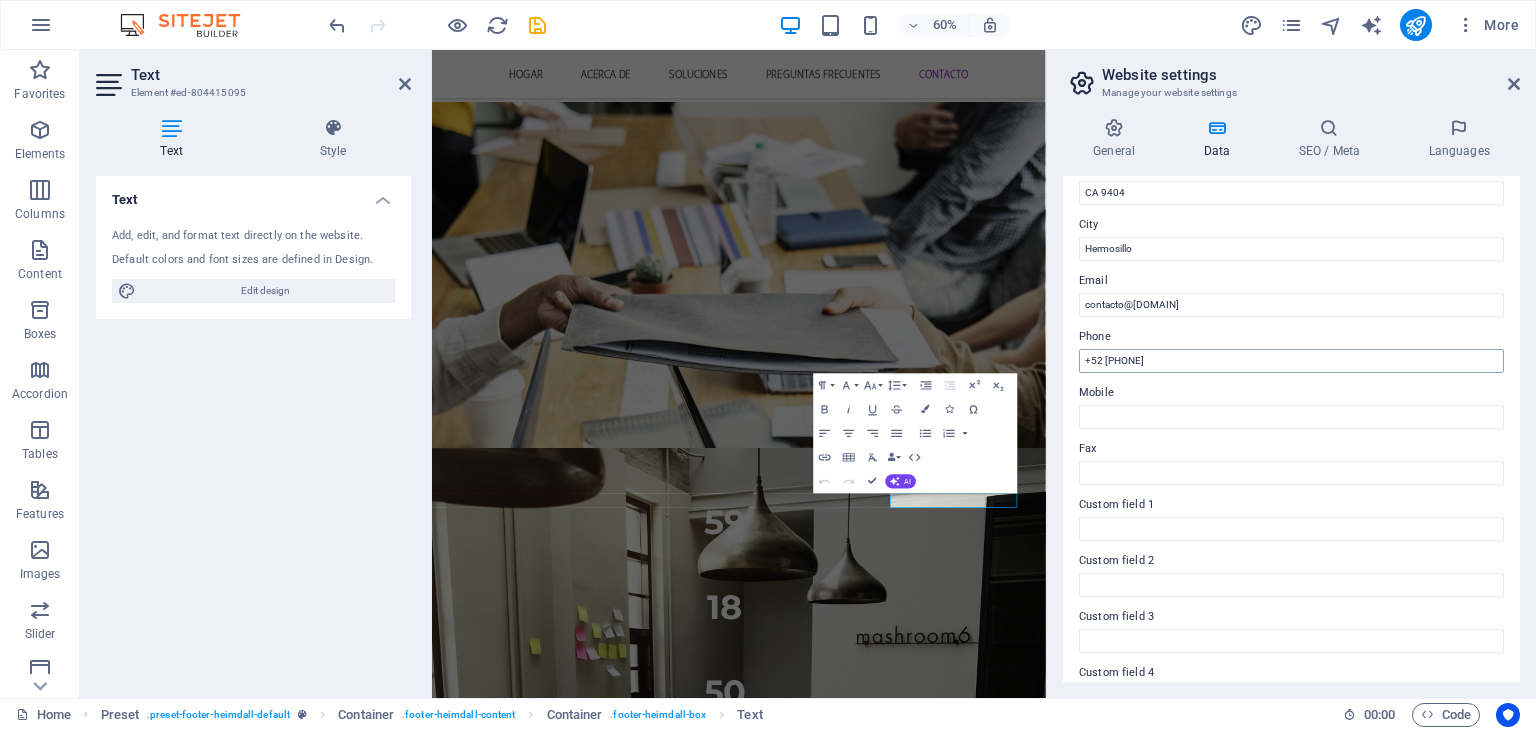 type on "CEMDITEK" 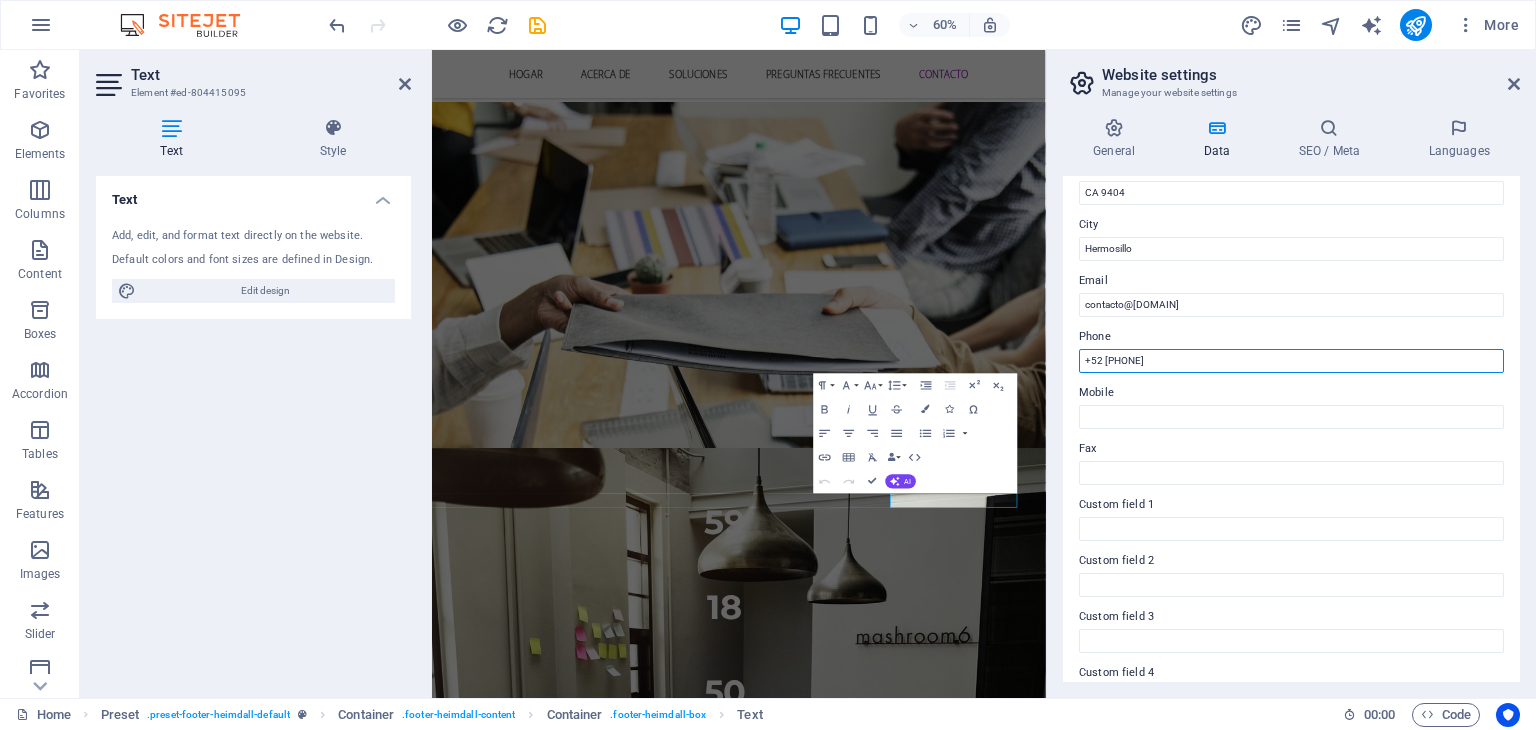 drag, startPoint x: 1112, startPoint y: 362, endPoint x: 1168, endPoint y: 365, distance: 56.0803 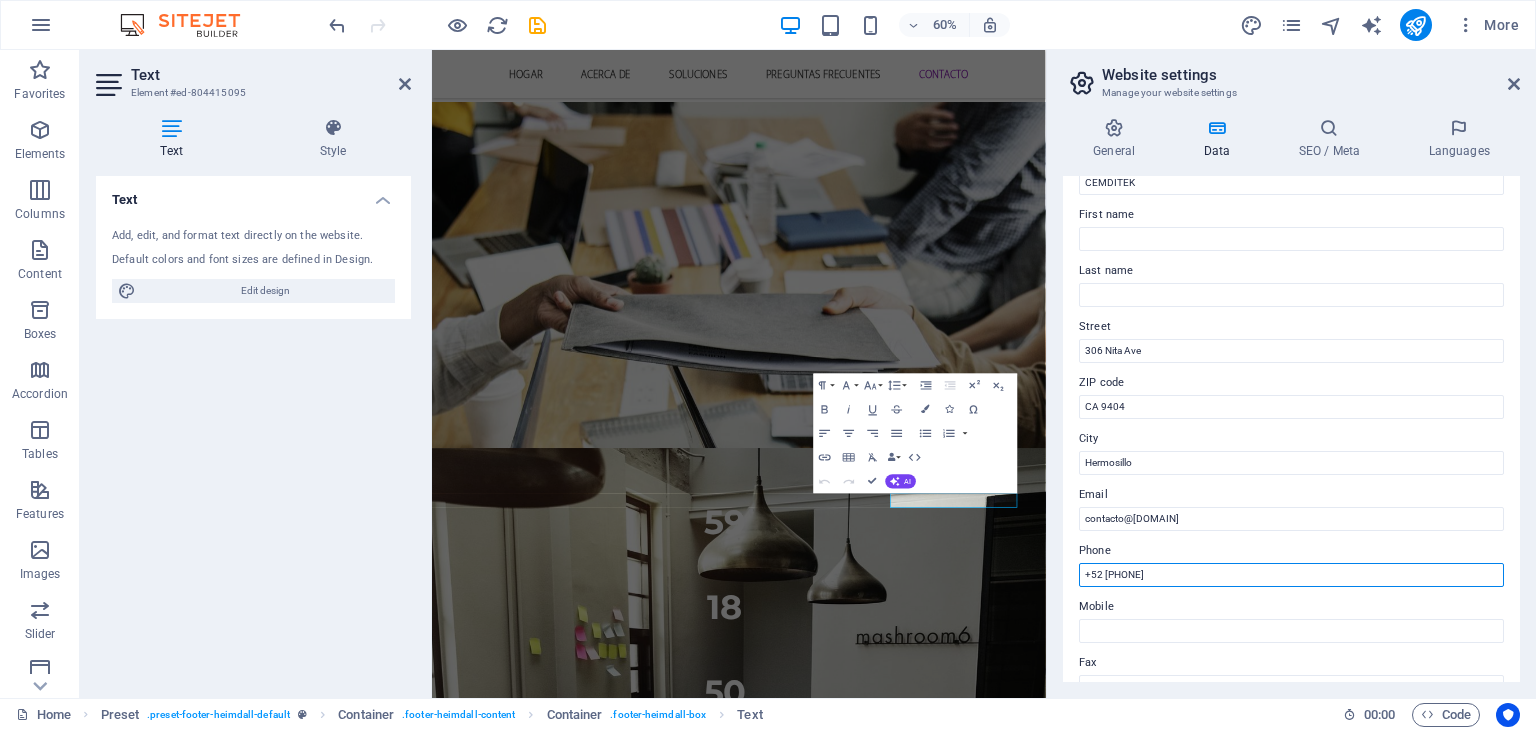 scroll, scrollTop: 55, scrollLeft: 0, axis: vertical 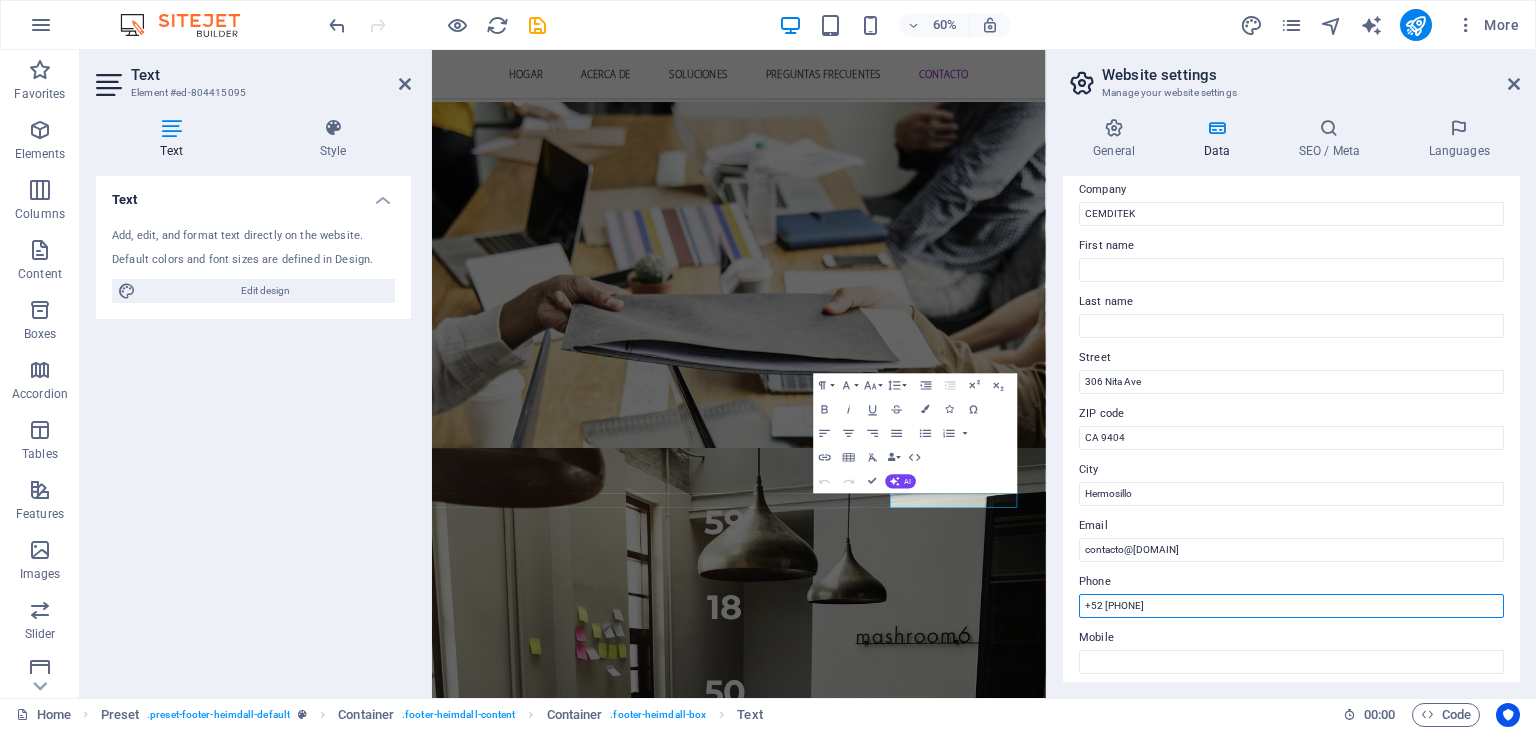 type on "+52 [PHONE]" 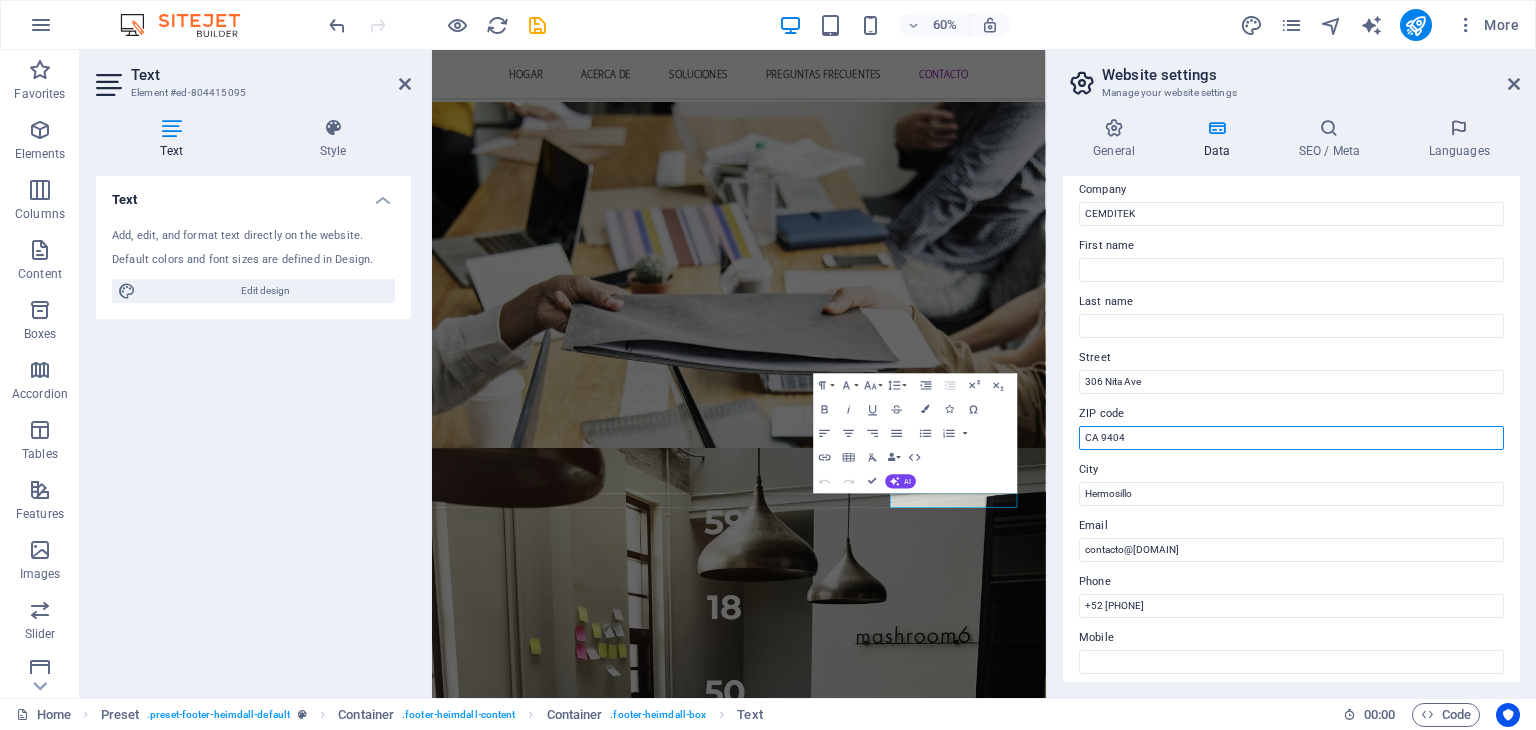 drag, startPoint x: 1129, startPoint y: 440, endPoint x: 1064, endPoint y: 434, distance: 65.27634 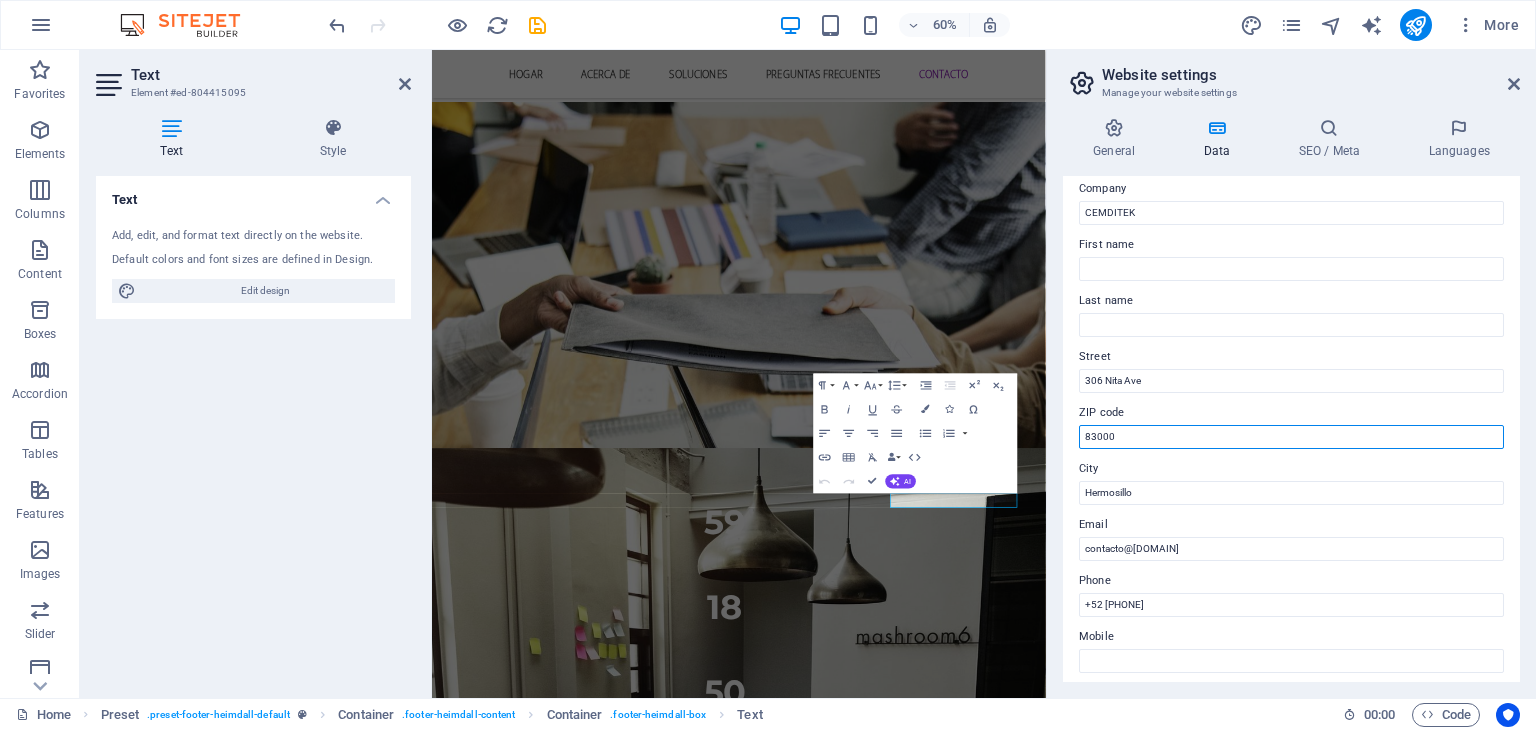 scroll, scrollTop: 0, scrollLeft: 0, axis: both 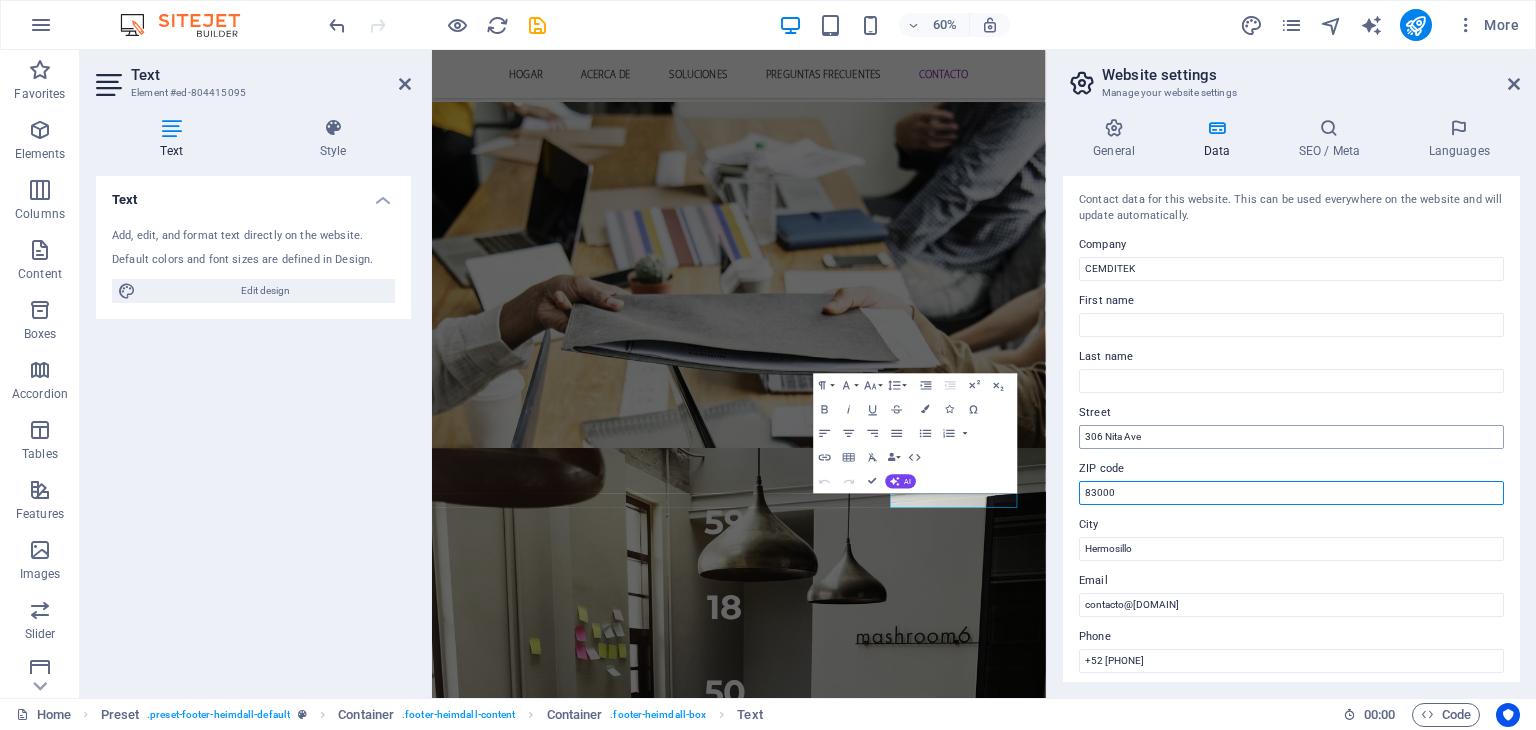 type on "83000" 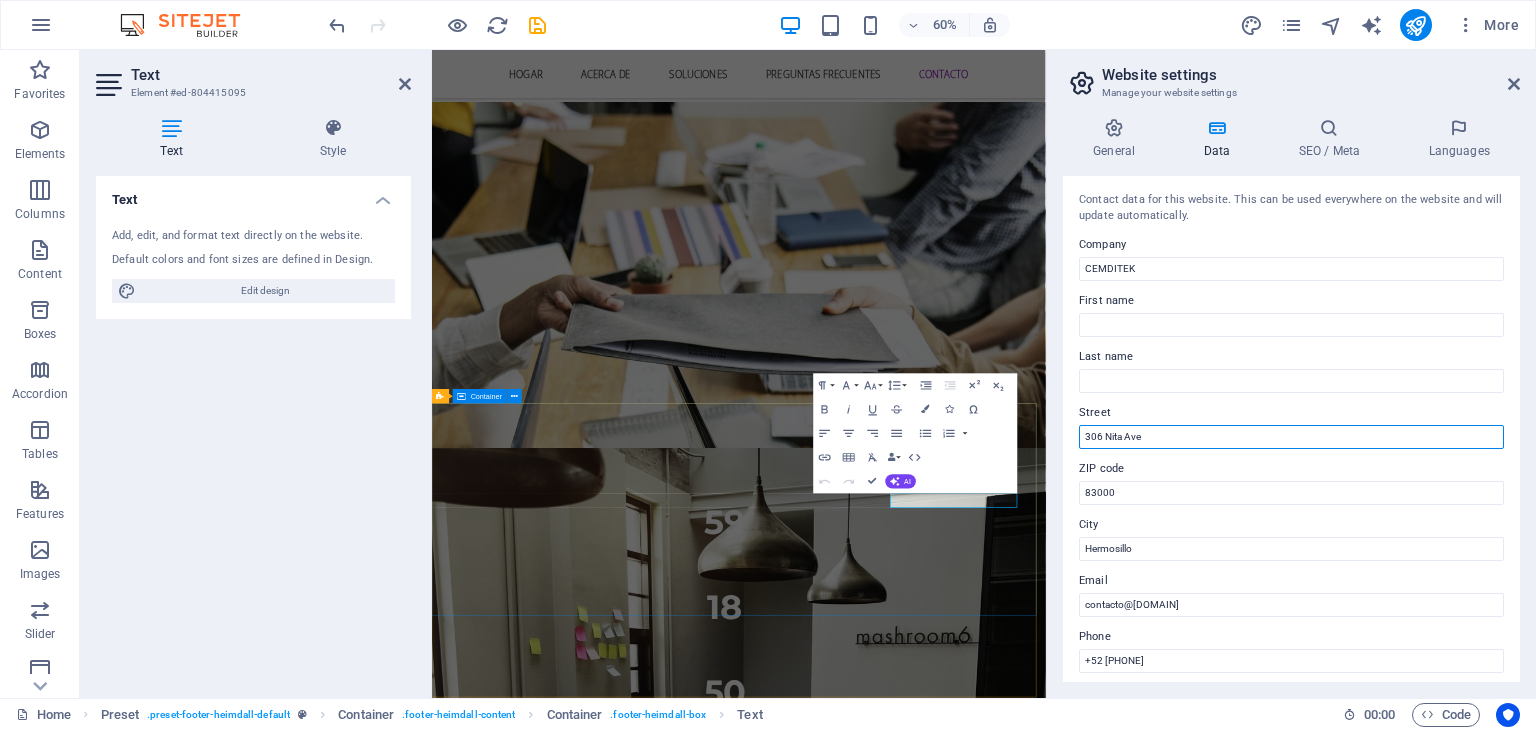 drag, startPoint x: 1588, startPoint y: 489, endPoint x: 1427, endPoint y: 698, distance: 263.8219 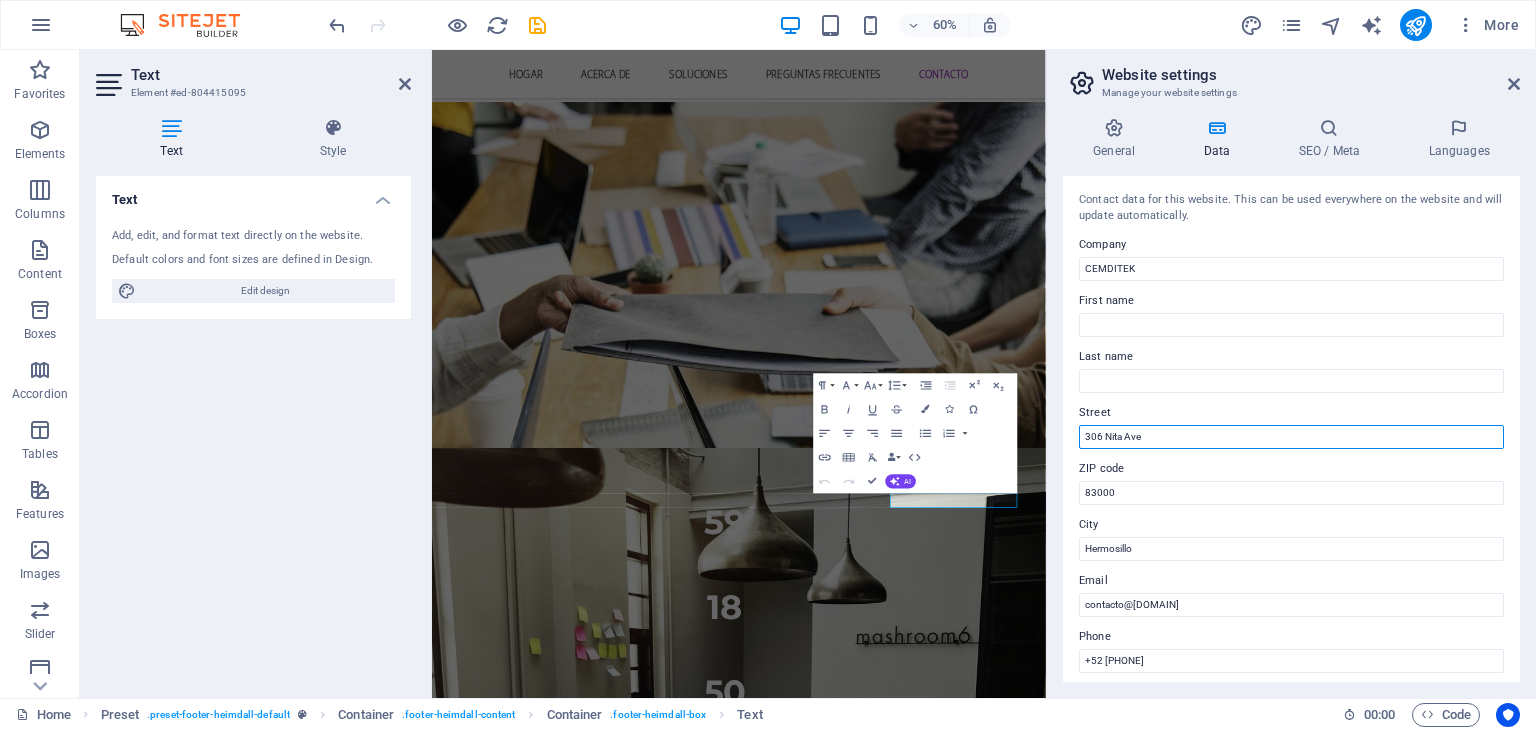 click on "306 Nita Ave" at bounding box center [1291, 437] 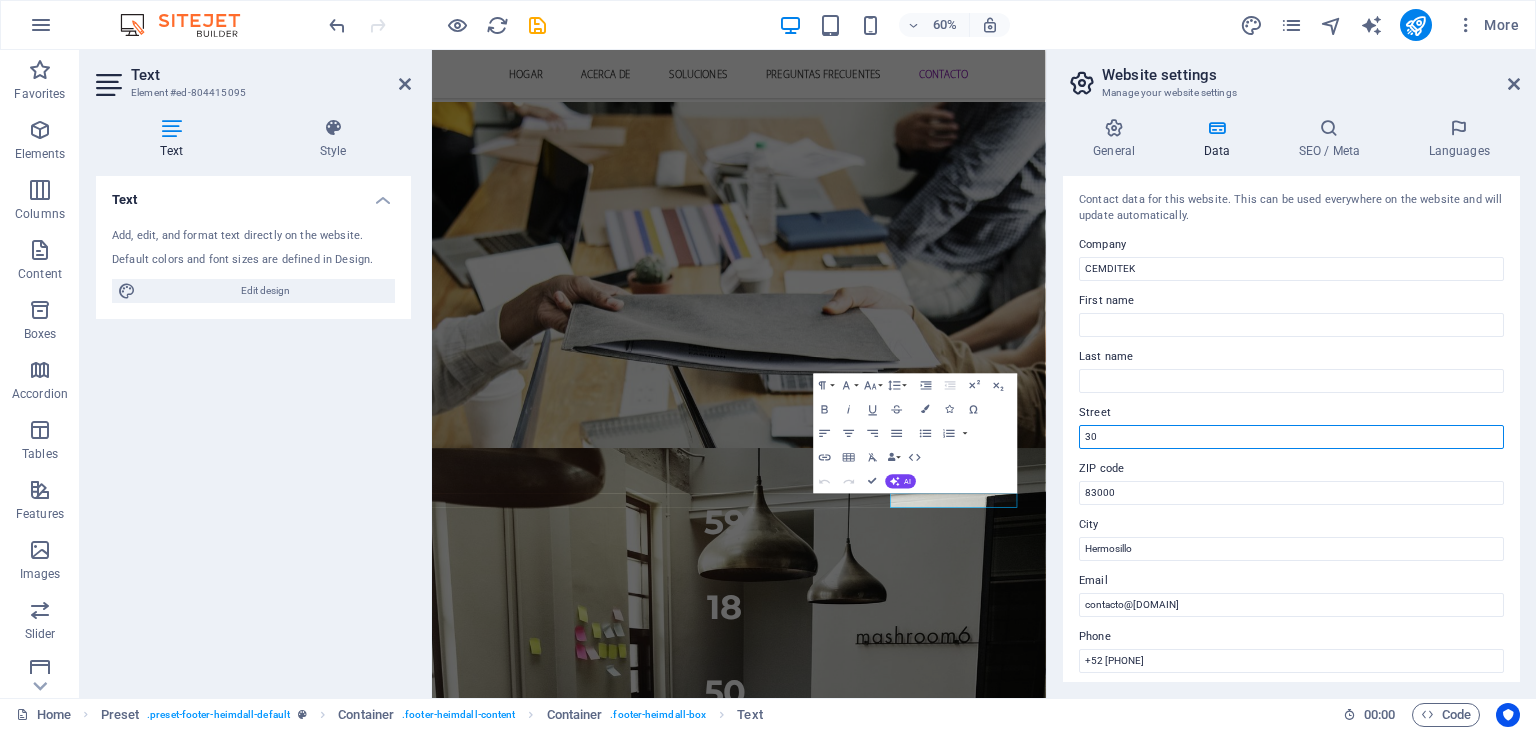 type on "3" 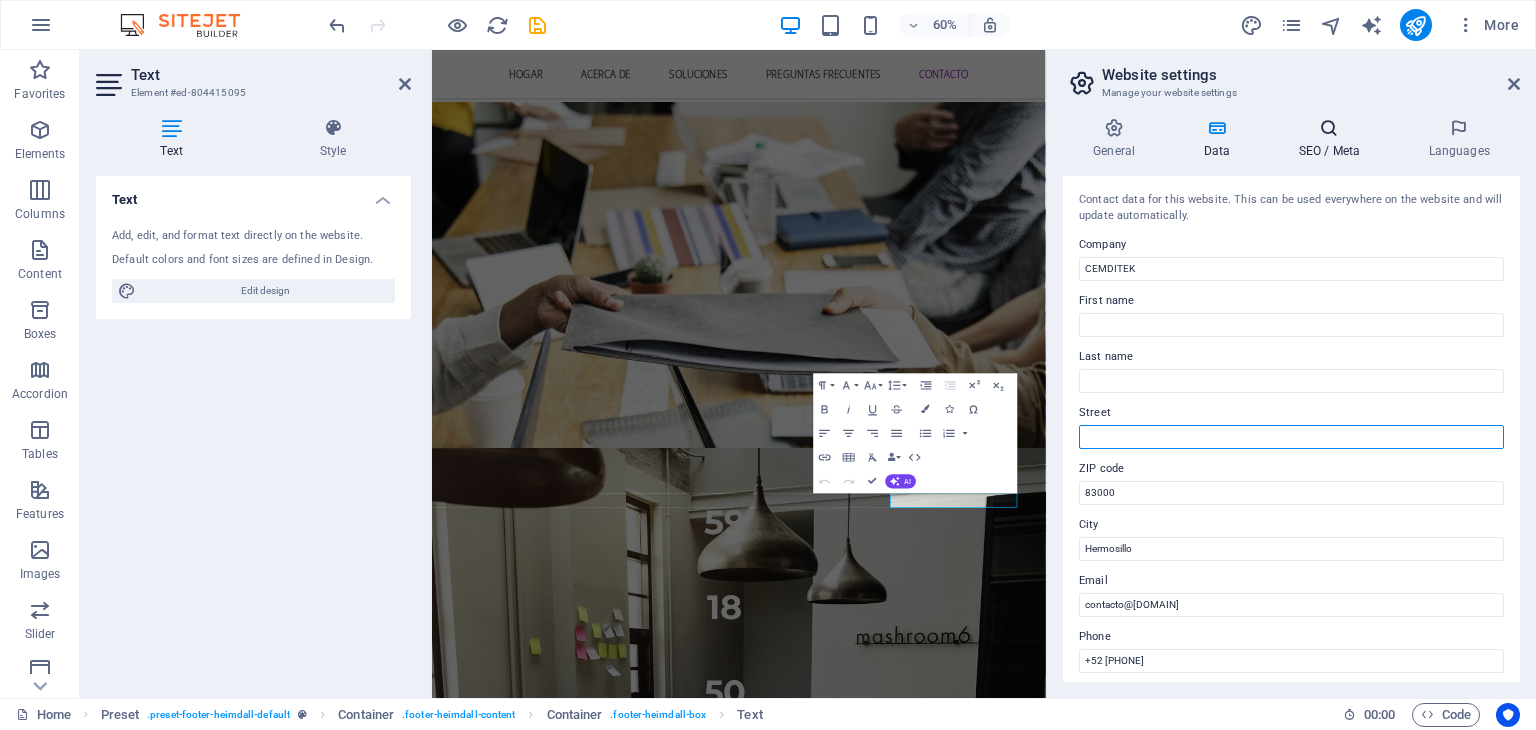type 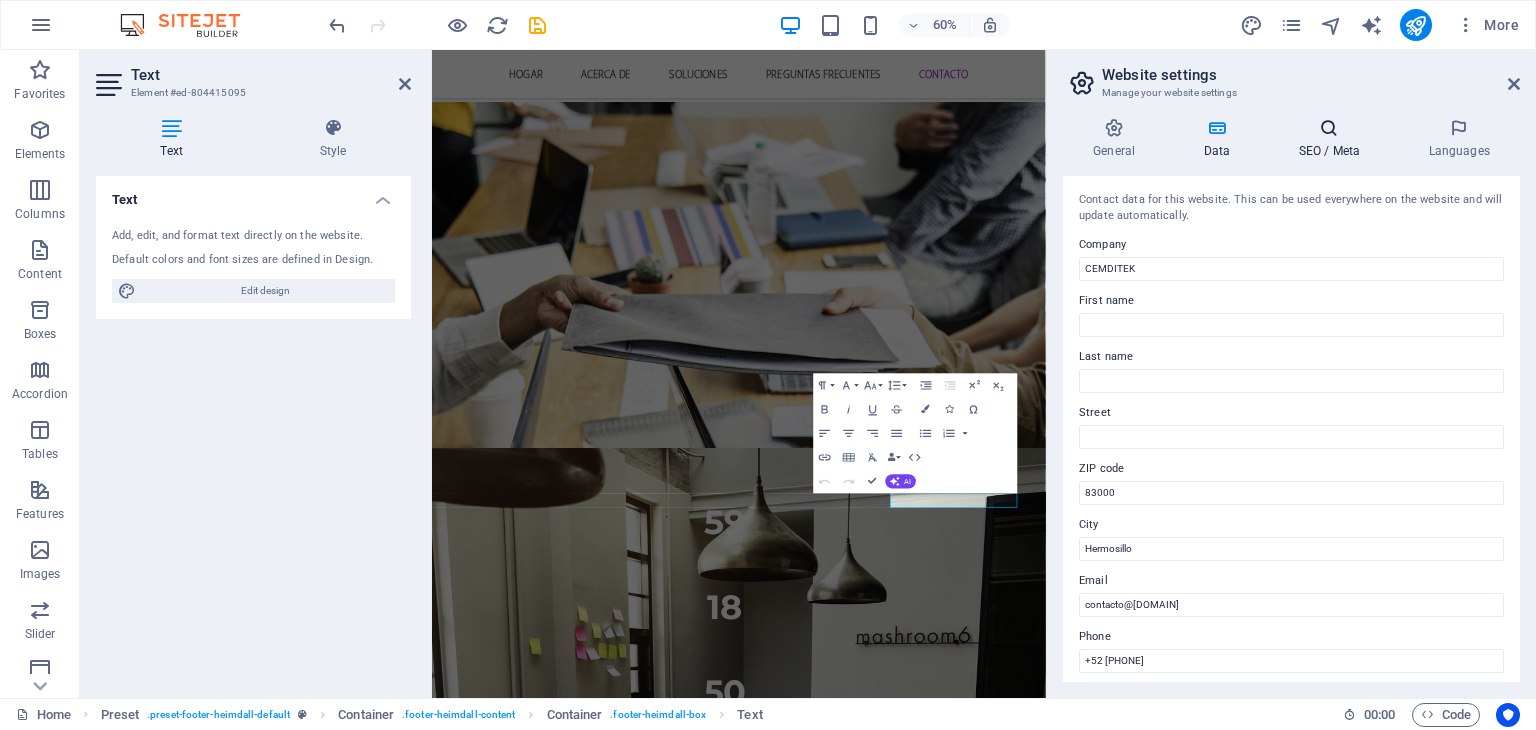 click at bounding box center [1329, 128] 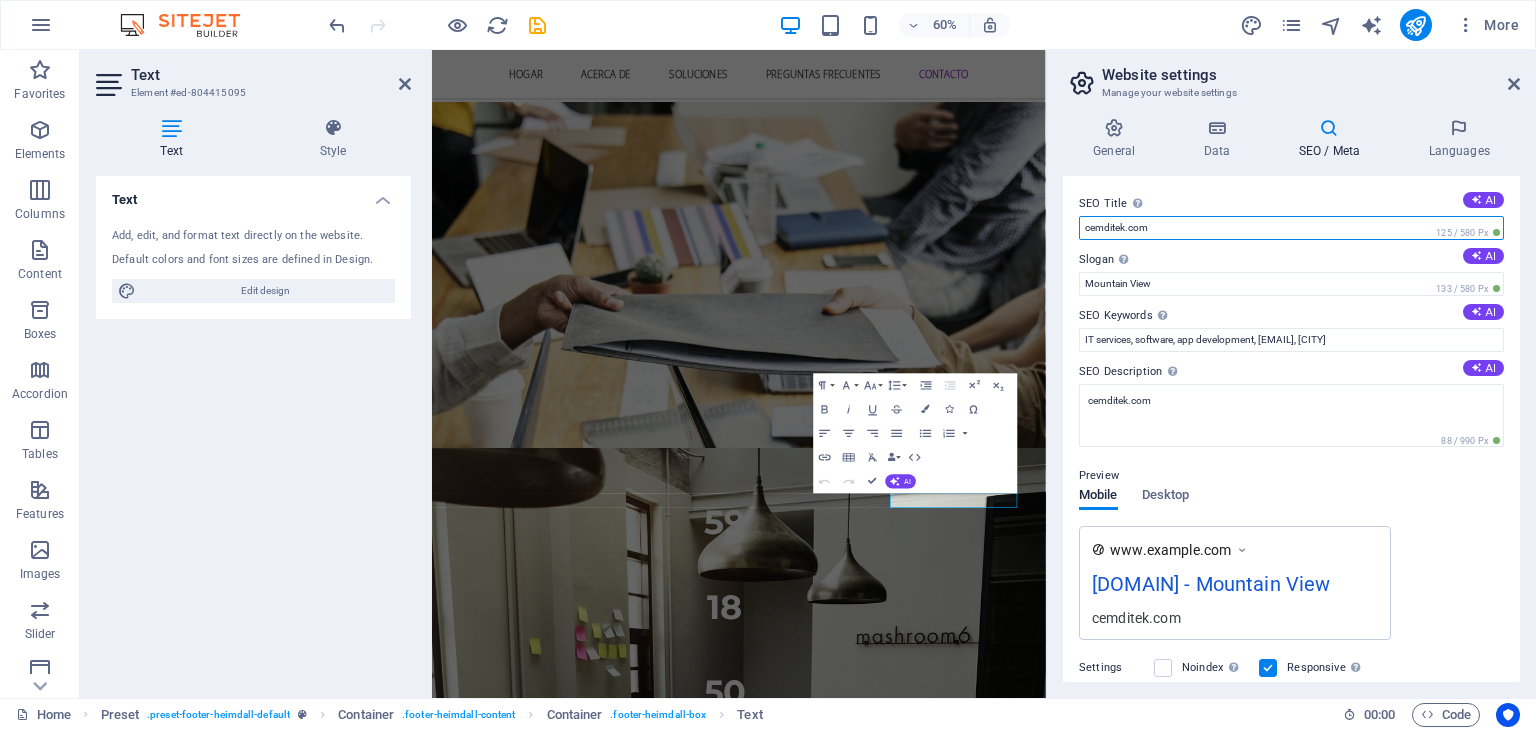 click on "cemditek.com" at bounding box center [1291, 228] 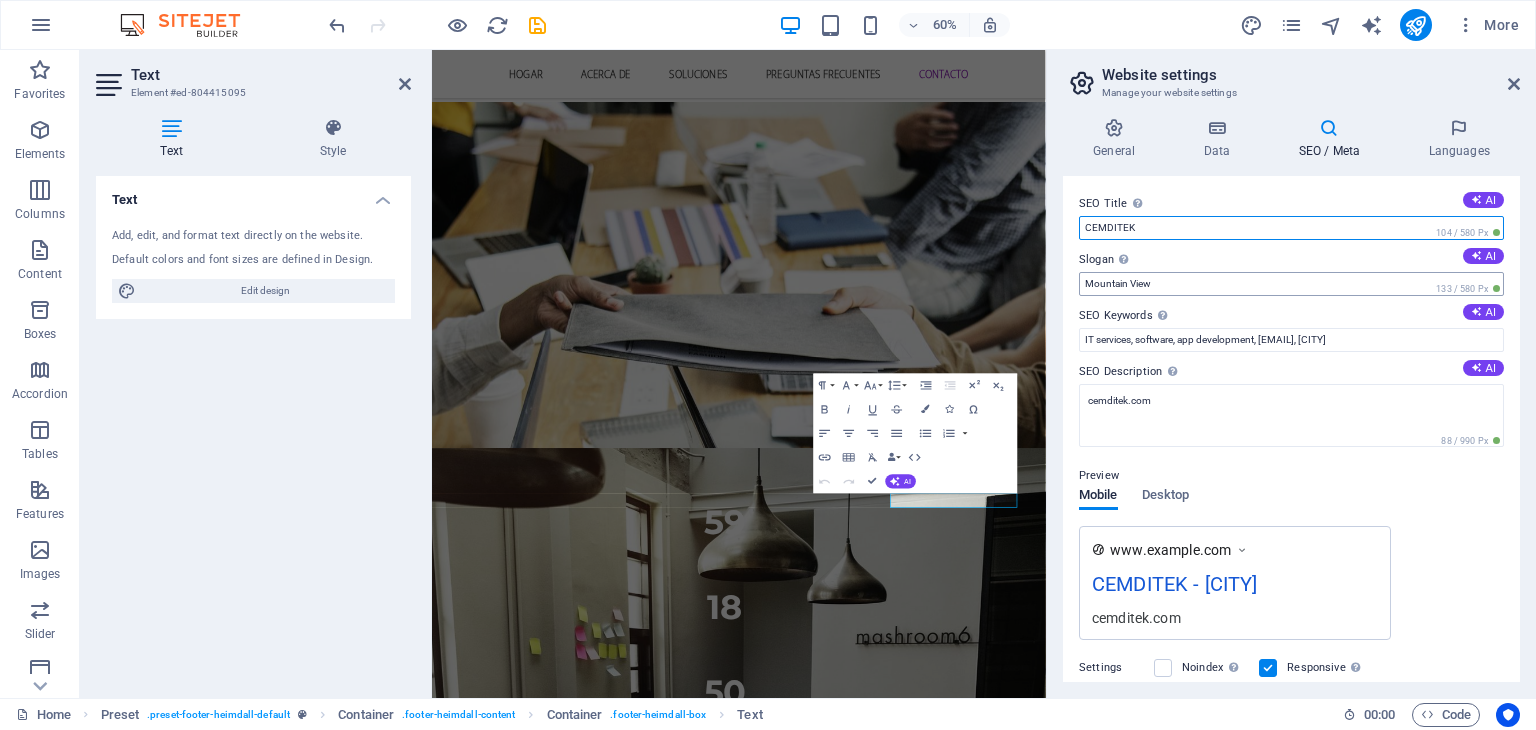 type on "CEMDITEK" 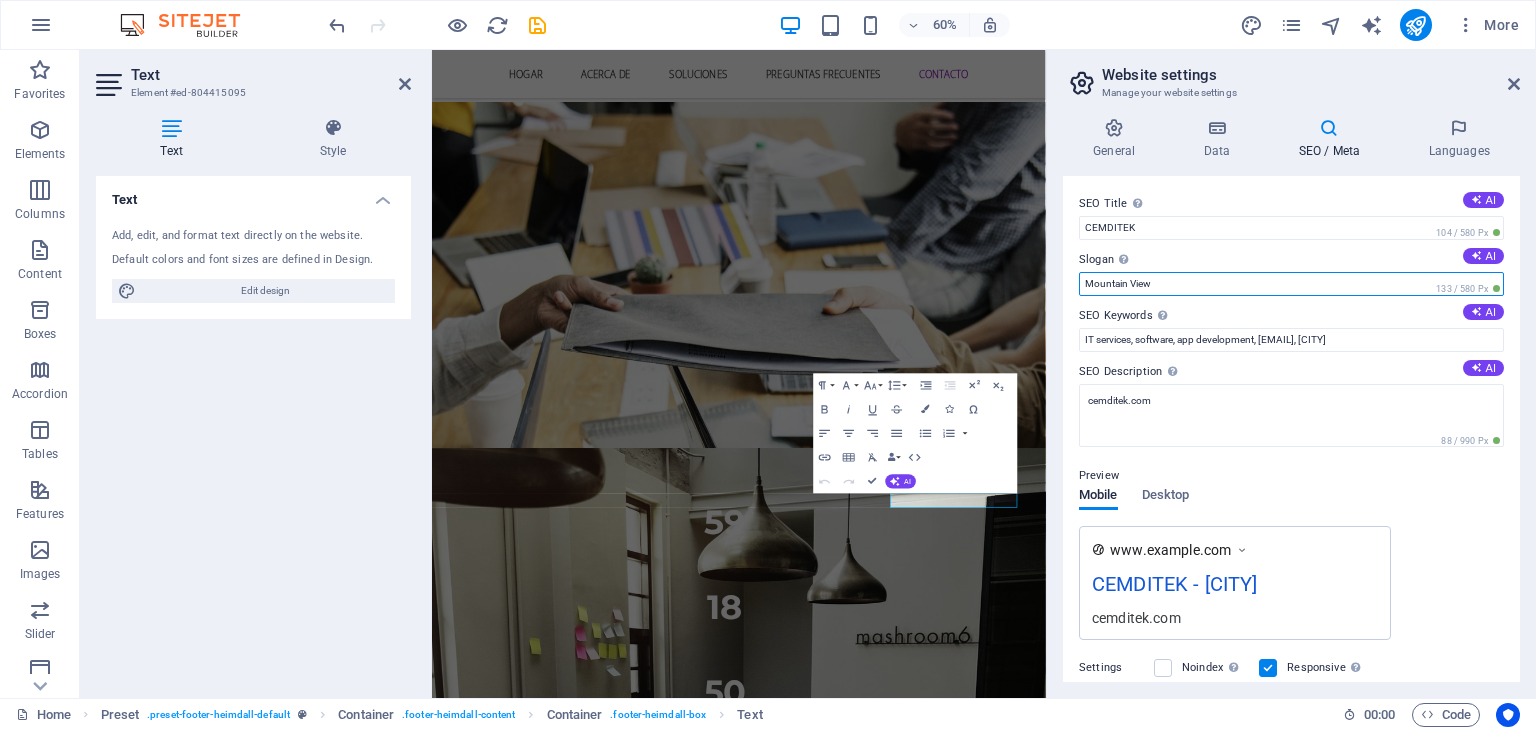 click on "Mountain View" at bounding box center (1291, 284) 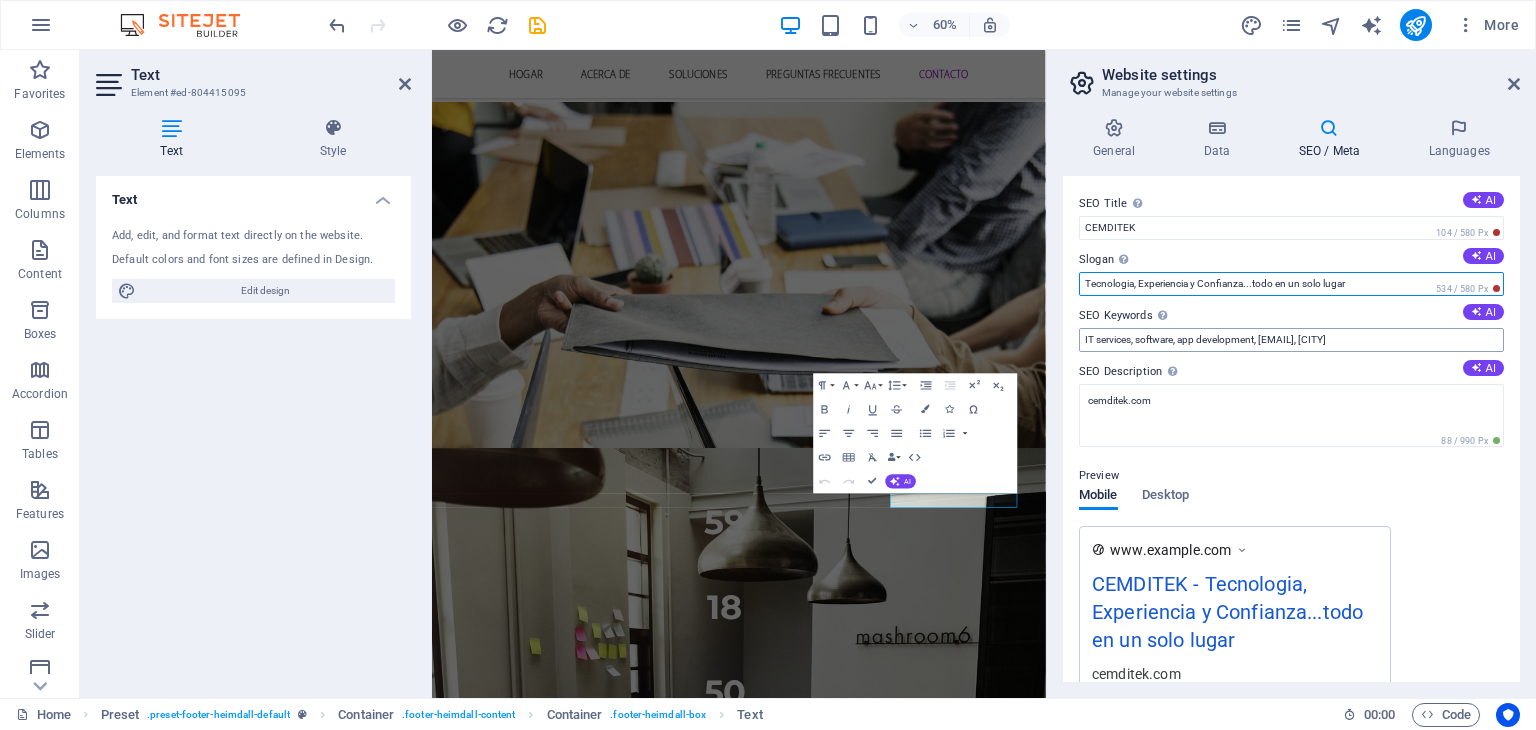 type on "Tecnologia, Experiencia y Confianza...todo en un solo lugar" 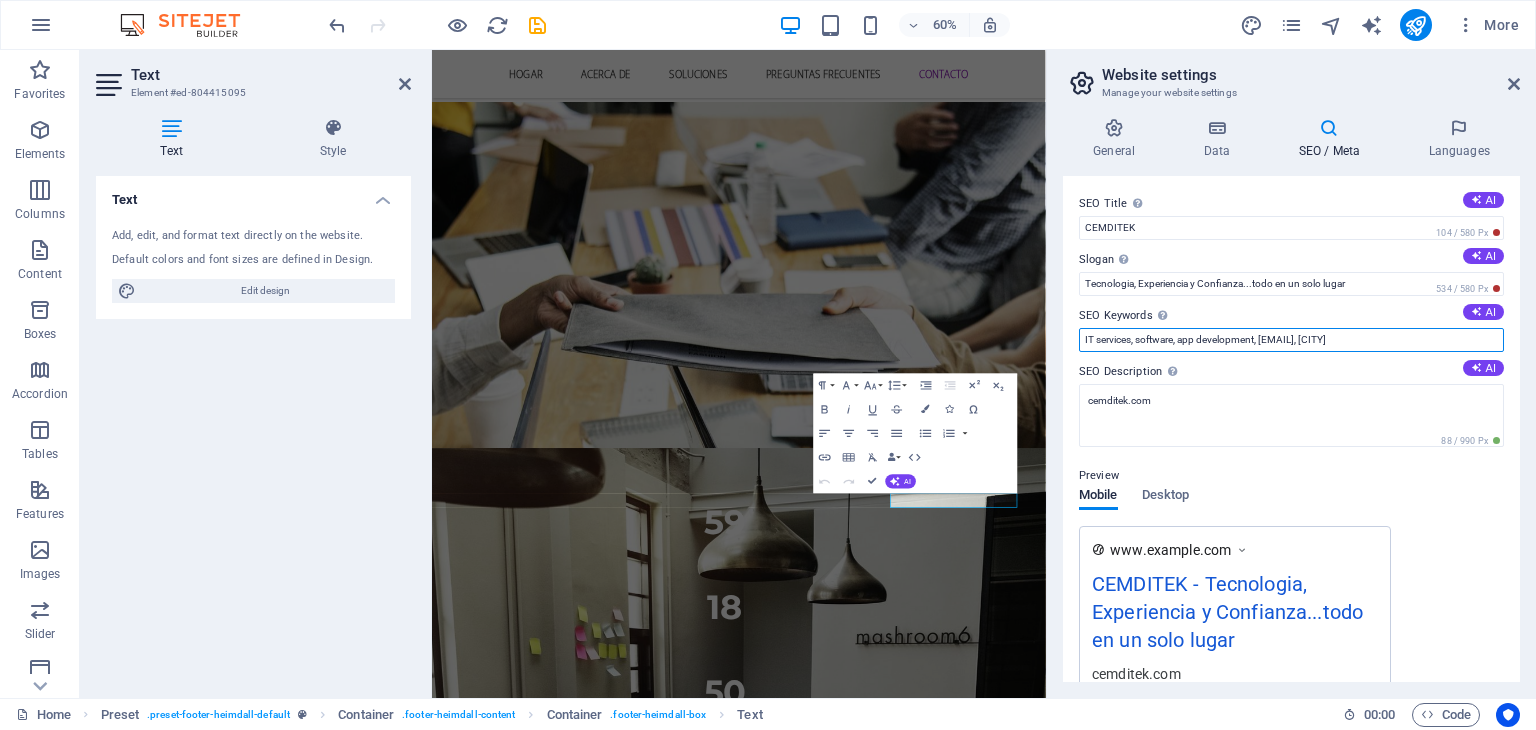 click on "IT services, software, app development, [EMAIL], [CITY]" at bounding box center (1291, 340) 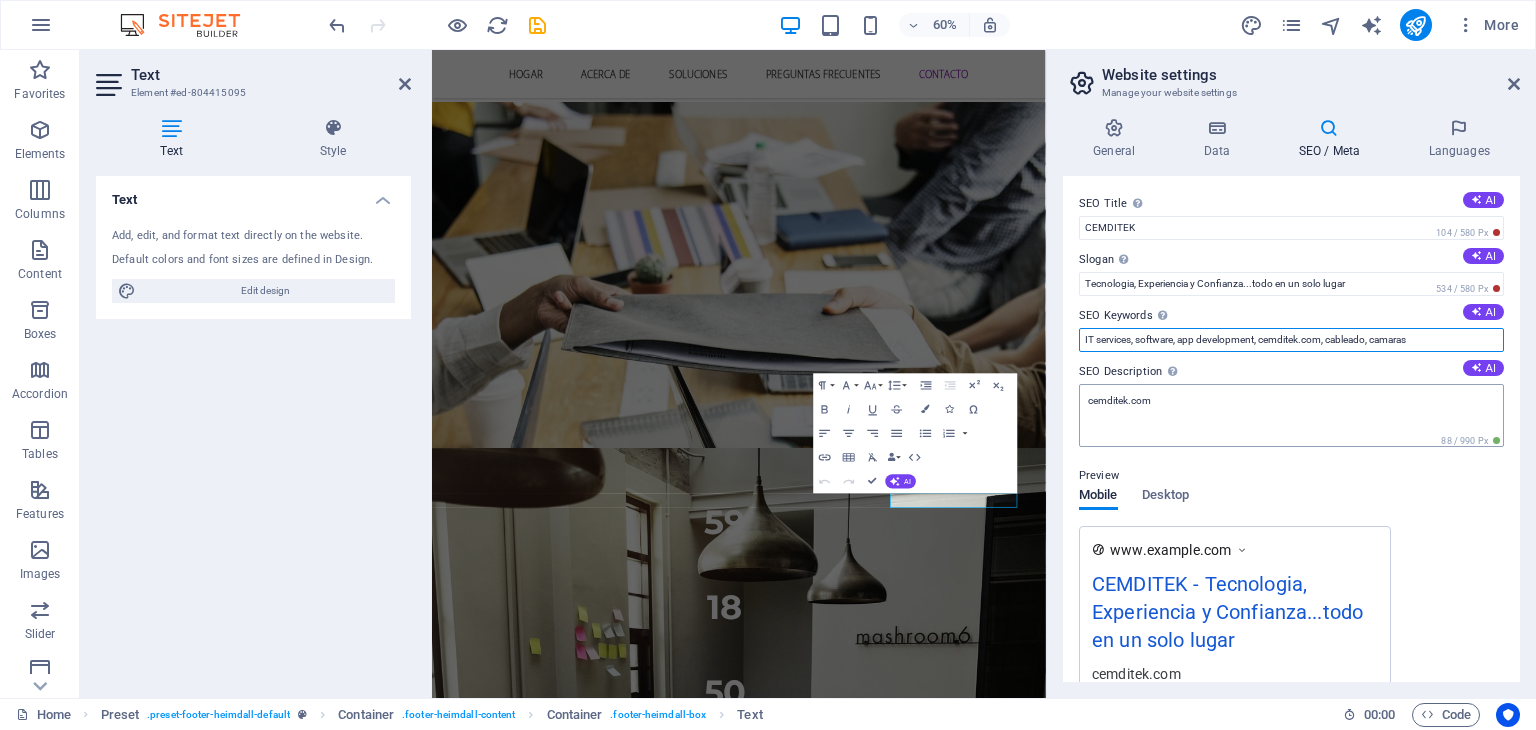type on "IT services, software, app development, cemditek.com, cableado, camaras" 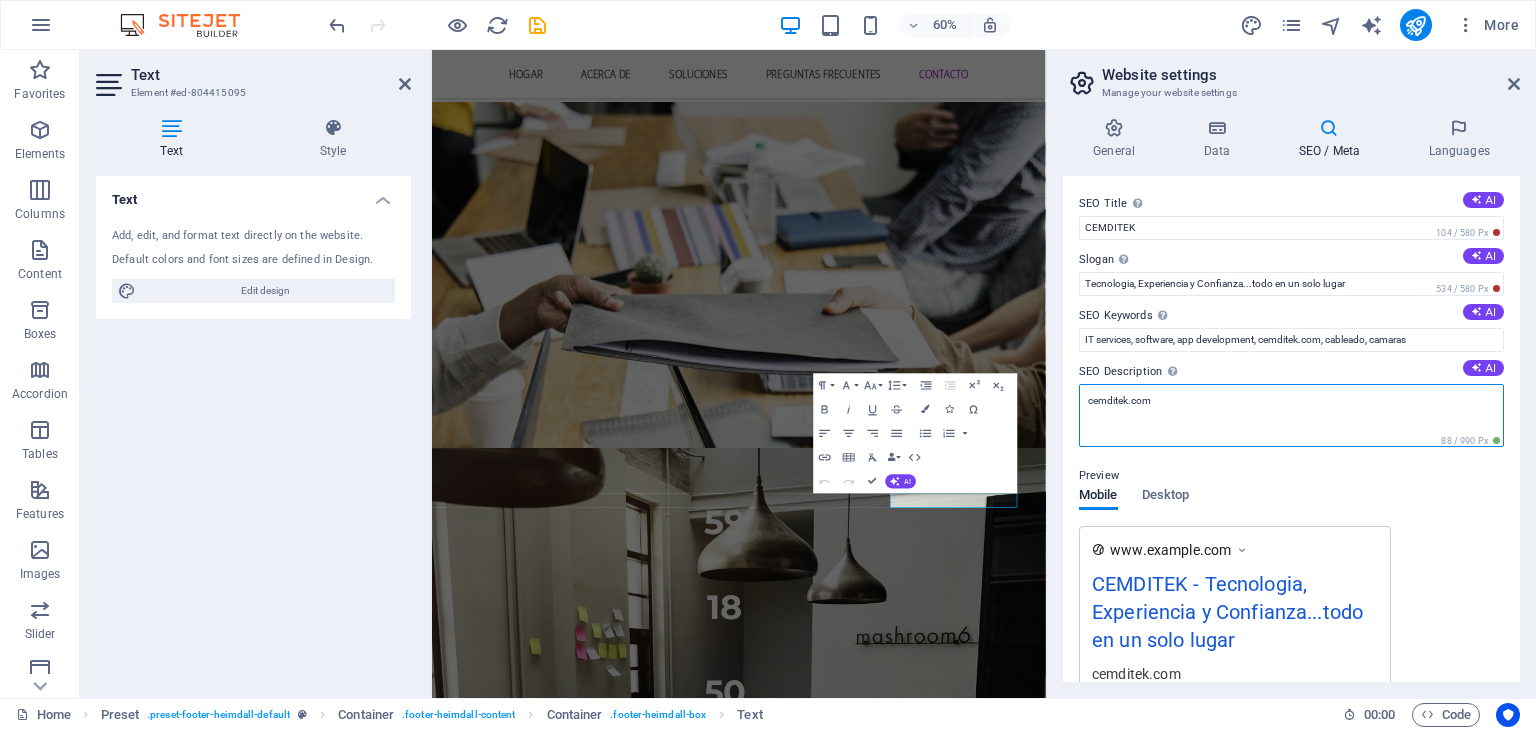 click on "cemditek.com" at bounding box center (1291, 415) 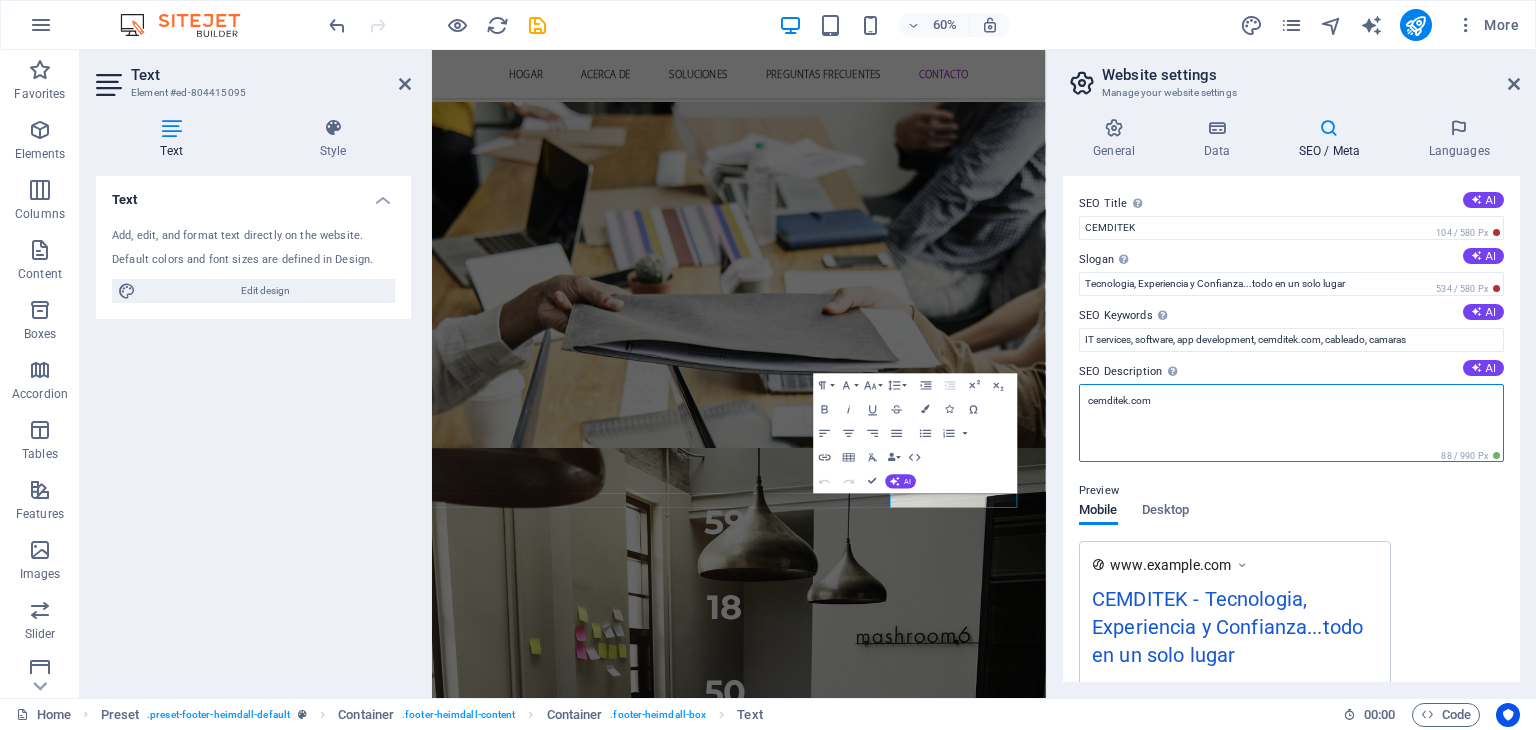 drag, startPoint x: 1588, startPoint y: 449, endPoint x: 1442, endPoint y: 622, distance: 226.37358 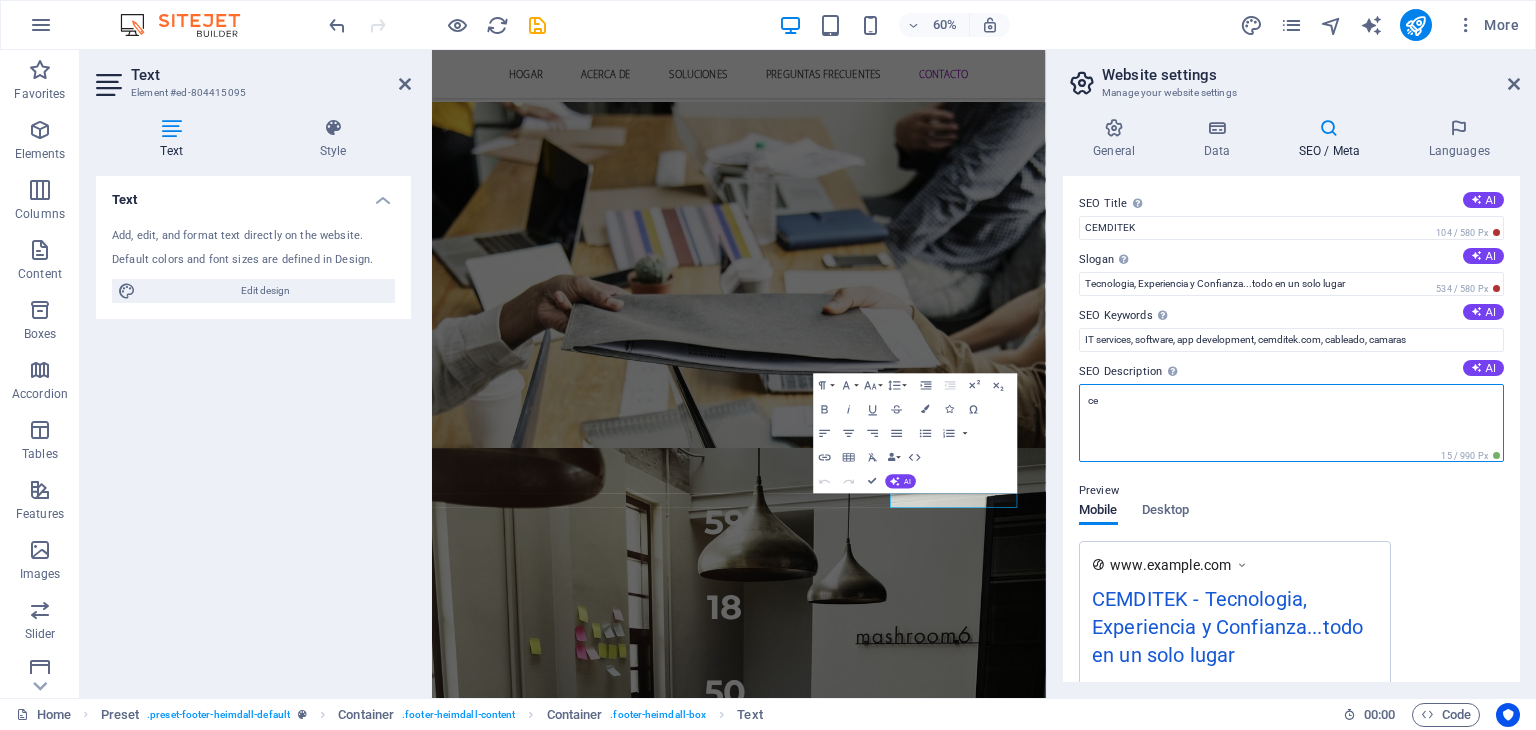 type on "c" 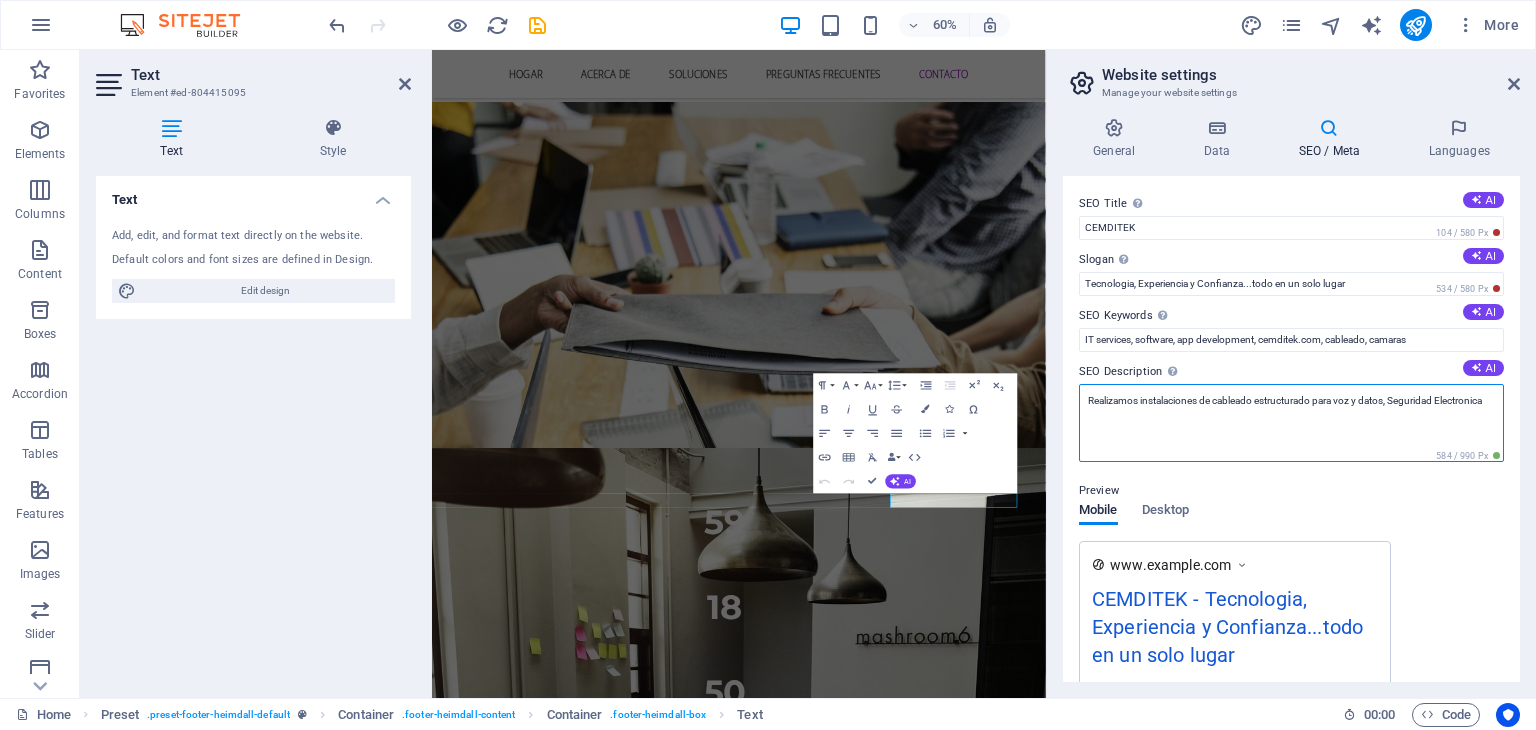 click on "Realizamos instalaciones de cableado estructurado para voz y datos, Seguridad Electronica" at bounding box center [1291, 423] 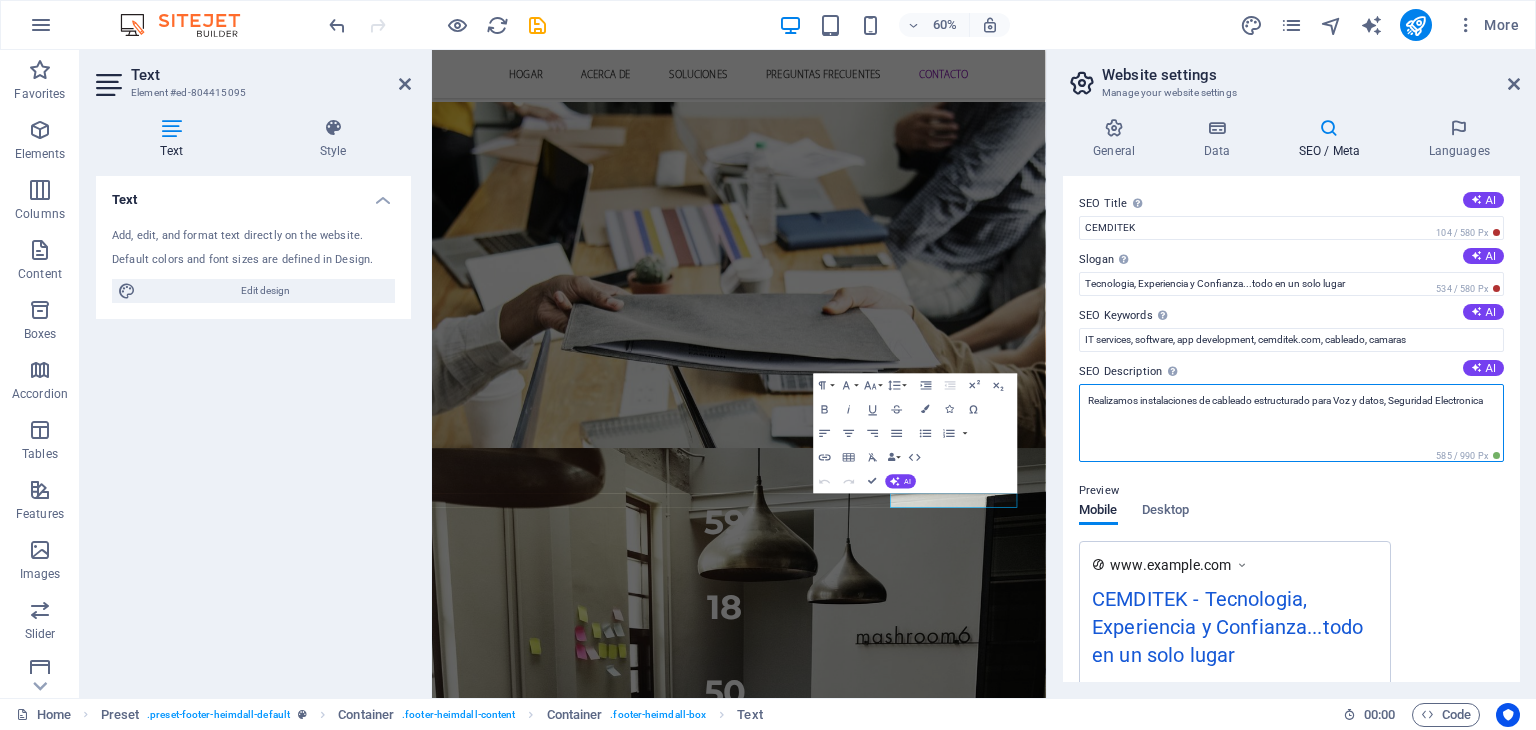 click on "Realizamos instalaciones de cableado estructurado para Voz y datos, Seguridad Electronica" at bounding box center [1291, 423] 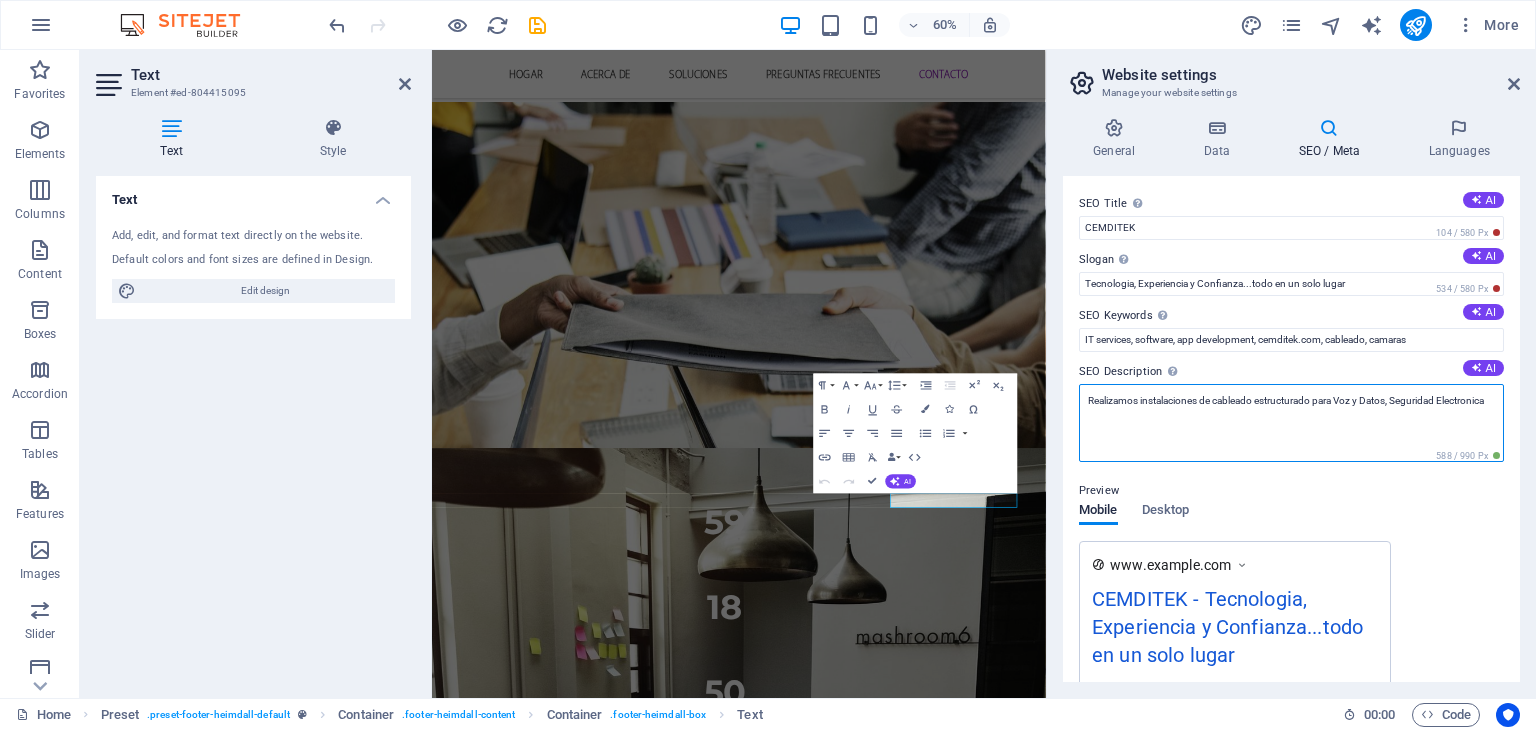 drag, startPoint x: 1146, startPoint y: 397, endPoint x: 1163, endPoint y: 453, distance: 58.5235 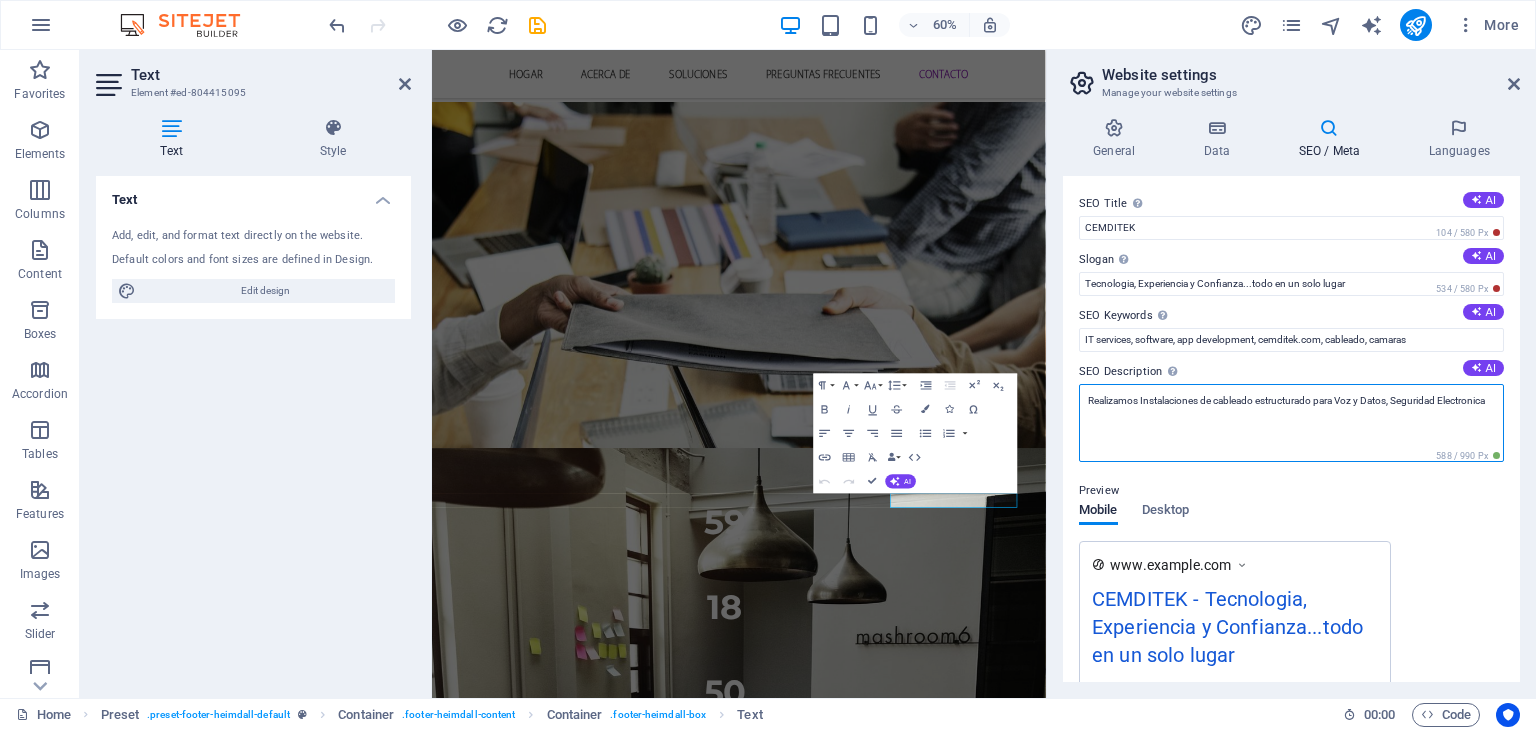 click on "Realizamos Instalaciones de cableado estructurado para Voz y Datos, Seguridad Electronica" at bounding box center [1291, 423] 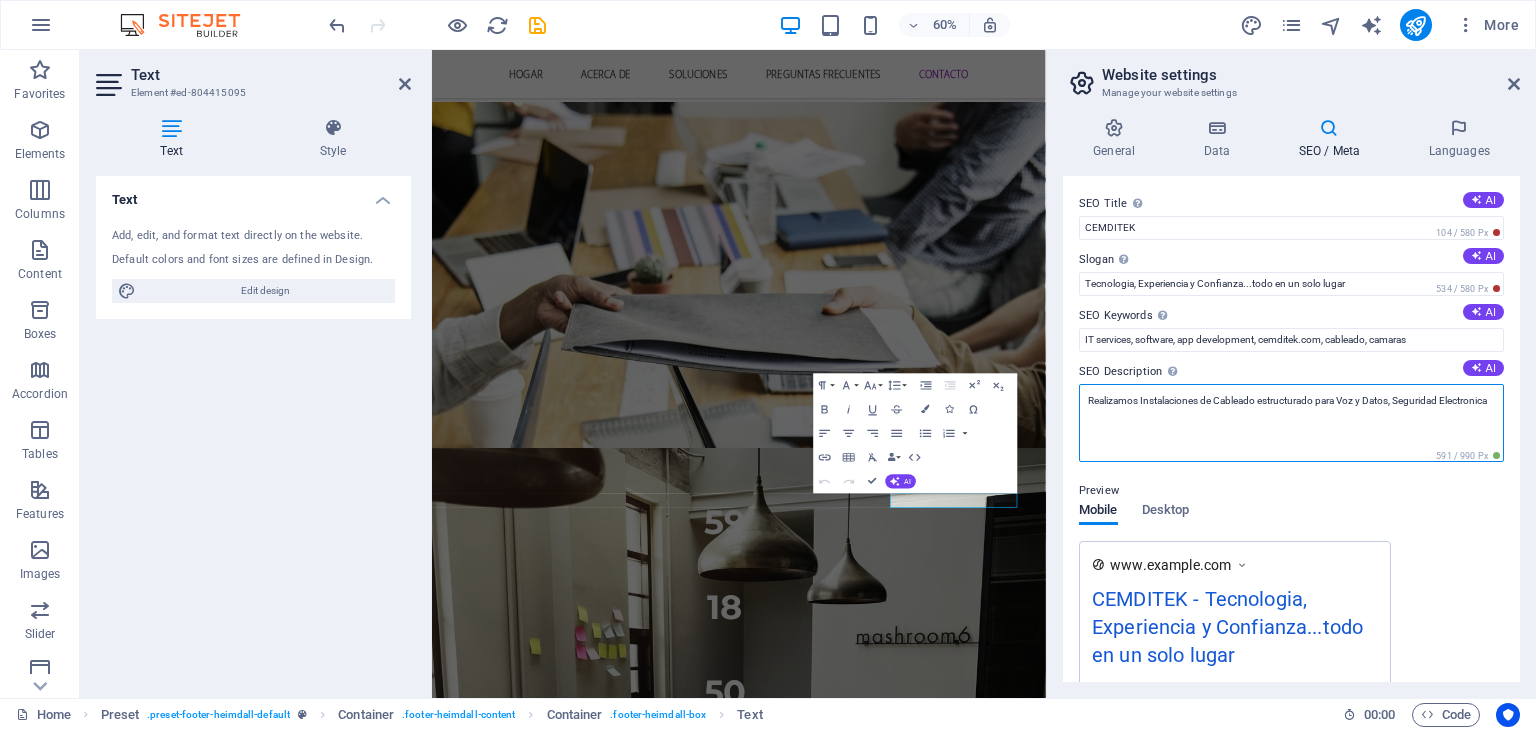 click on "Realizamos Instalaciones de Cableado estructurado para Voz y Datos, Seguridad Electronica" at bounding box center [1291, 423] 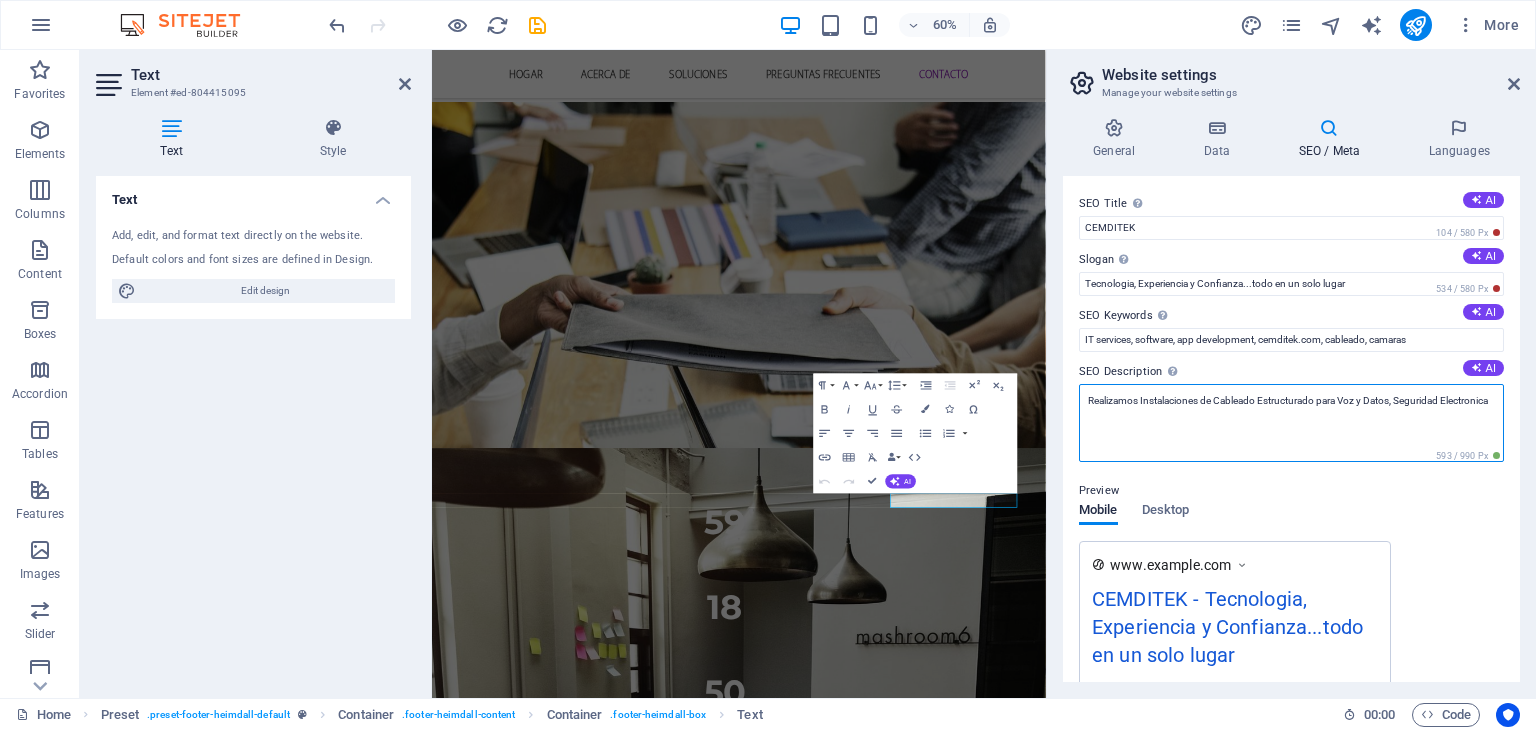 click on "Realizamos Instalaciones de Cableado Estructurado para Voz y Datos, Seguridad Electronica" at bounding box center (1291, 423) 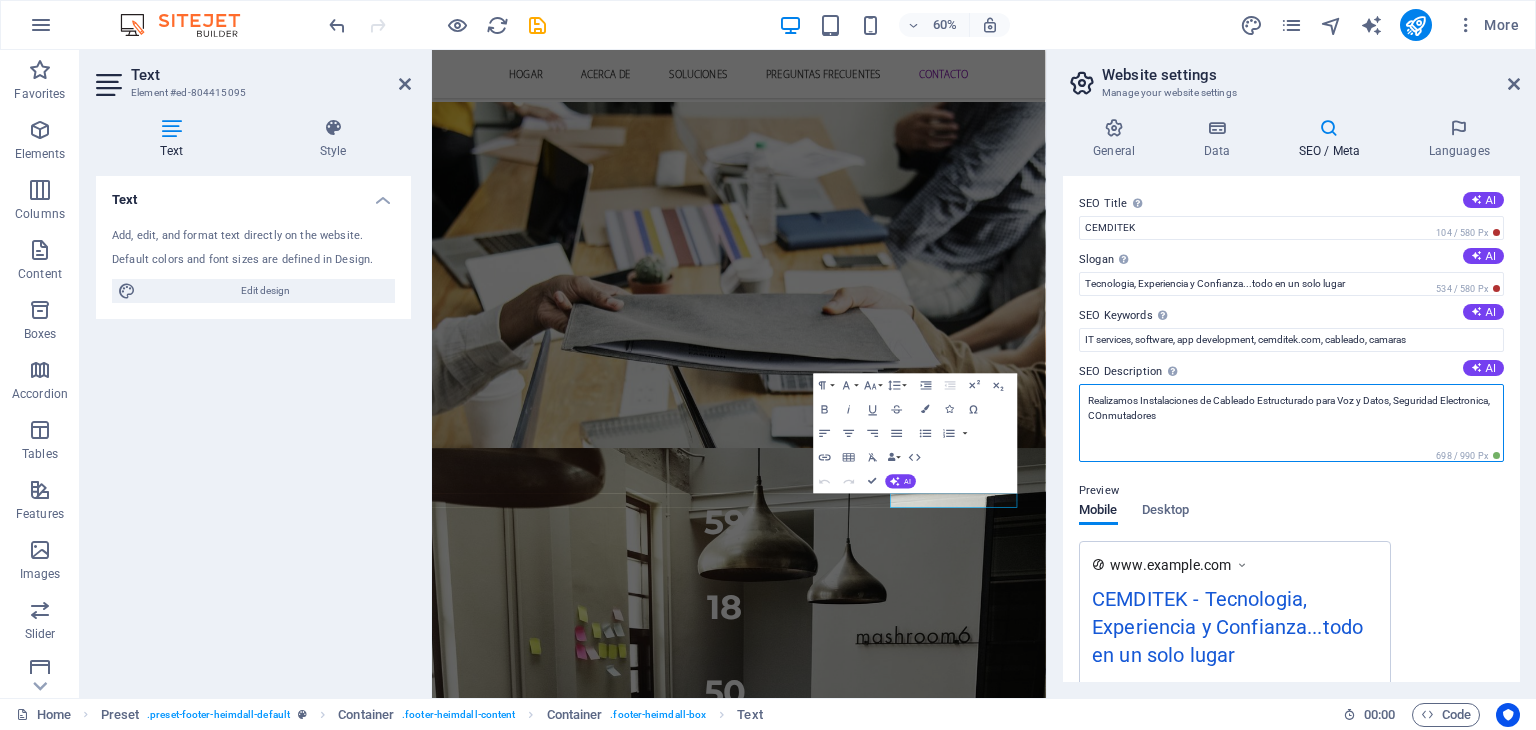 click on "Realizamos Instalaciones de Cableado Estructurado para Voz y Datos, Seguridad Electronica, COnmutadores" at bounding box center (1291, 423) 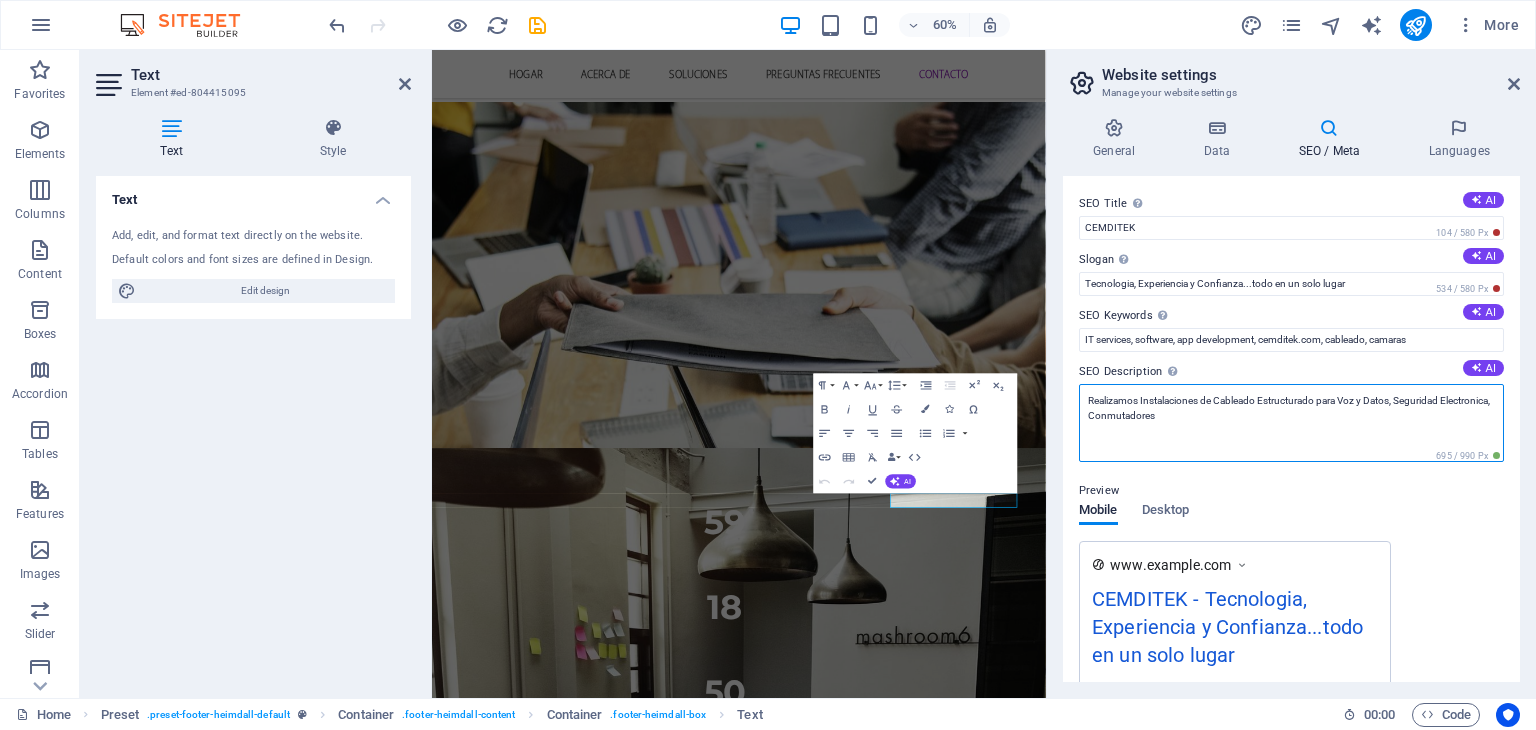 click on "Realizamos Instalaciones de Cableado Estructurado para Voz y Datos, Seguridad Electronica, Conmutadores" at bounding box center (1291, 423) 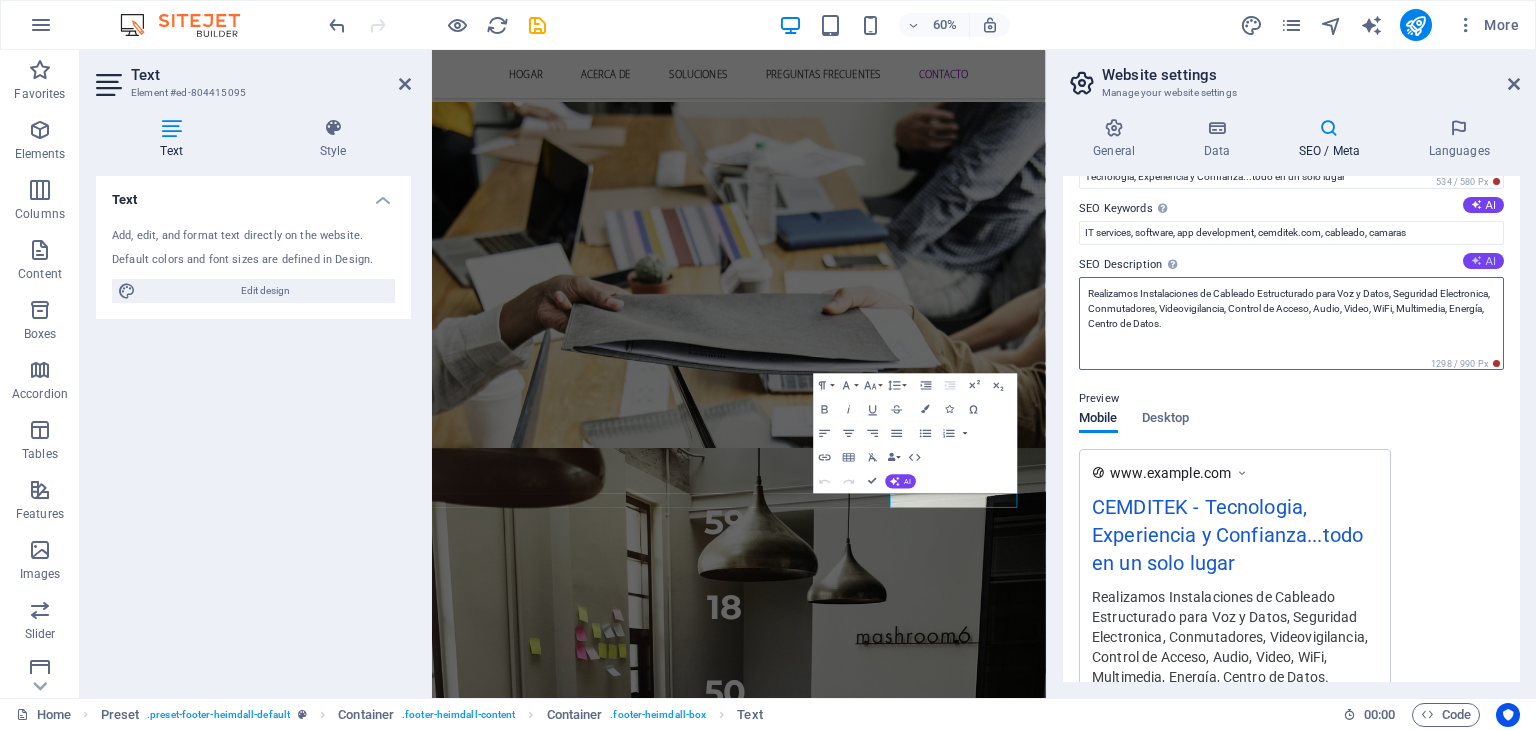 scroll, scrollTop: 0, scrollLeft: 0, axis: both 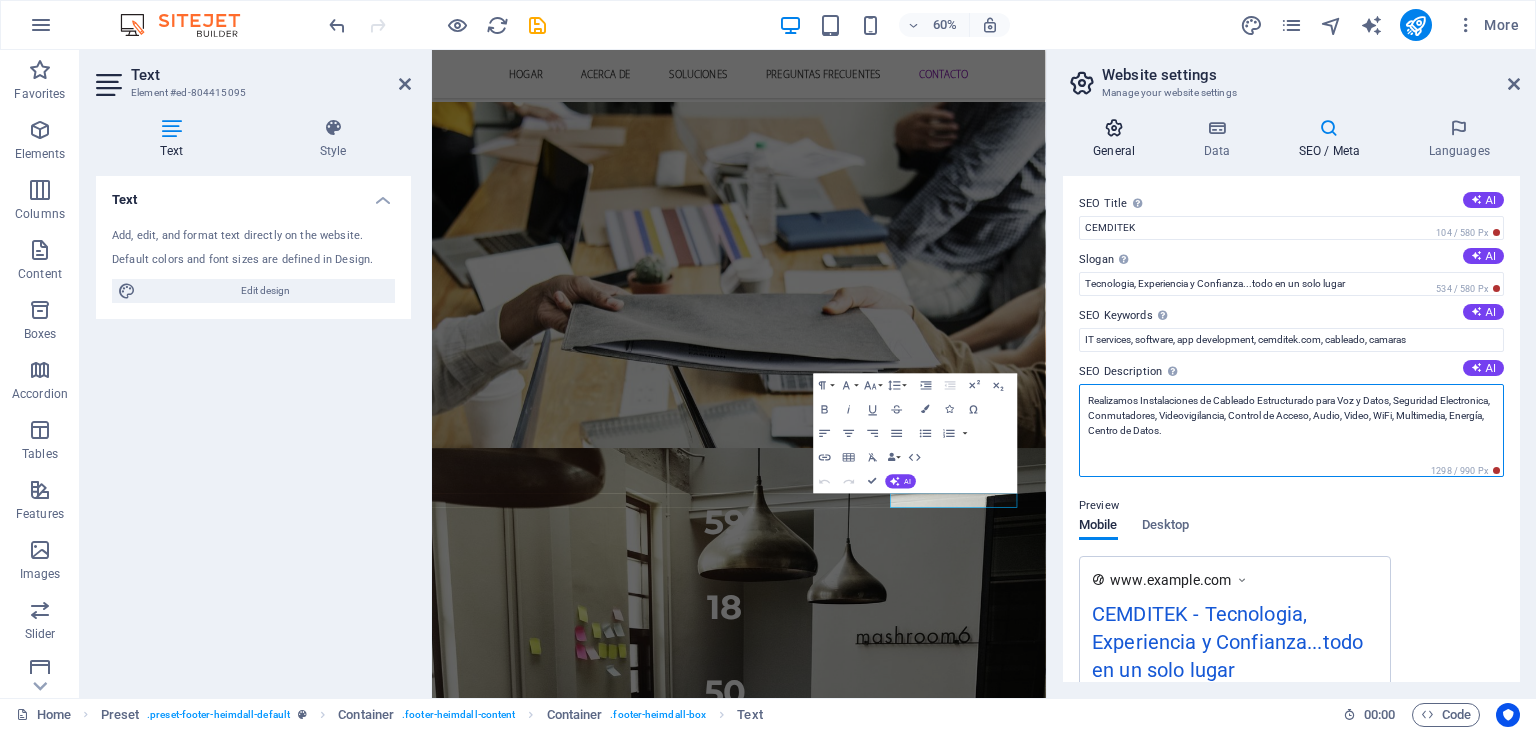type on "Realizamos Instalaciones de Cableado Estructurado para Voz y Datos, Seguridad Electronica, Conmutadores, Videovigilancia, Control de Acceso, Audio, Video, WiFi, Multimedia, Energía, Centro de Datos." 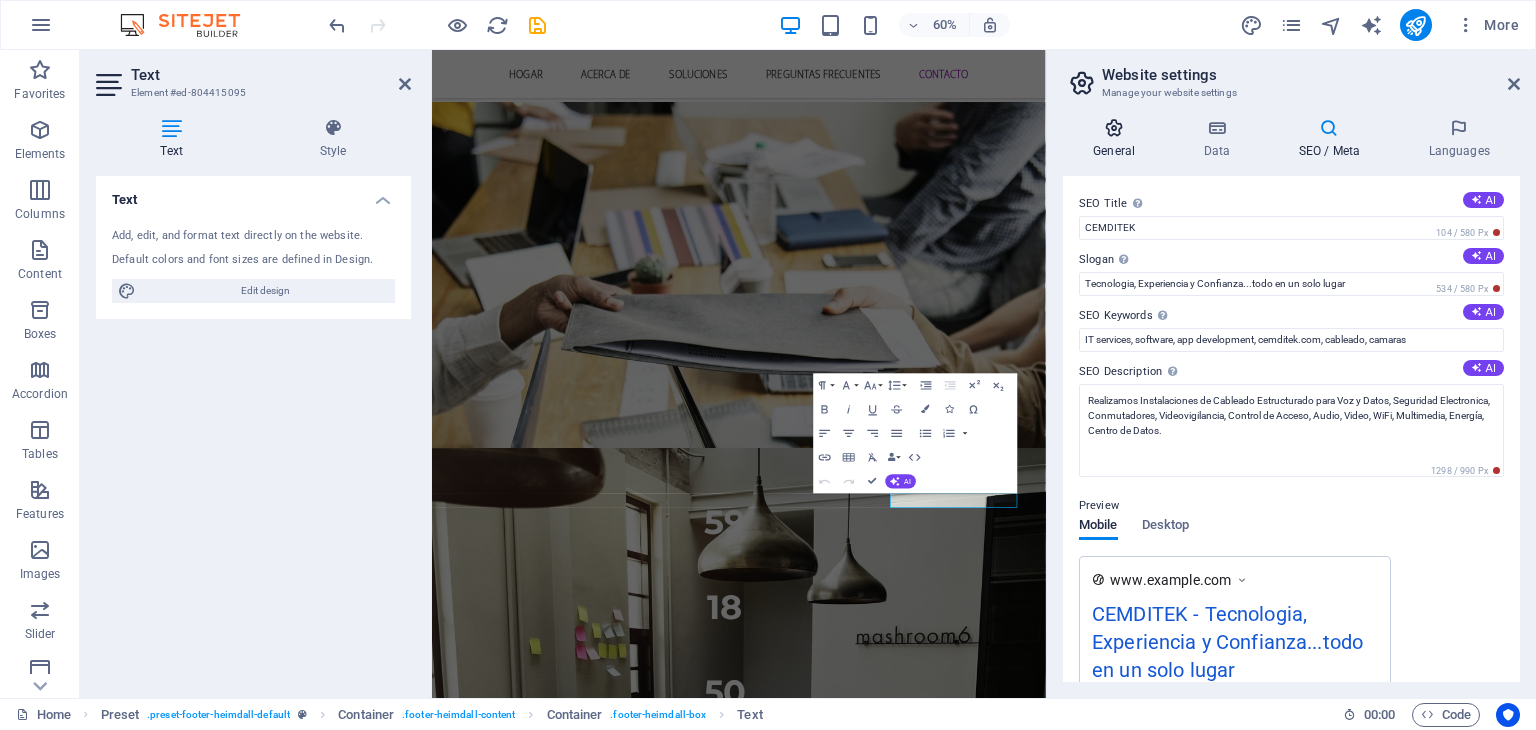click on "General" at bounding box center (1118, 139) 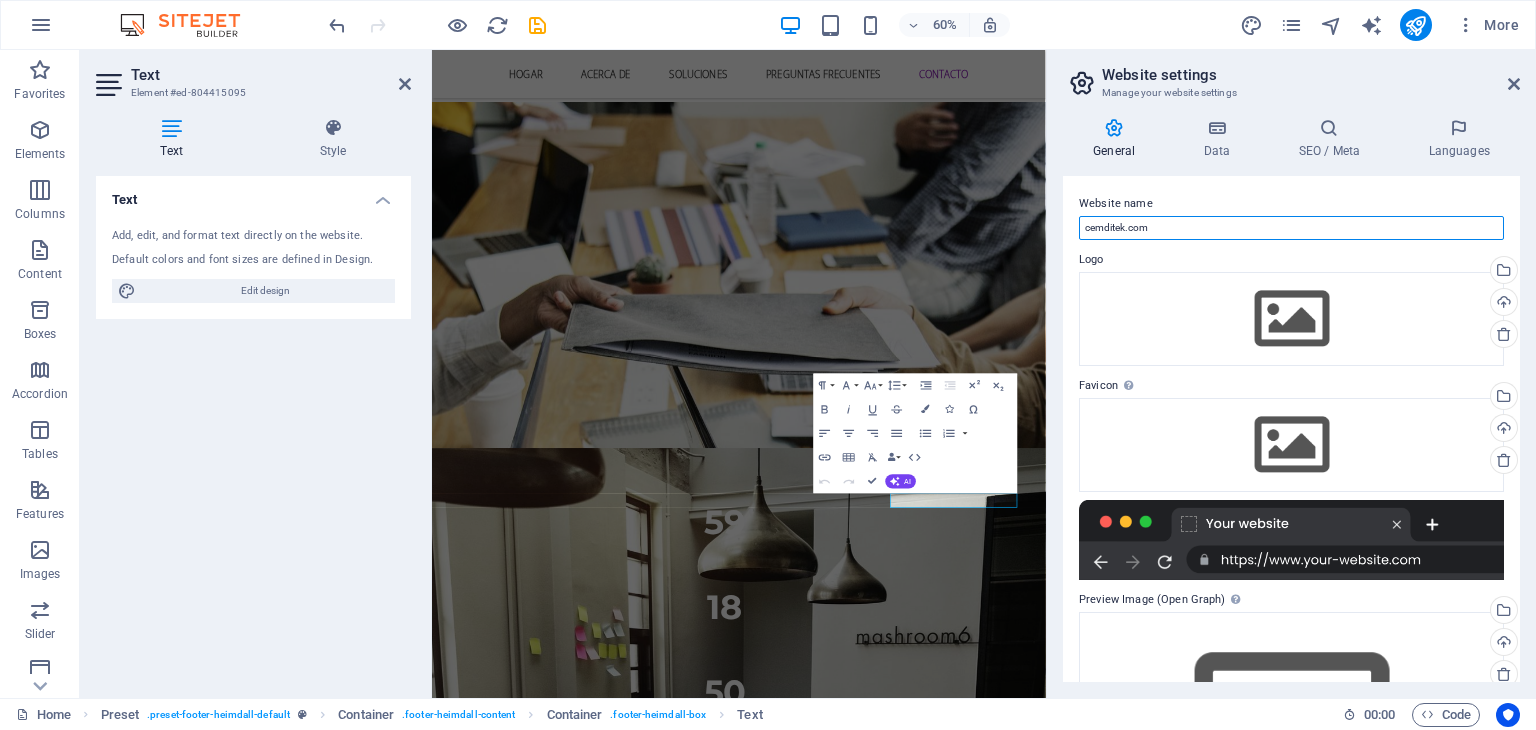 drag, startPoint x: 1169, startPoint y: 226, endPoint x: 1068, endPoint y: 222, distance: 101.07918 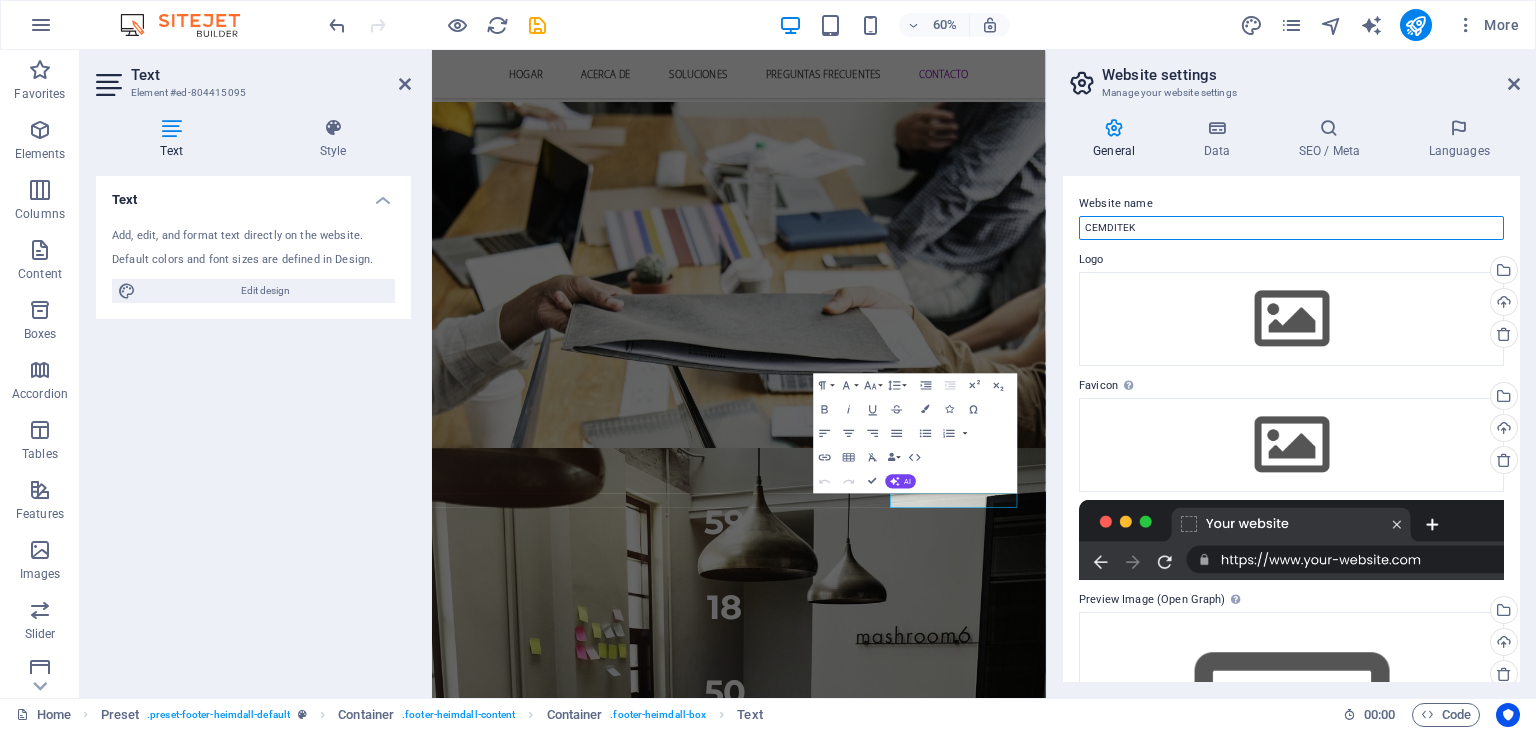 type on "CEMDITEK" 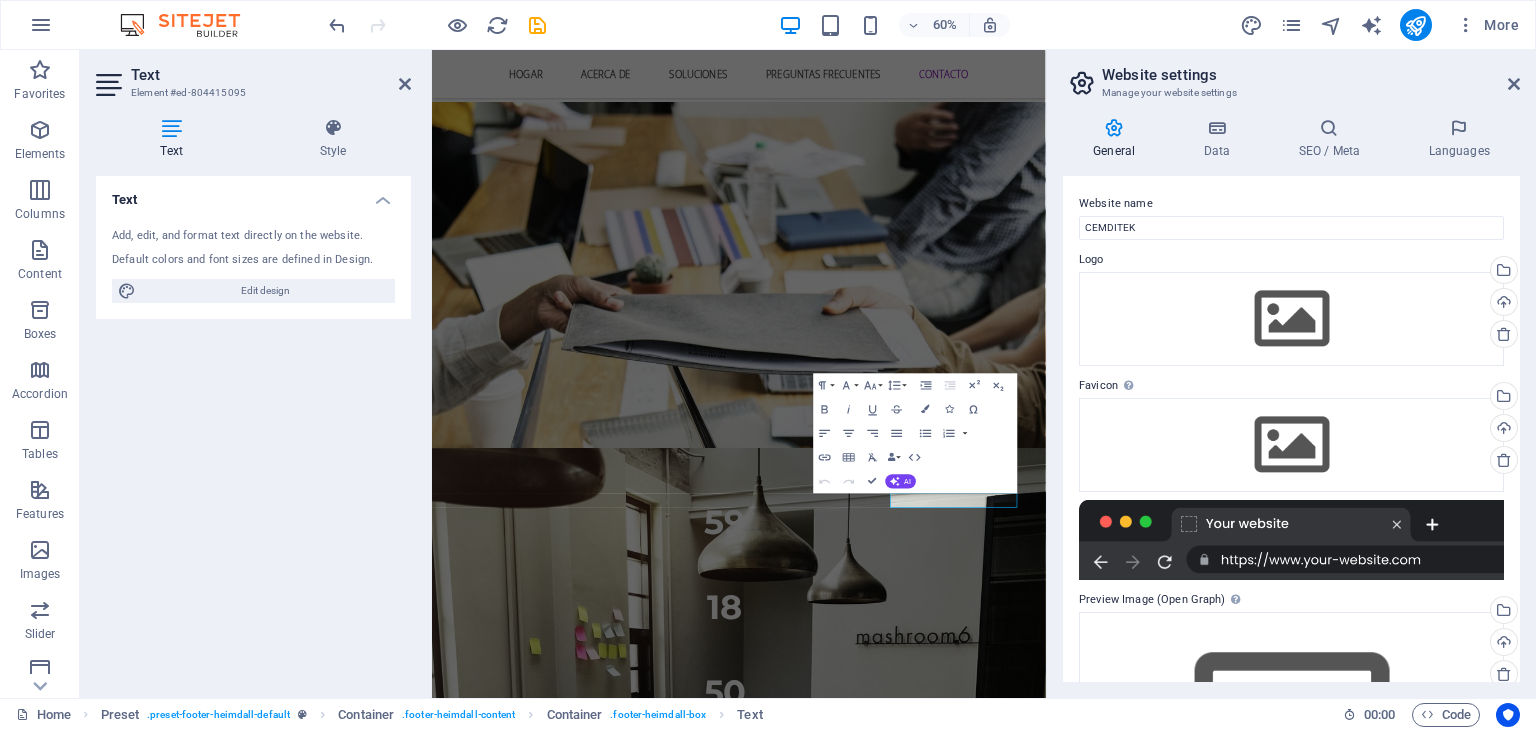 click on "Website name CEMDITEK Logo Drag files here, click to choose files or select files from Files or our free stock photos & videos Select files from the file manager, stock photos, or upload file(s) Upload Favicon Set the favicon of your website here. A favicon is a small icon shown in the browser tab next to your website title. It helps visitors identify your website. Drag files here, click to choose files or select files from Files or our free stock photos & videos Select files from the file manager, stock photos, or upload file(s) Upload Preview Image (Open Graph) This image will be shown when the website is shared on social networks Drag files here, click to choose files or select files from Files or our free stock photos & videos Select files from the file manager, stock photos, or upload file(s) Upload" at bounding box center (1291, 429) 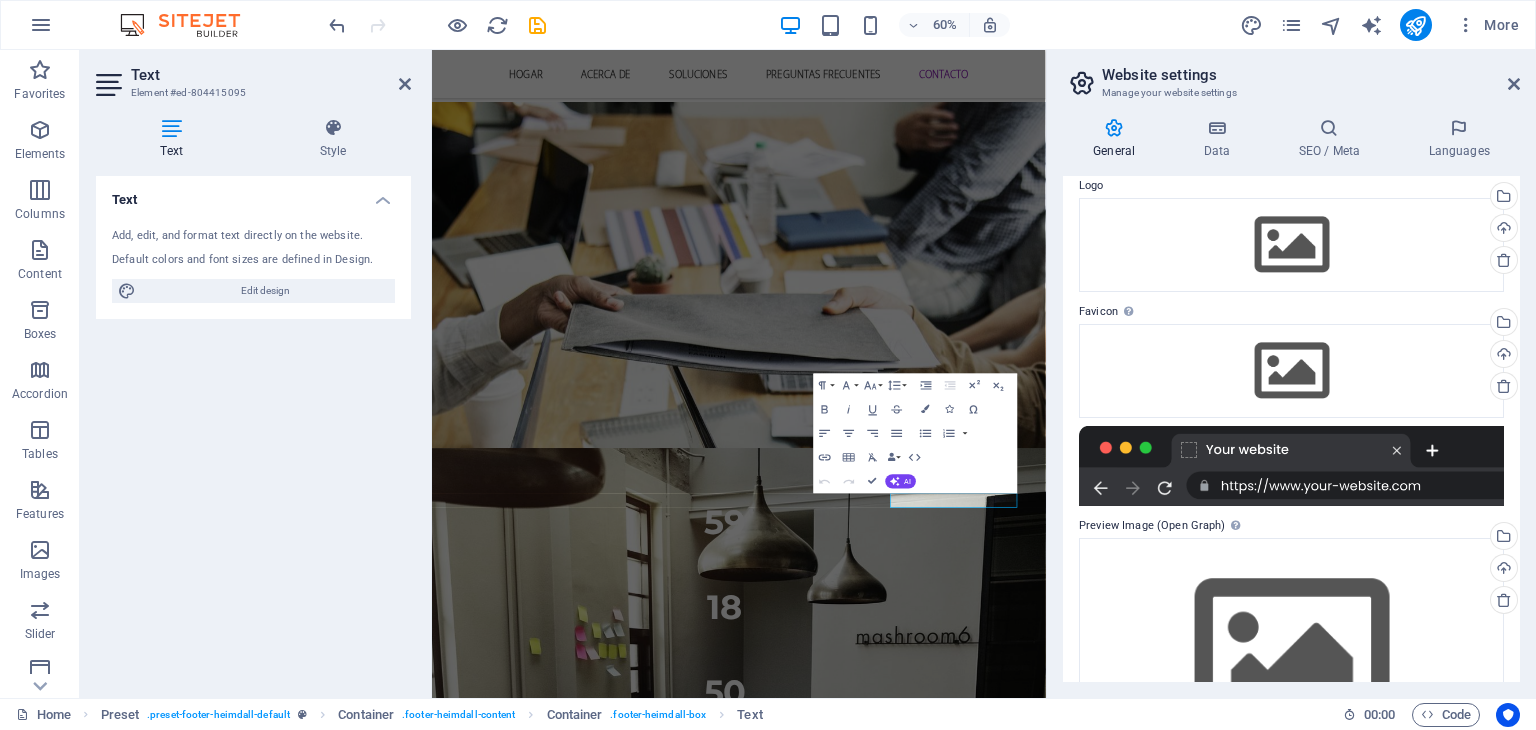 scroll, scrollTop: 176, scrollLeft: 0, axis: vertical 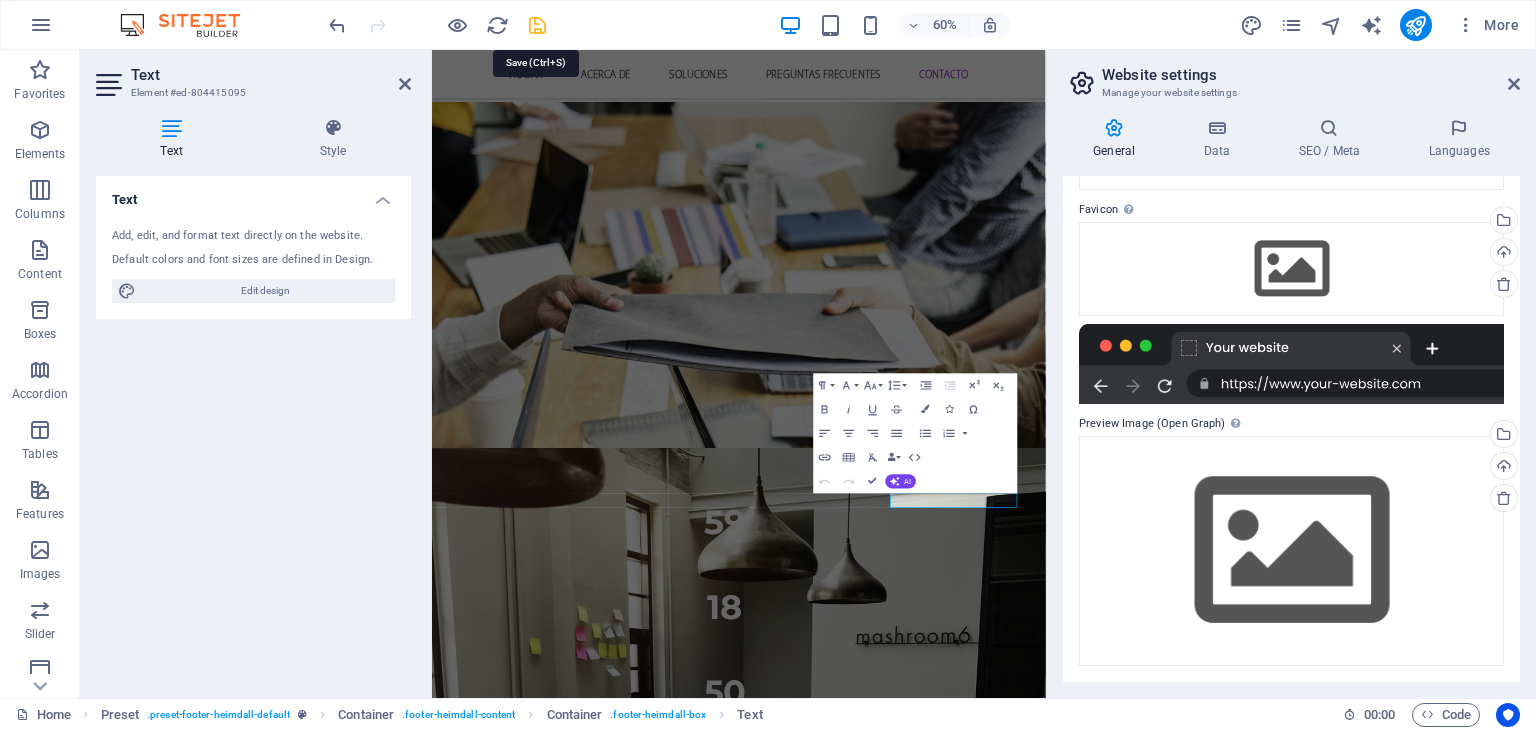 click at bounding box center (537, 25) 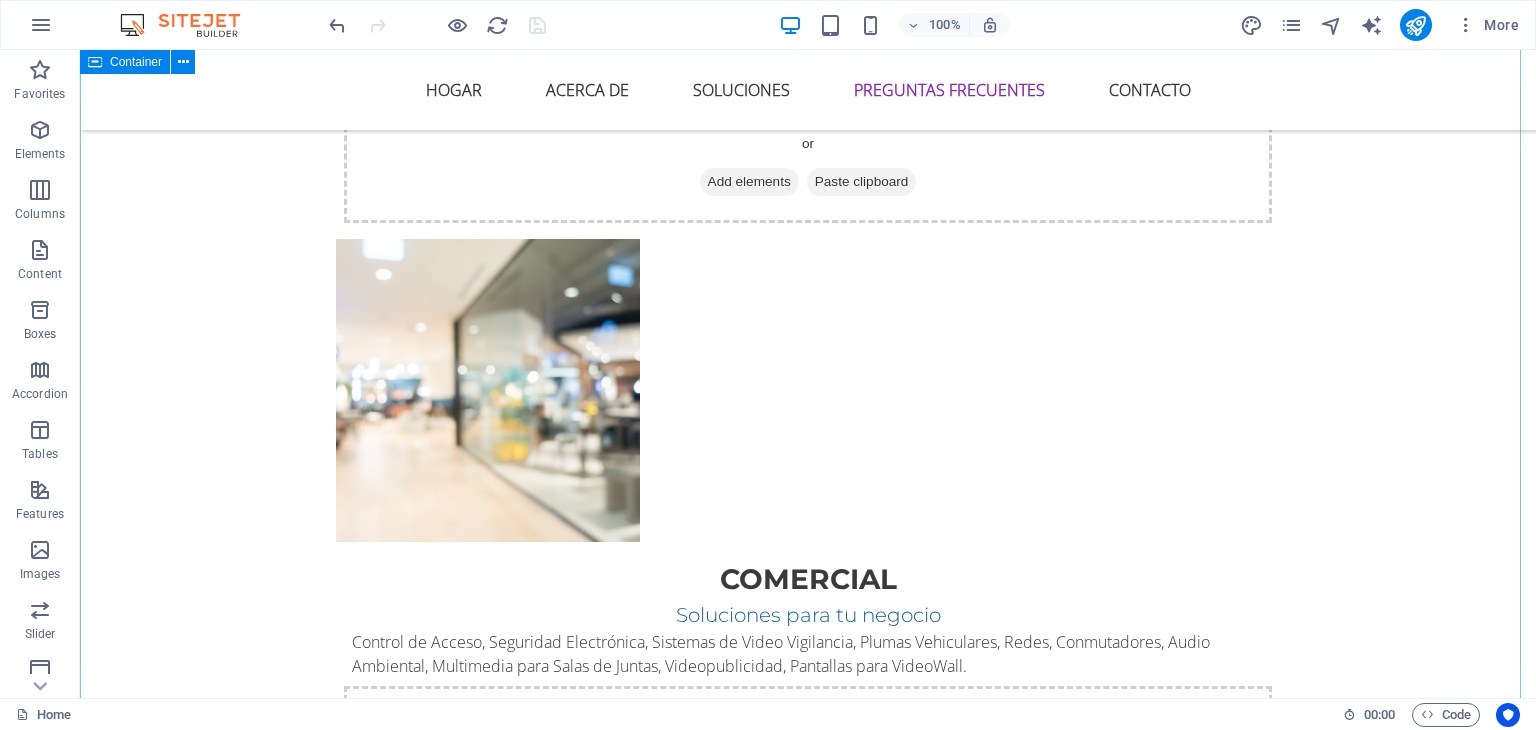 scroll, scrollTop: 3924, scrollLeft: 0, axis: vertical 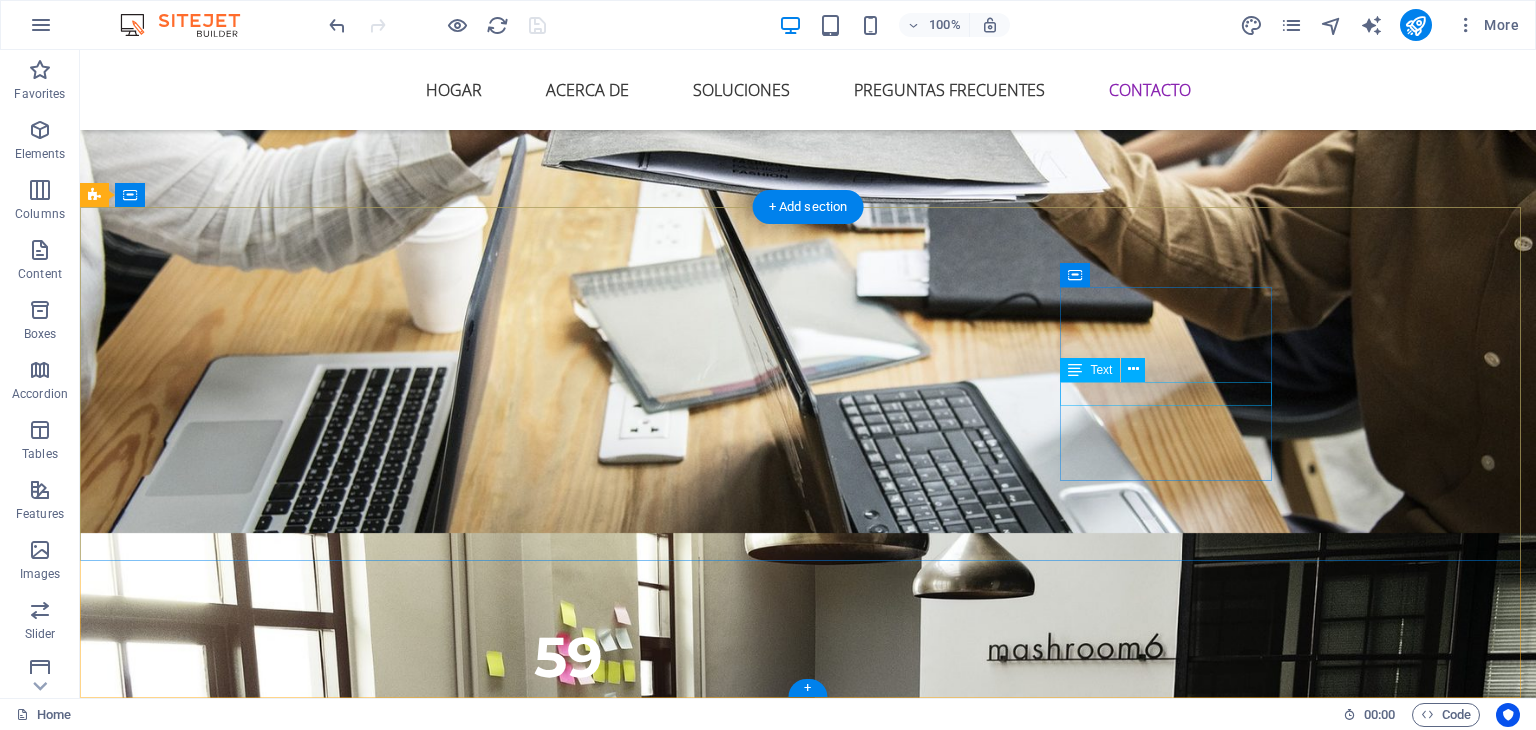 click on "contacto@[DOMAIN]" at bounding box center (568, 5445) 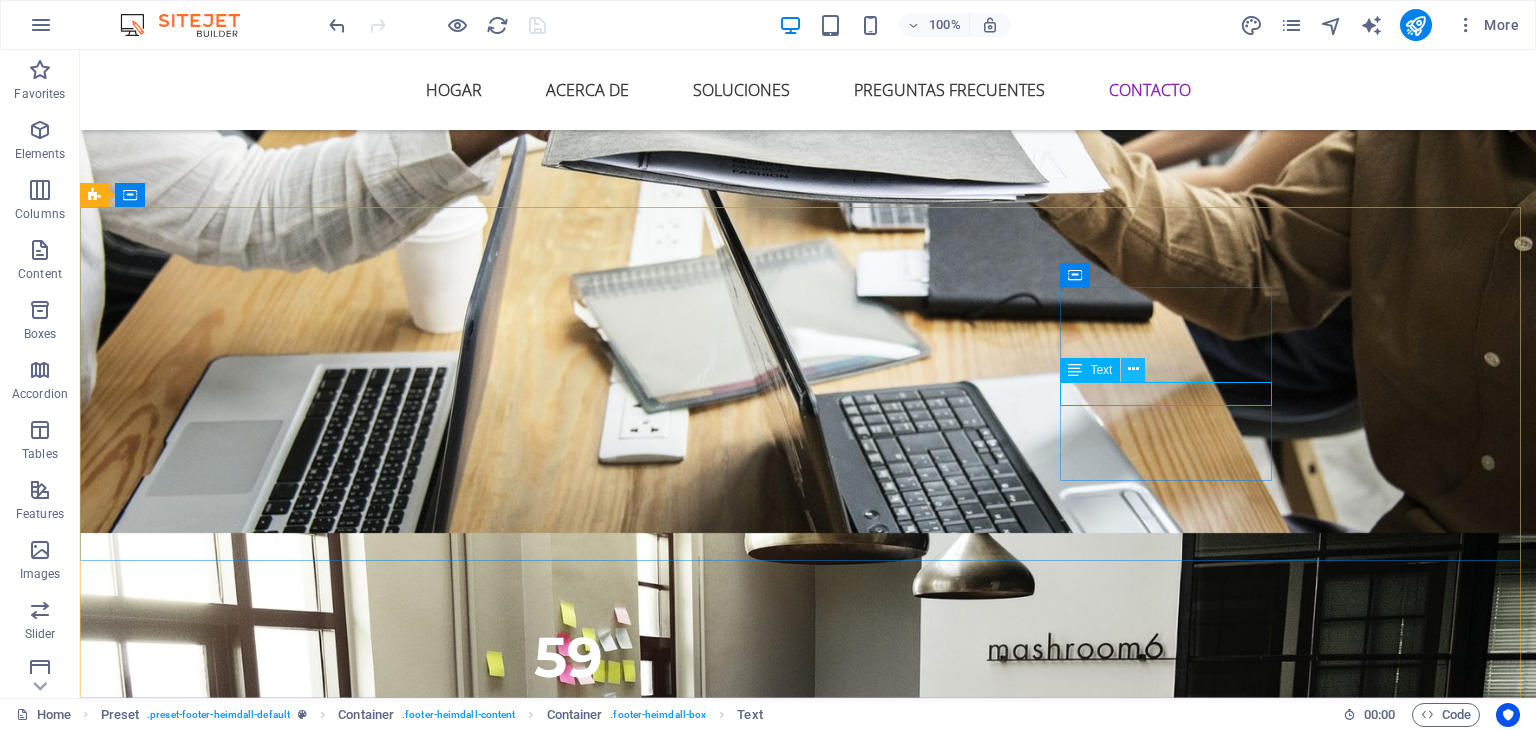 click at bounding box center (1133, 370) 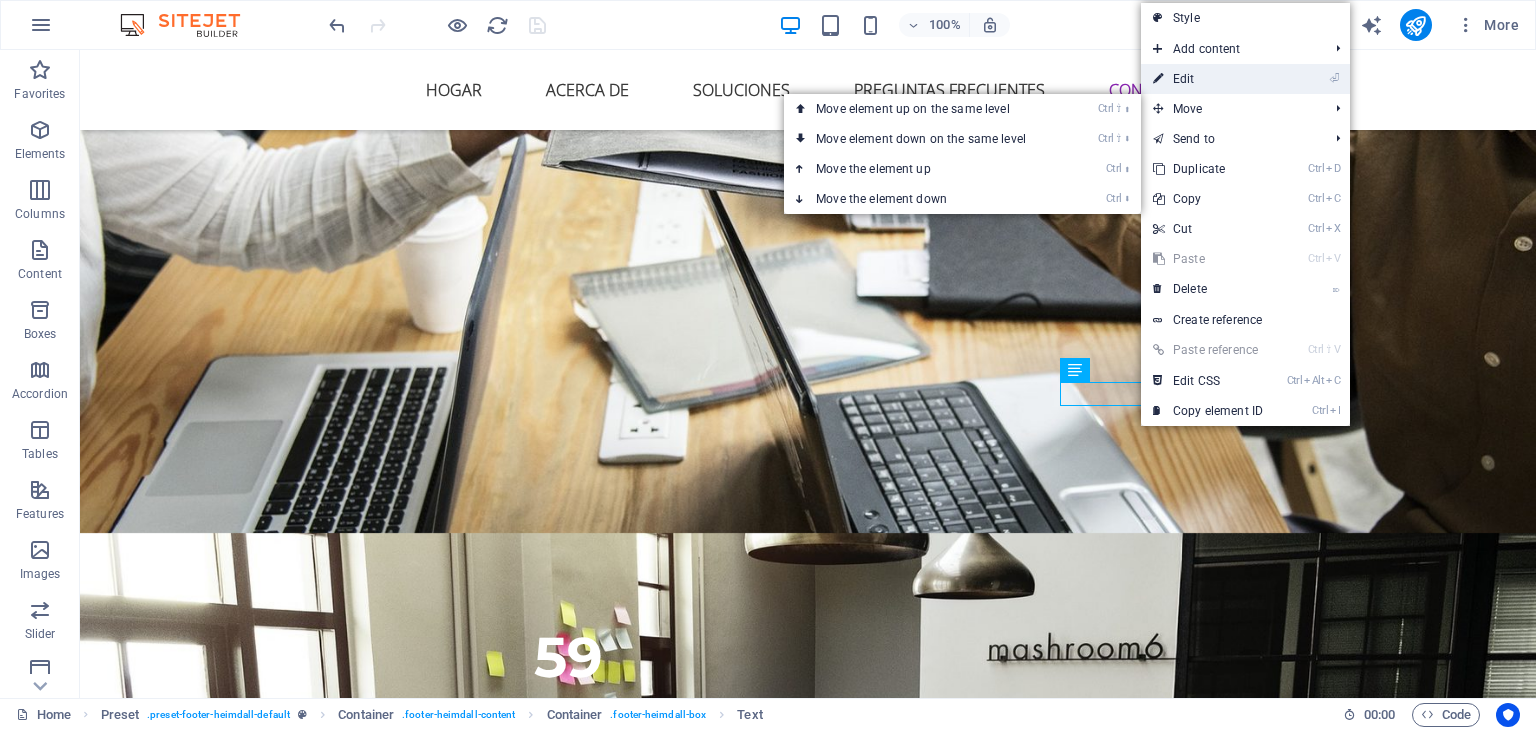 click on "⏎  Edit" at bounding box center [1208, 79] 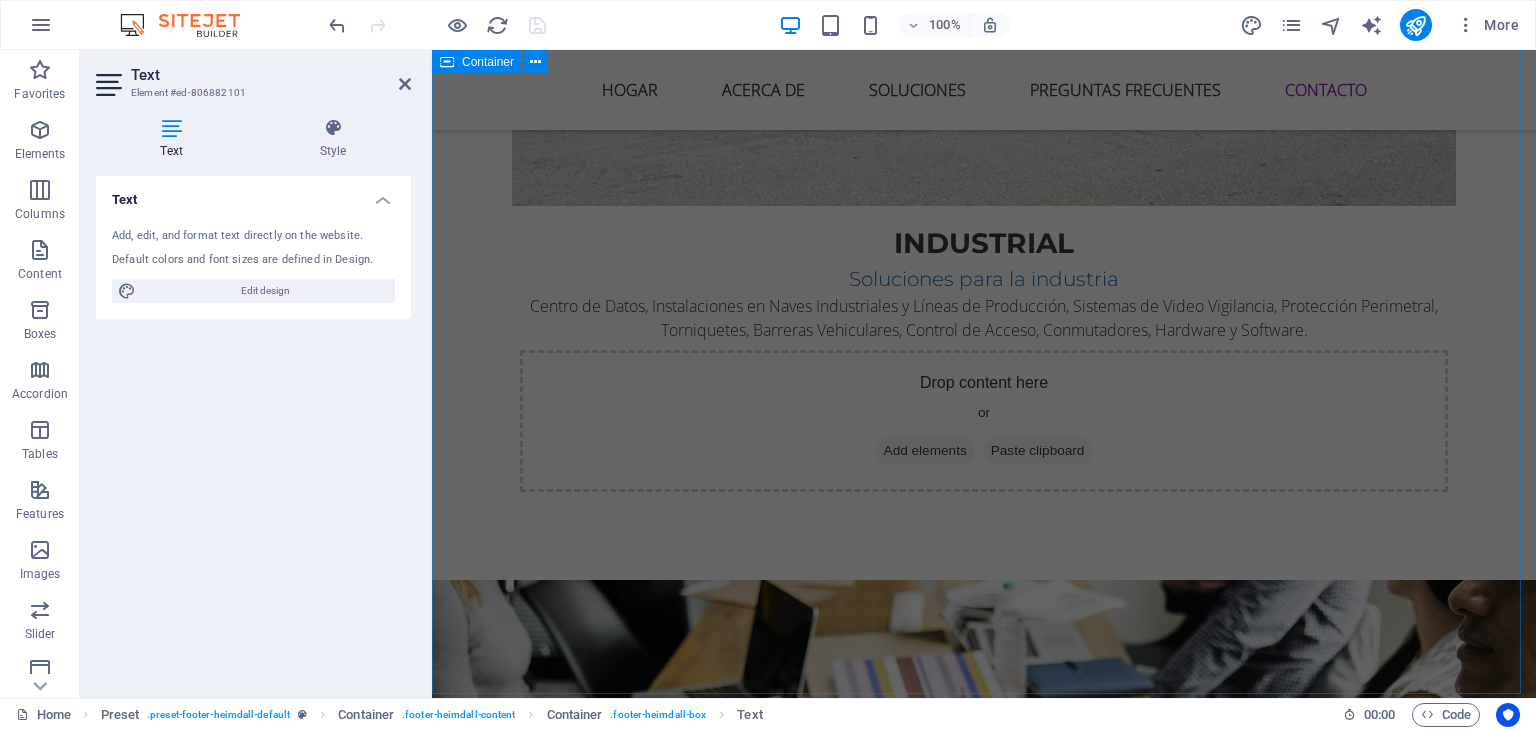 scroll, scrollTop: 5590, scrollLeft: 0, axis: vertical 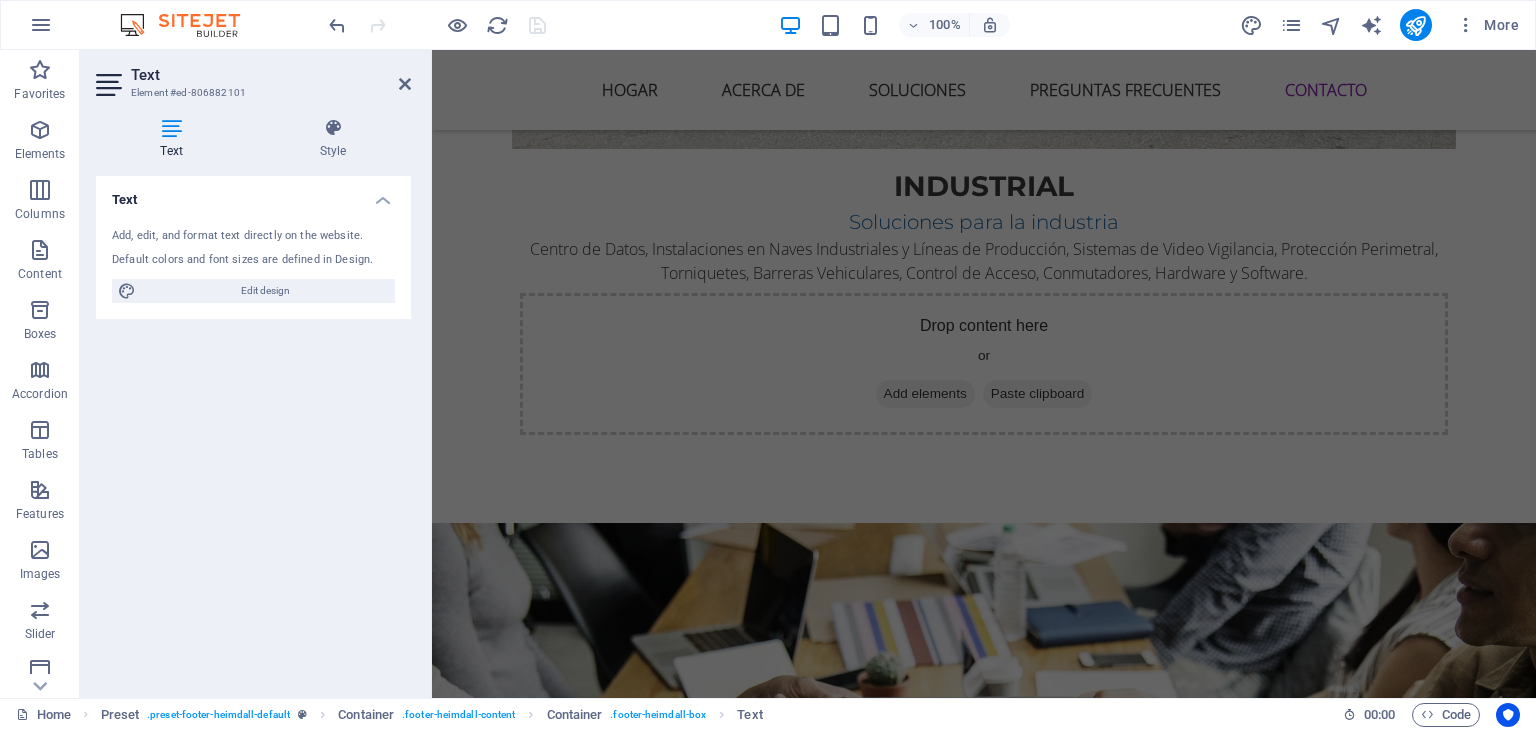 click on "Text Add, edit, and format text directly on the website. Default colors and font sizes are defined in Design. Edit design Alignment Left aligned Centered Right aligned" at bounding box center (253, 429) 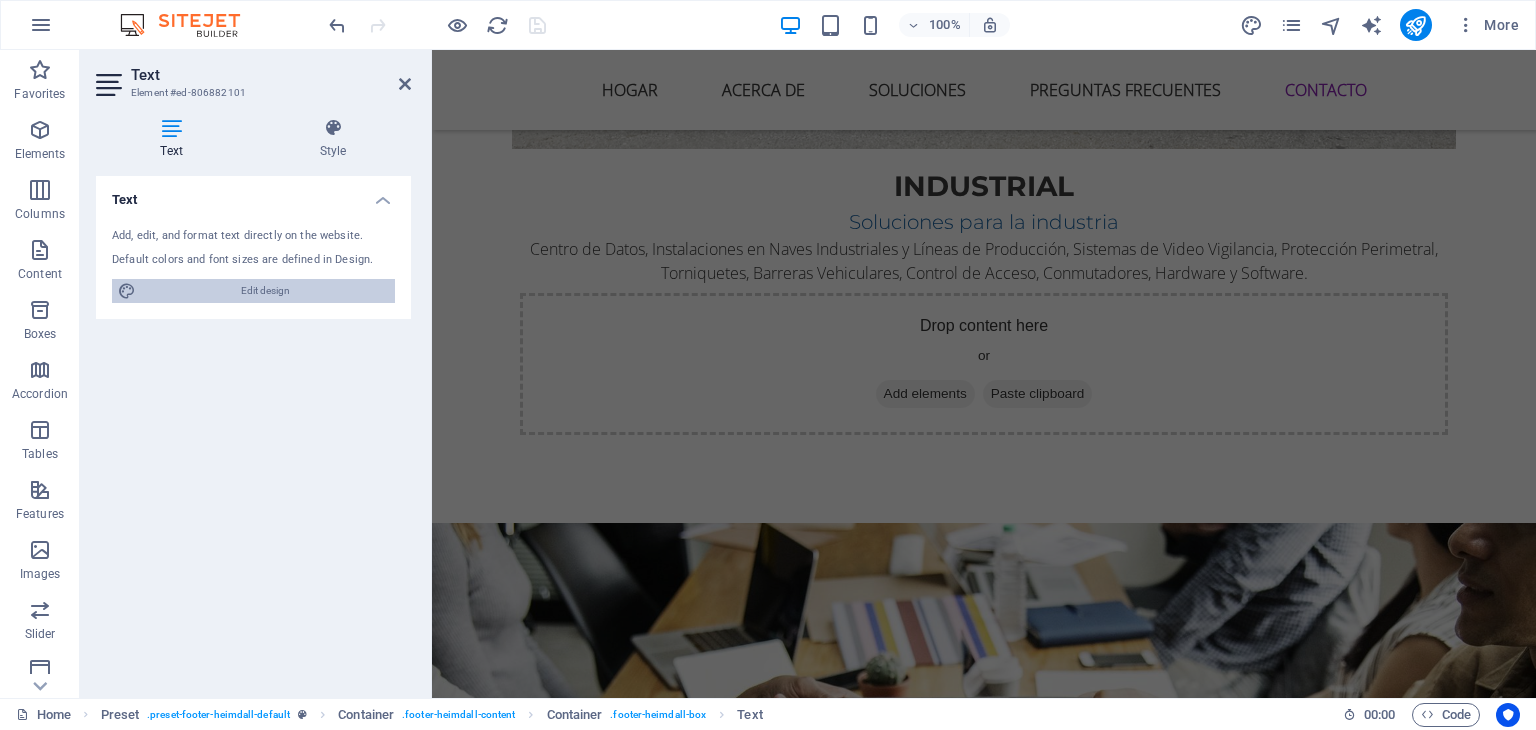 click on "Edit design" at bounding box center (265, 291) 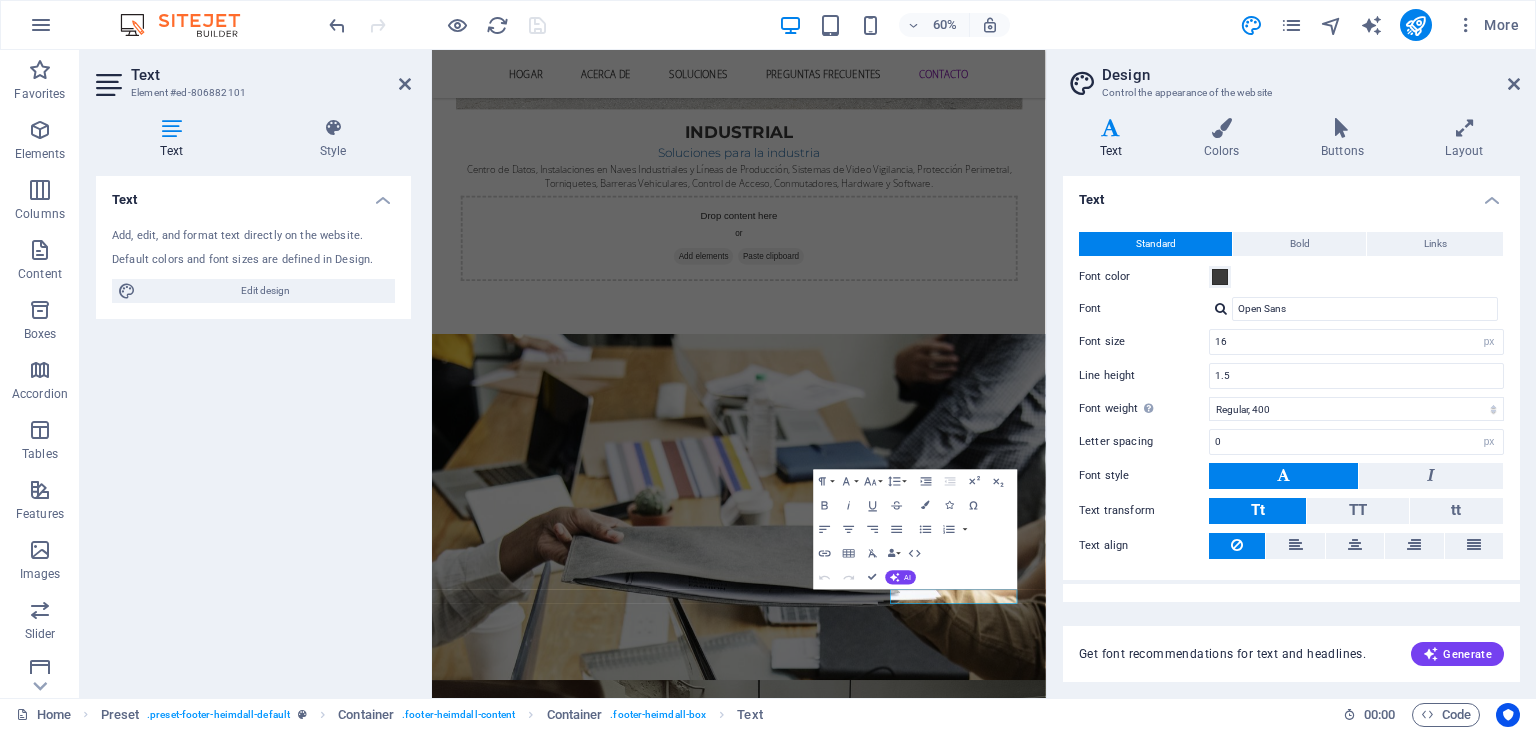 scroll, scrollTop: 5842, scrollLeft: 0, axis: vertical 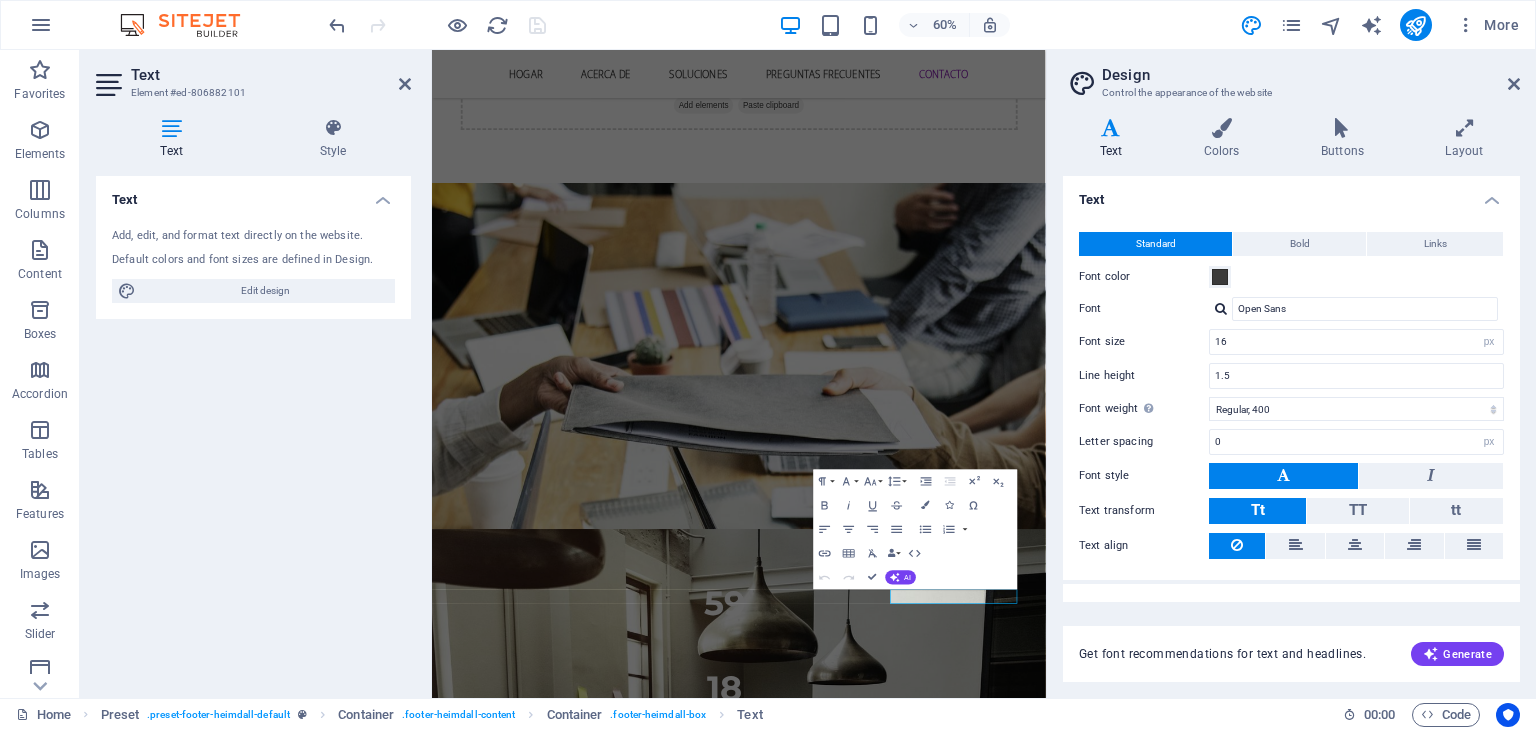 click on "Design Control the appearance of the website" at bounding box center (1293, 76) 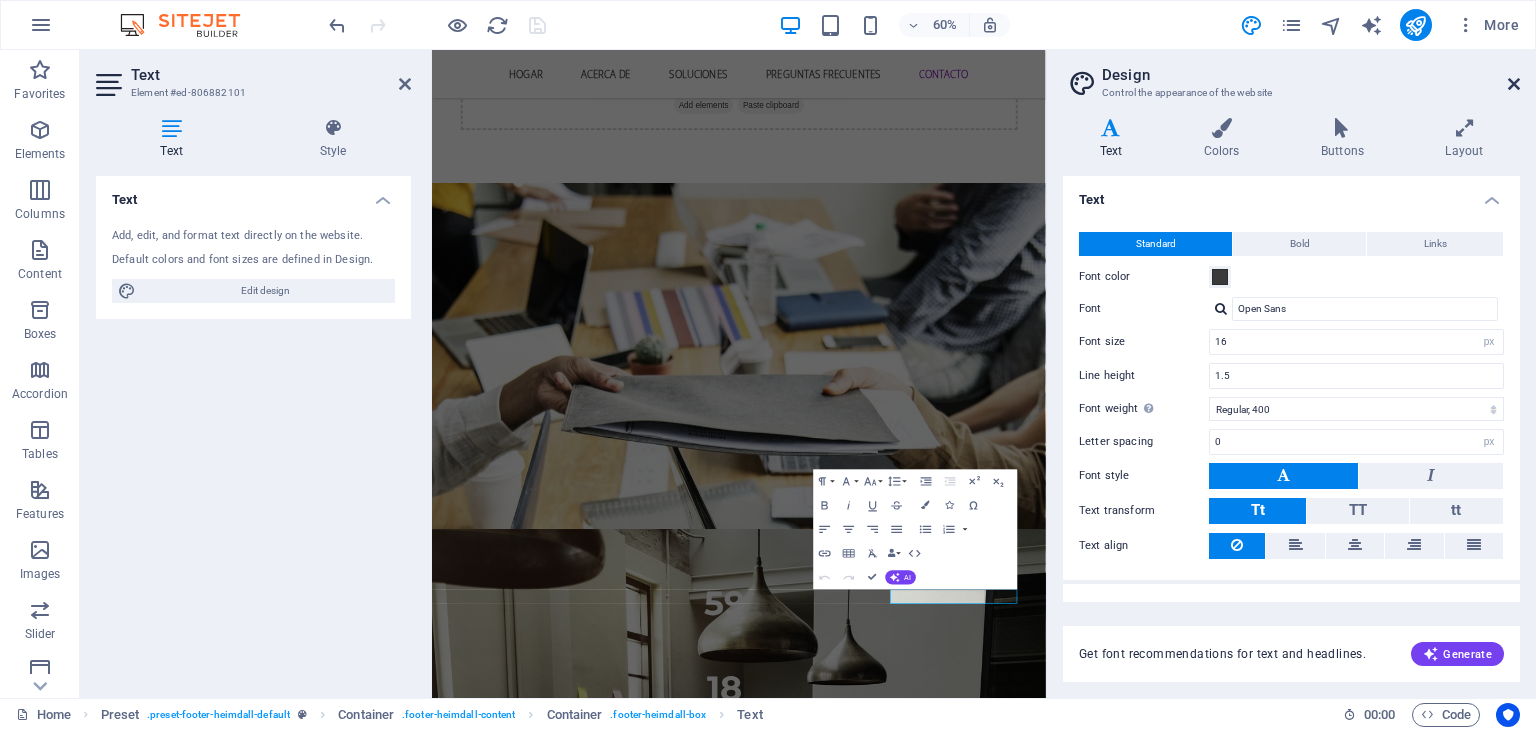 click at bounding box center [1514, 84] 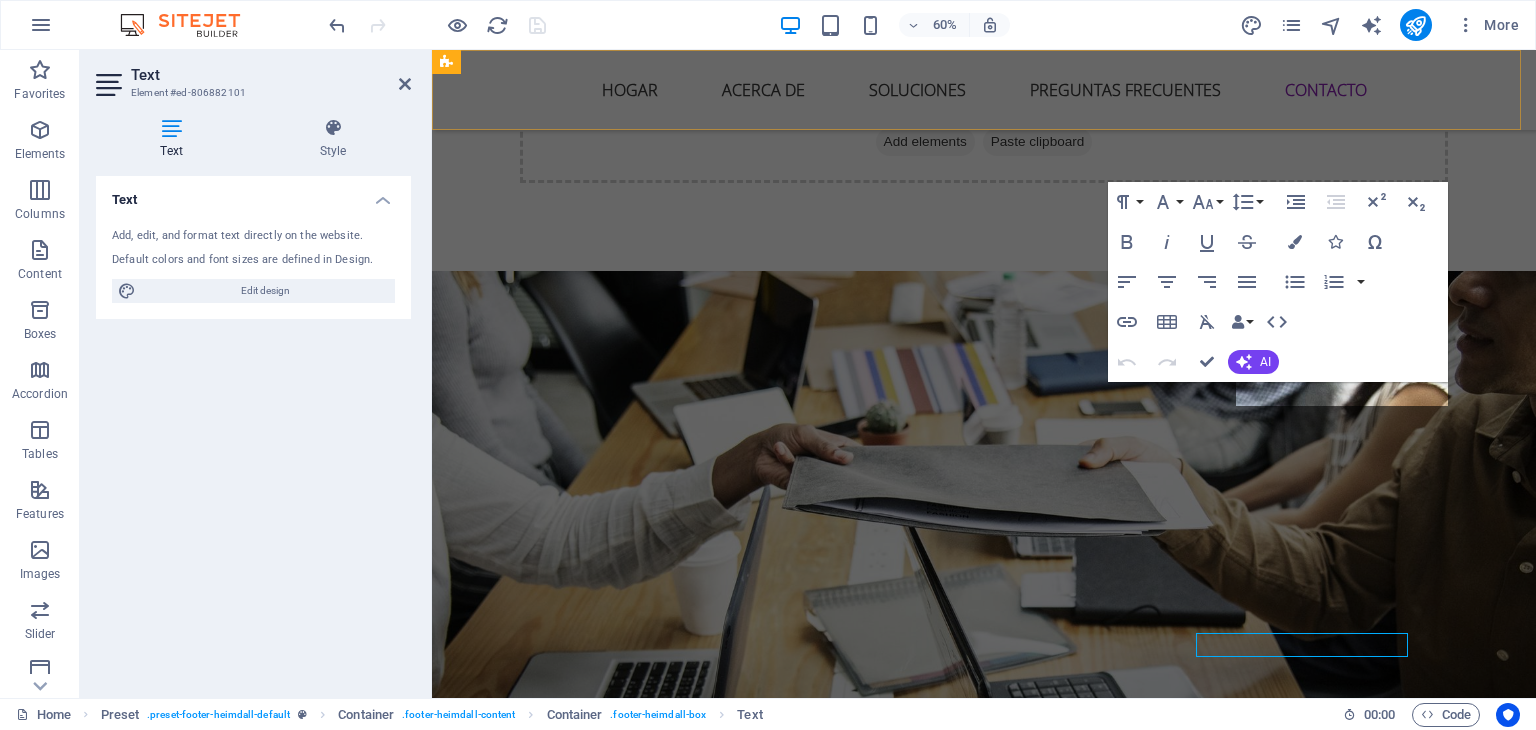 scroll, scrollTop: 6157, scrollLeft: 0, axis: vertical 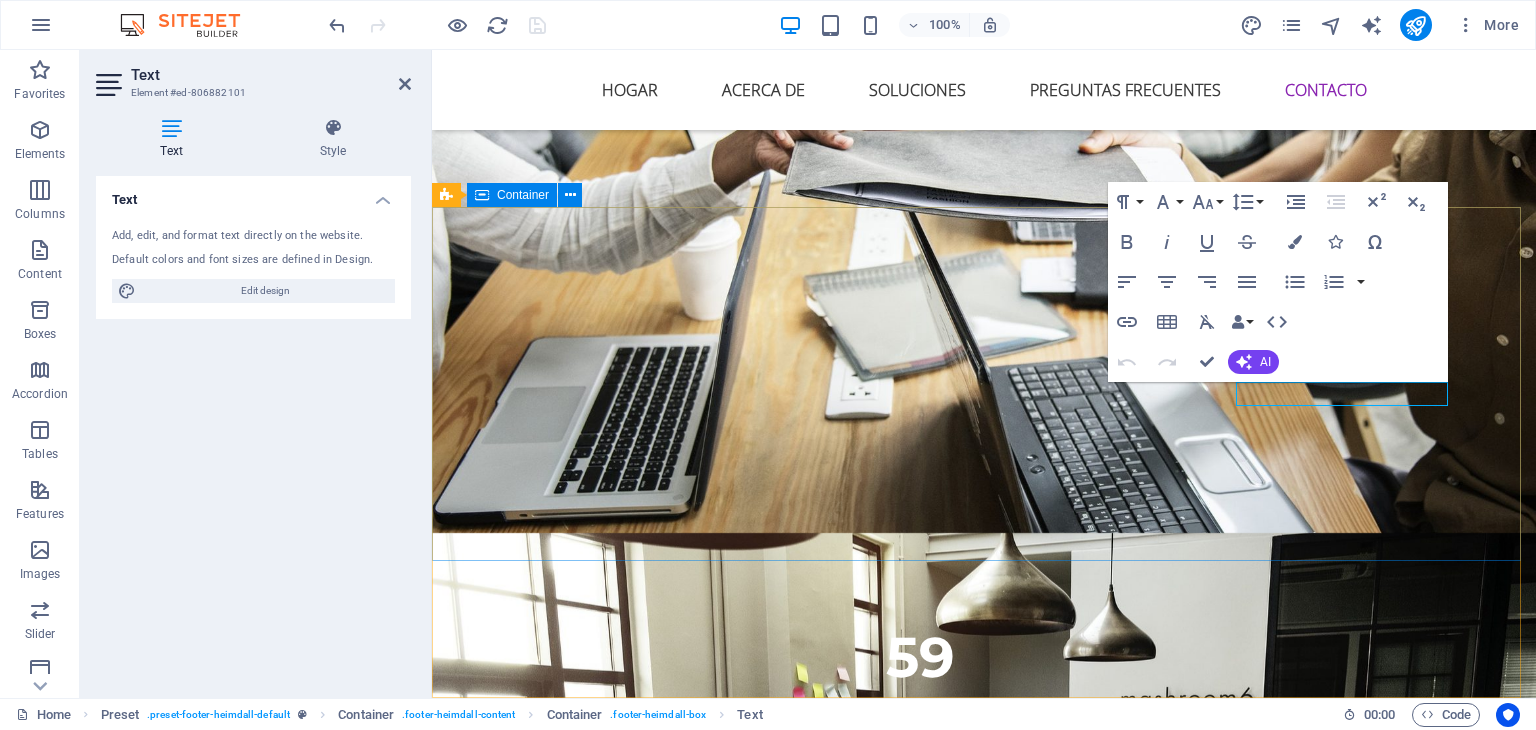 click on "Permítanos ser su aliado en Tecnología. Estamos dispuestos a ayudarle con cualquier requerimiento que tenga ya implementar con la calidad que merece. Tecnología, Experiencia y Confianza… todo en un solo lugar. Navegación Hogar Acerca de Soluciones Preguntas frecuentes Contacto Contáctanos Hermosillo, Sonora Teléfono: +52 [PHONE] contacto@[DOMAIN]" at bounding box center [984, 5210] 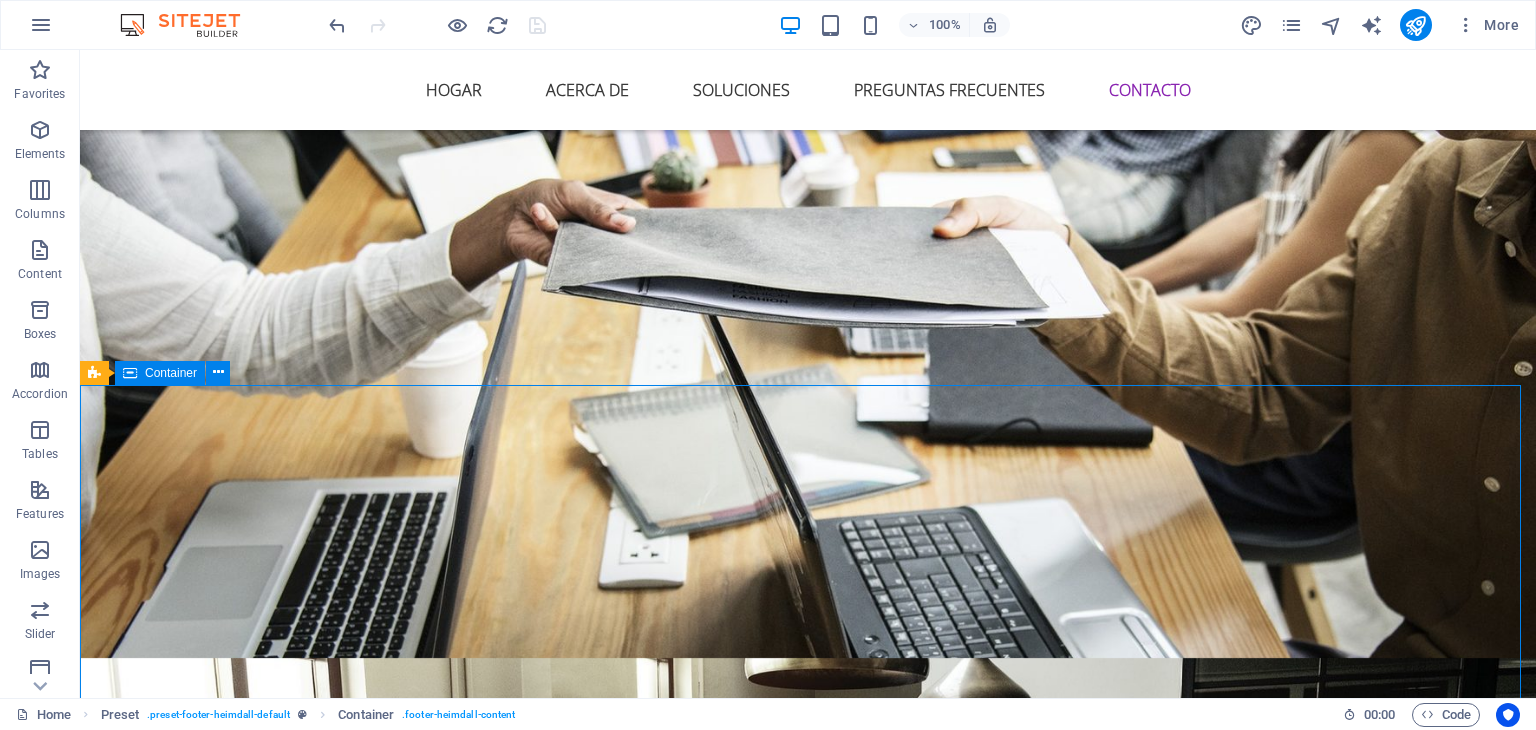 scroll, scrollTop: 5957, scrollLeft: 0, axis: vertical 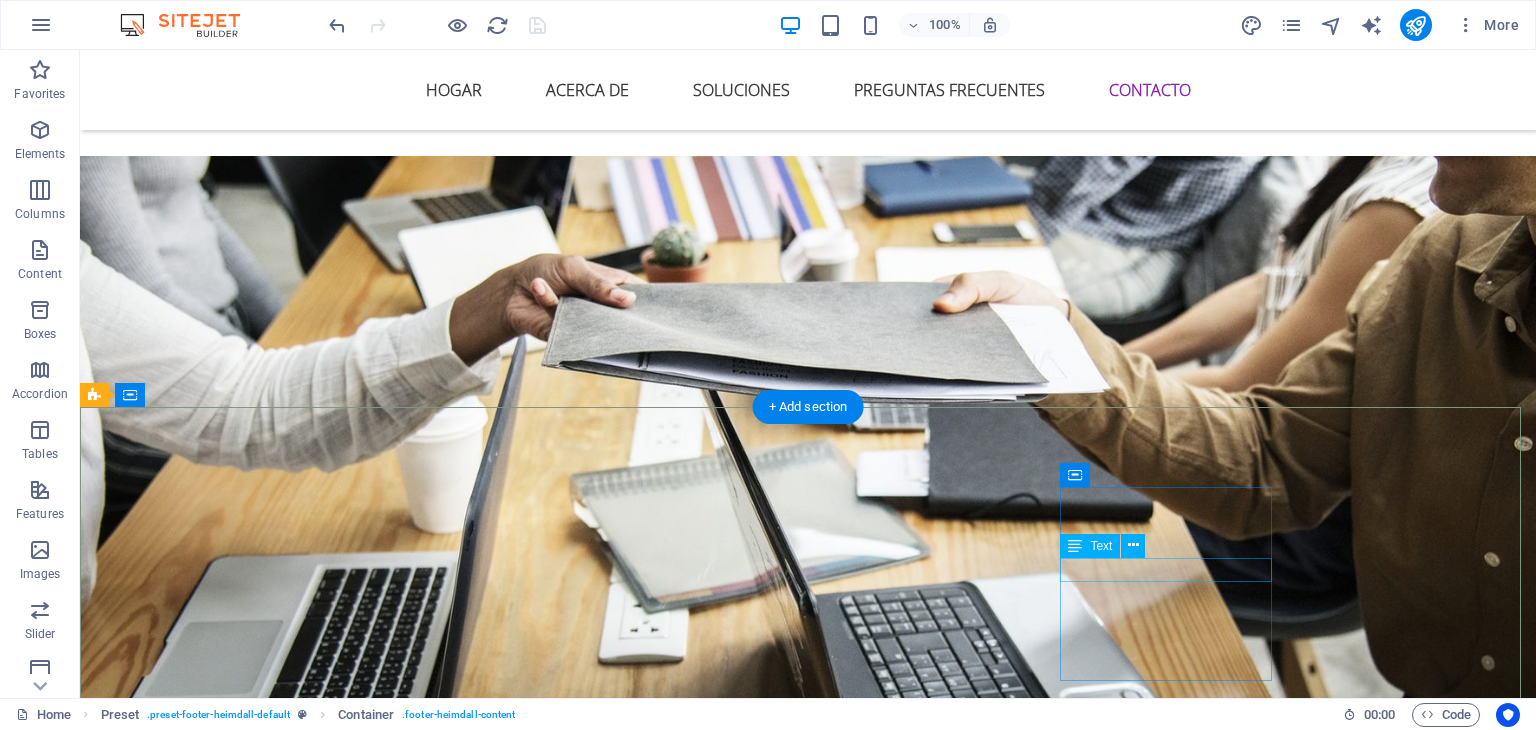 click on "+52 [PHONE]" at bounding box center [209, 5621] 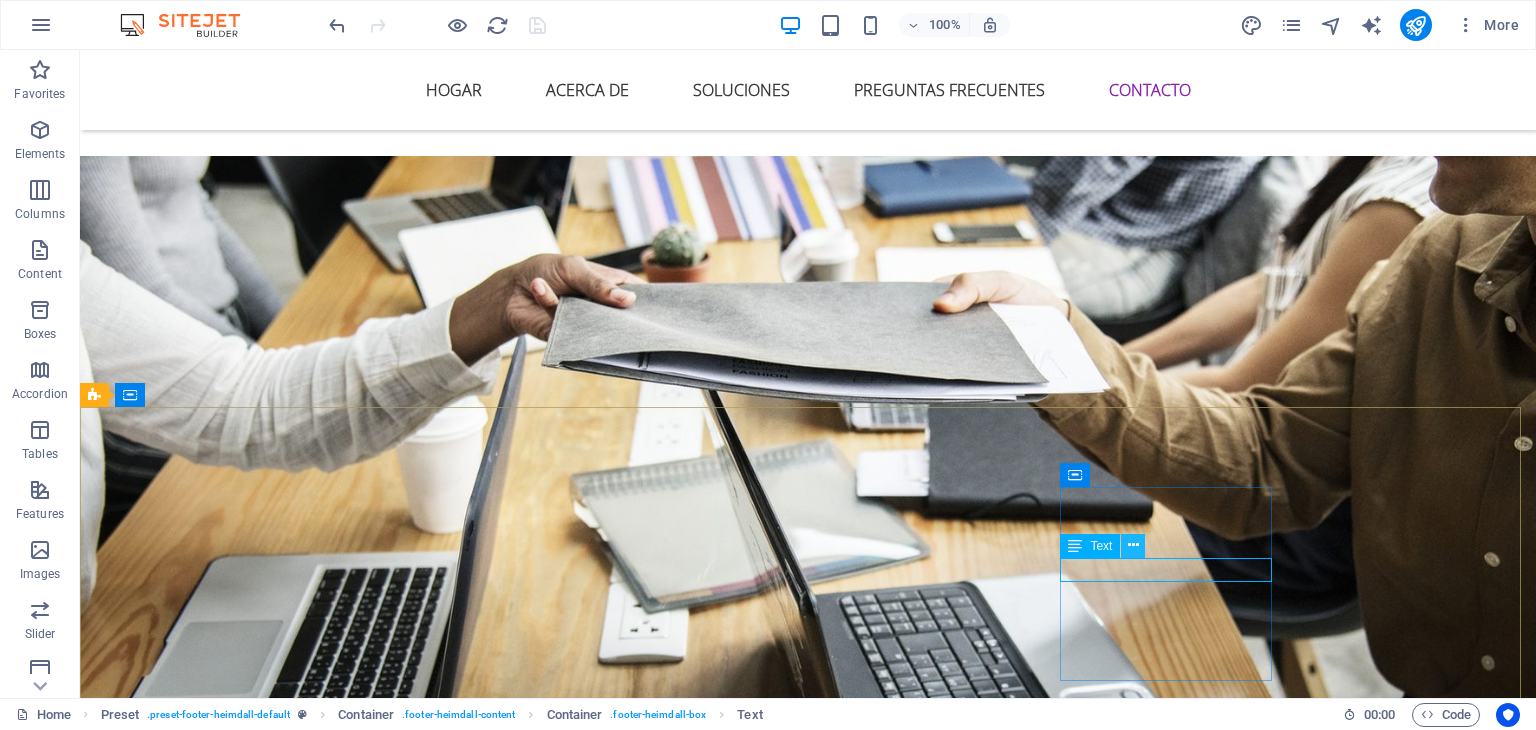 click at bounding box center (1133, 545) 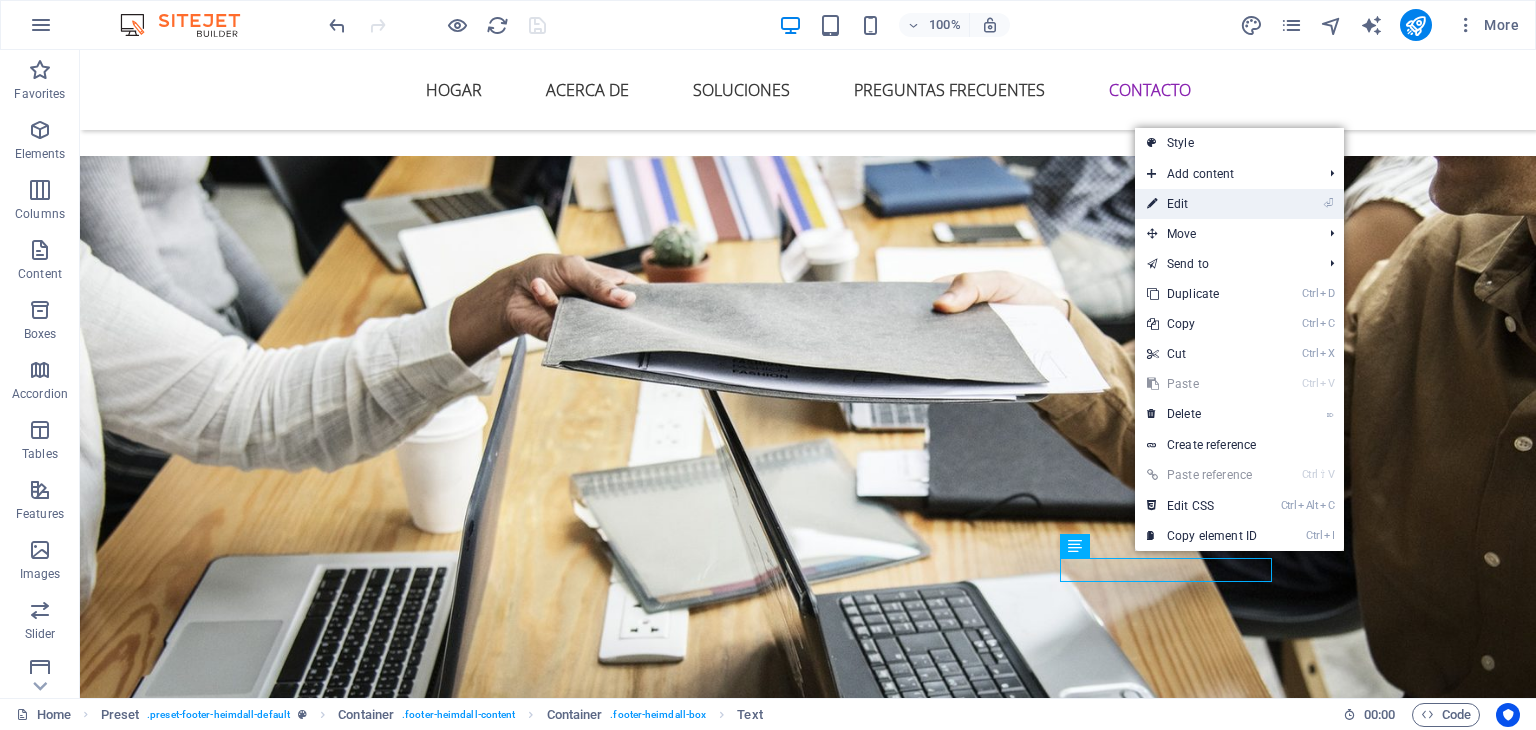 drag, startPoint x: 1205, startPoint y: 208, endPoint x: 772, endPoint y: 158, distance: 435.8773 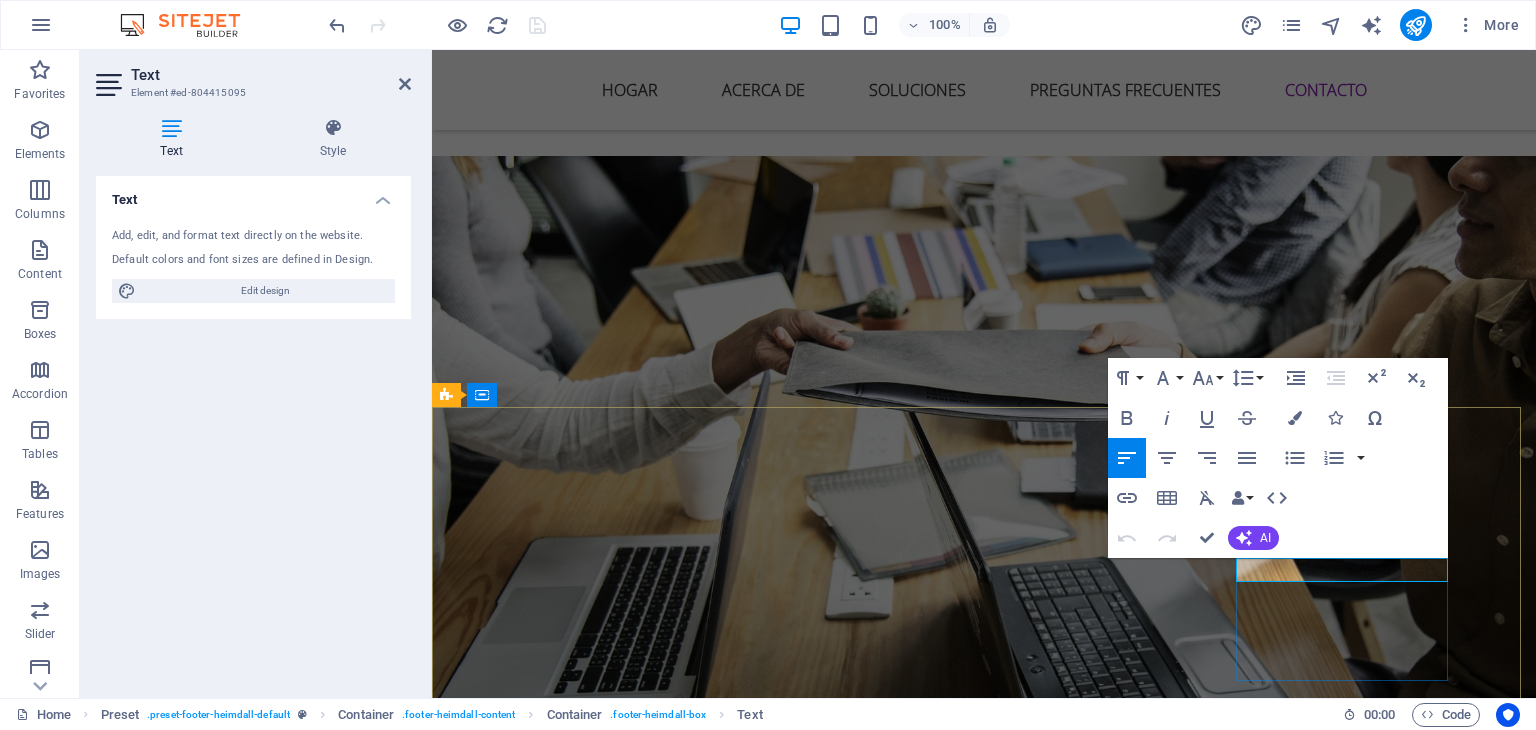 click on "+52 [PHONE]" 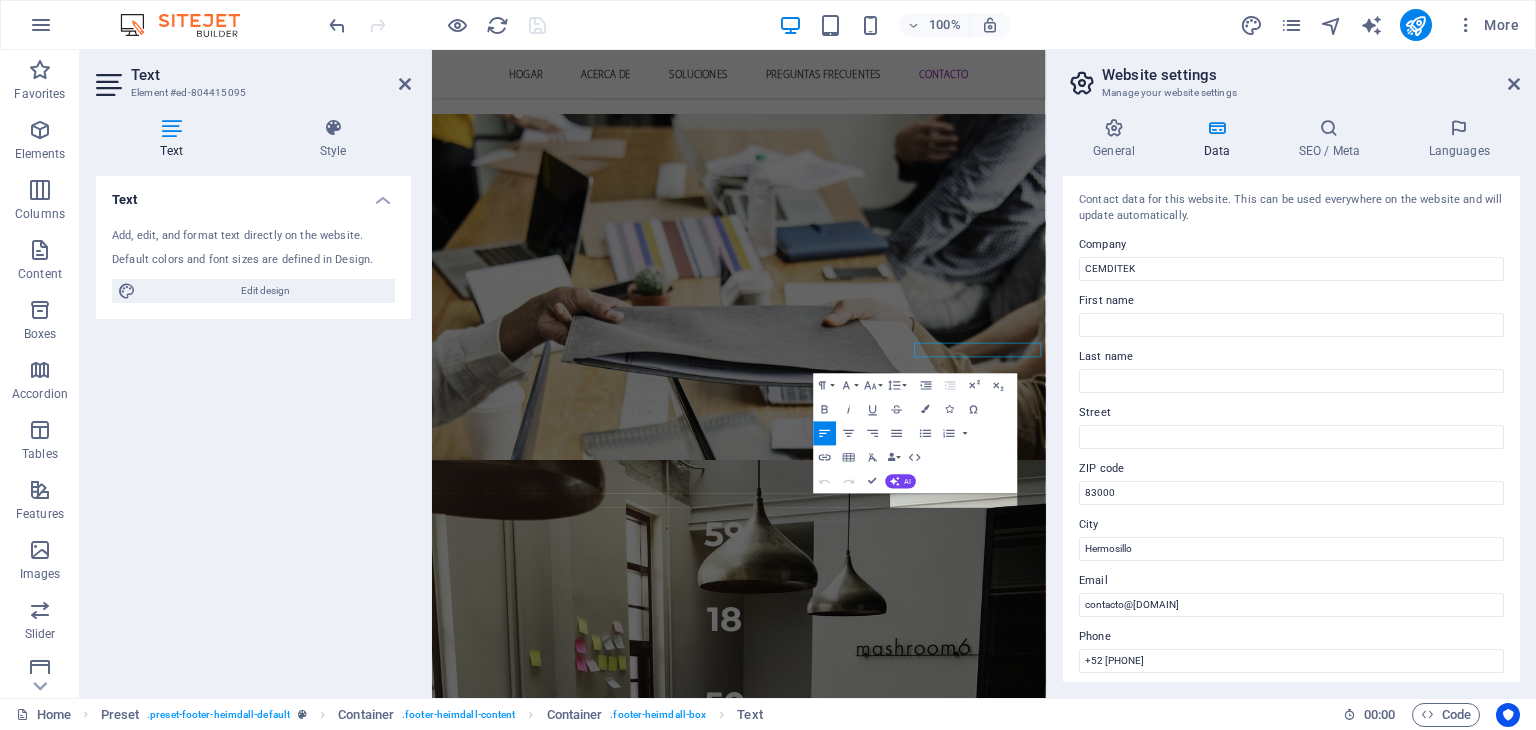 scroll, scrollTop: 5977, scrollLeft: 0, axis: vertical 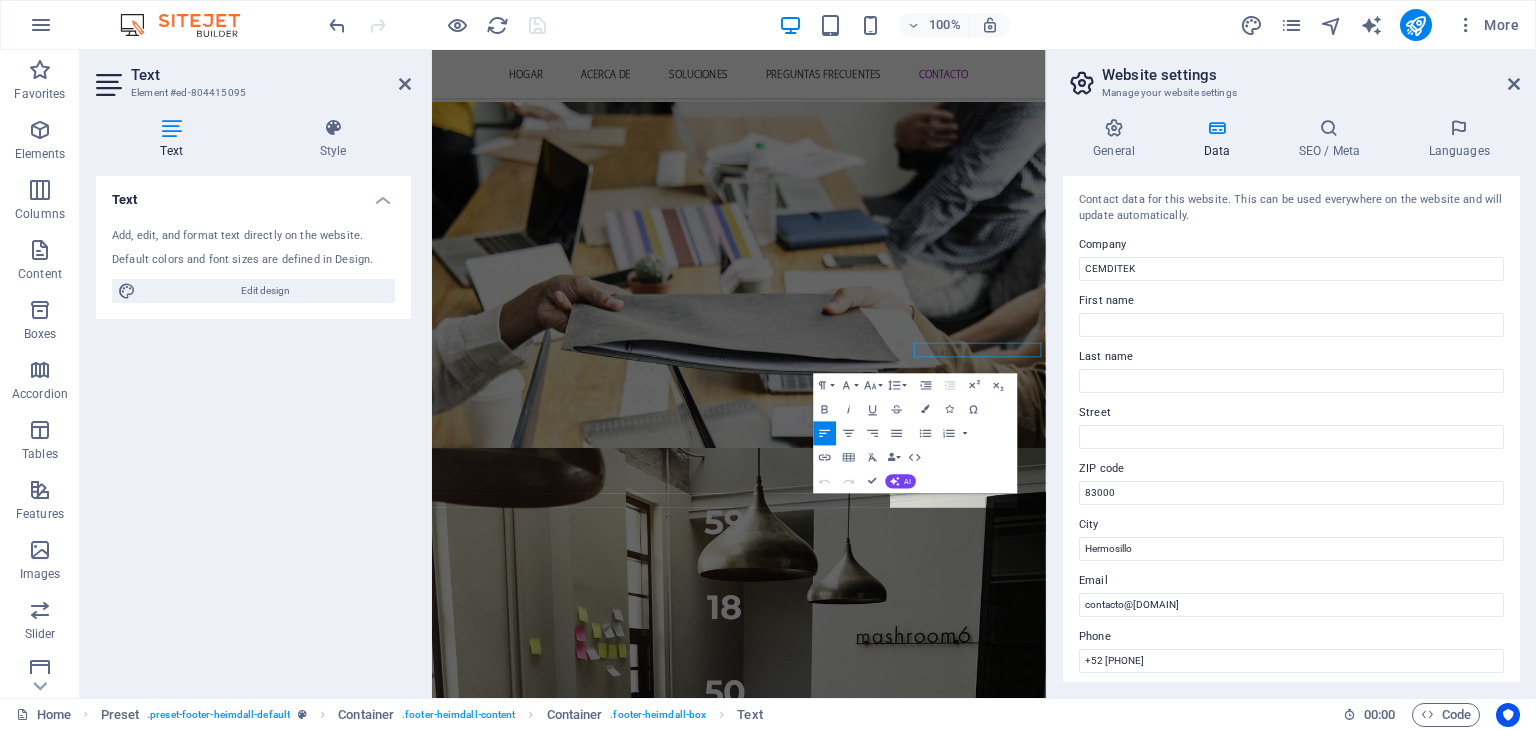 click on "Email" at bounding box center [1291, 581] 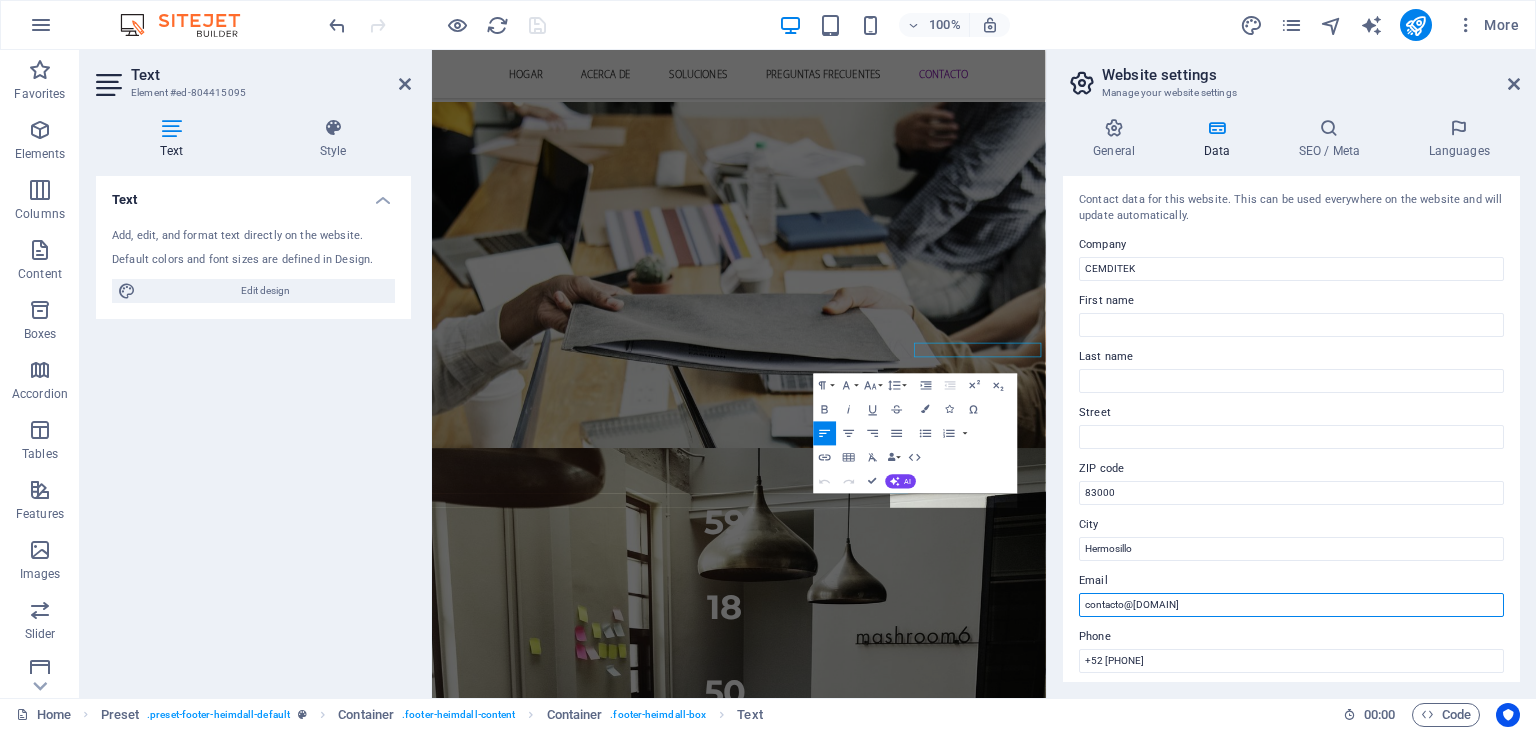 click on "contacto@[DOMAIN]" at bounding box center [1291, 605] 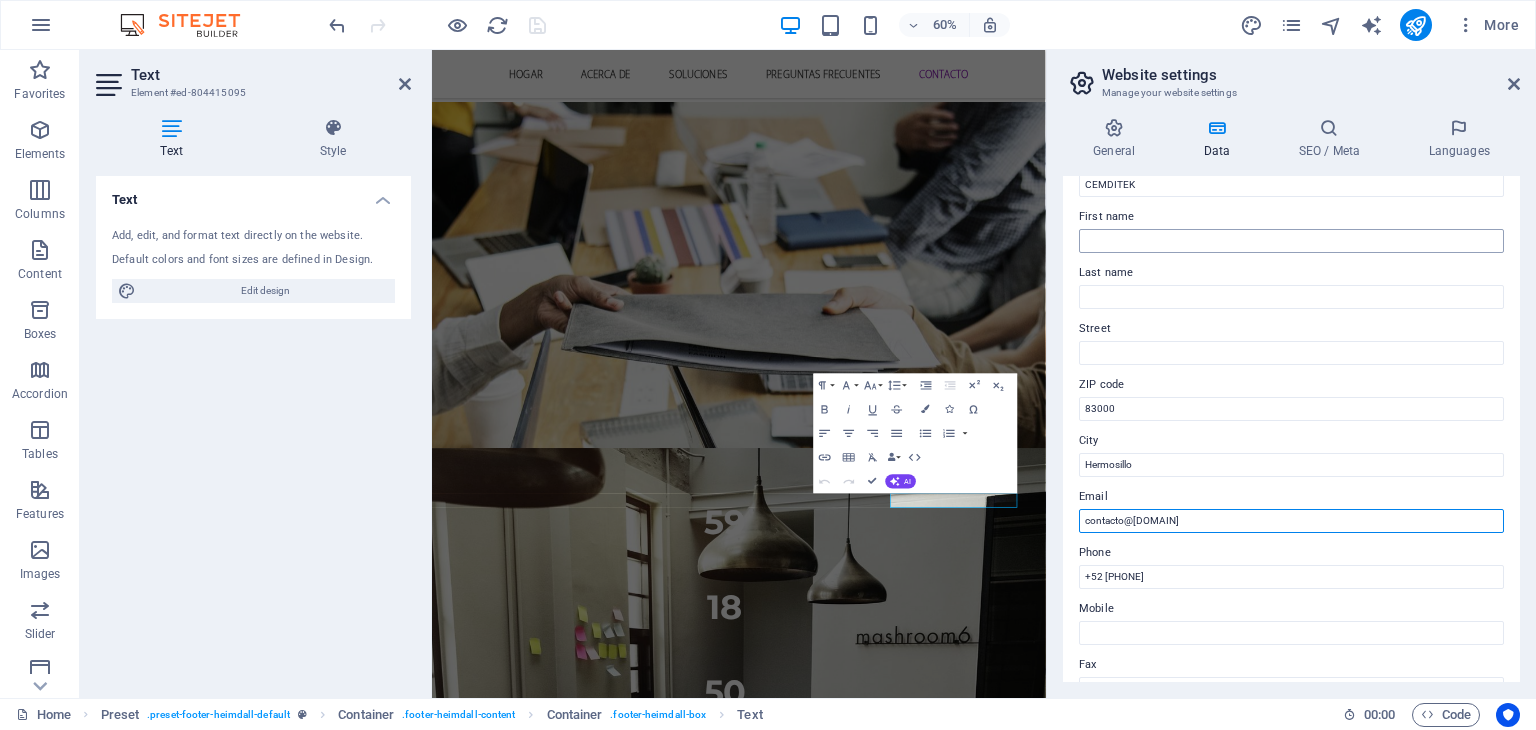scroll, scrollTop: 0, scrollLeft: 0, axis: both 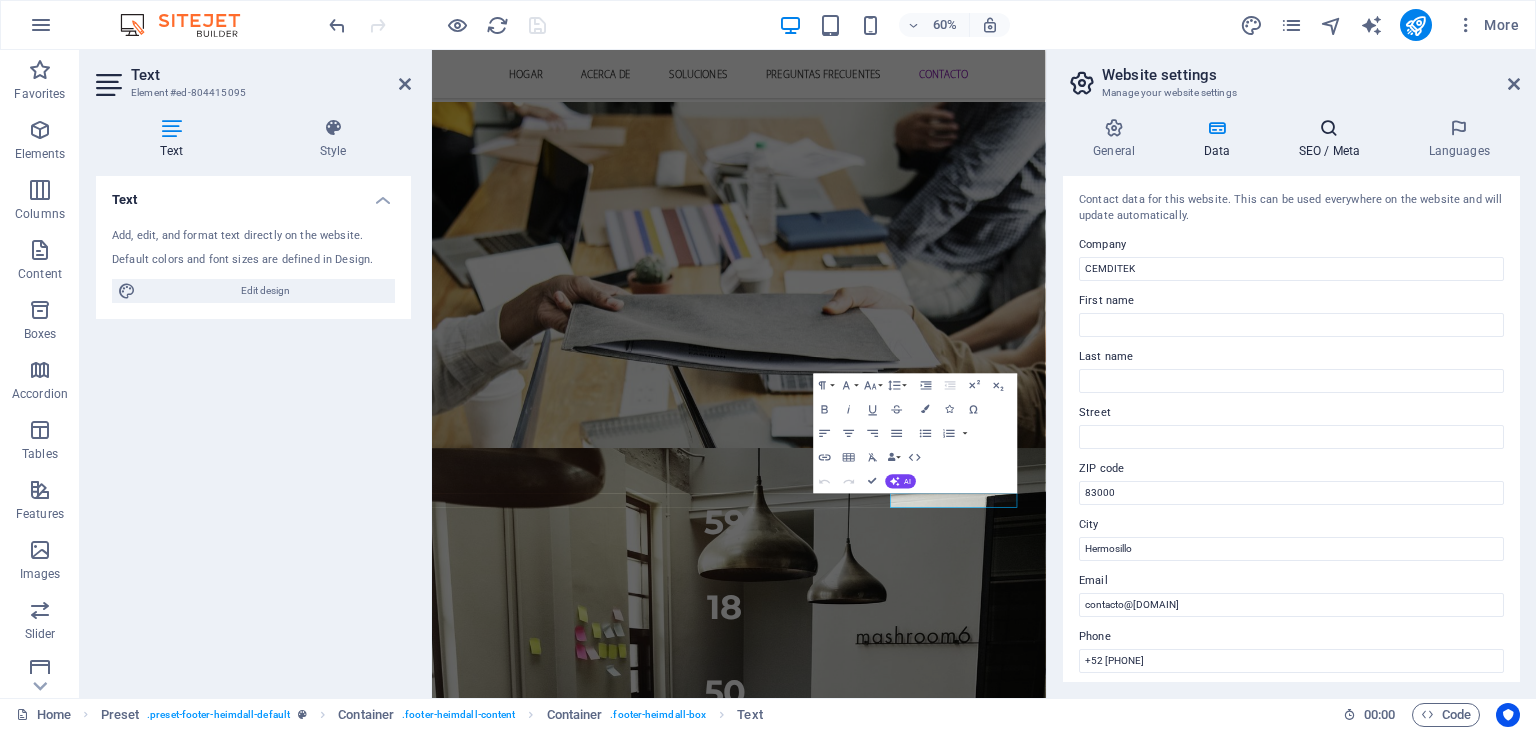 click on "SEO / Meta" at bounding box center [1333, 139] 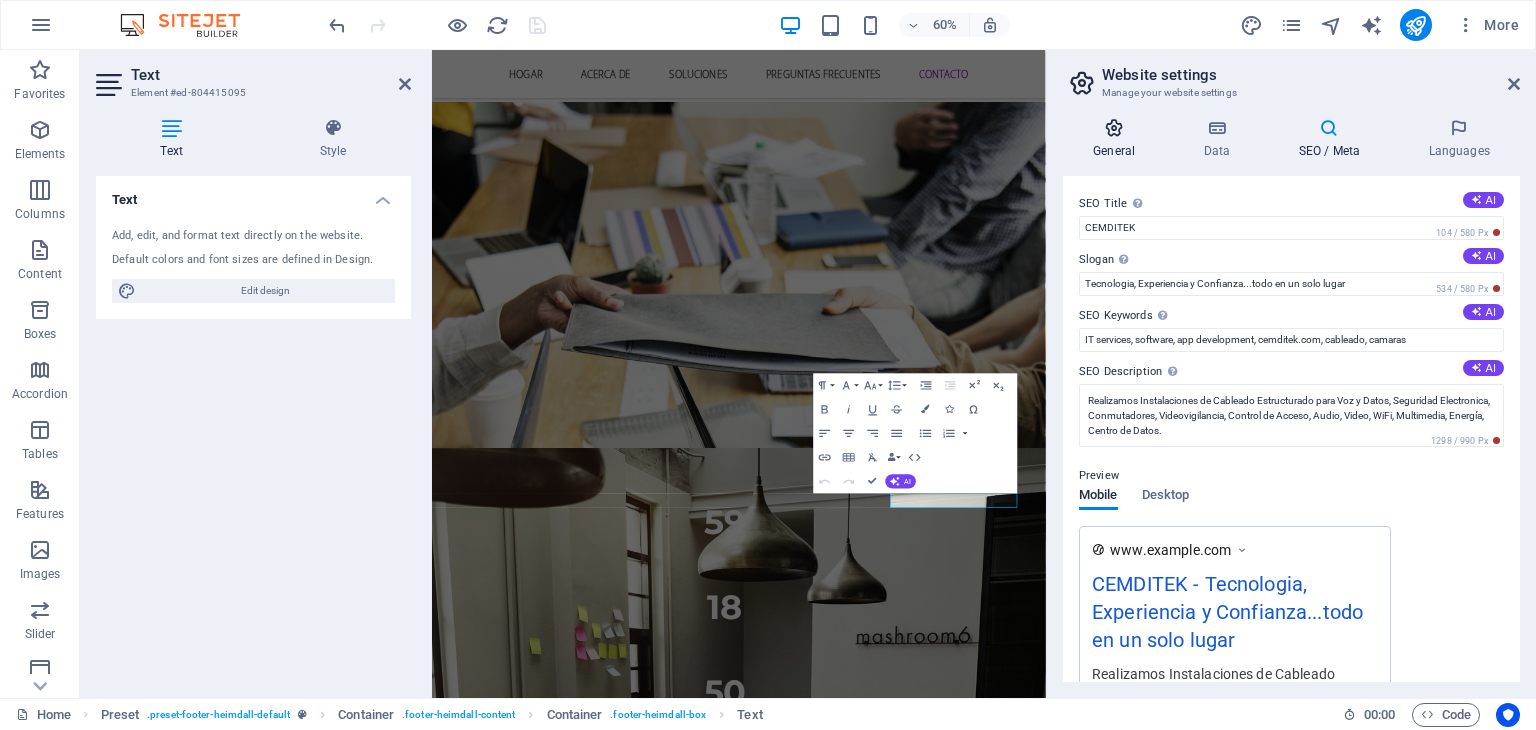 click at bounding box center (1114, 128) 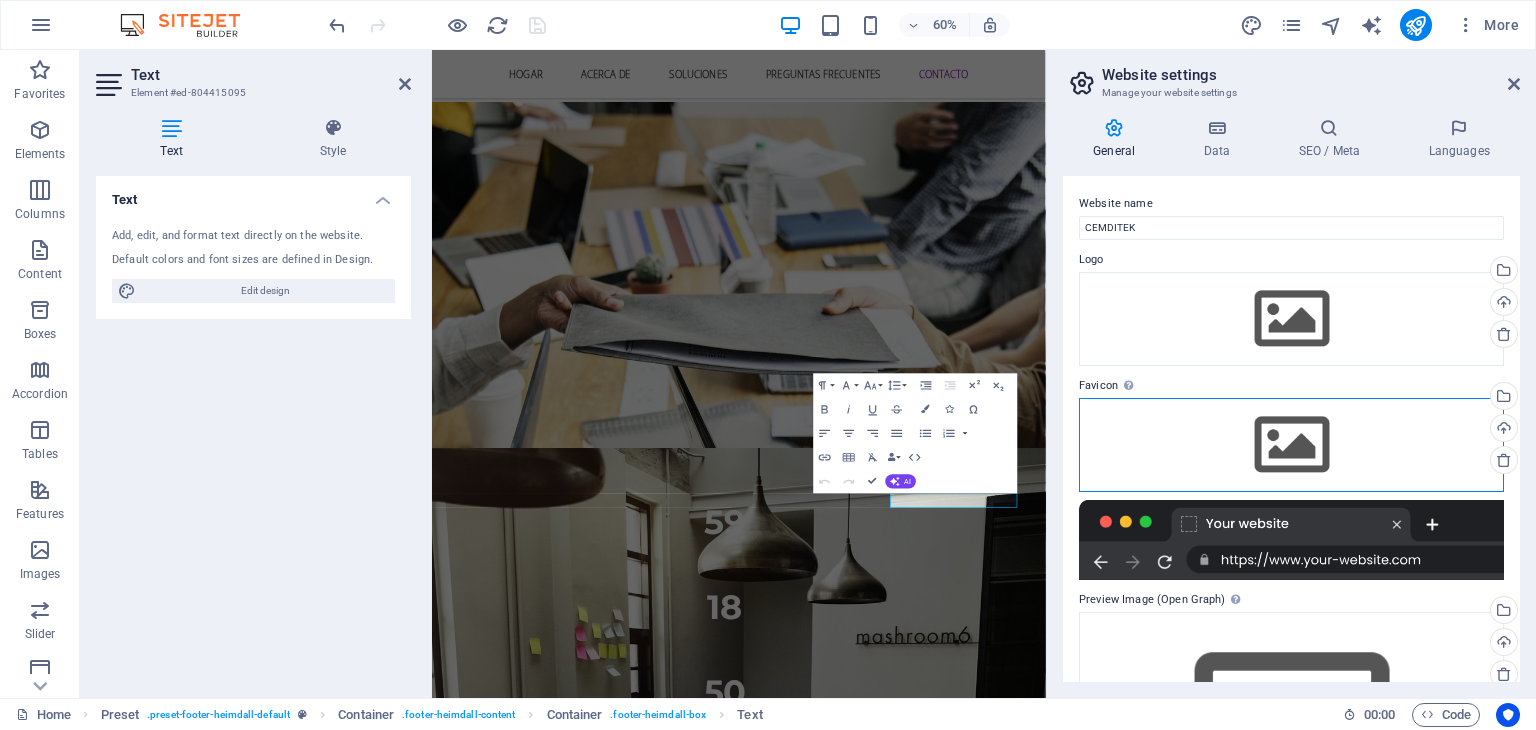 click on "Drag files here, click to choose files or select files from Files or our free stock photos & videos" at bounding box center [1291, 445] 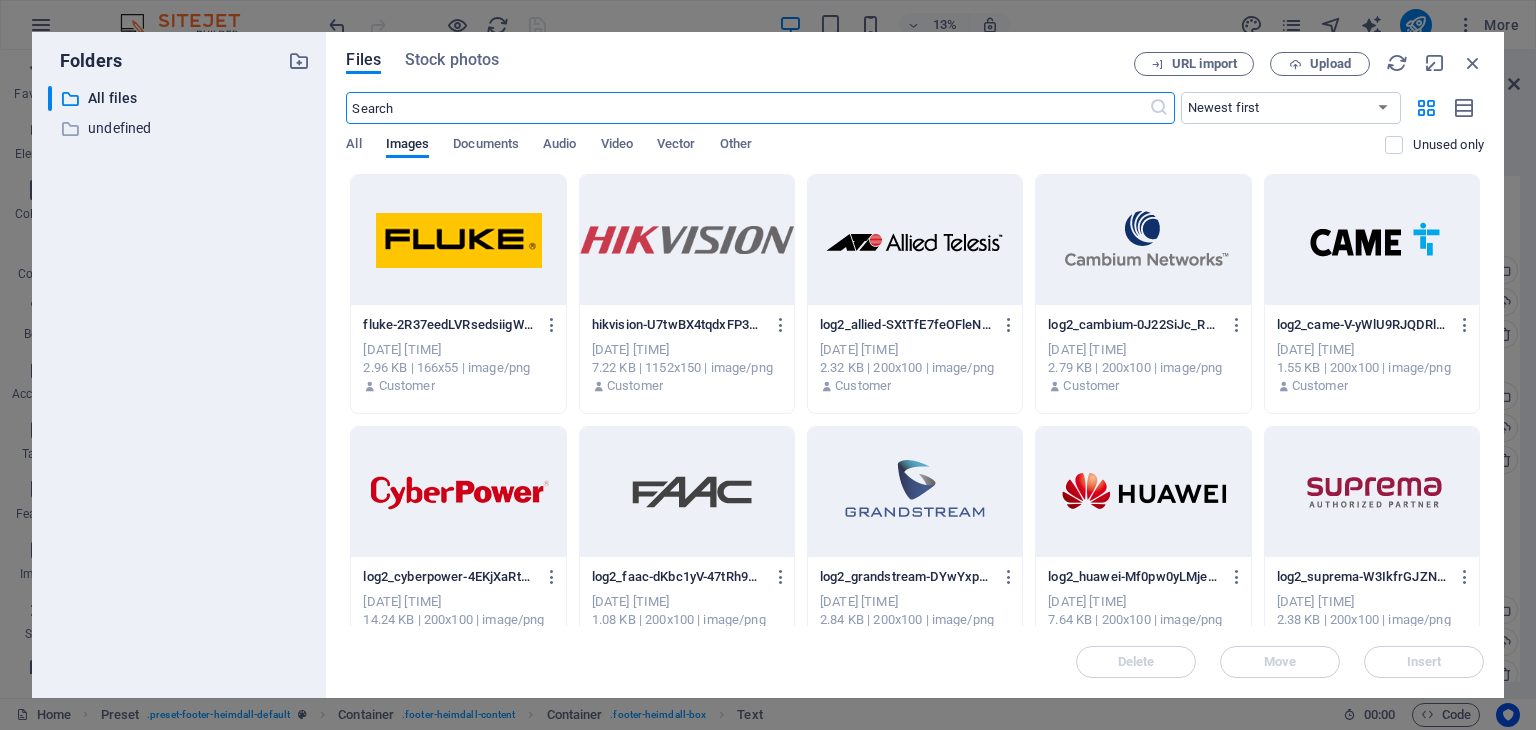 scroll, scrollTop: 5668, scrollLeft: 0, axis: vertical 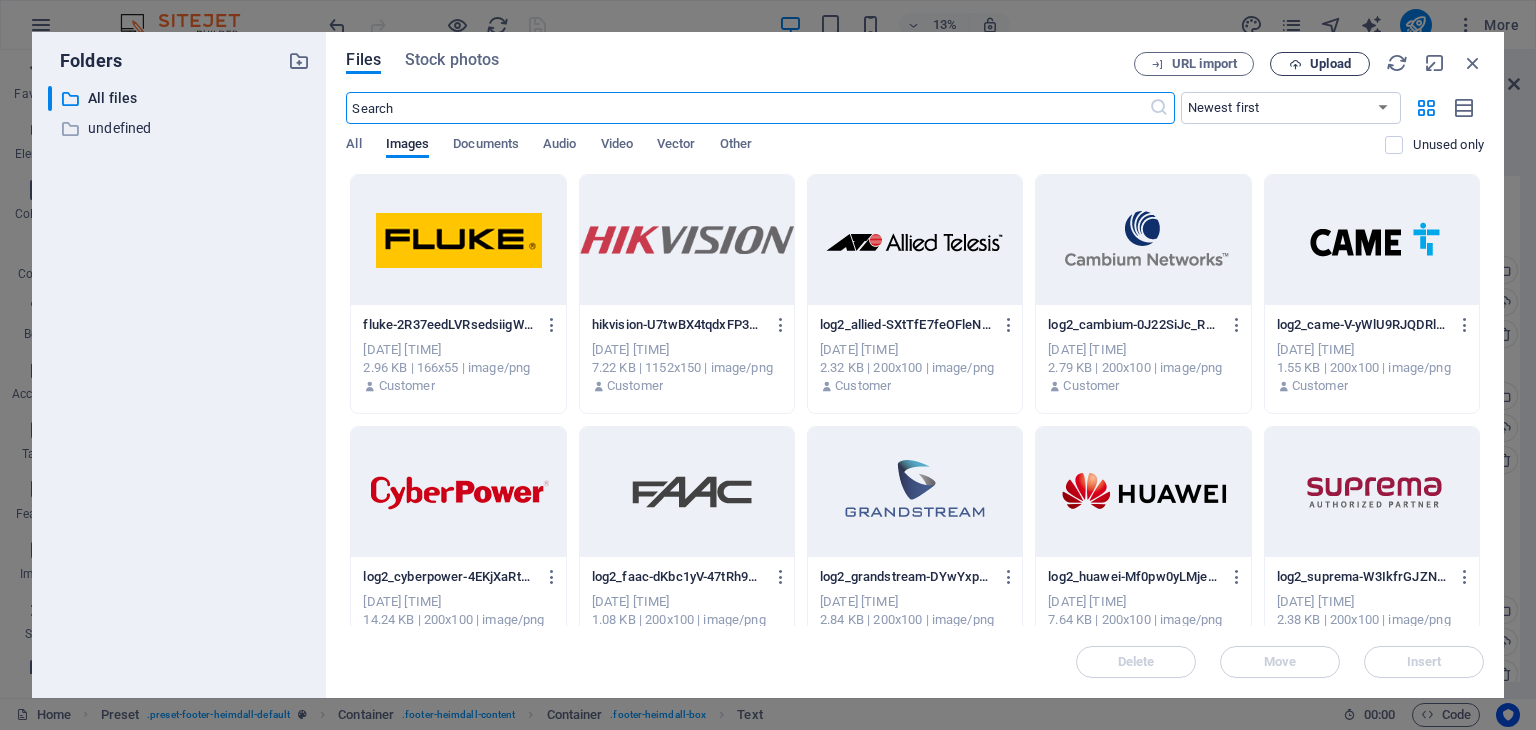 click on "Upload" at bounding box center [1330, 64] 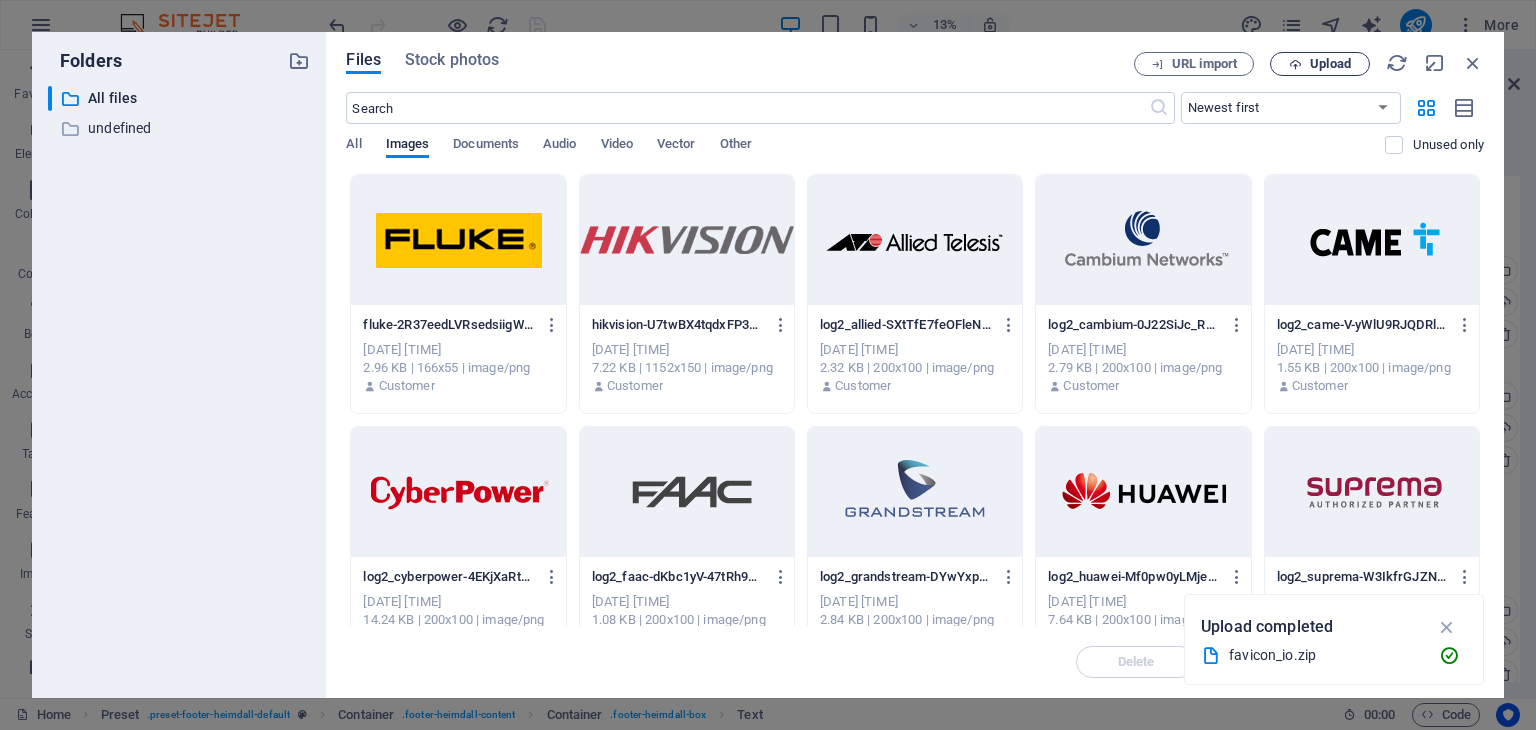 click on "Upload" at bounding box center (1330, 64) 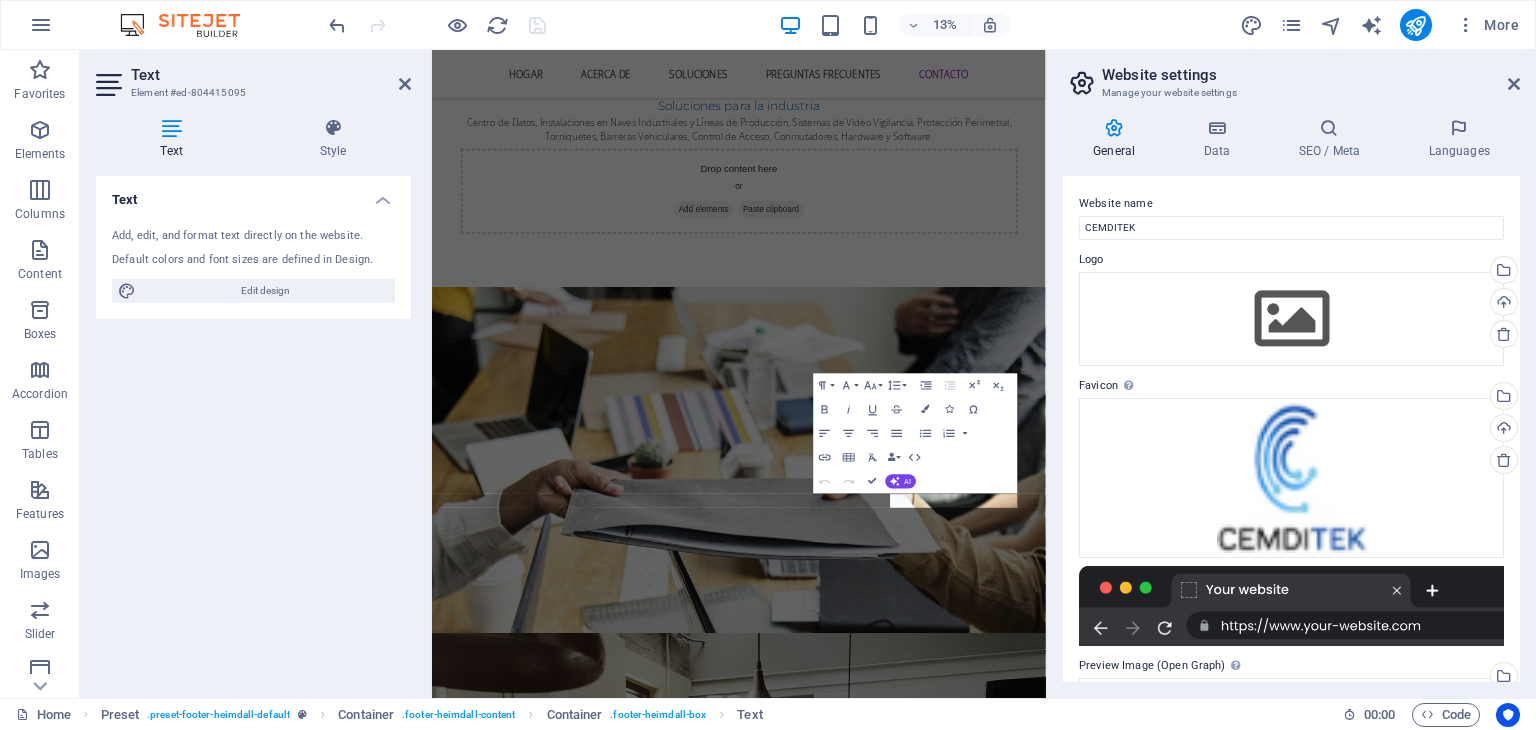 scroll, scrollTop: 5977, scrollLeft: 0, axis: vertical 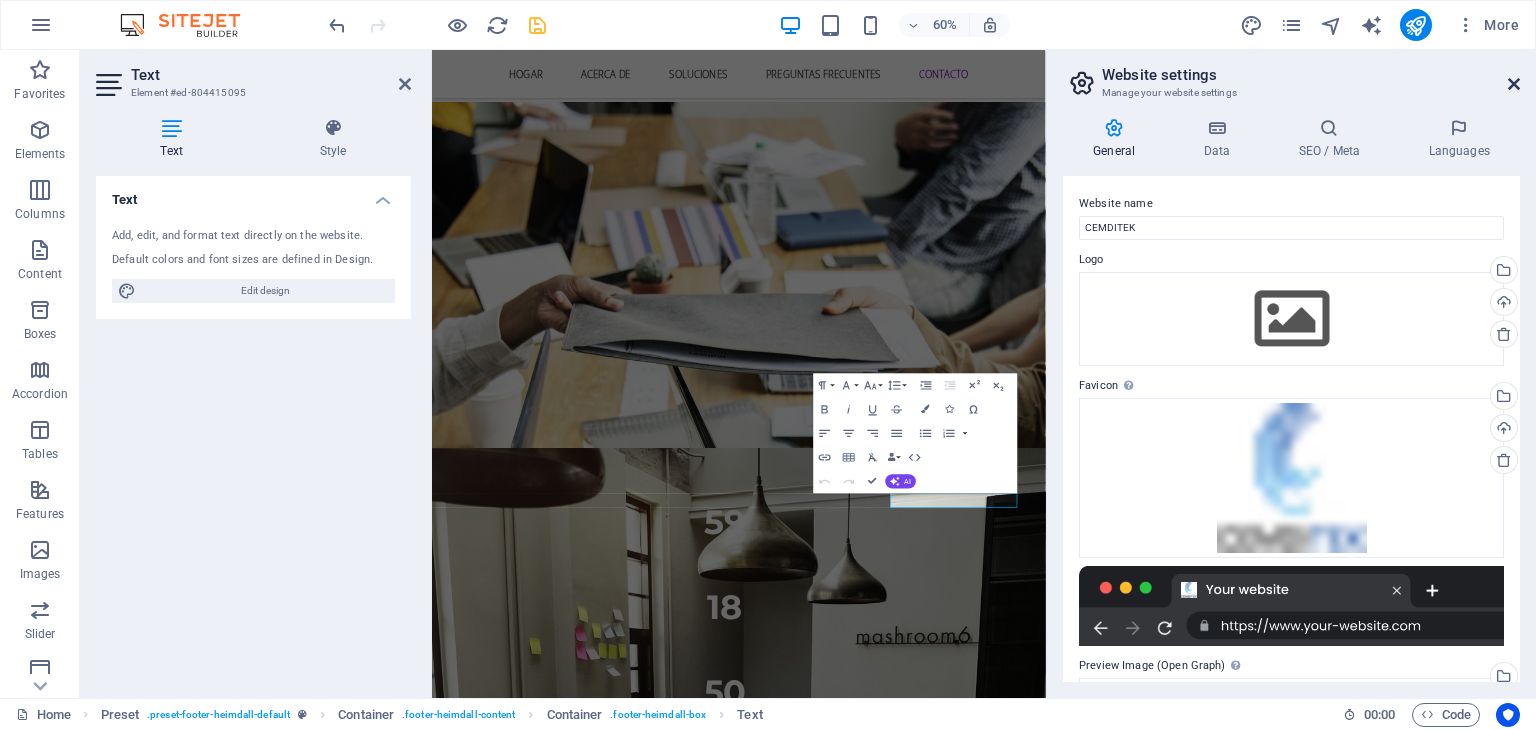 click at bounding box center [1514, 84] 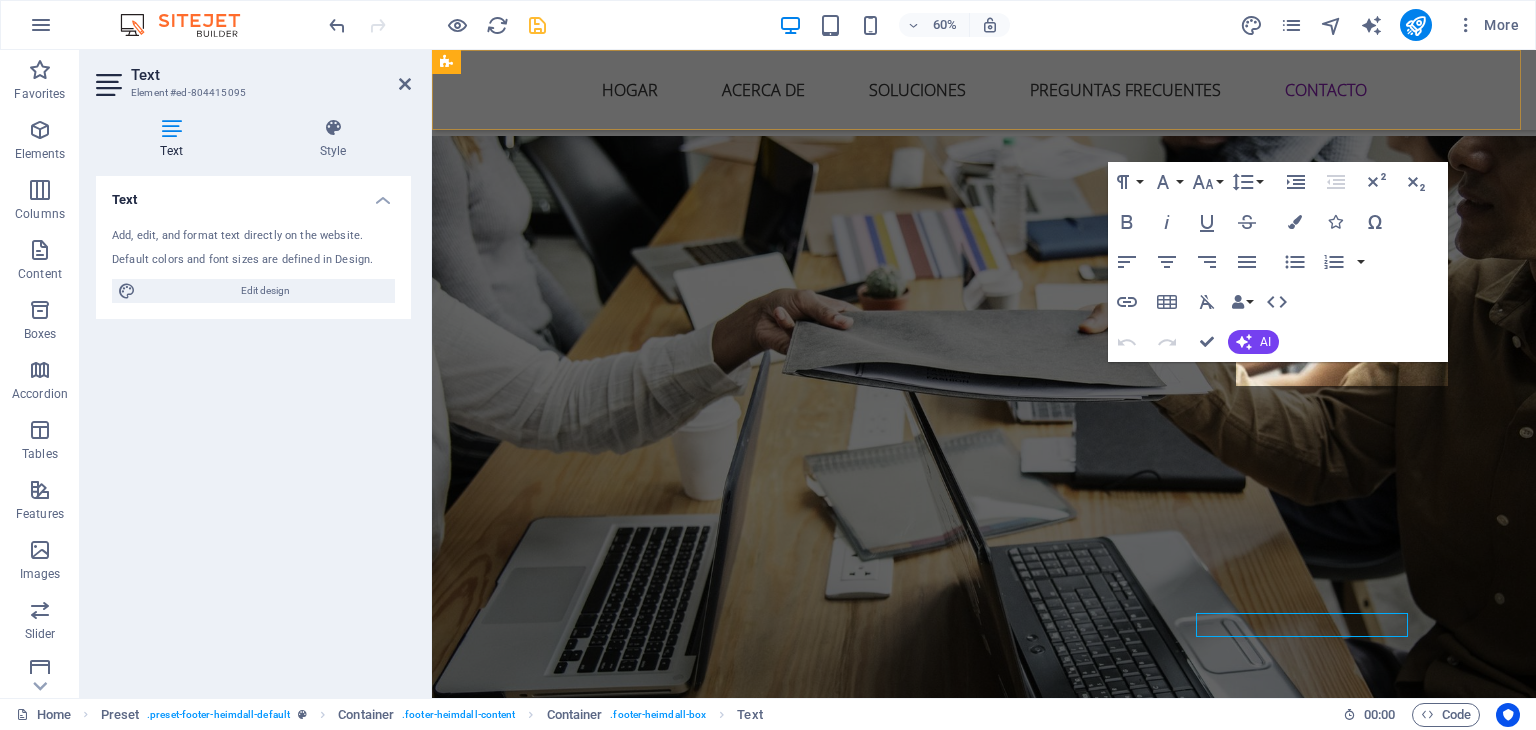 scroll, scrollTop: 6153, scrollLeft: 0, axis: vertical 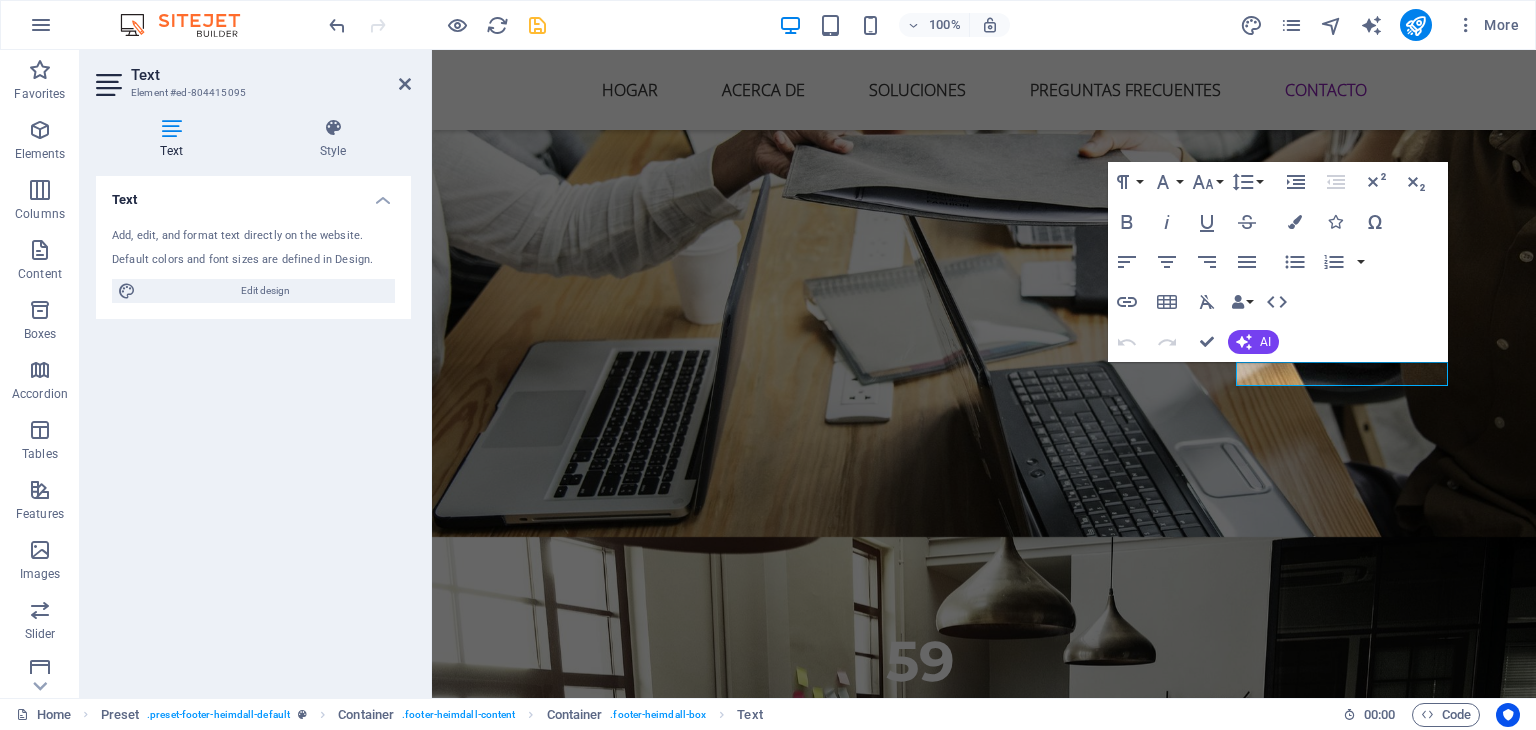 click on "Text Add, edit, and format text directly on the website. Default colors and font sizes are defined in Design. Edit design Alignment Left aligned Centered Right aligned" at bounding box center [253, 429] 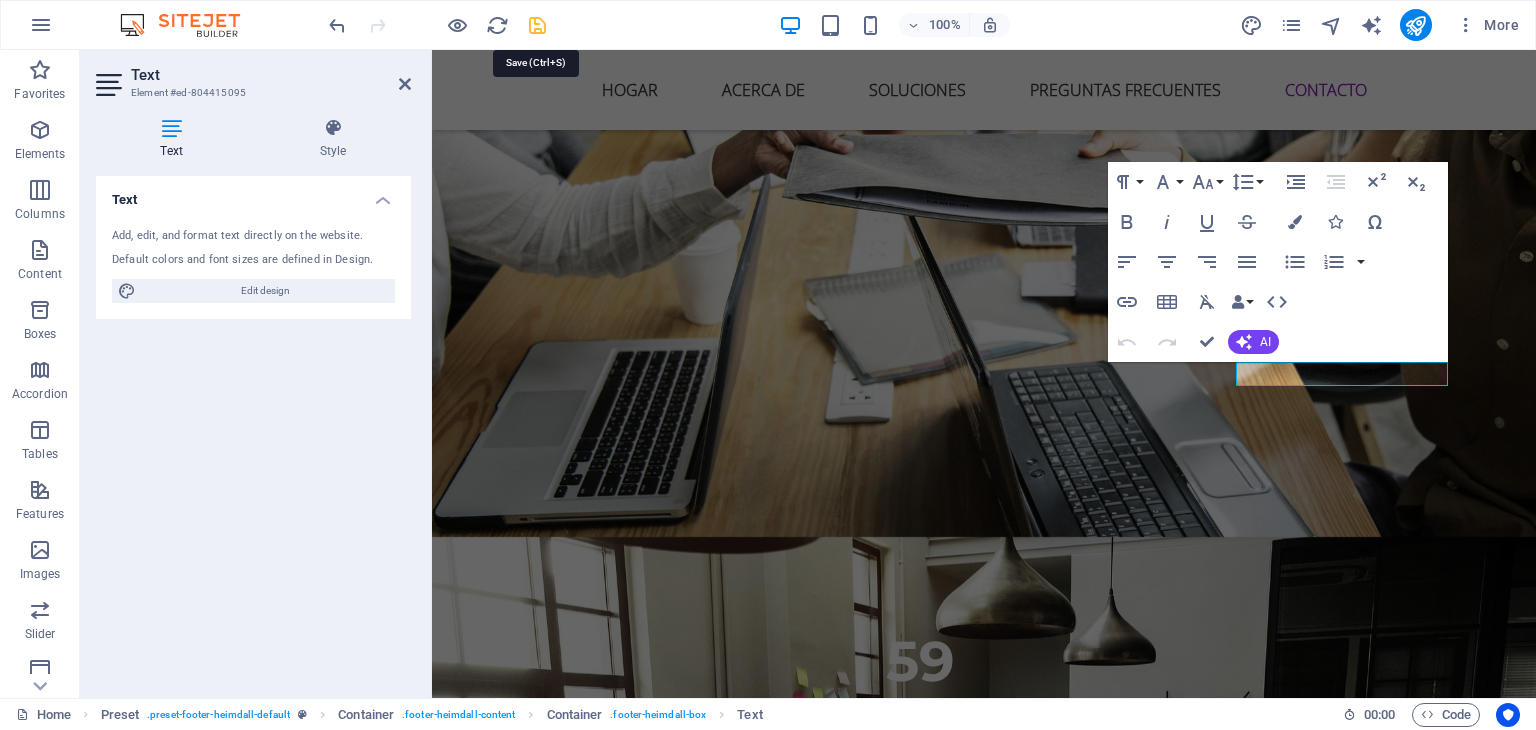 click at bounding box center [537, 25] 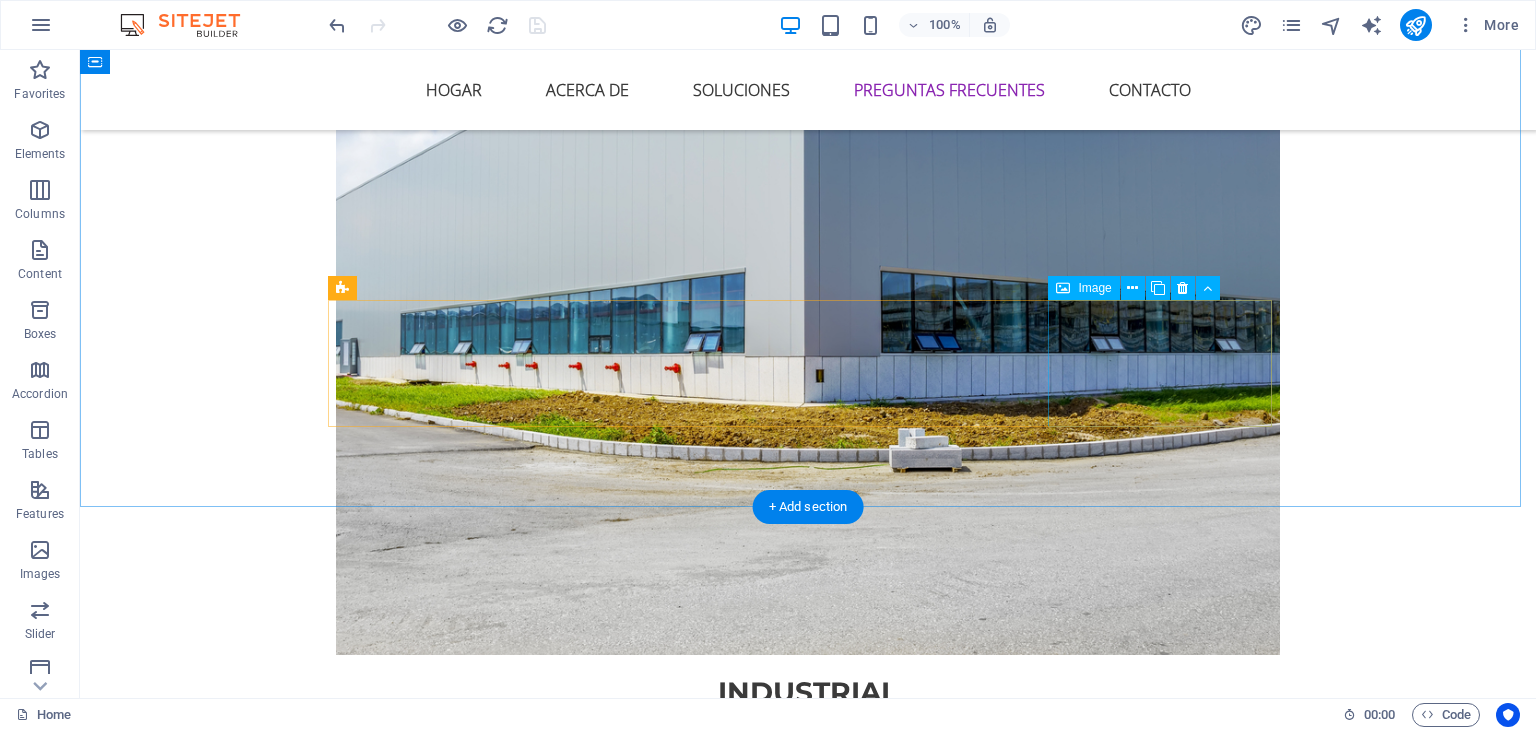 scroll, scrollTop: 5053, scrollLeft: 0, axis: vertical 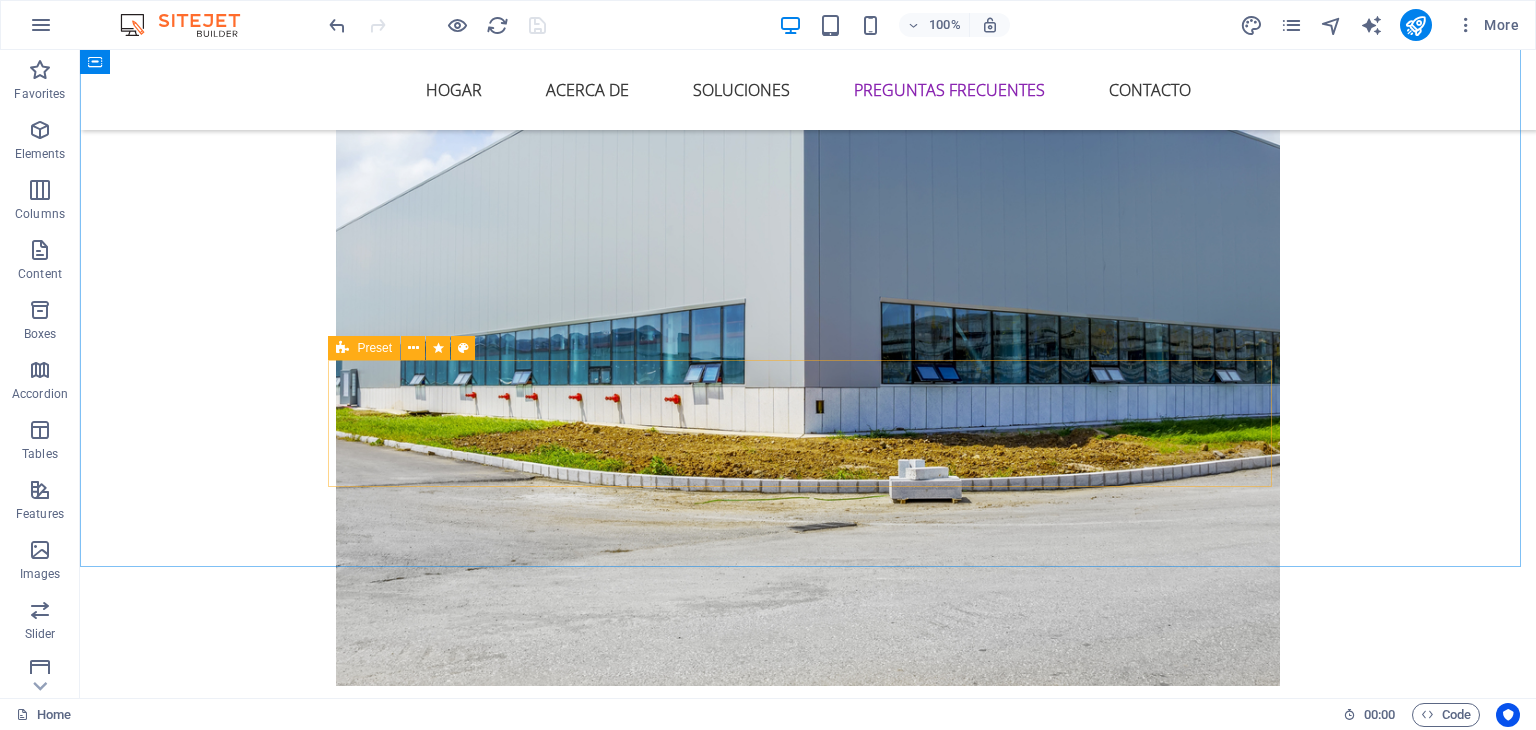click at bounding box center [342, 348] 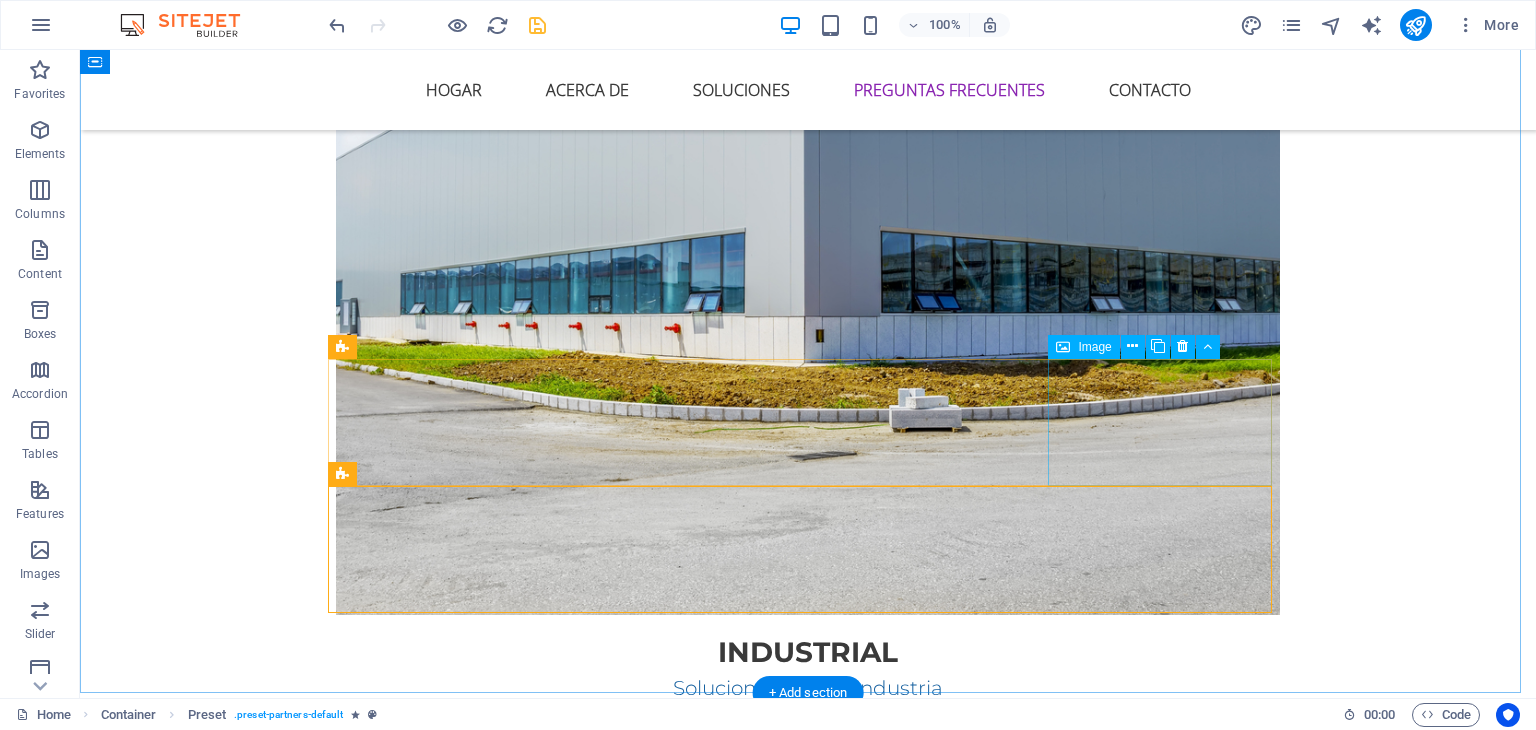 scroll, scrollTop: 5153, scrollLeft: 0, axis: vertical 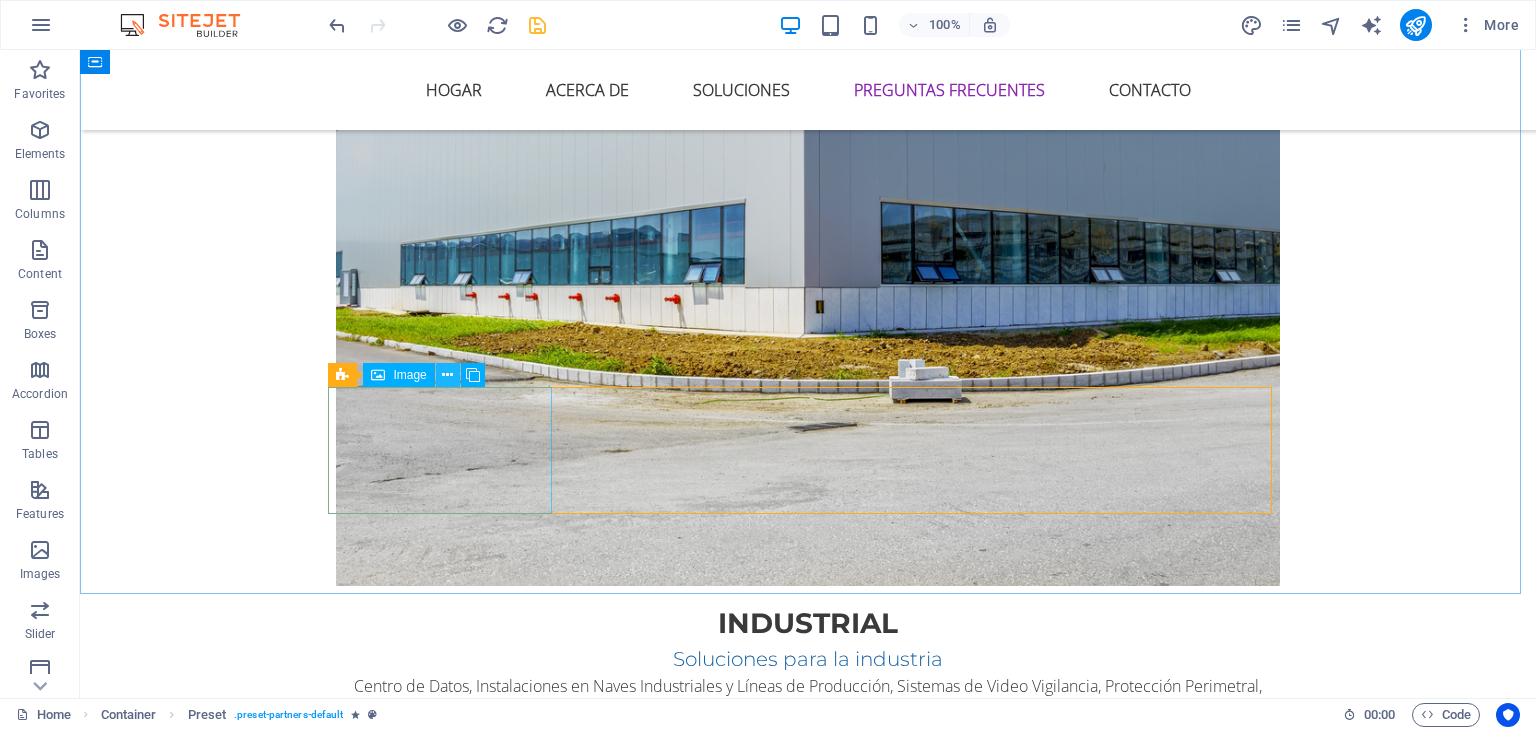 click at bounding box center [447, 375] 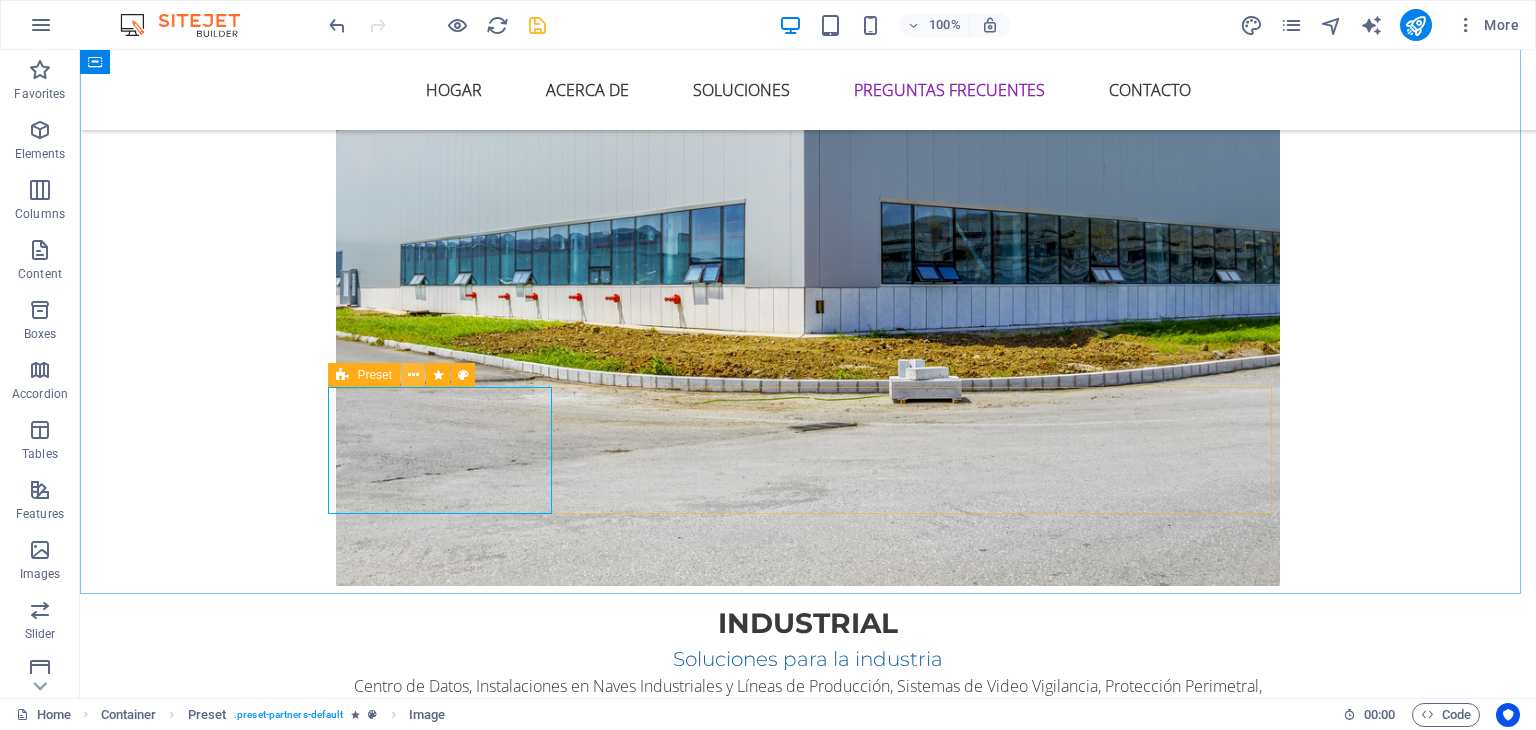 click at bounding box center (413, 375) 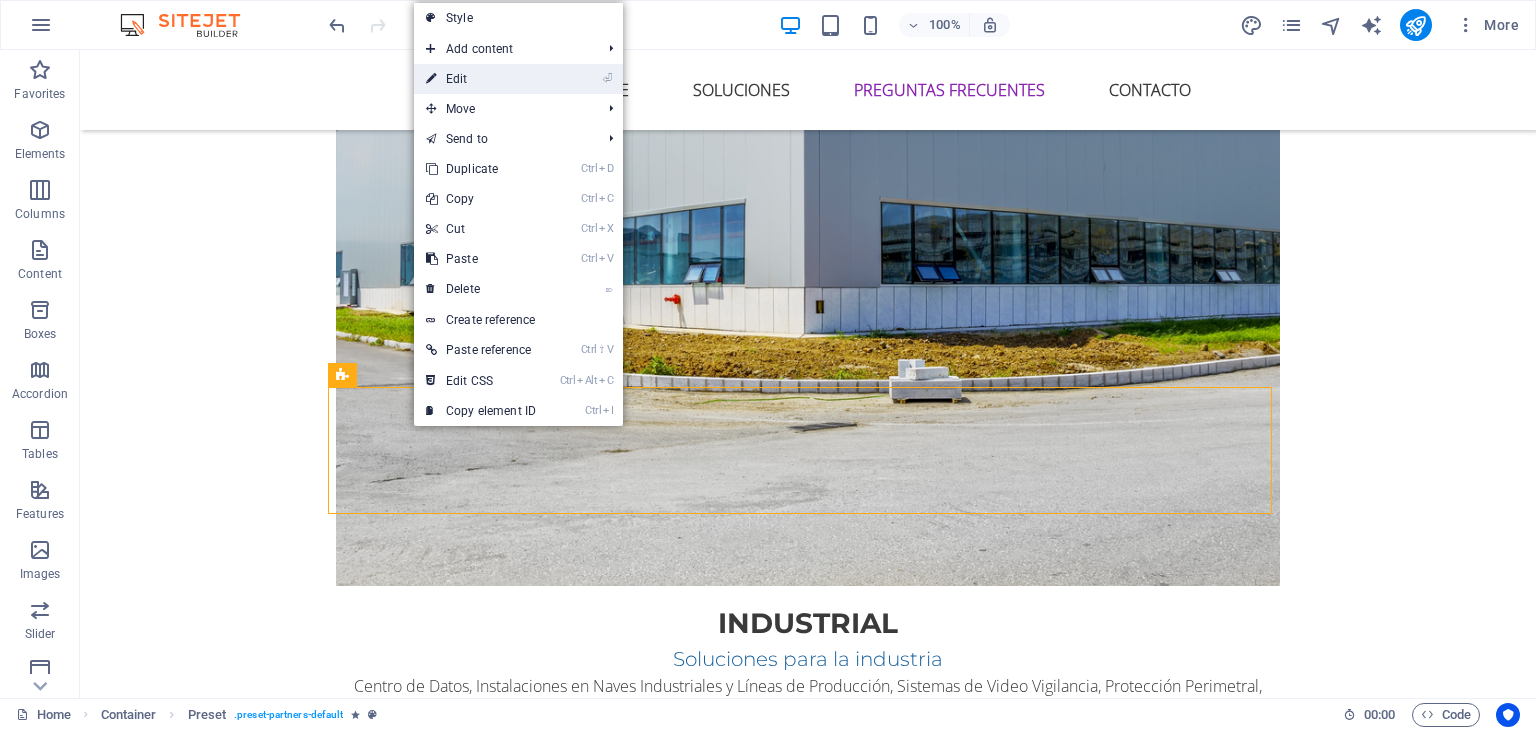 click on "⏎  Edit" at bounding box center (481, 79) 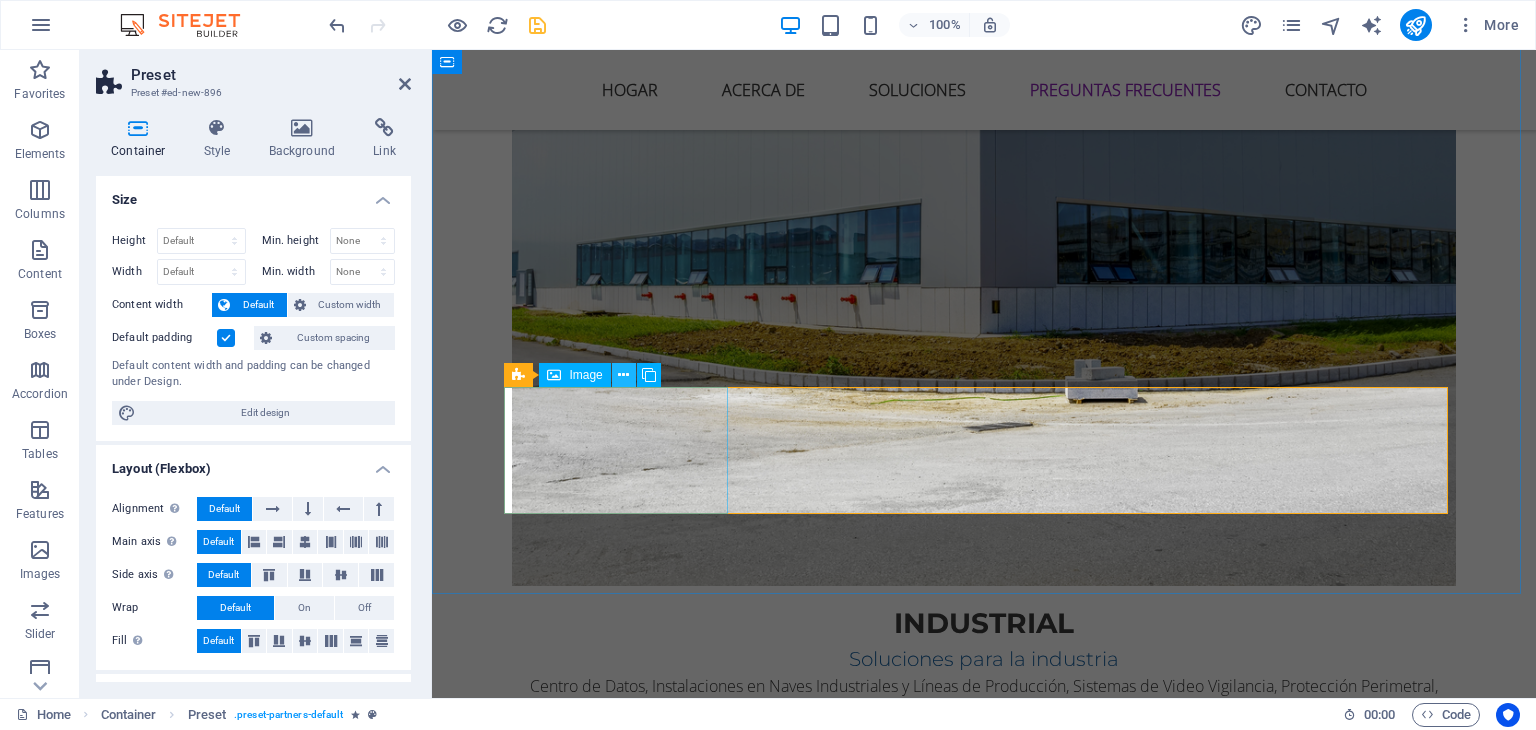 click at bounding box center (623, 375) 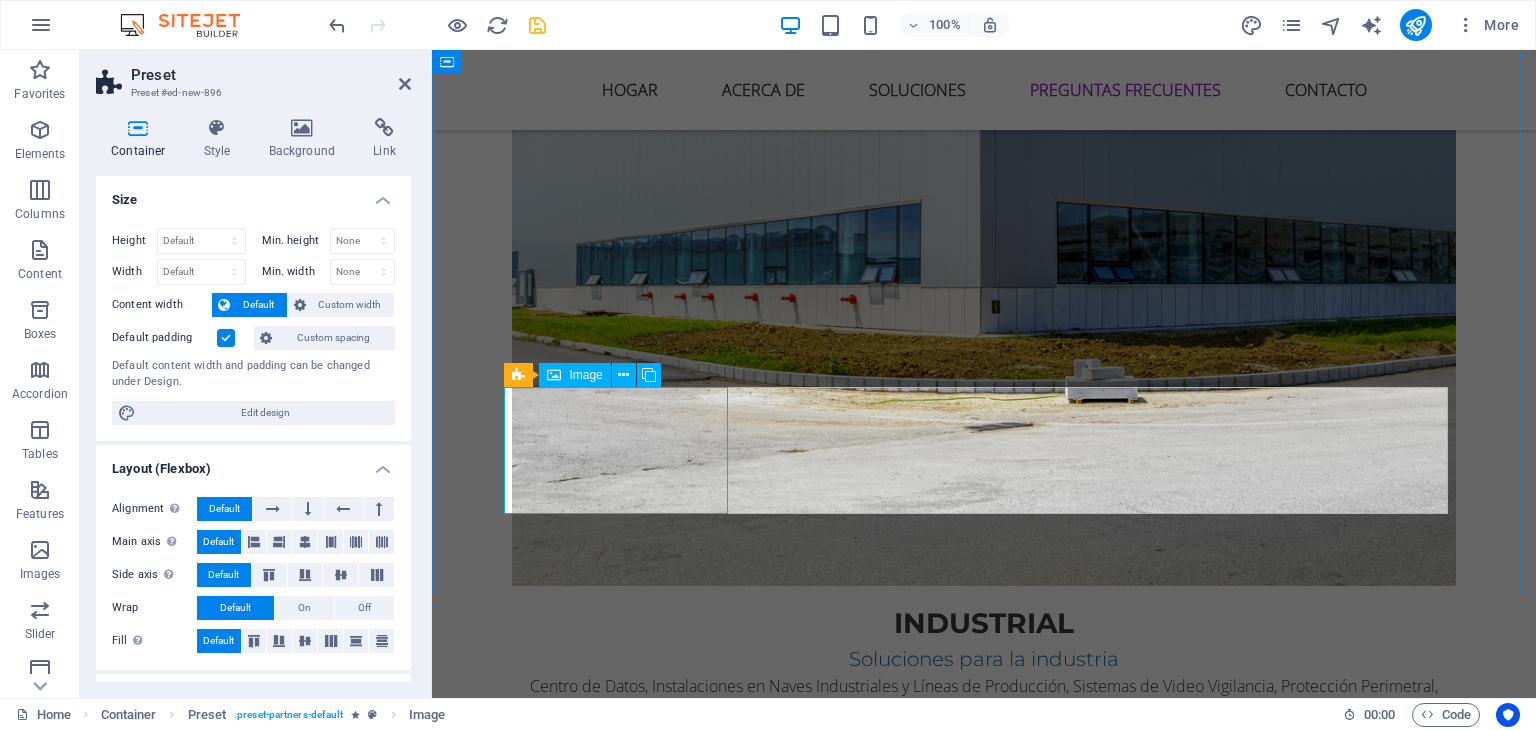 click at bounding box center [624, 5121] 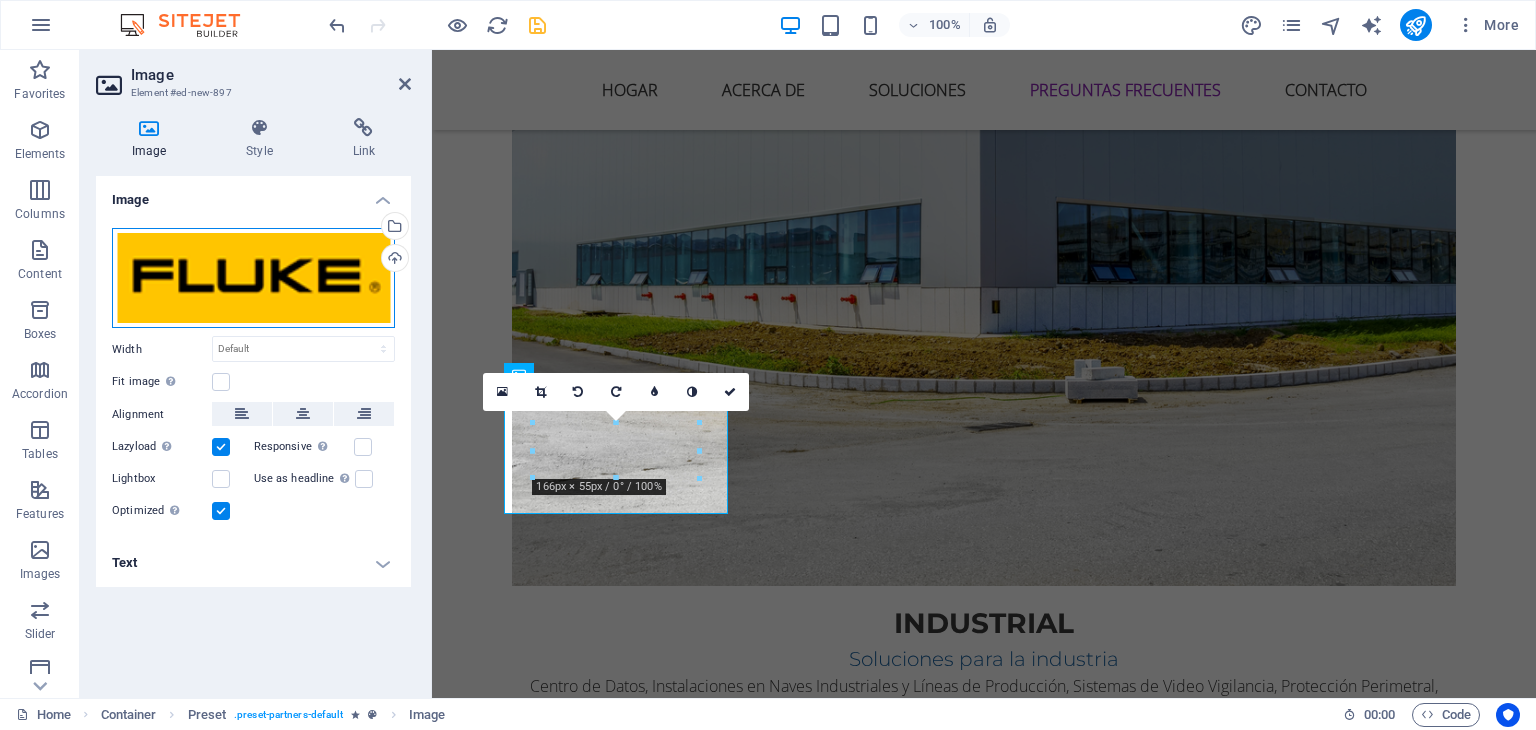 click on "Drag files here, click to choose files or select files from Files or our free stock photos & videos" at bounding box center (253, 278) 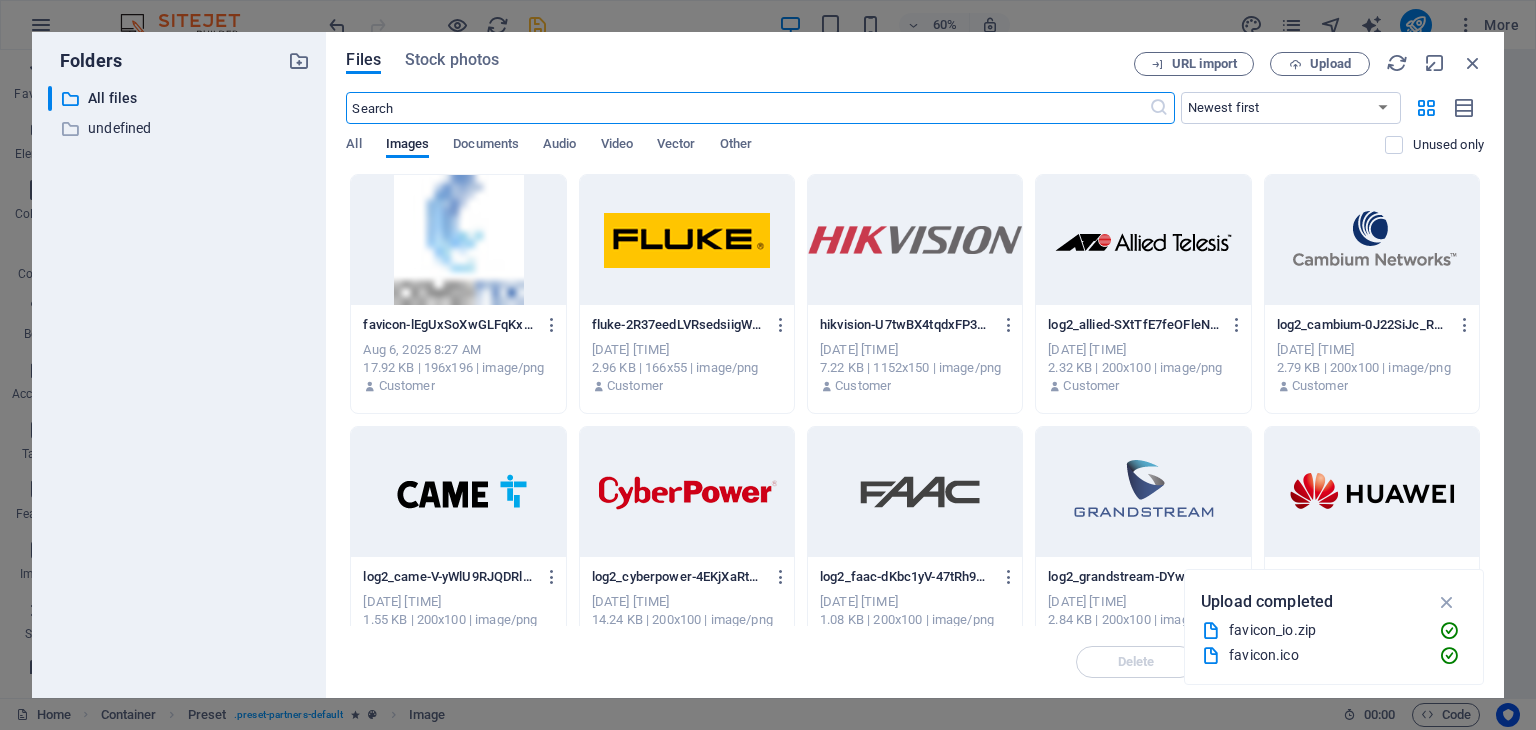 scroll, scrollTop: 5404, scrollLeft: 0, axis: vertical 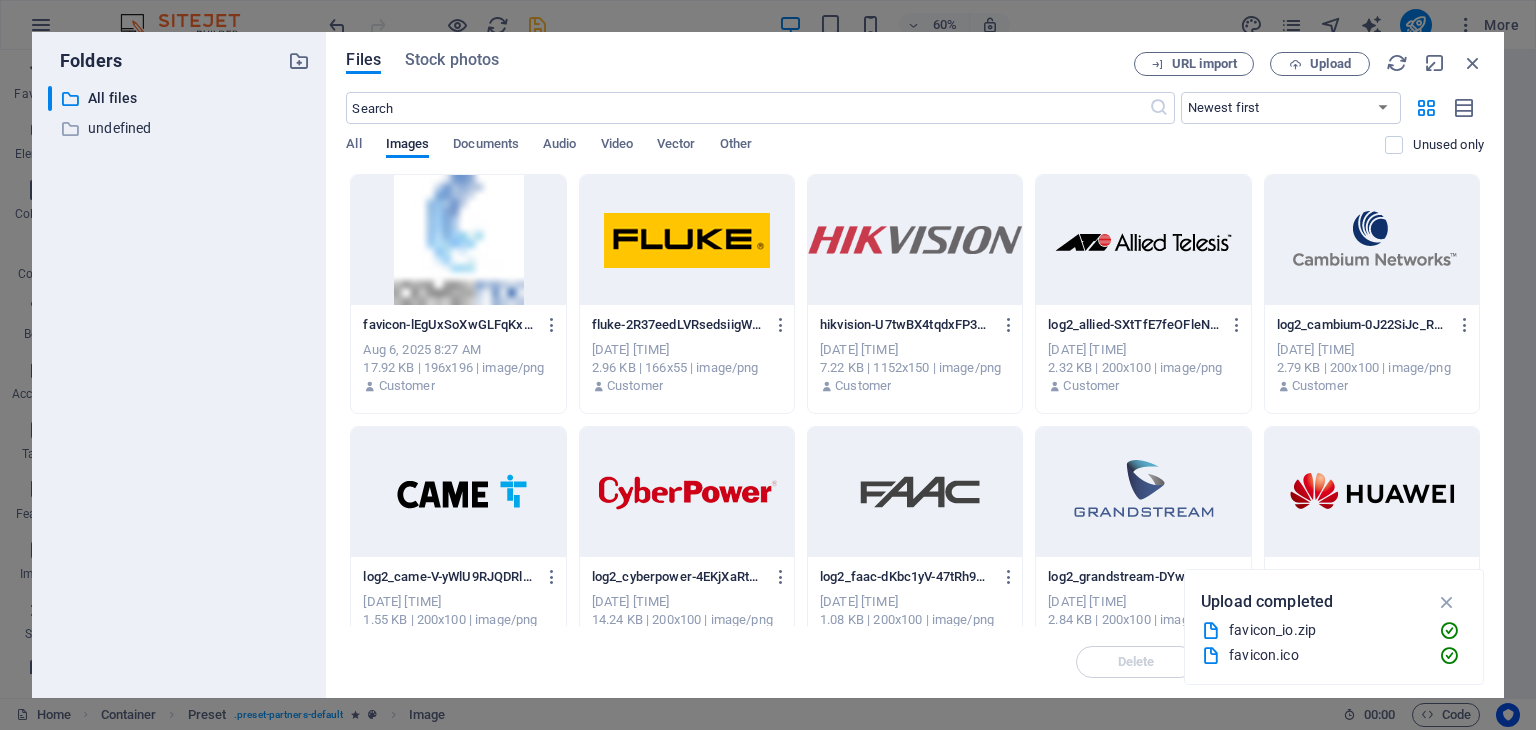 click at bounding box center [1143, 240] 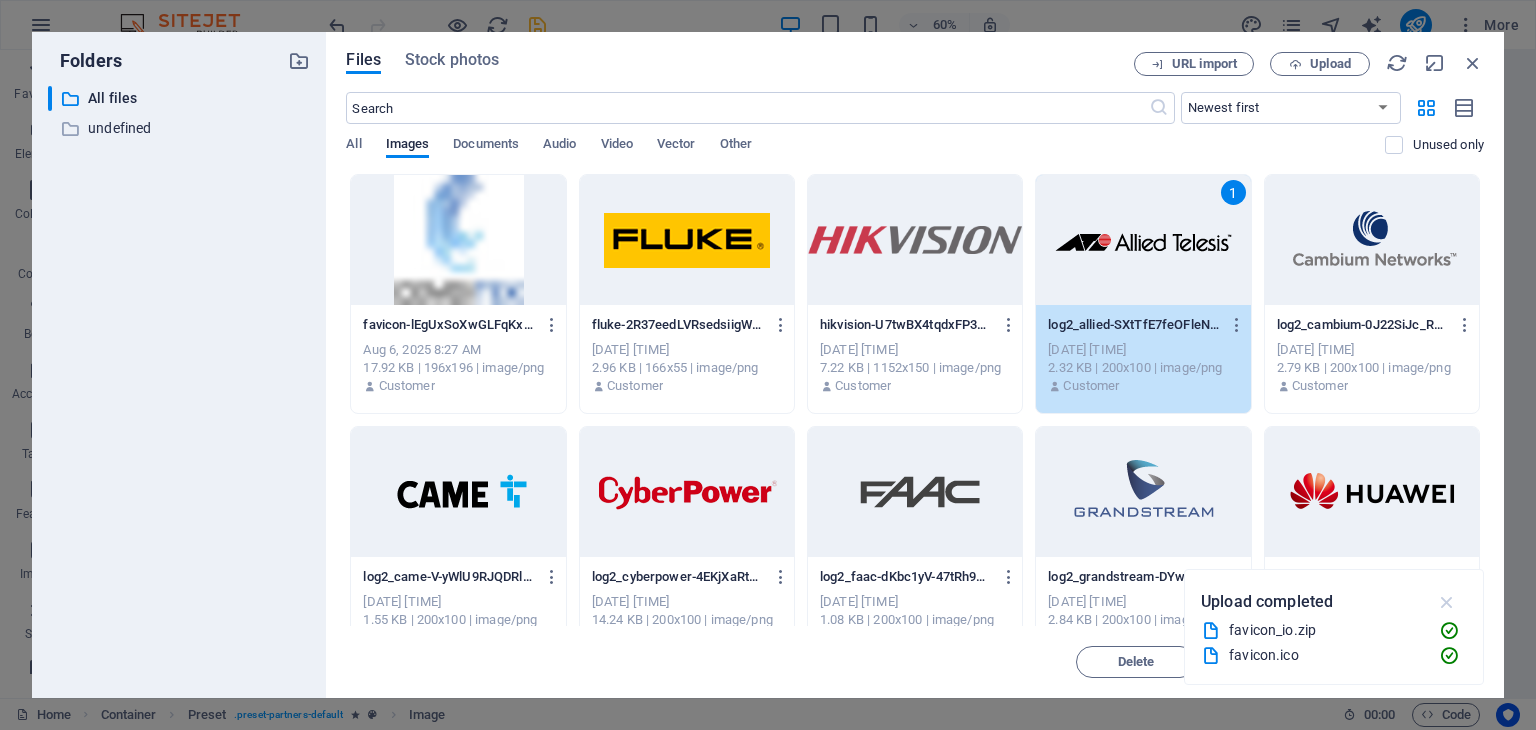click at bounding box center (1447, 602) 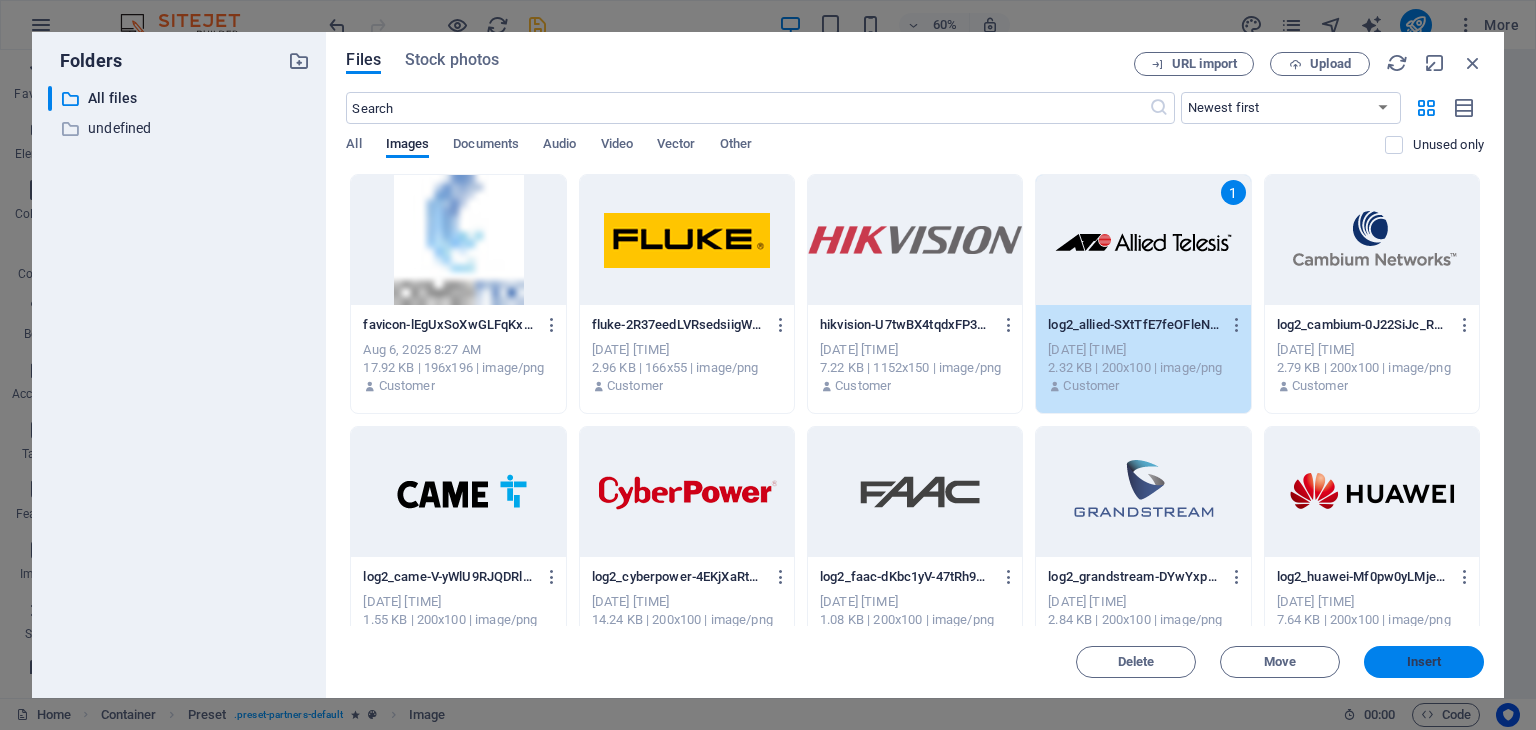 click on "Insert" at bounding box center (1424, 662) 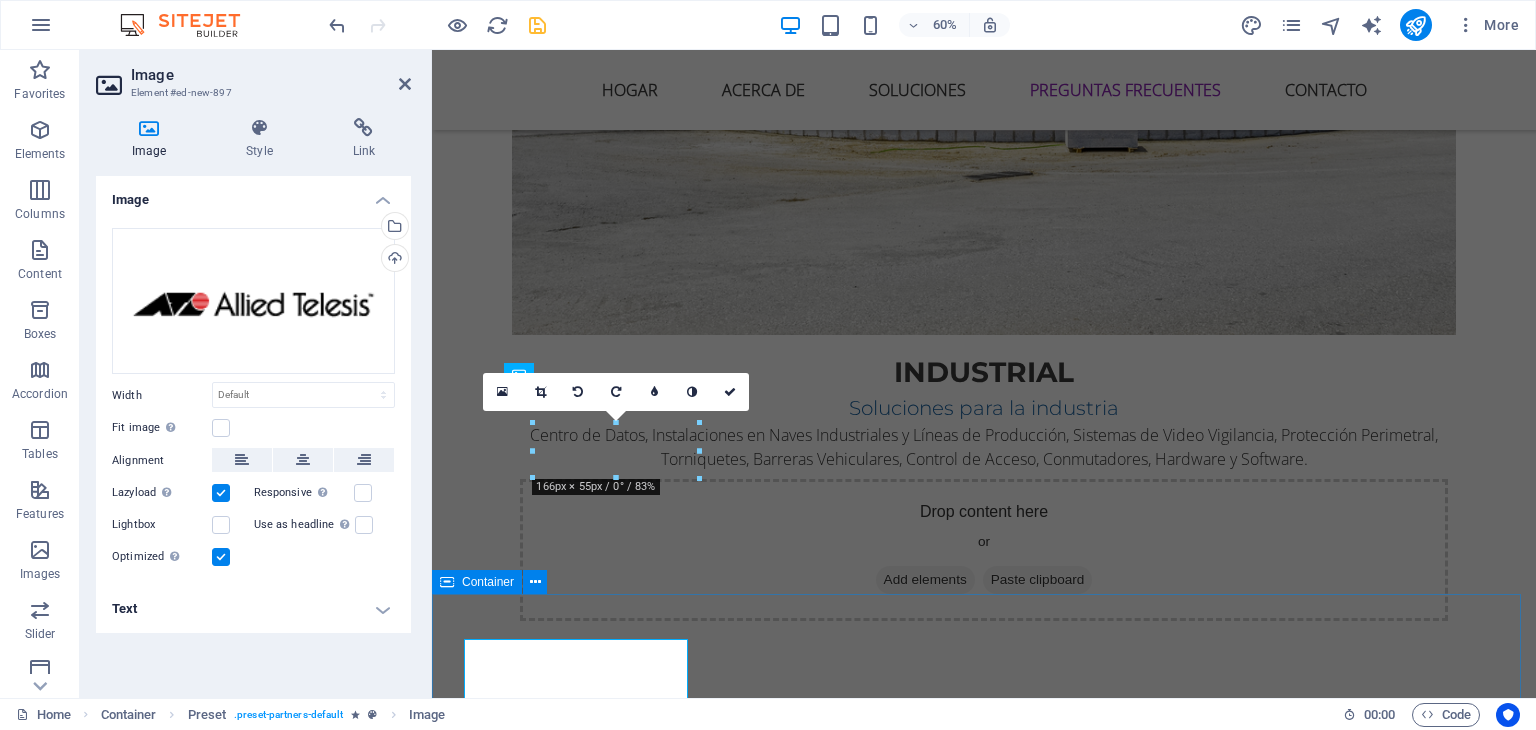 scroll, scrollTop: 5153, scrollLeft: 0, axis: vertical 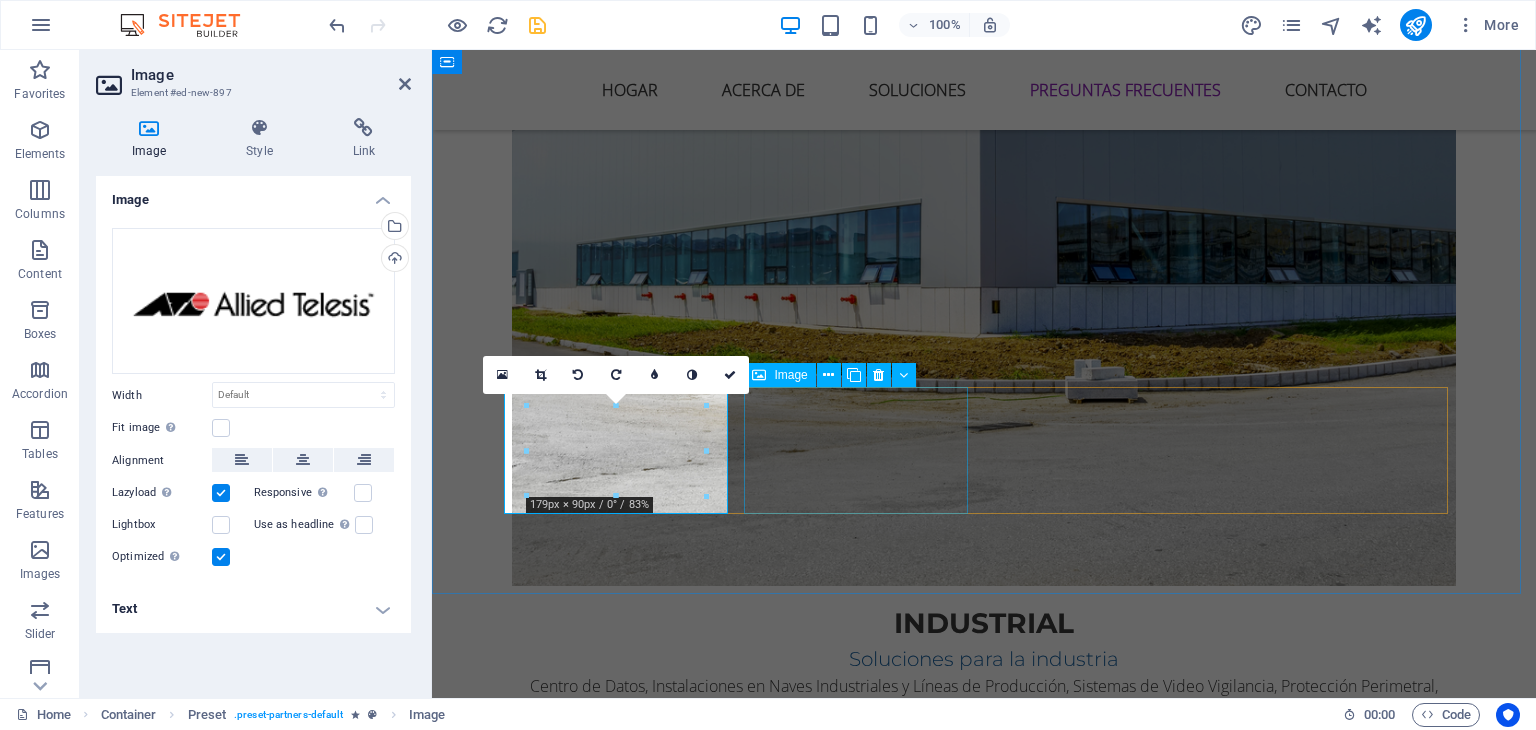click at bounding box center [624, 5256] 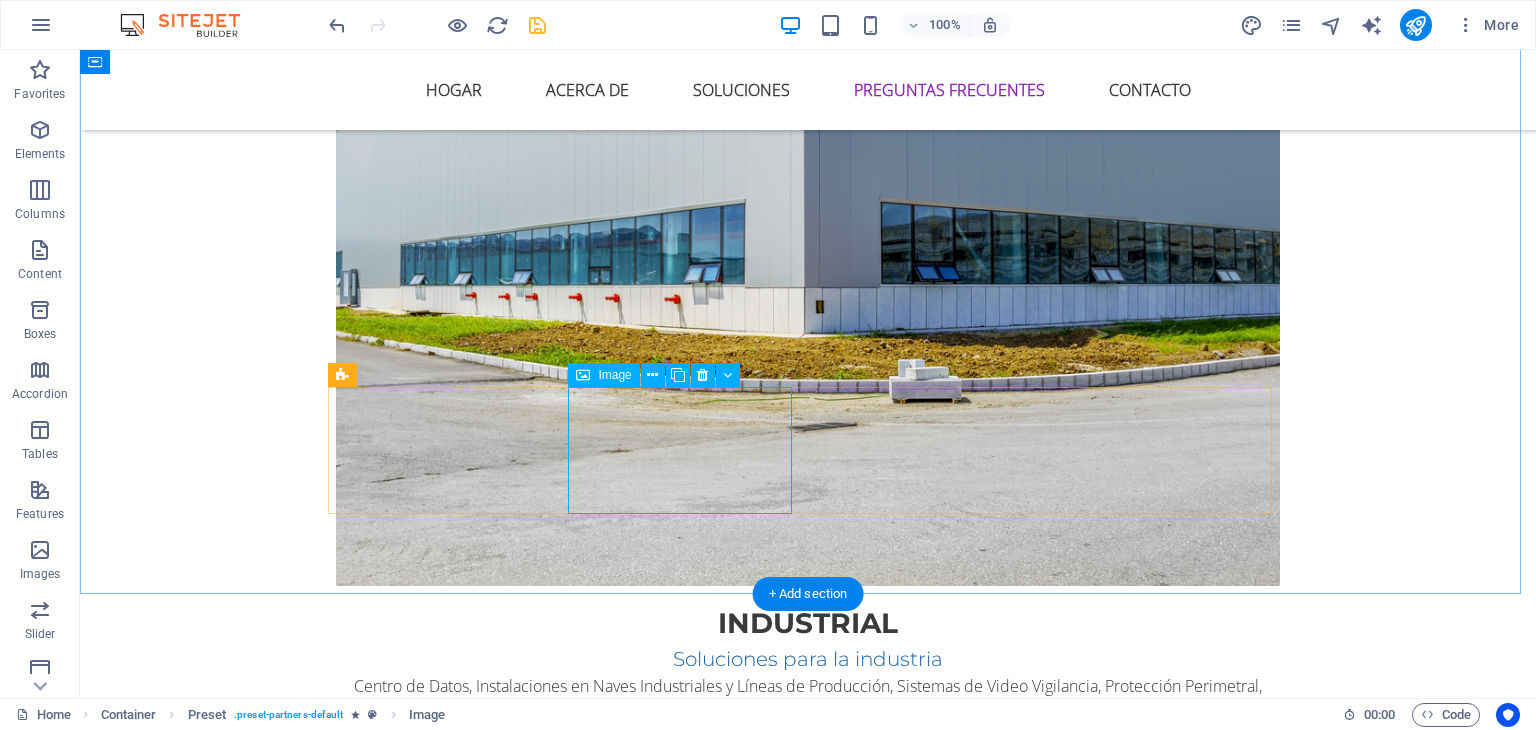 click at bounding box center (448, 5256) 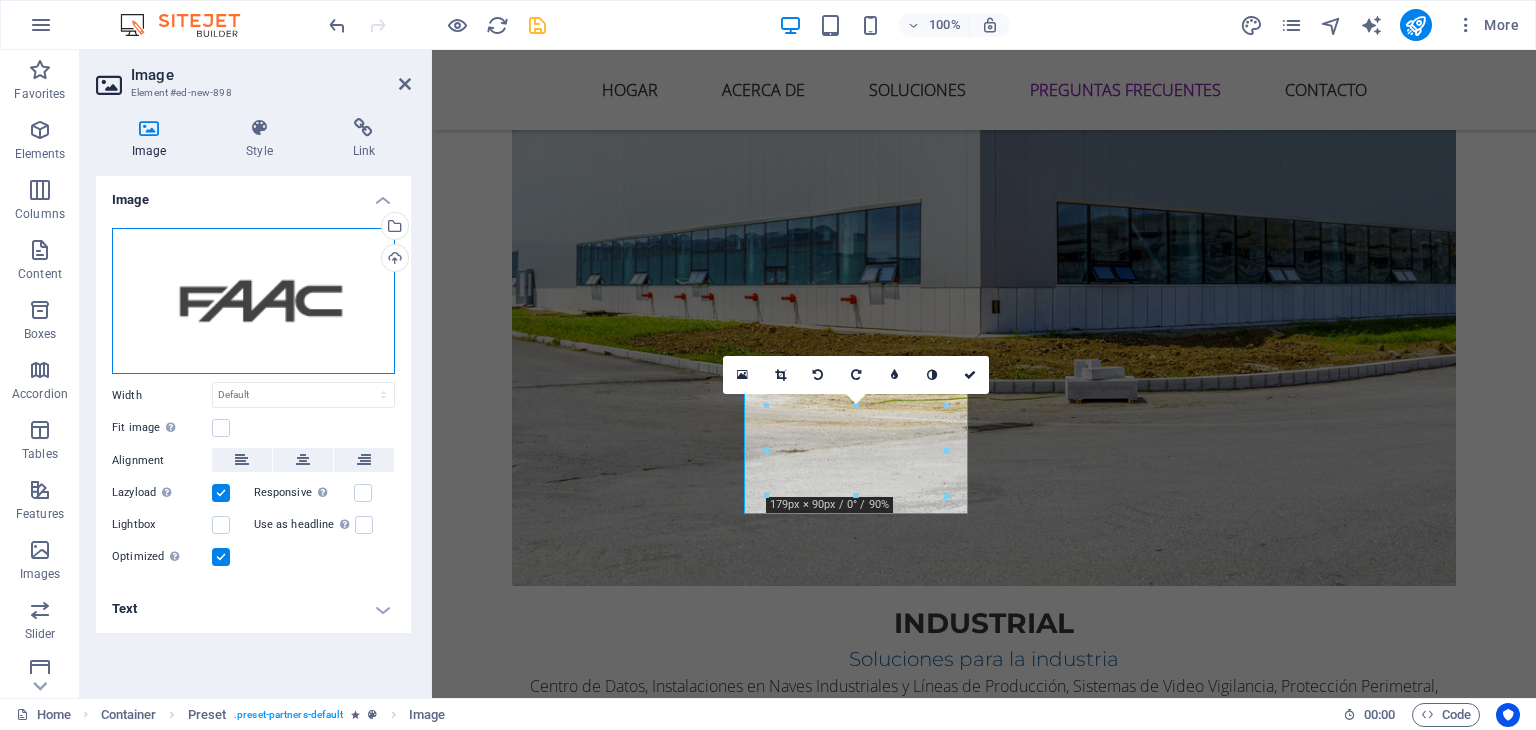 click on "Drag files here, click to choose files or select files from Files or our free stock photos & videos" at bounding box center (253, 301) 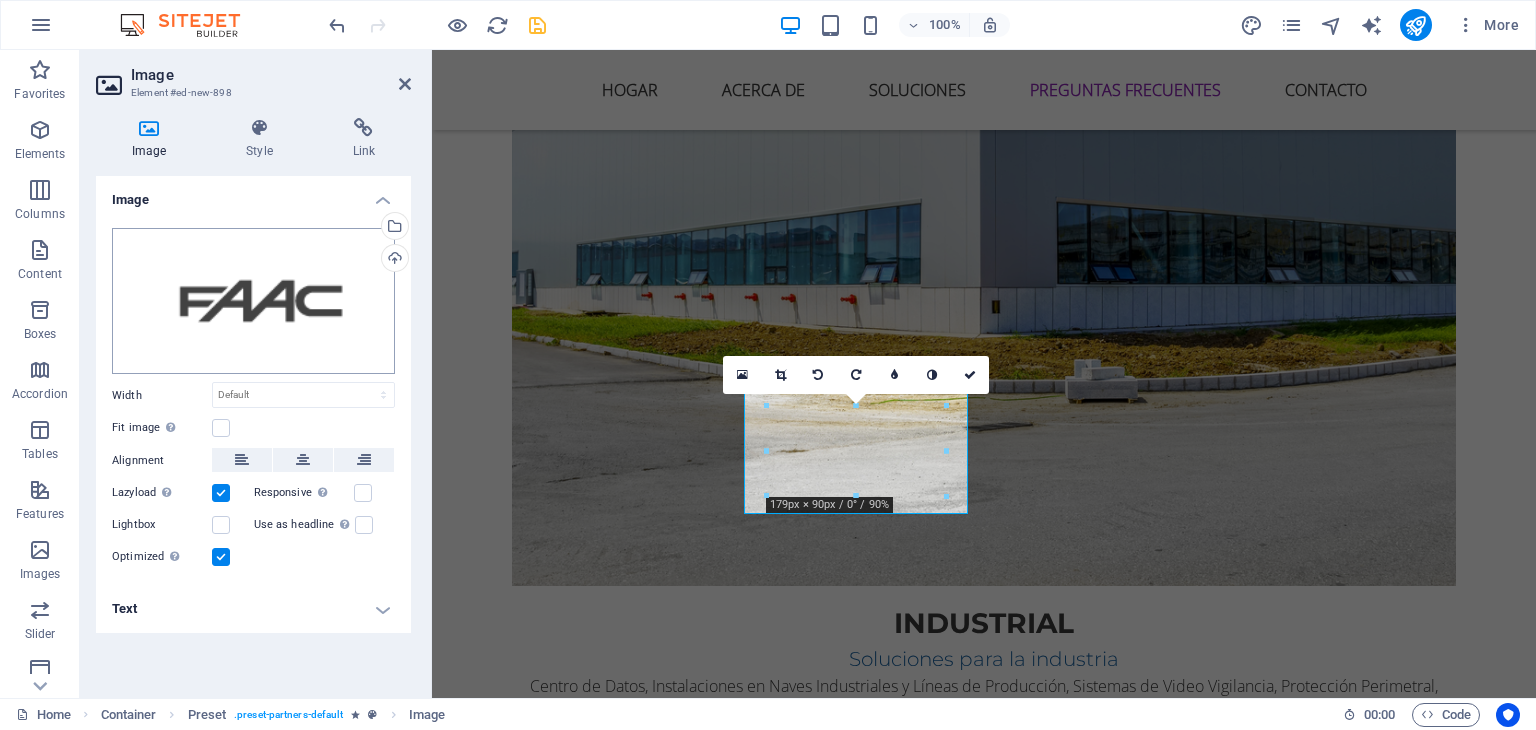 scroll, scrollTop: 5404, scrollLeft: 0, axis: vertical 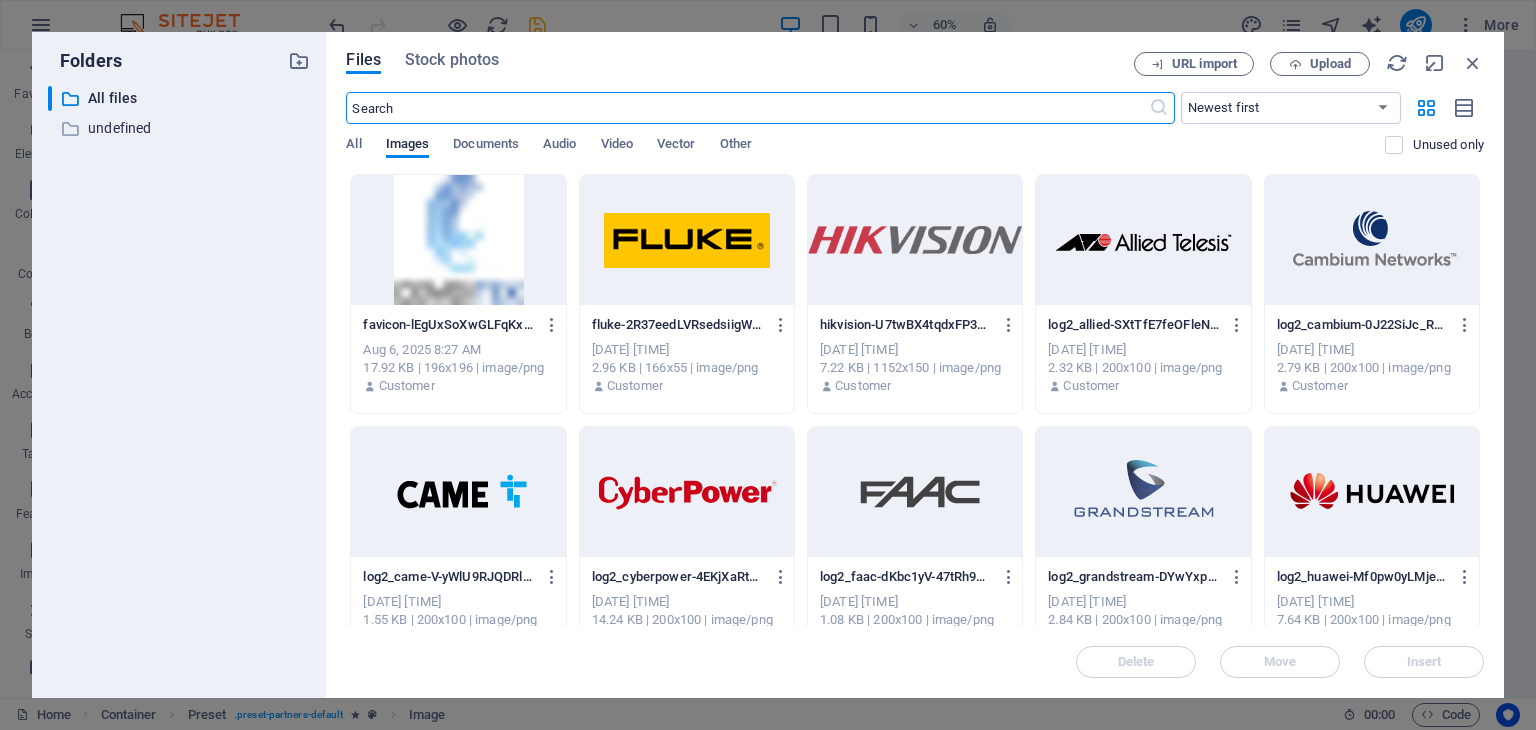 click at bounding box center [1372, 240] 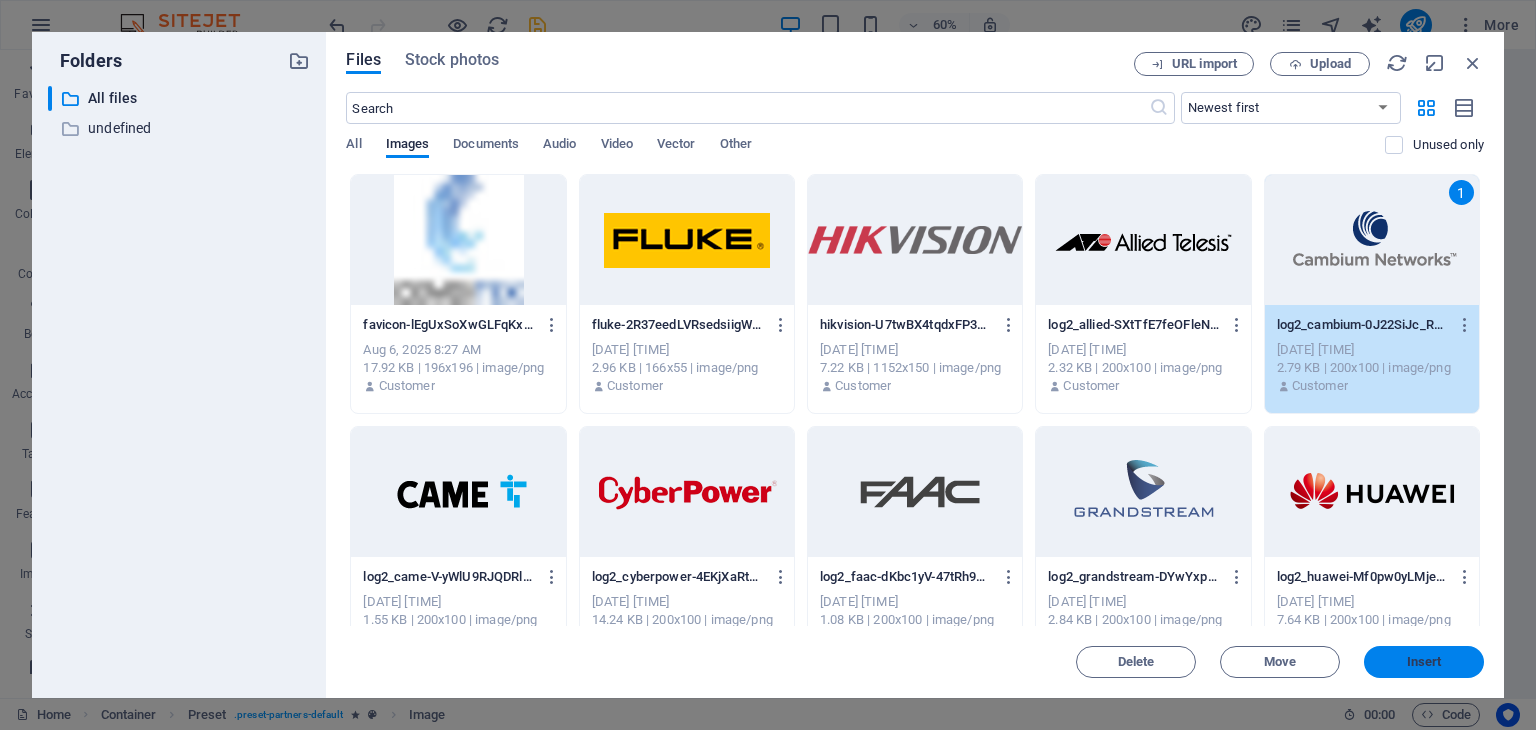 click on "Insert" at bounding box center (1424, 662) 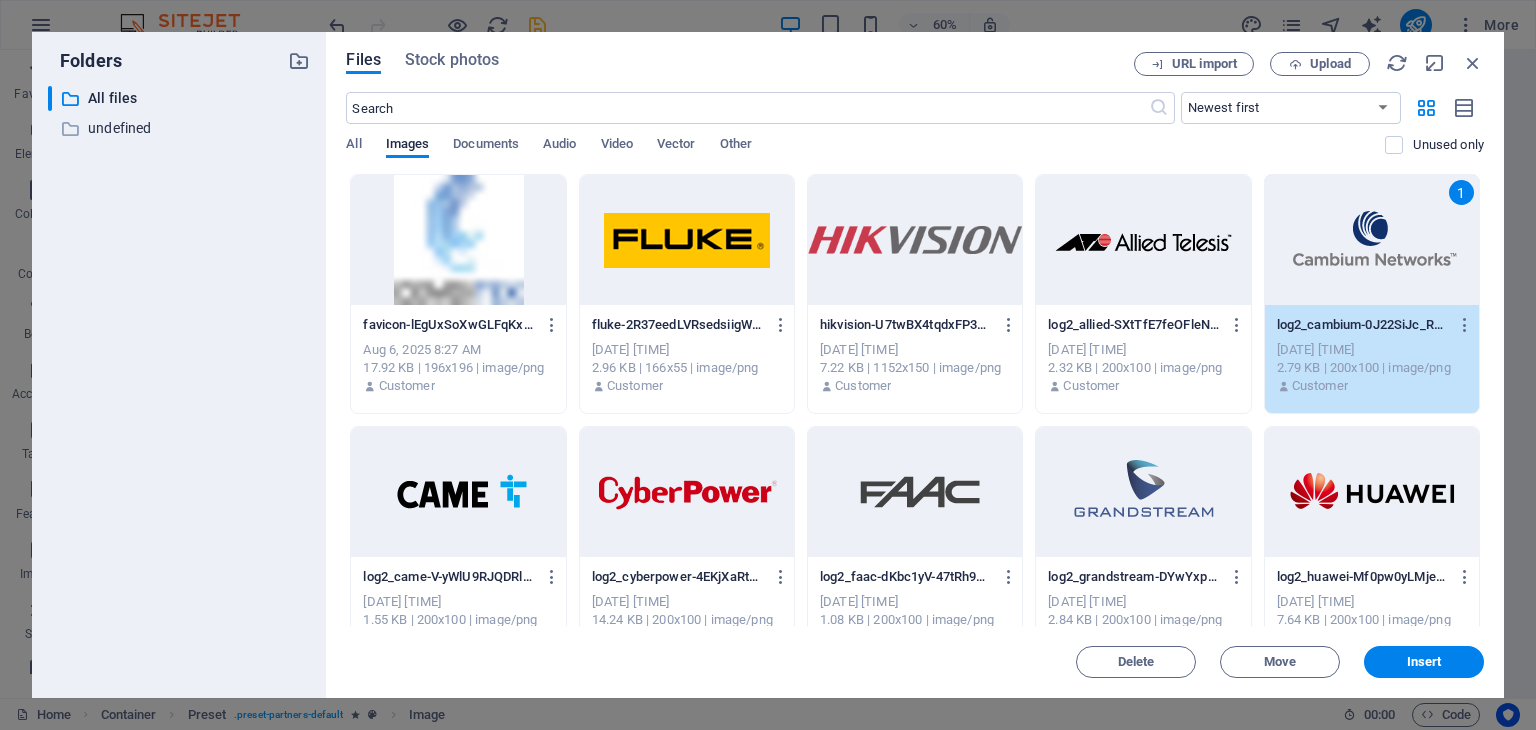 scroll, scrollTop: 5153, scrollLeft: 0, axis: vertical 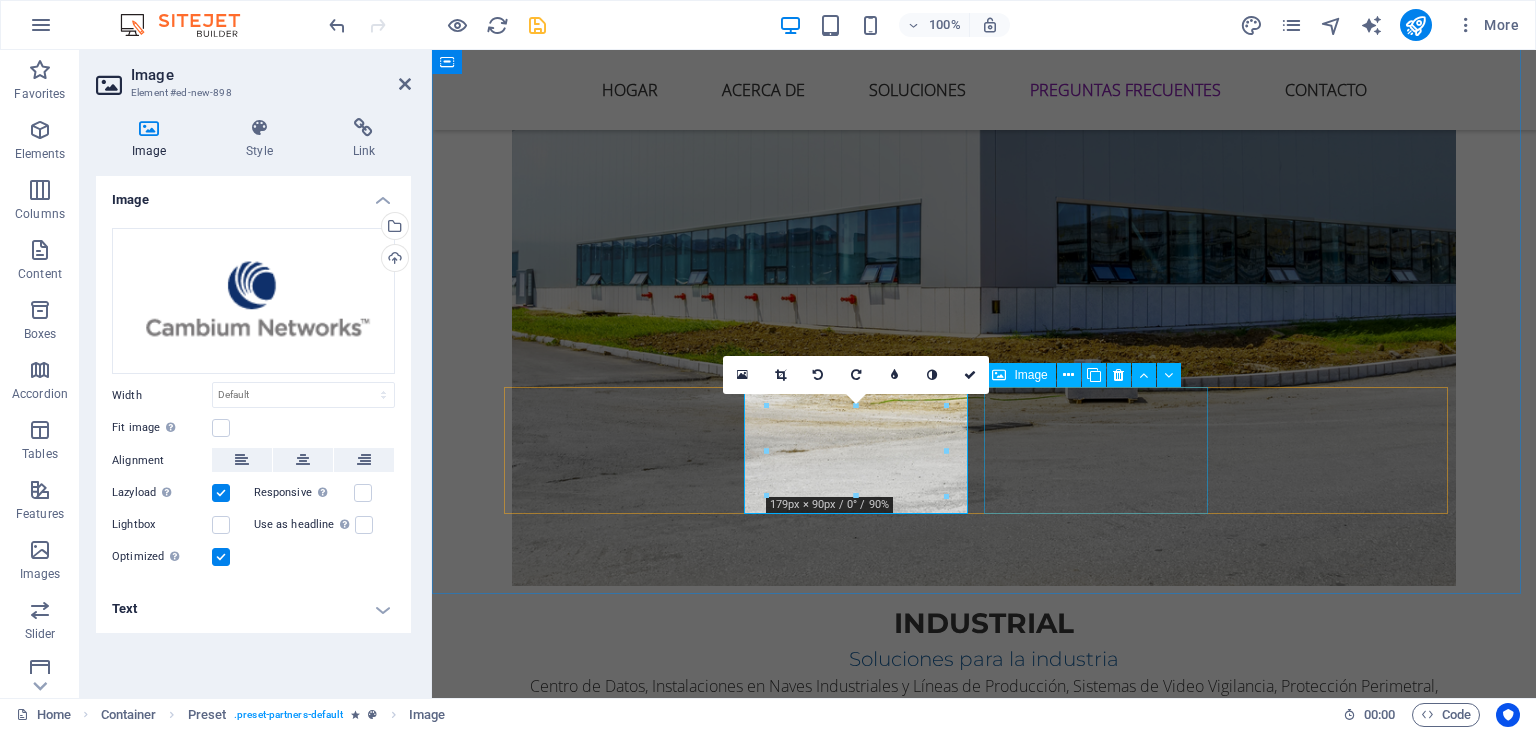 click at bounding box center (624, 5391) 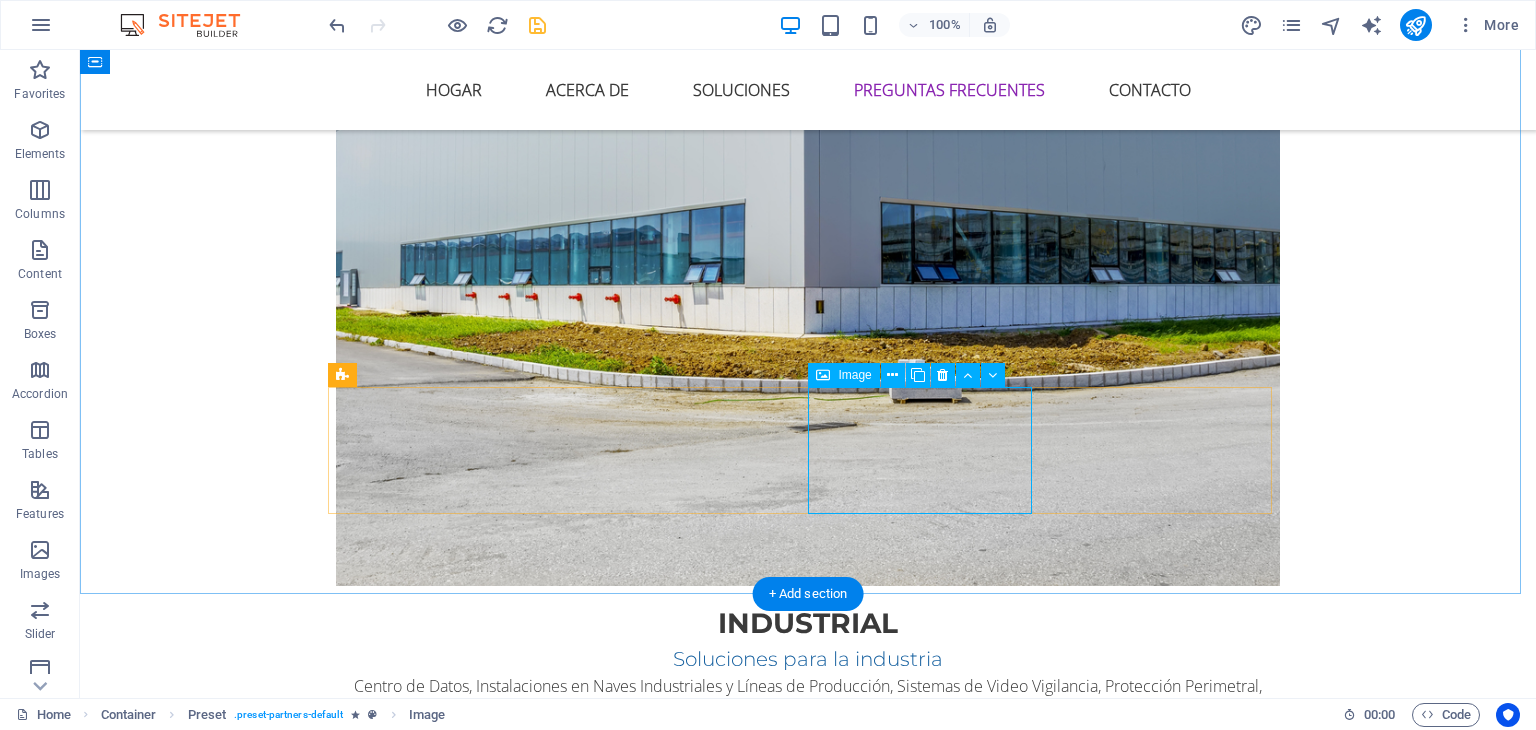 click at bounding box center (448, 5391) 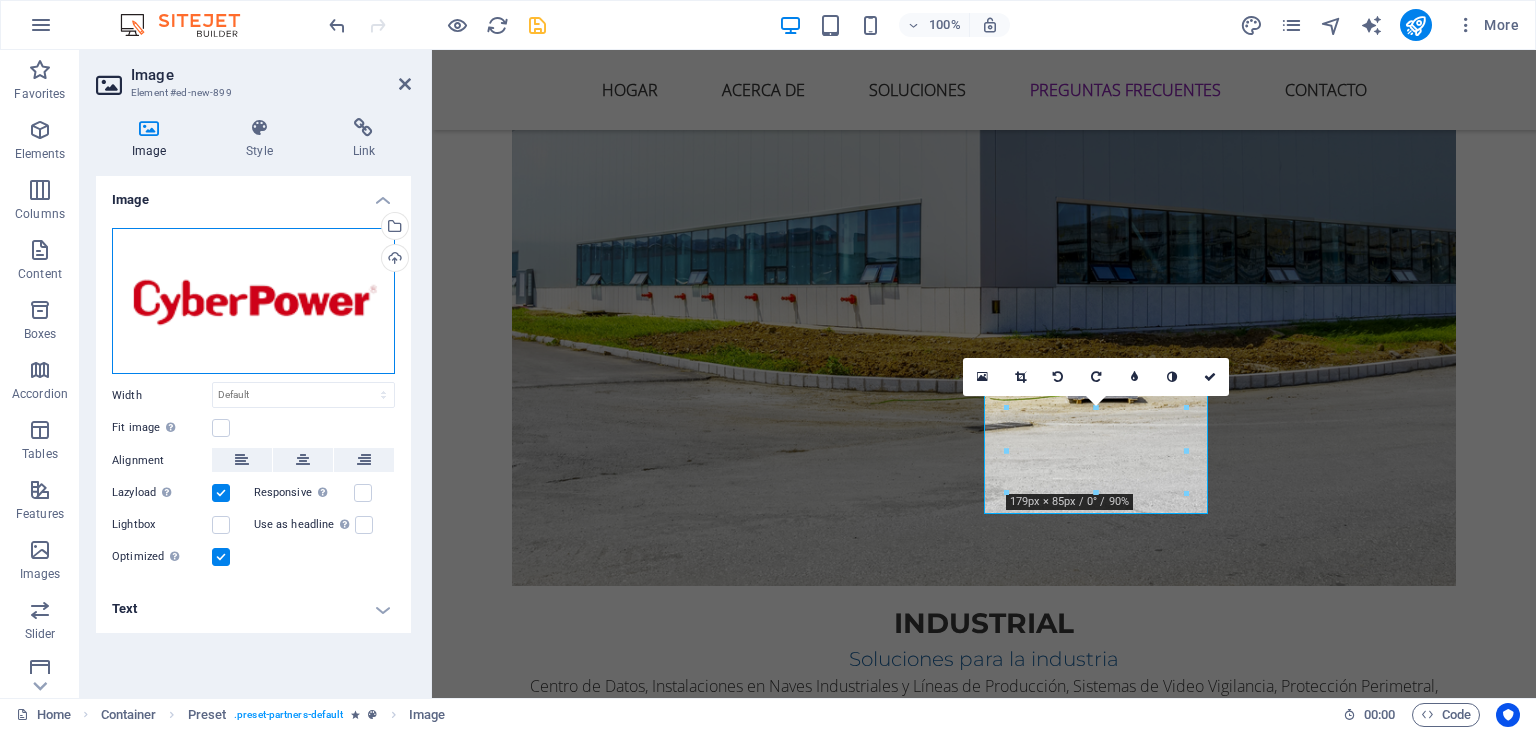 click on "Drag files here, click to choose files or select files from Files or our free stock photos & videos" at bounding box center (253, 301) 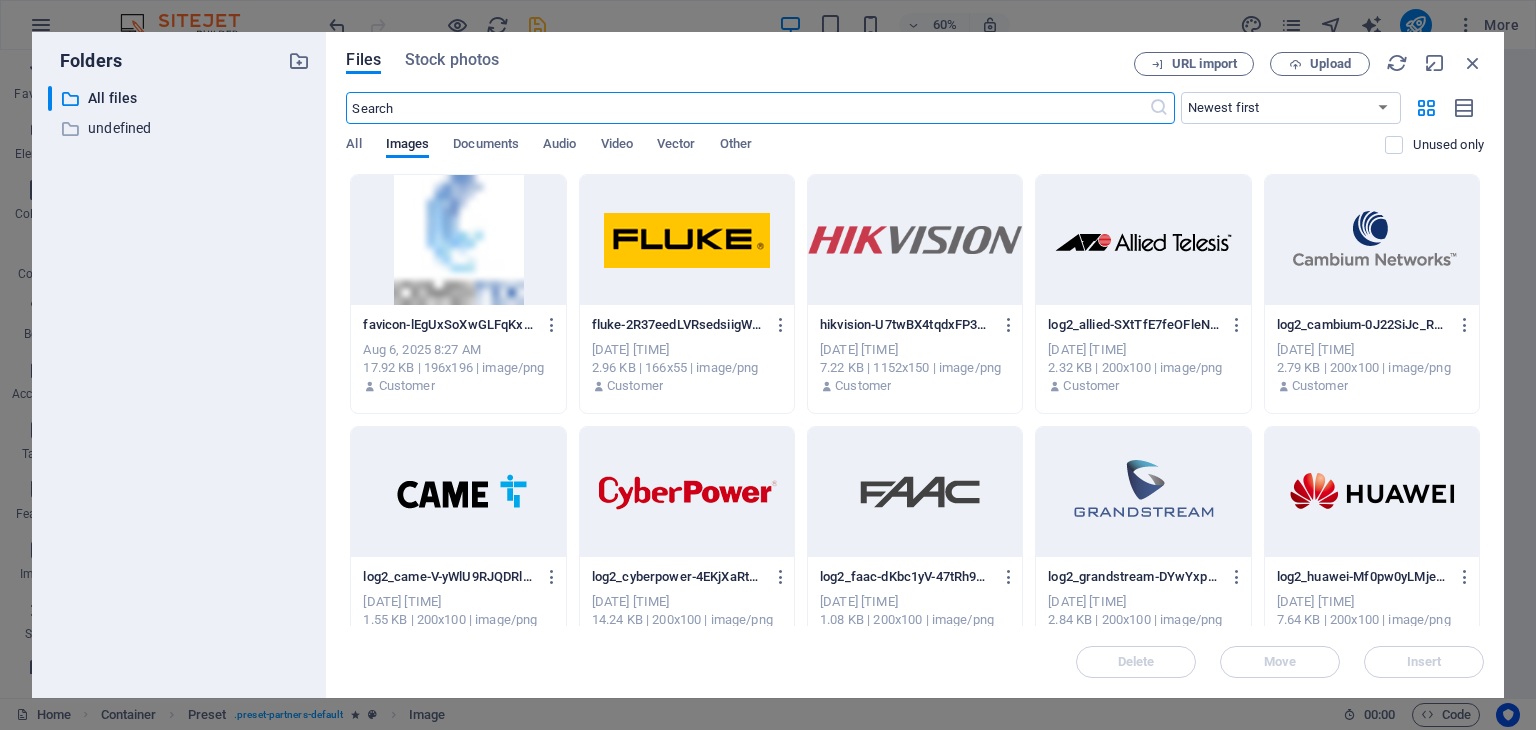 scroll, scrollTop: 5404, scrollLeft: 0, axis: vertical 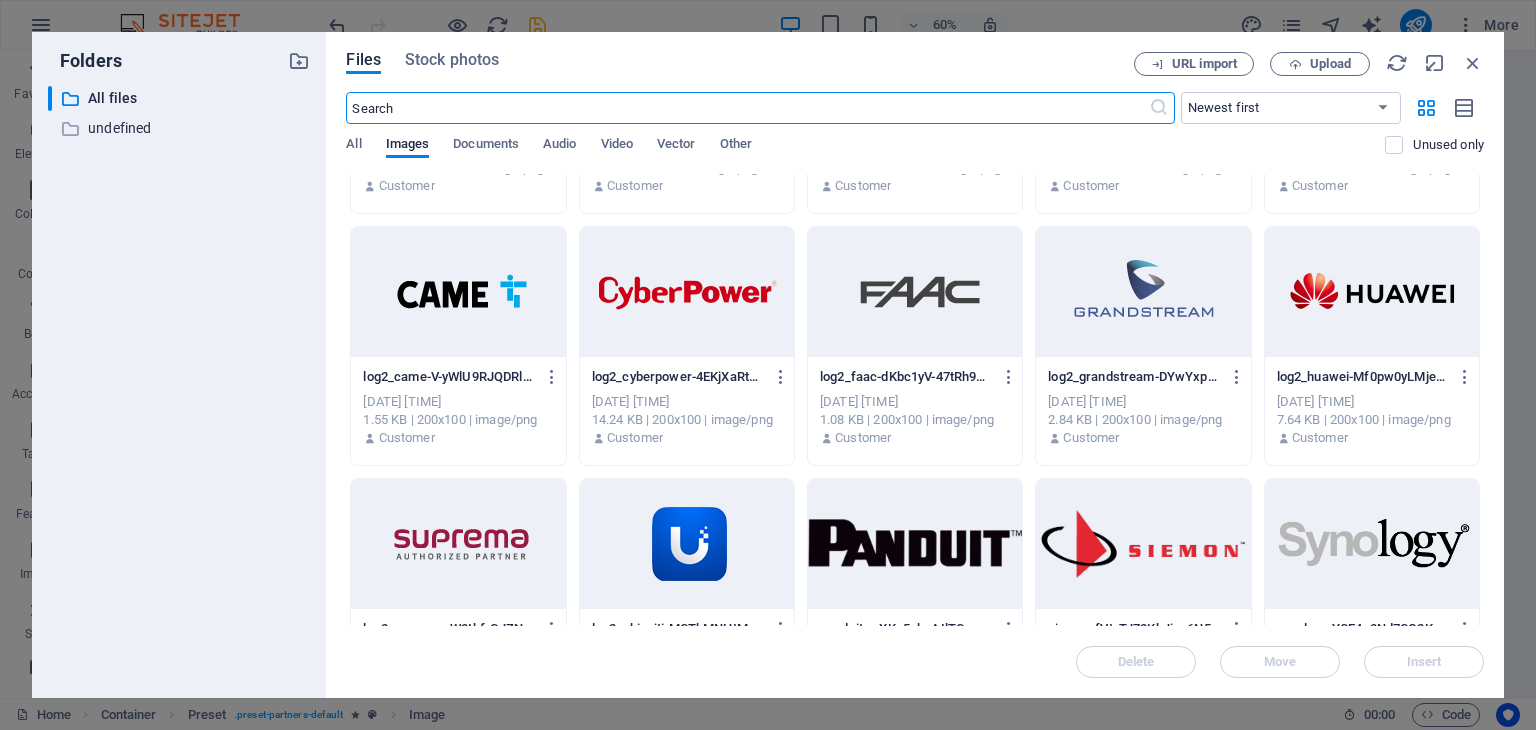 click at bounding box center [458, 292] 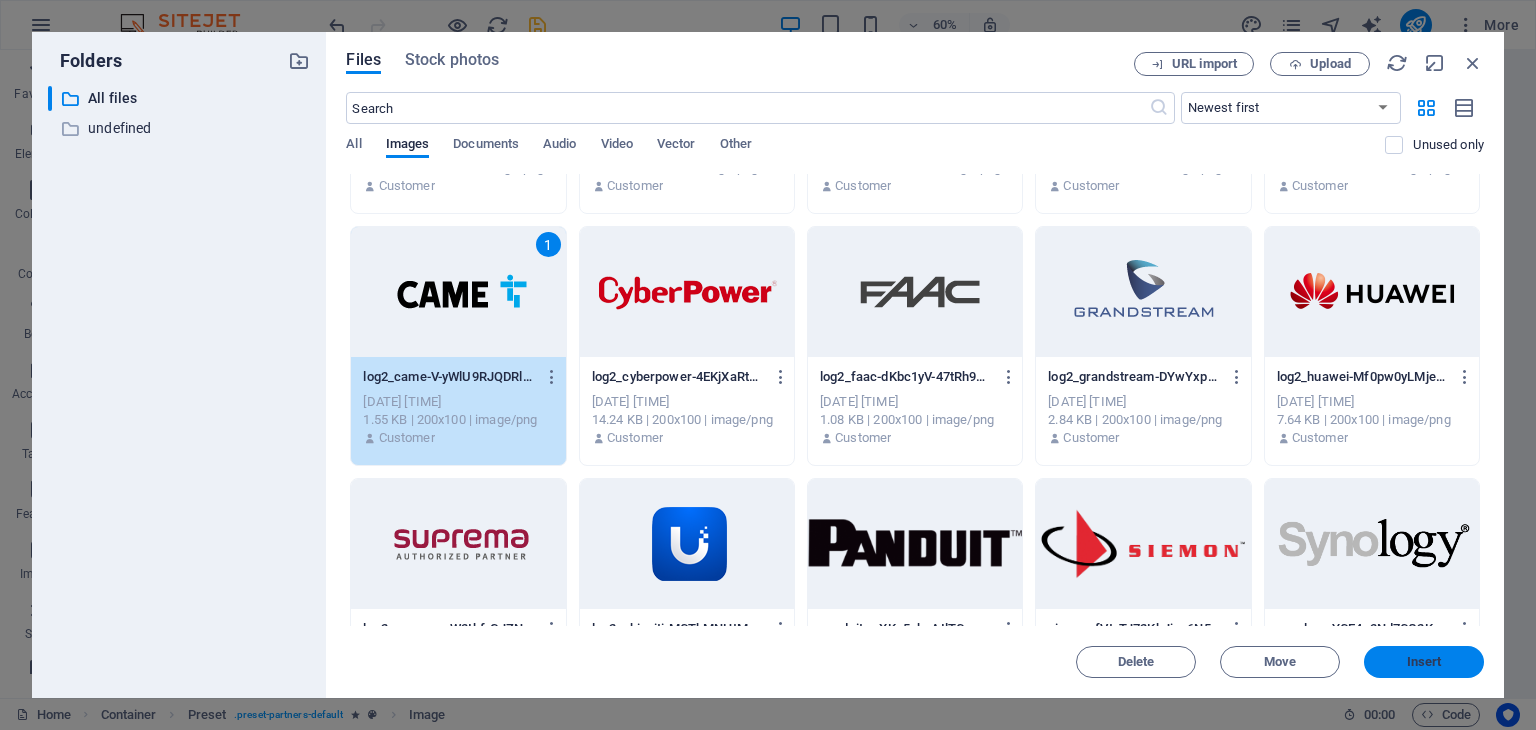 click on "Insert" at bounding box center [1424, 662] 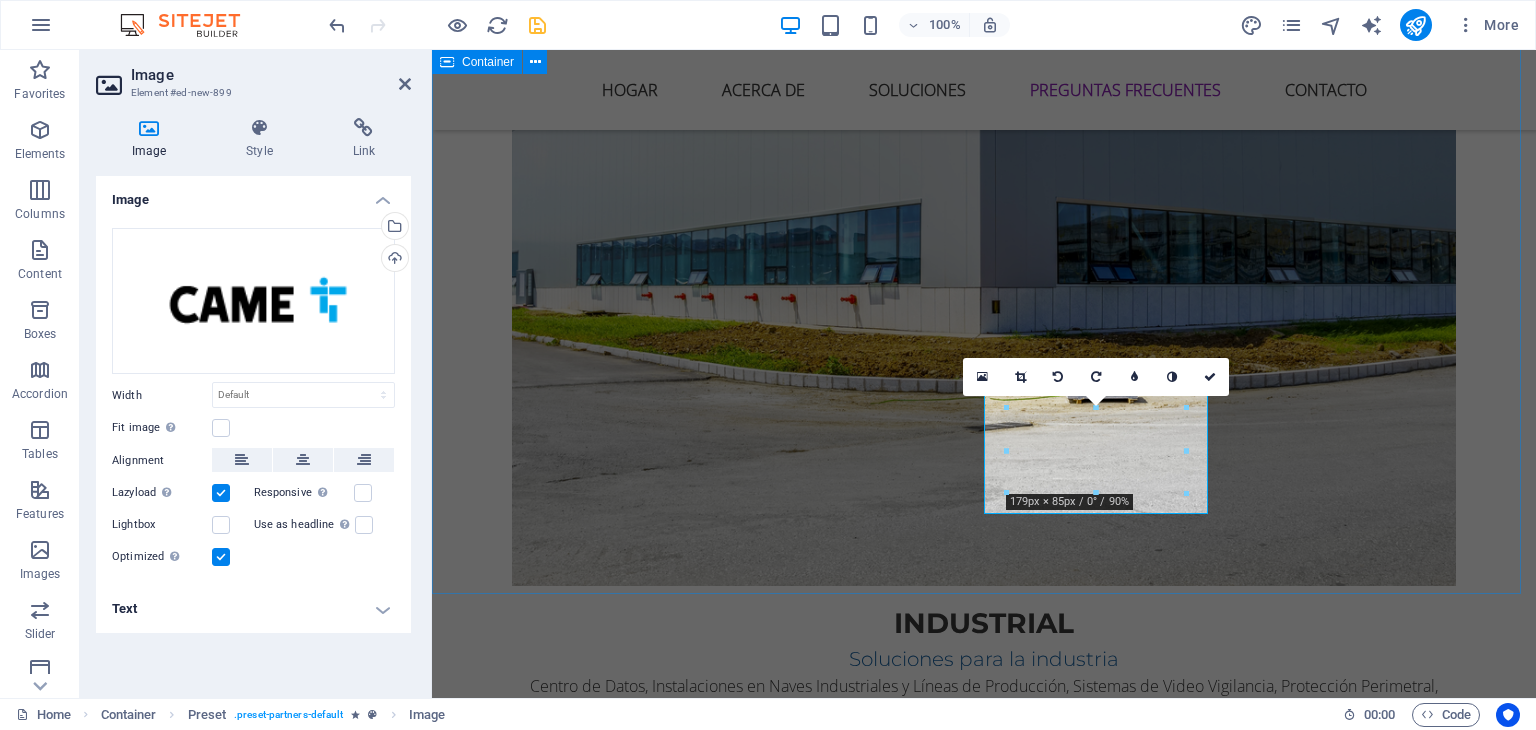 click on "Con la confianza de las mejores marcas del mercado" at bounding box center [984, 4728] 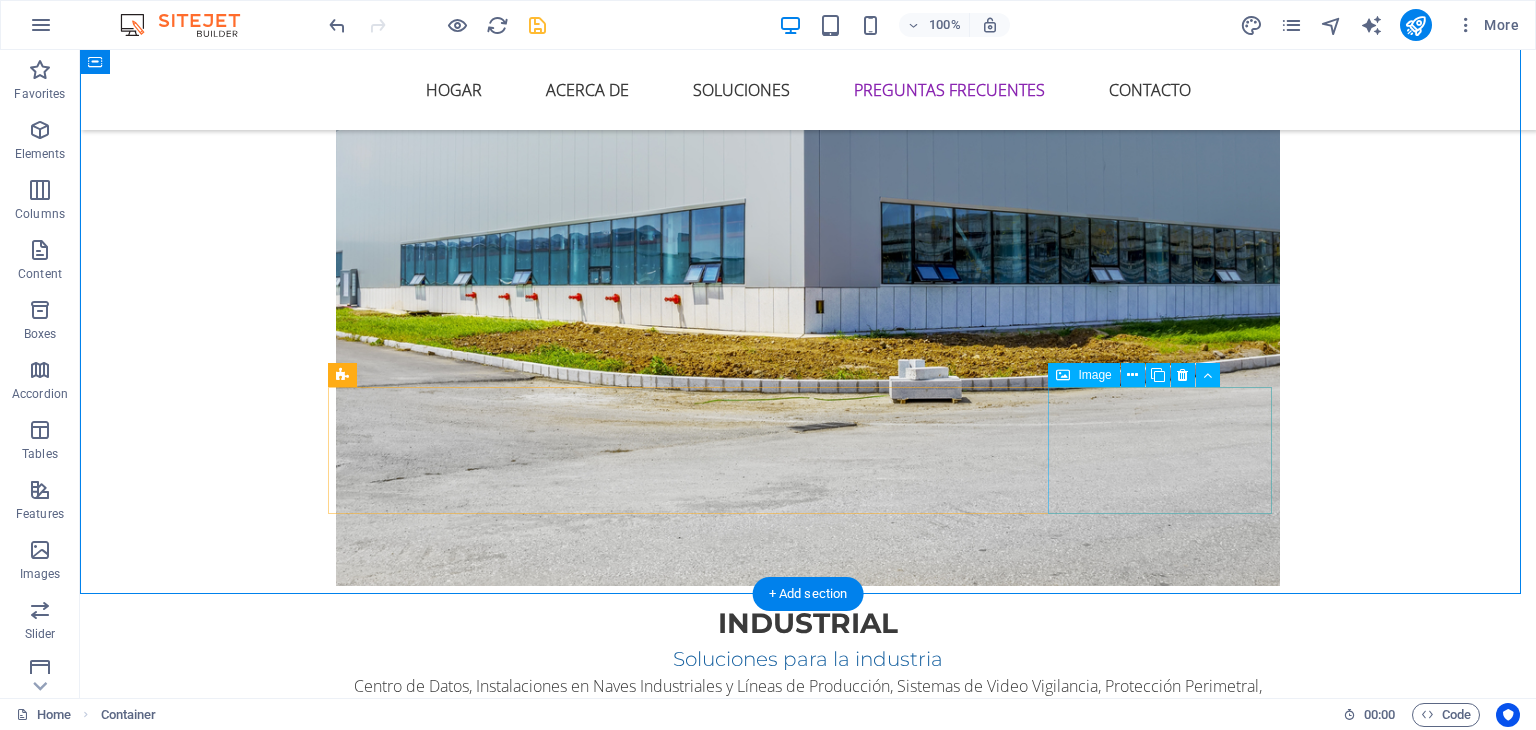 click at bounding box center [448, 5526] 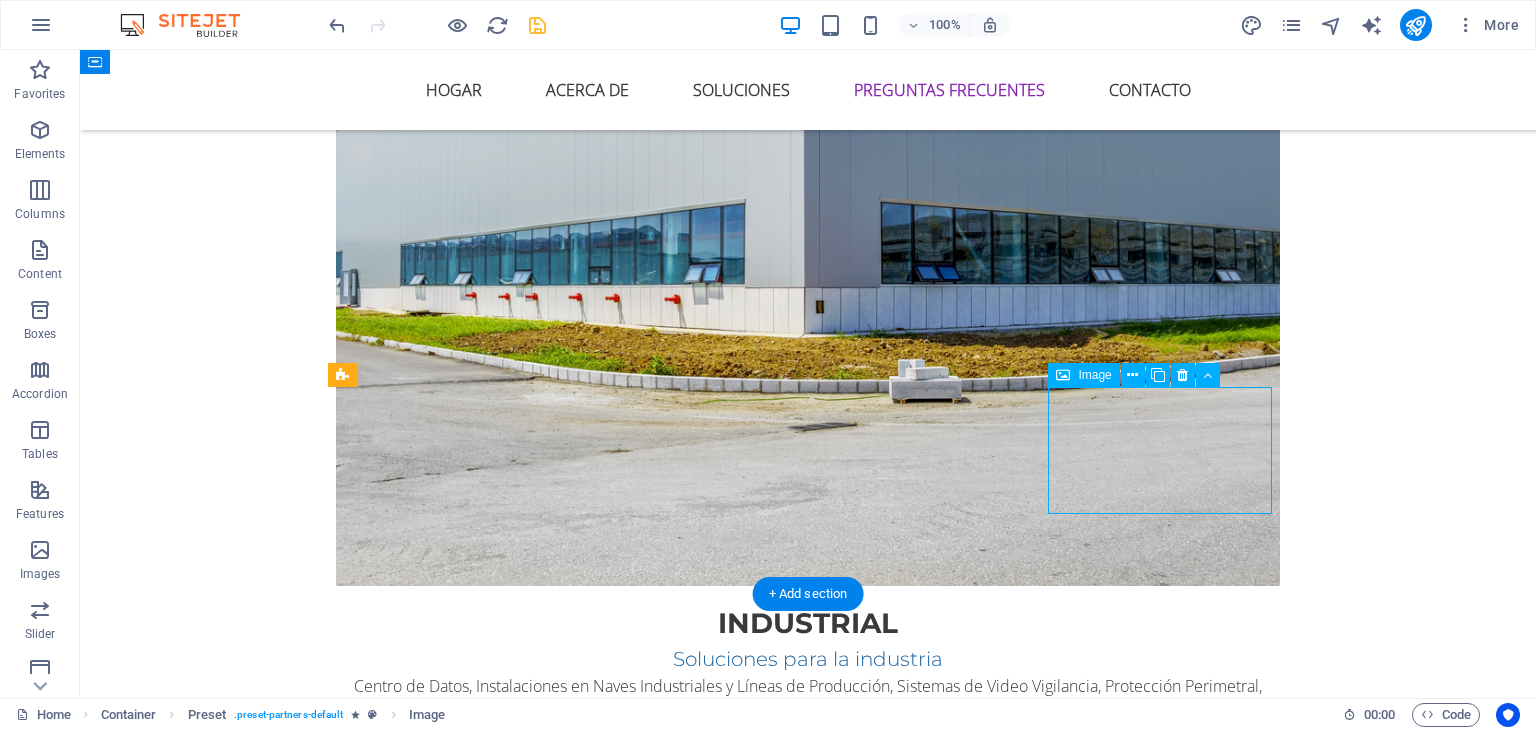 click at bounding box center (448, 5526) 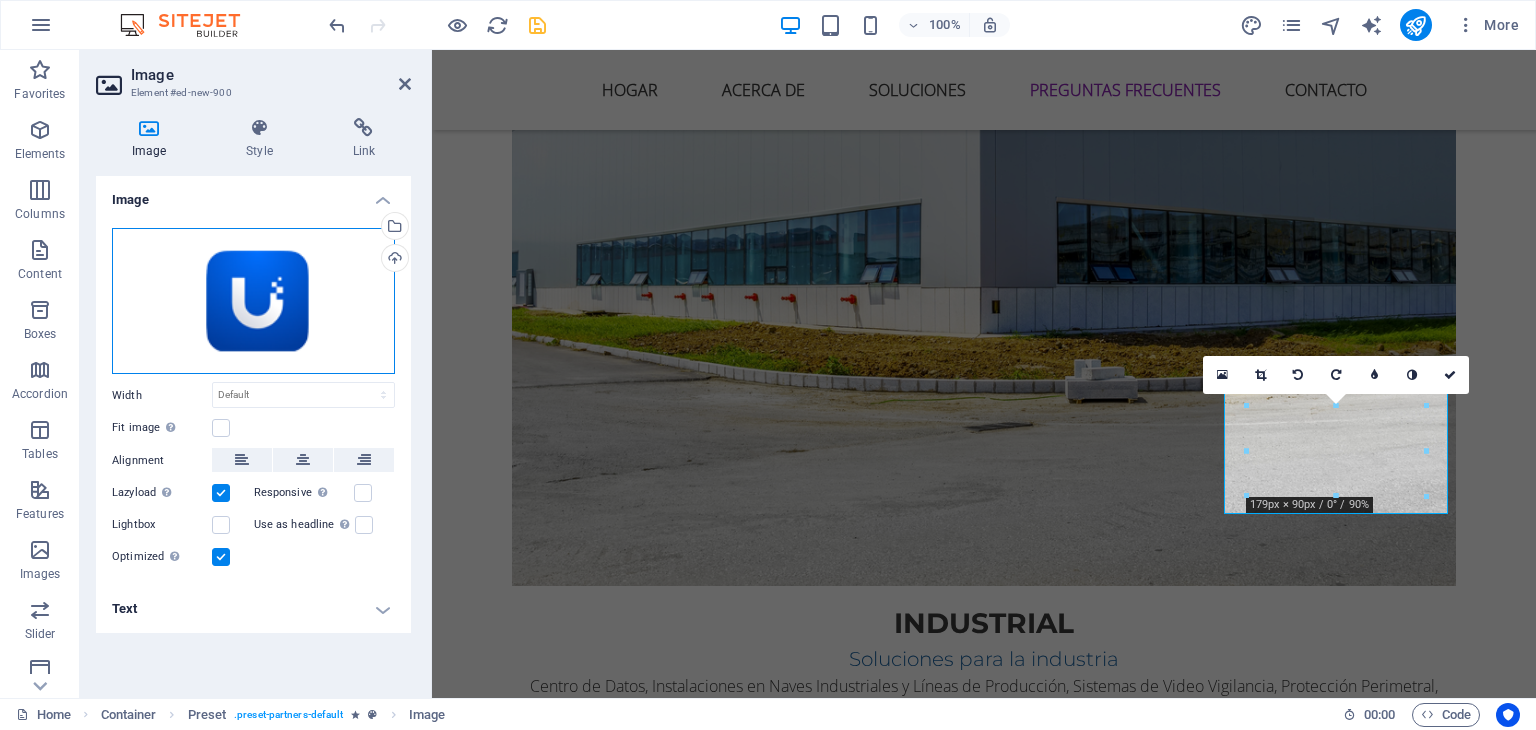 click on "Drag files here, click to choose files or select files from Files or our free stock photos & videos" at bounding box center (253, 301) 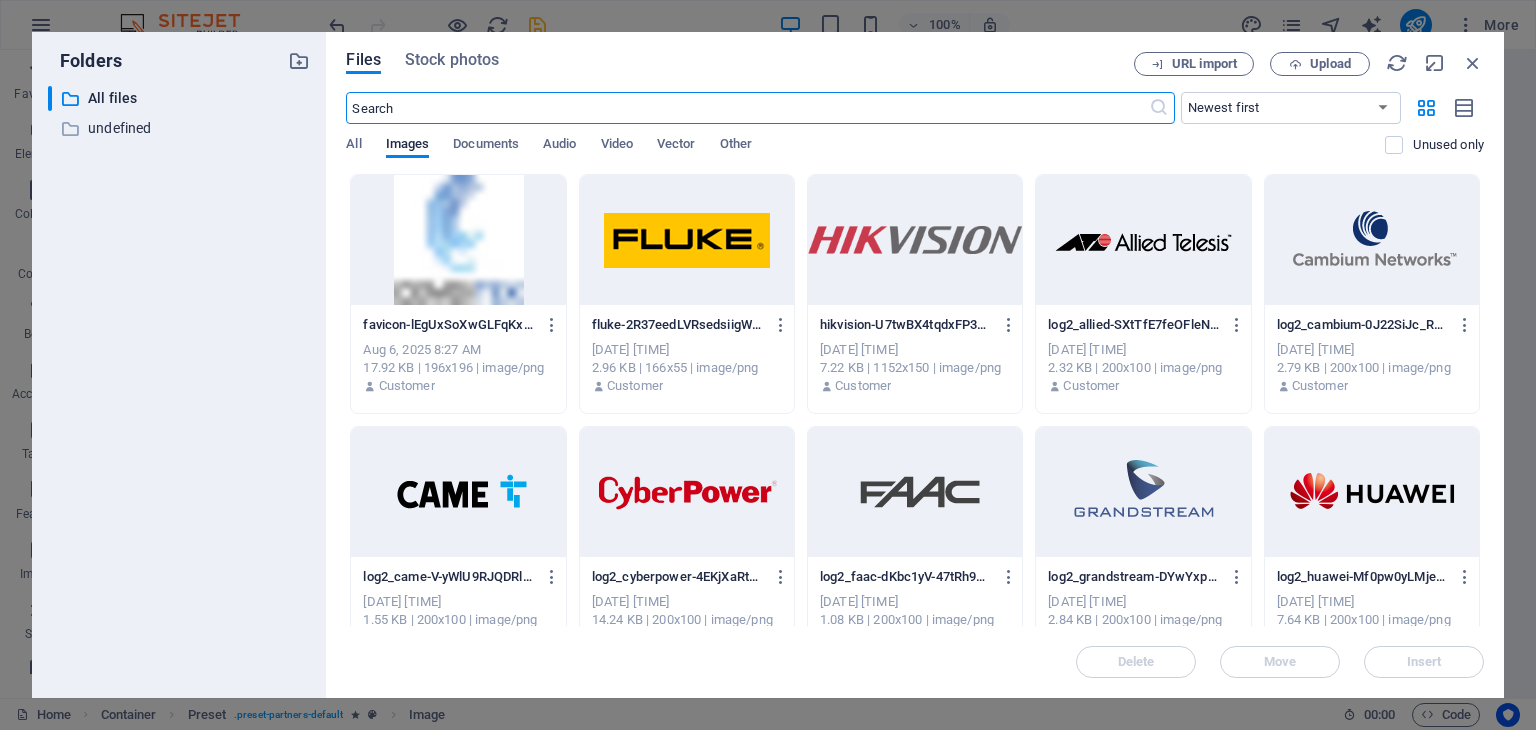 scroll, scrollTop: 5404, scrollLeft: 0, axis: vertical 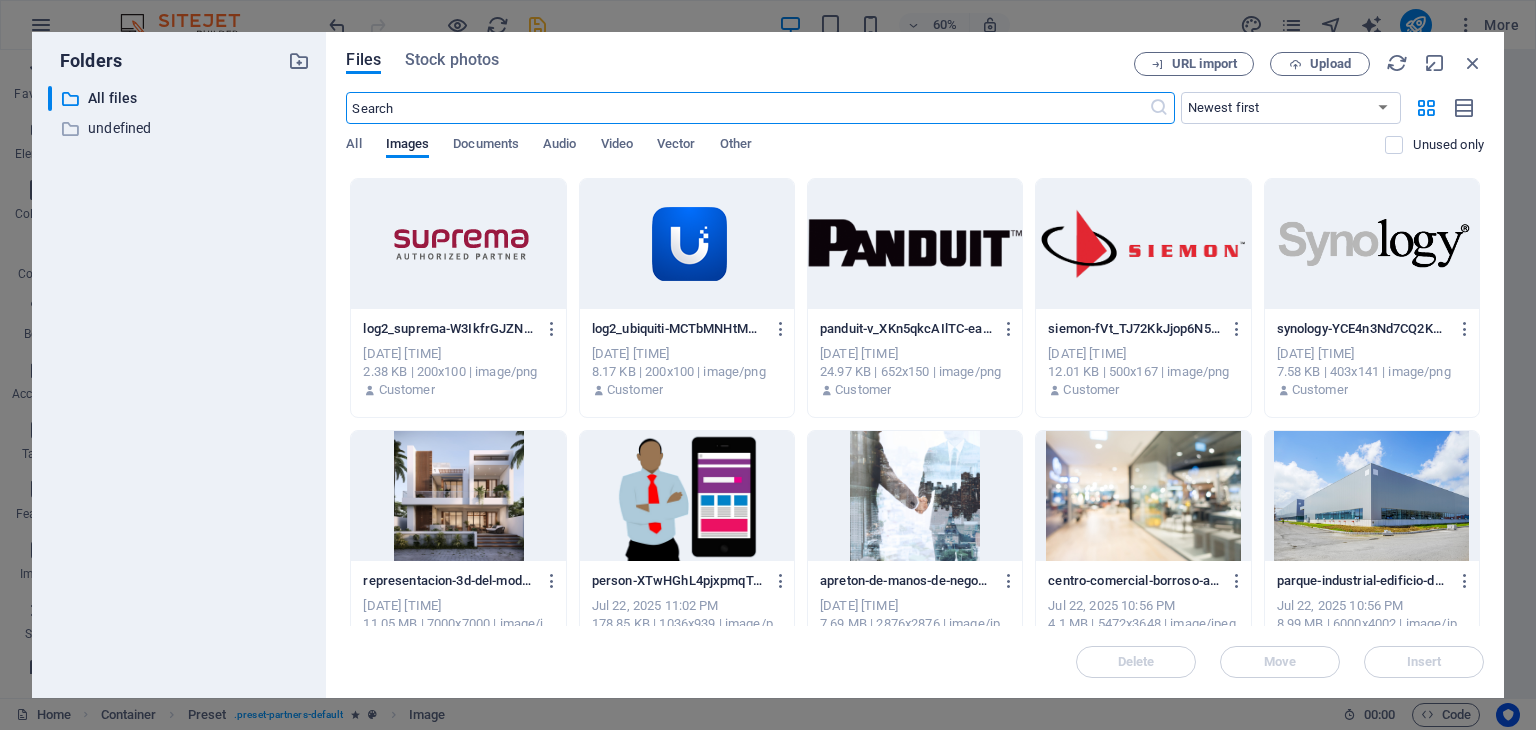 click at bounding box center (1372, 244) 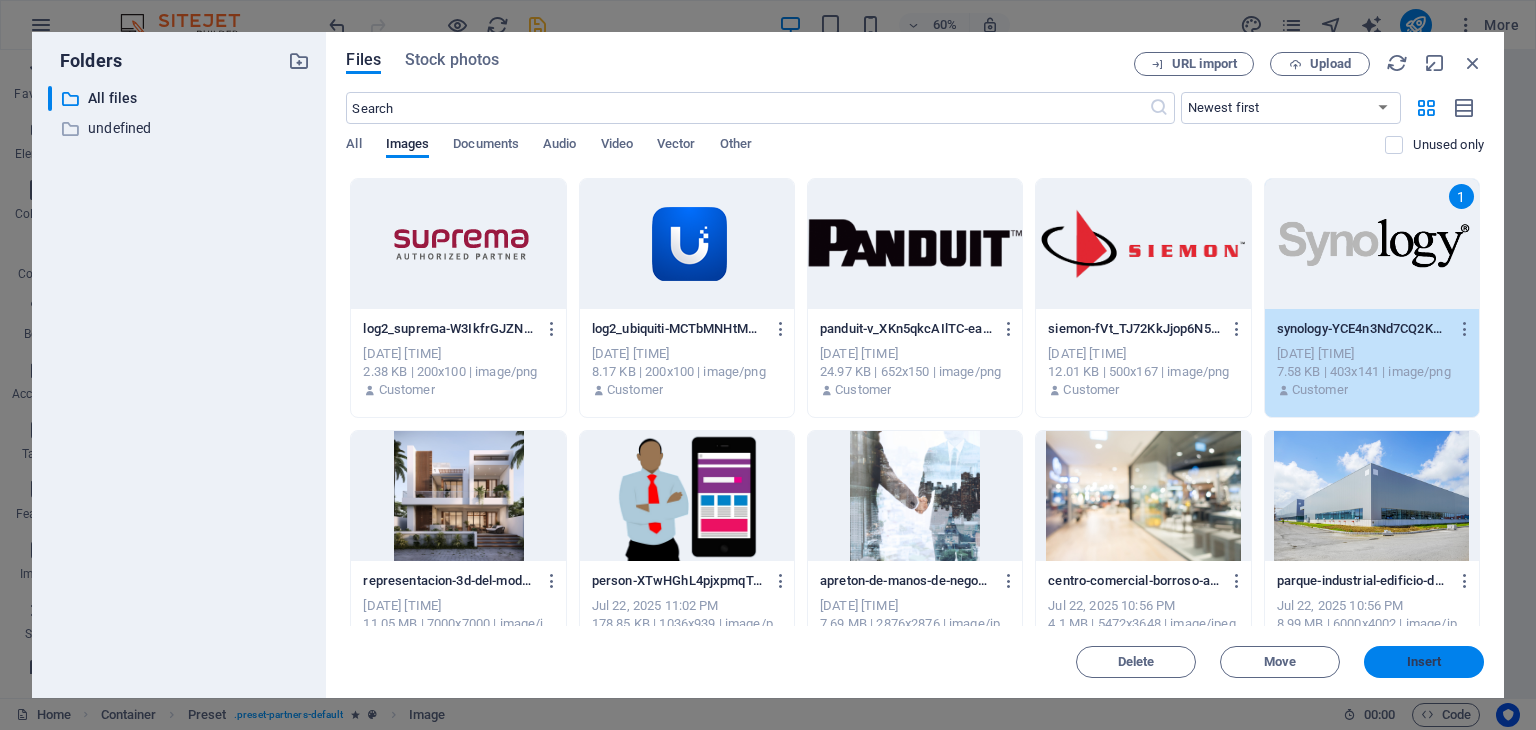 click on "Insert" at bounding box center (1424, 662) 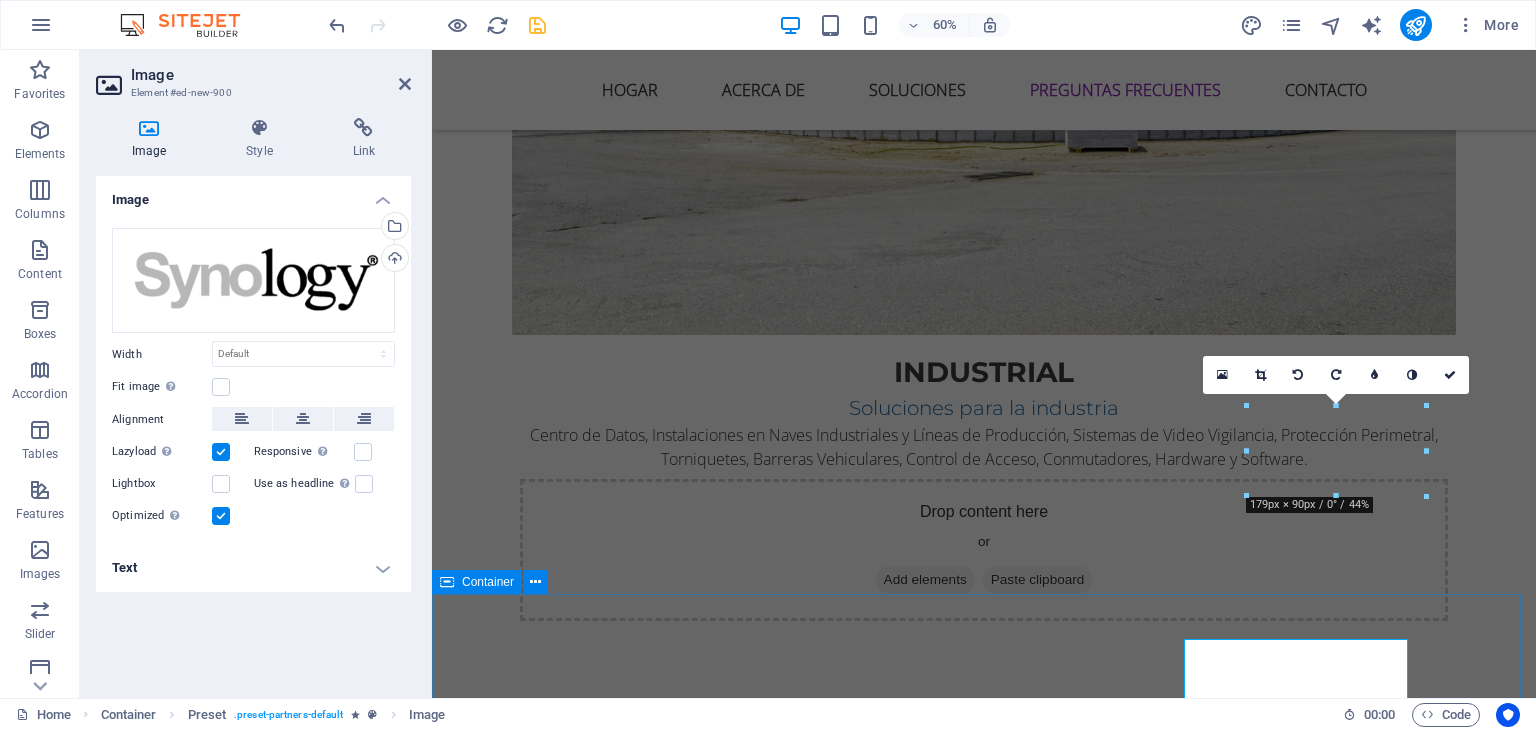 scroll, scrollTop: 5153, scrollLeft: 0, axis: vertical 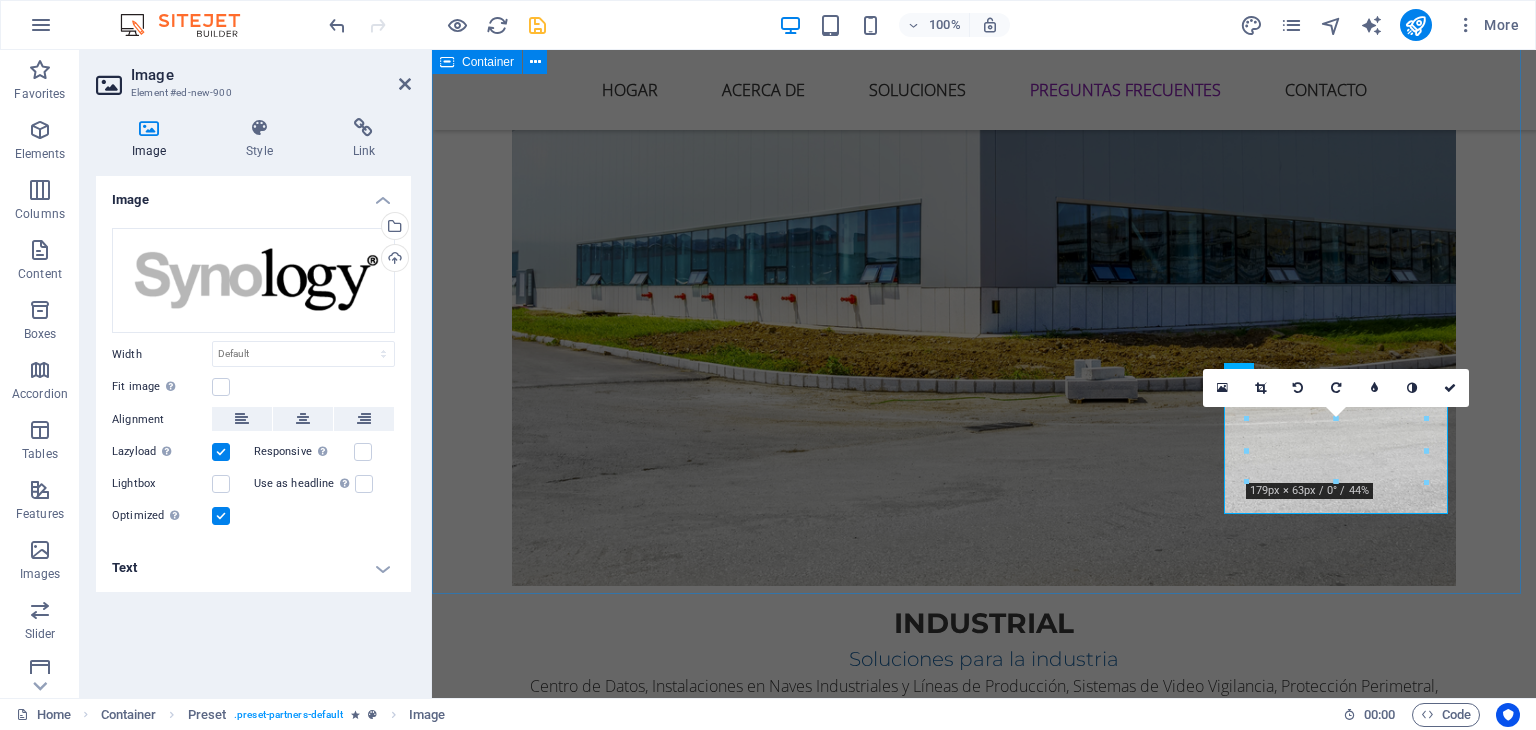 click on "Con la confianza de las mejores marcas del mercado" at bounding box center [984, 4728] 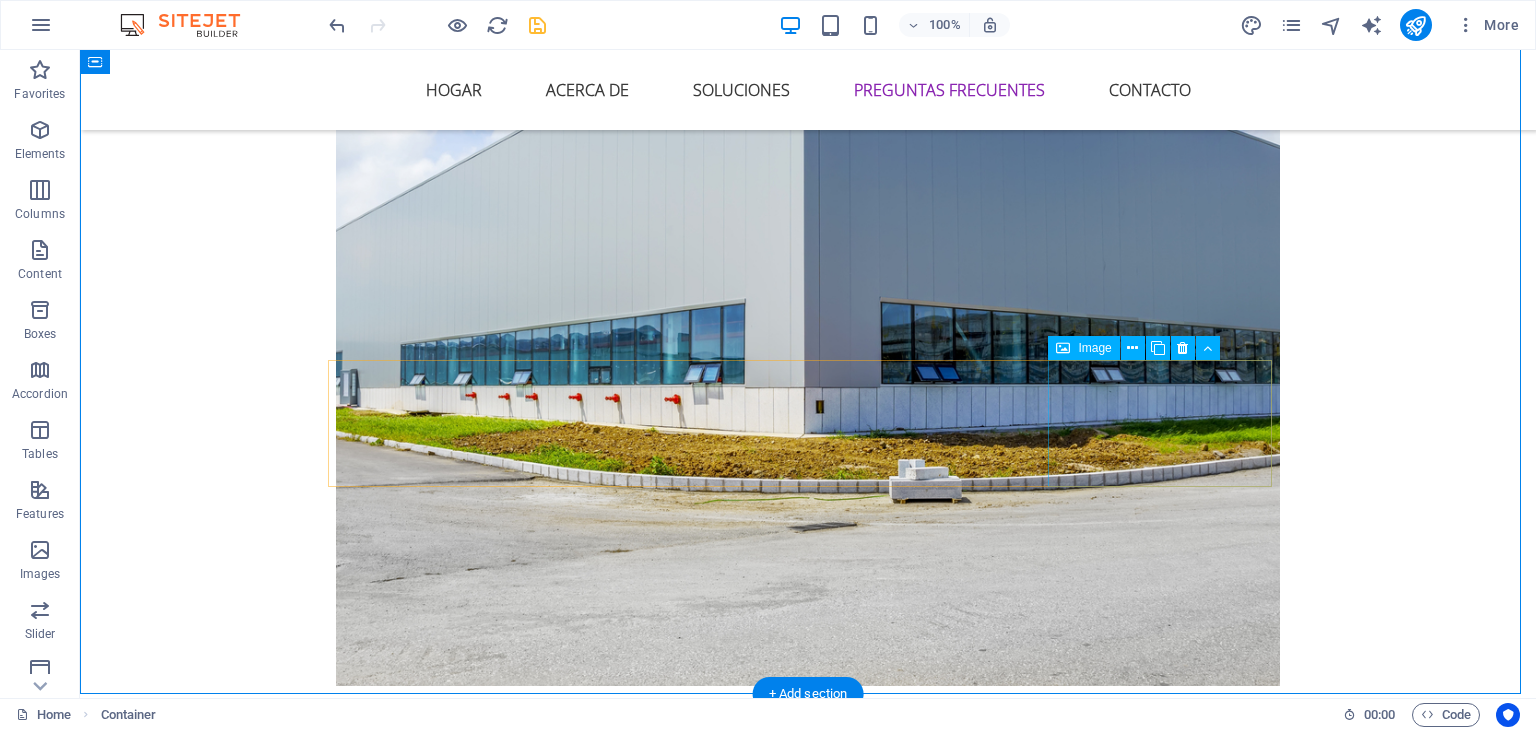 scroll, scrollTop: 5153, scrollLeft: 0, axis: vertical 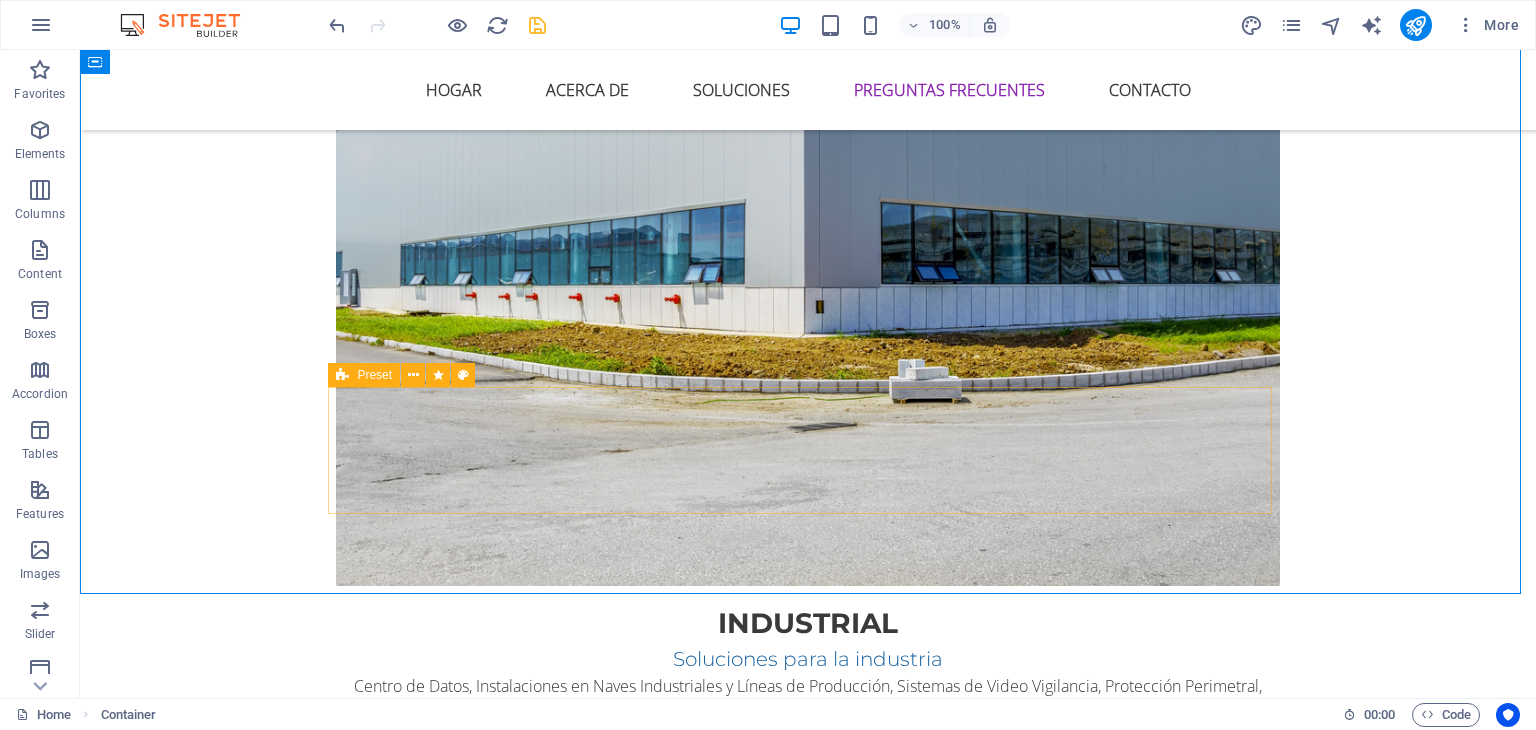 click at bounding box center (342, 375) 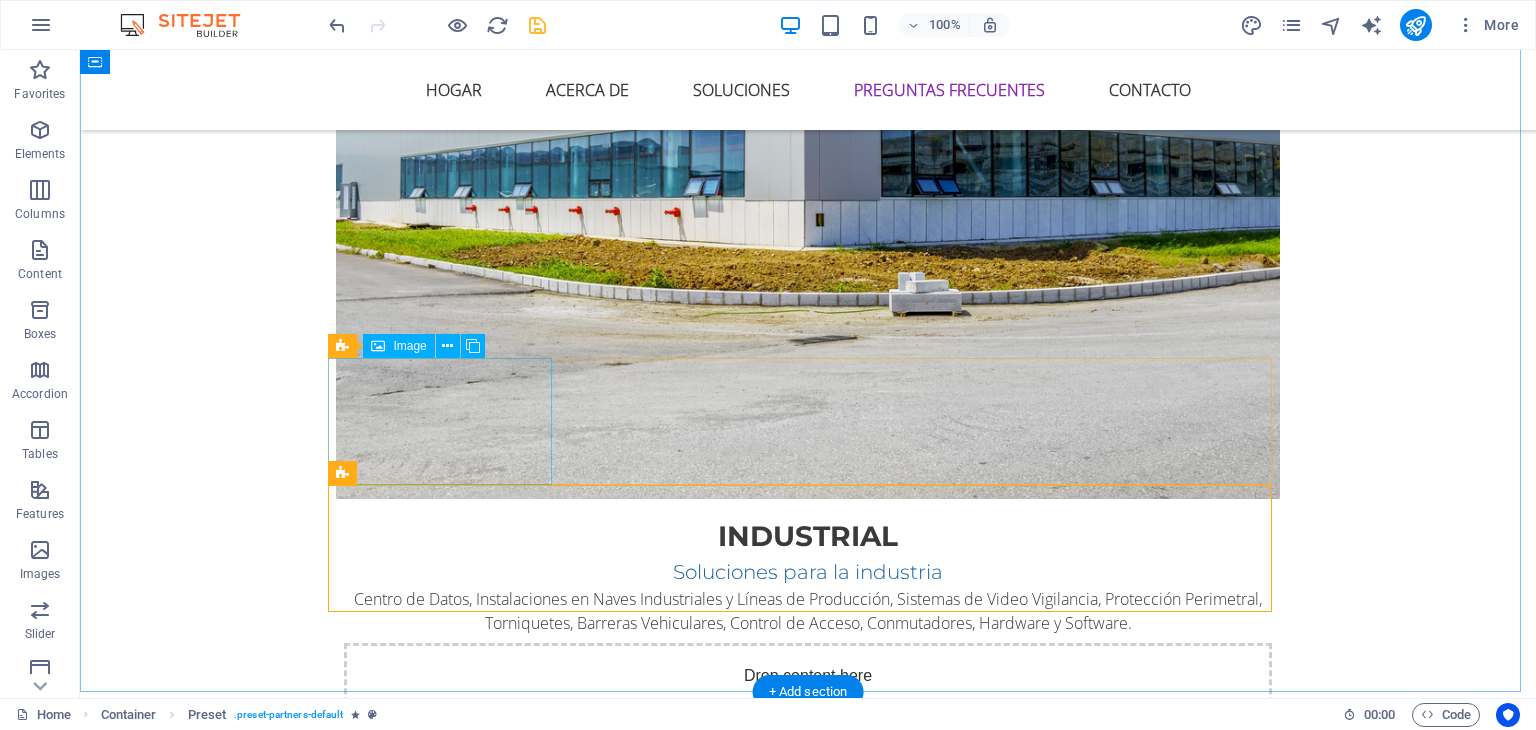 scroll, scrollTop: 5253, scrollLeft: 0, axis: vertical 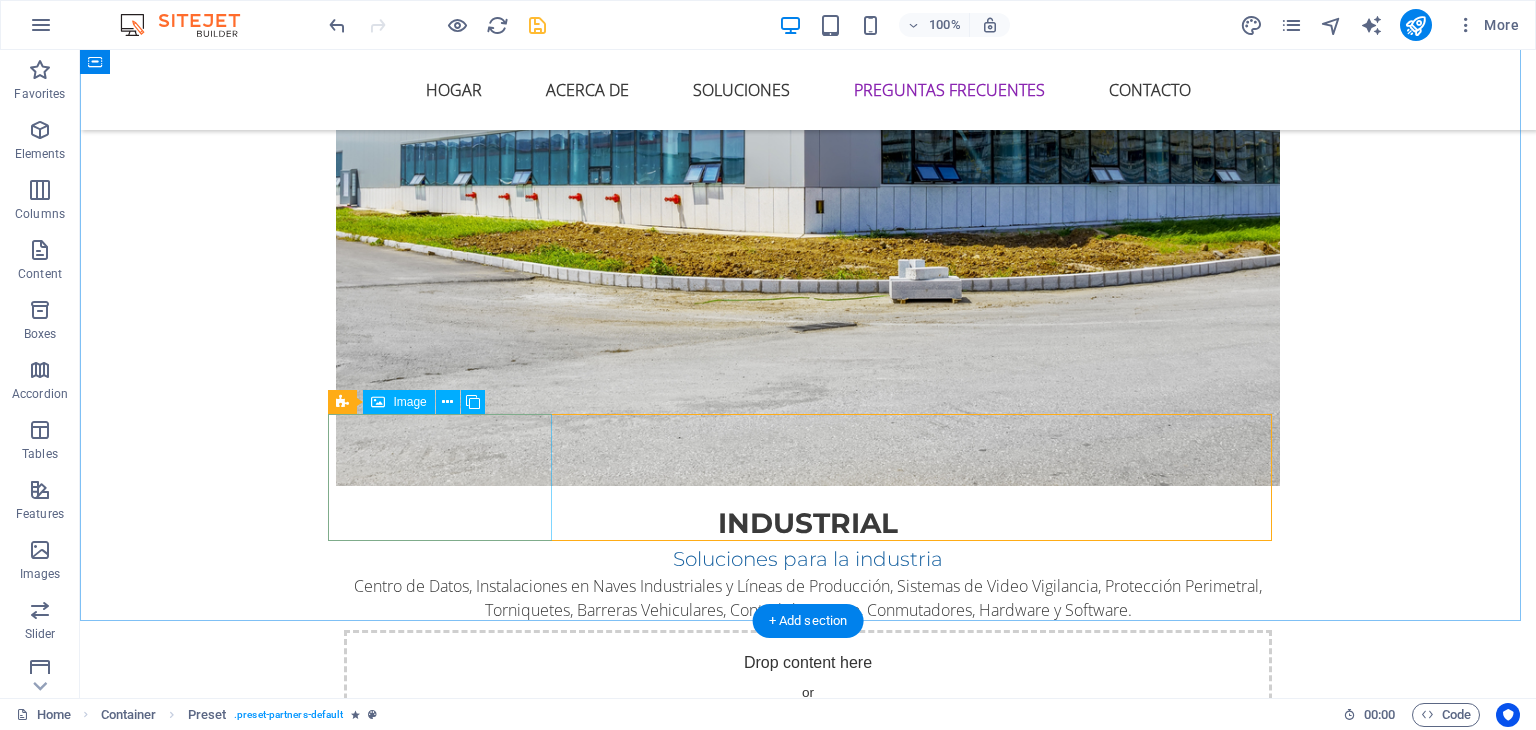 click at bounding box center [448, 5553] 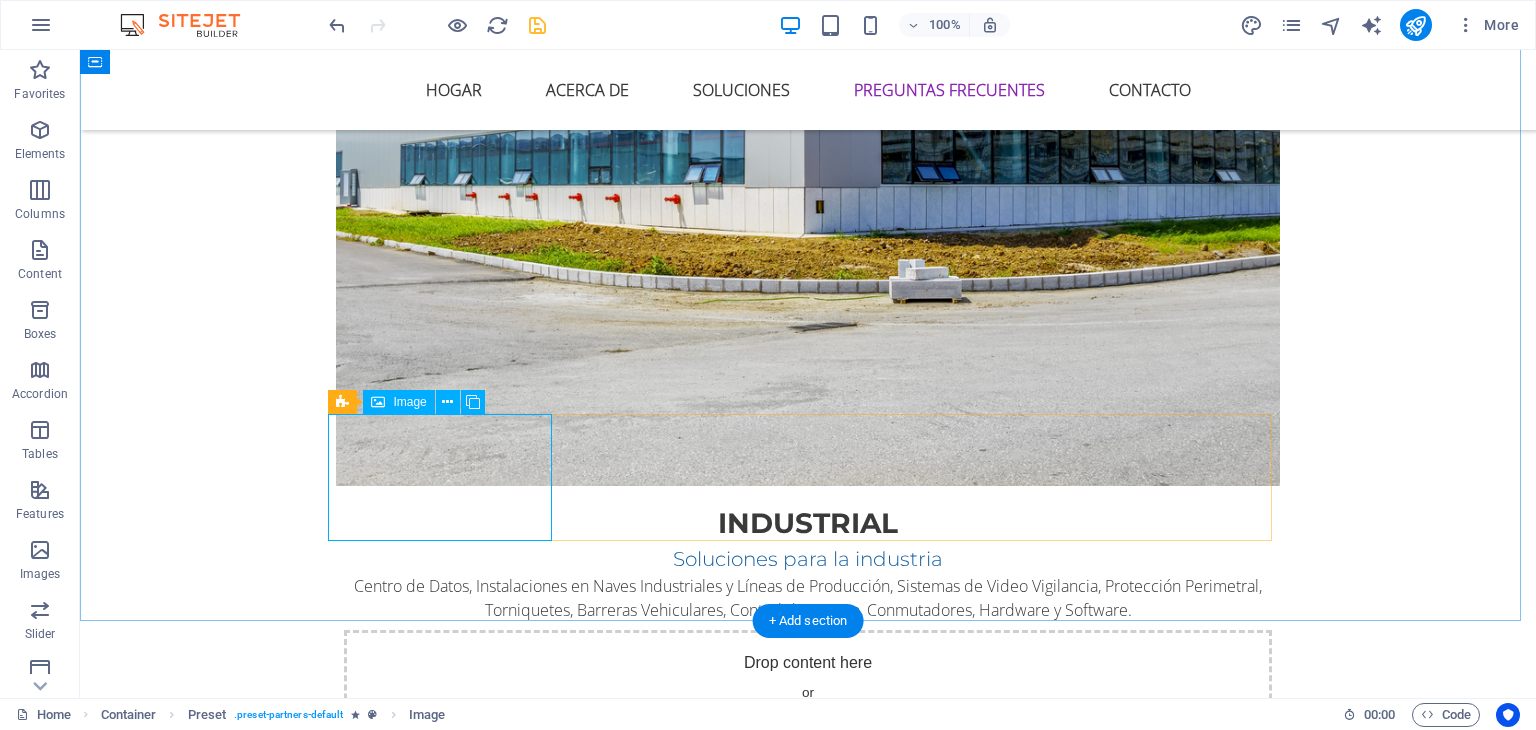click at bounding box center (448, 5553) 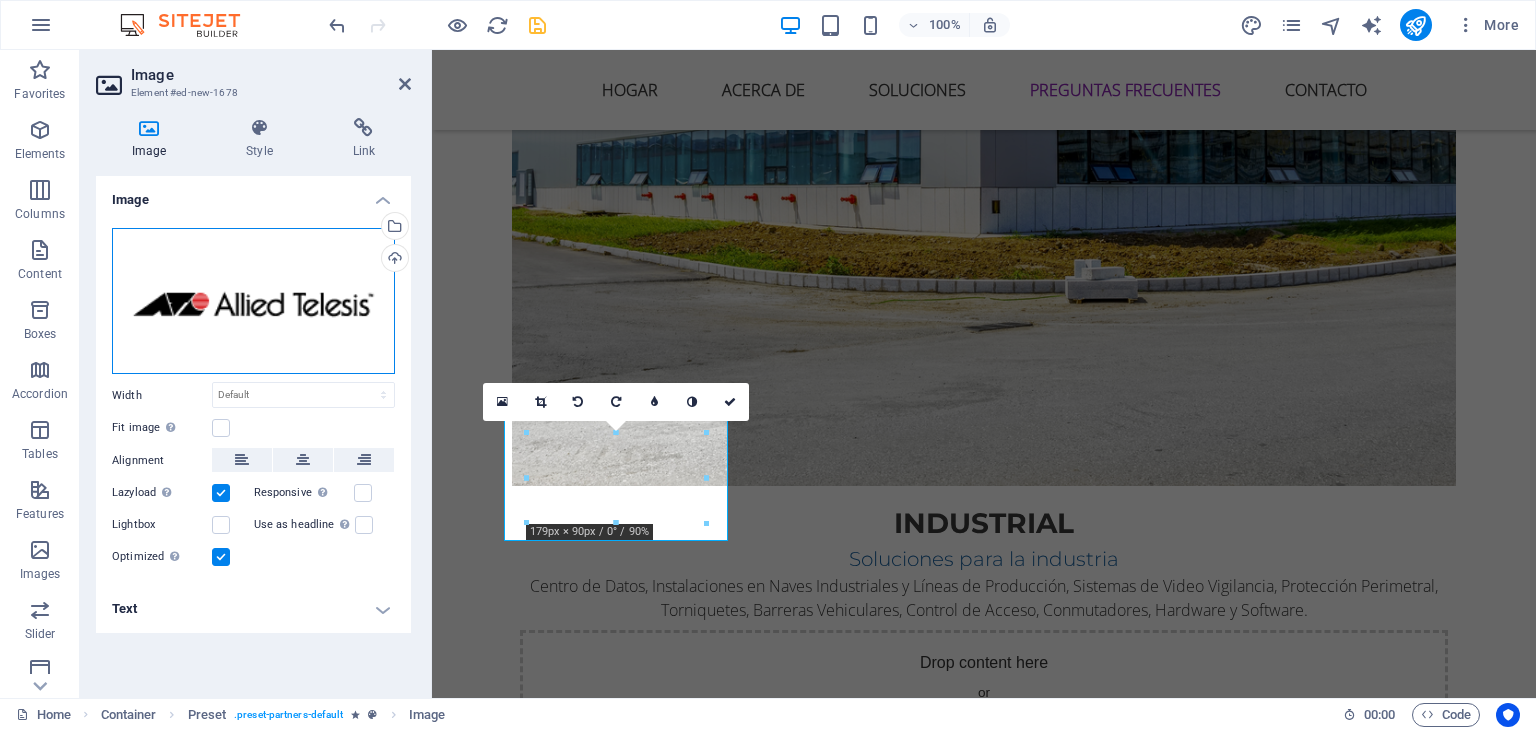 click on "Drag files here, click to choose files or select files from Files or our free stock photos & videos" at bounding box center [253, 301] 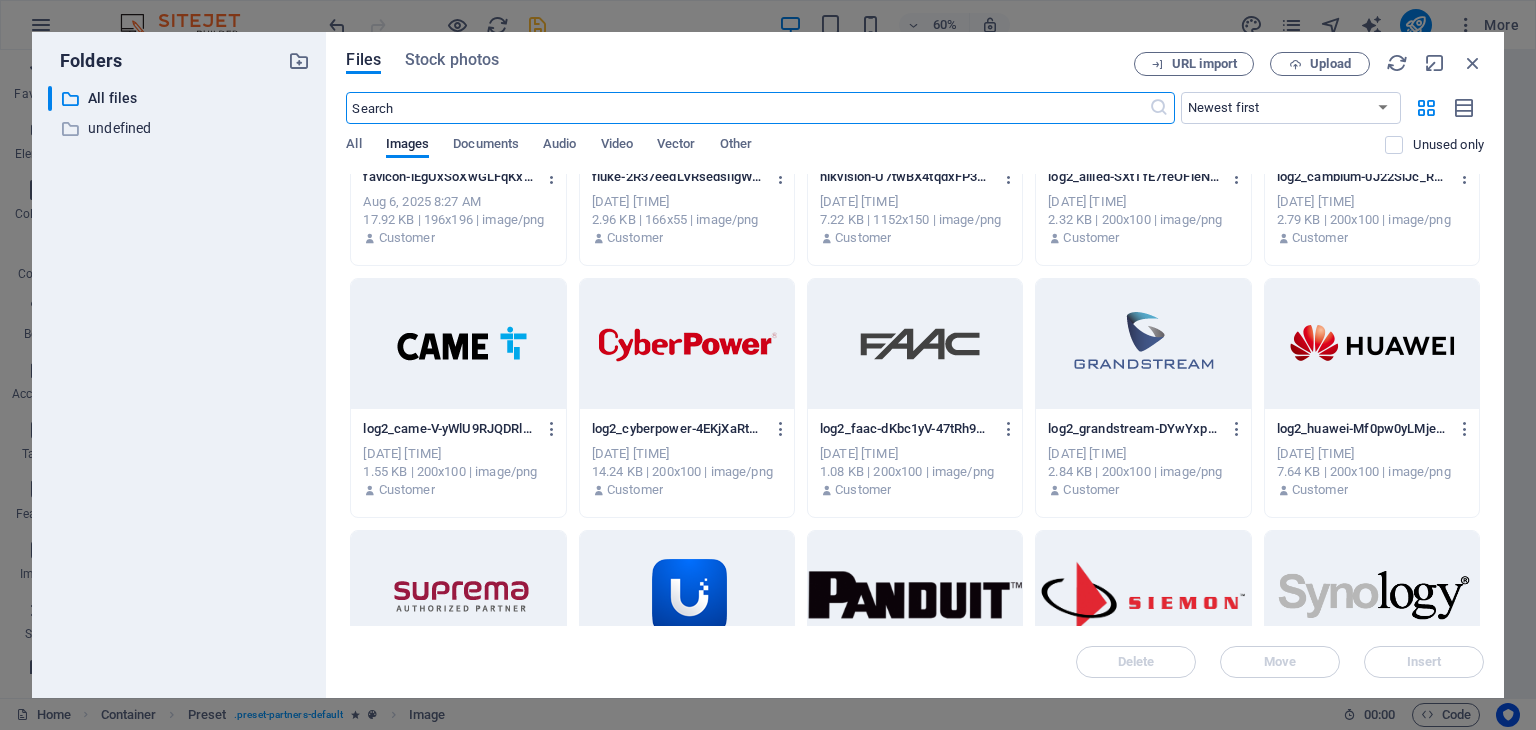 scroll, scrollTop: 0, scrollLeft: 0, axis: both 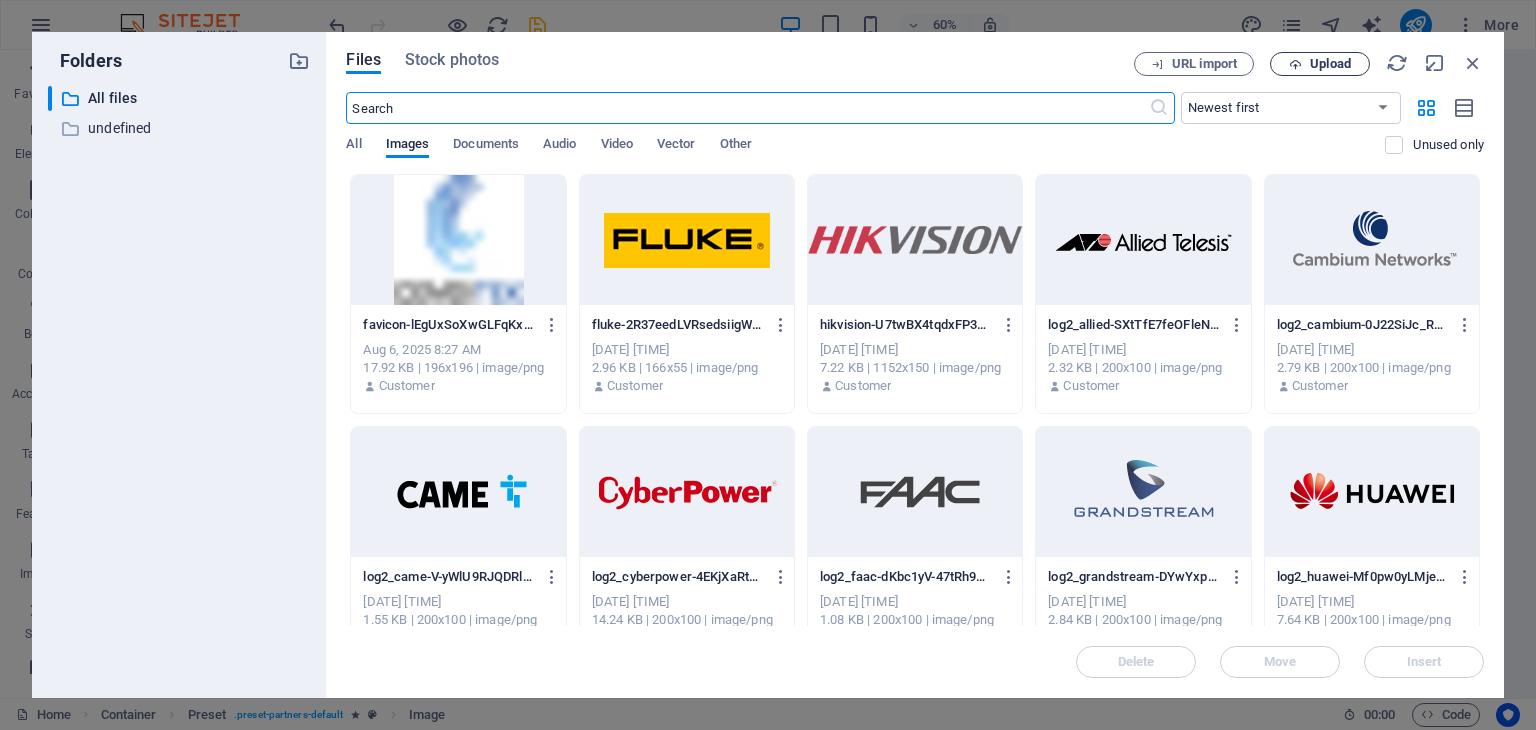 click on "Upload" at bounding box center (1320, 64) 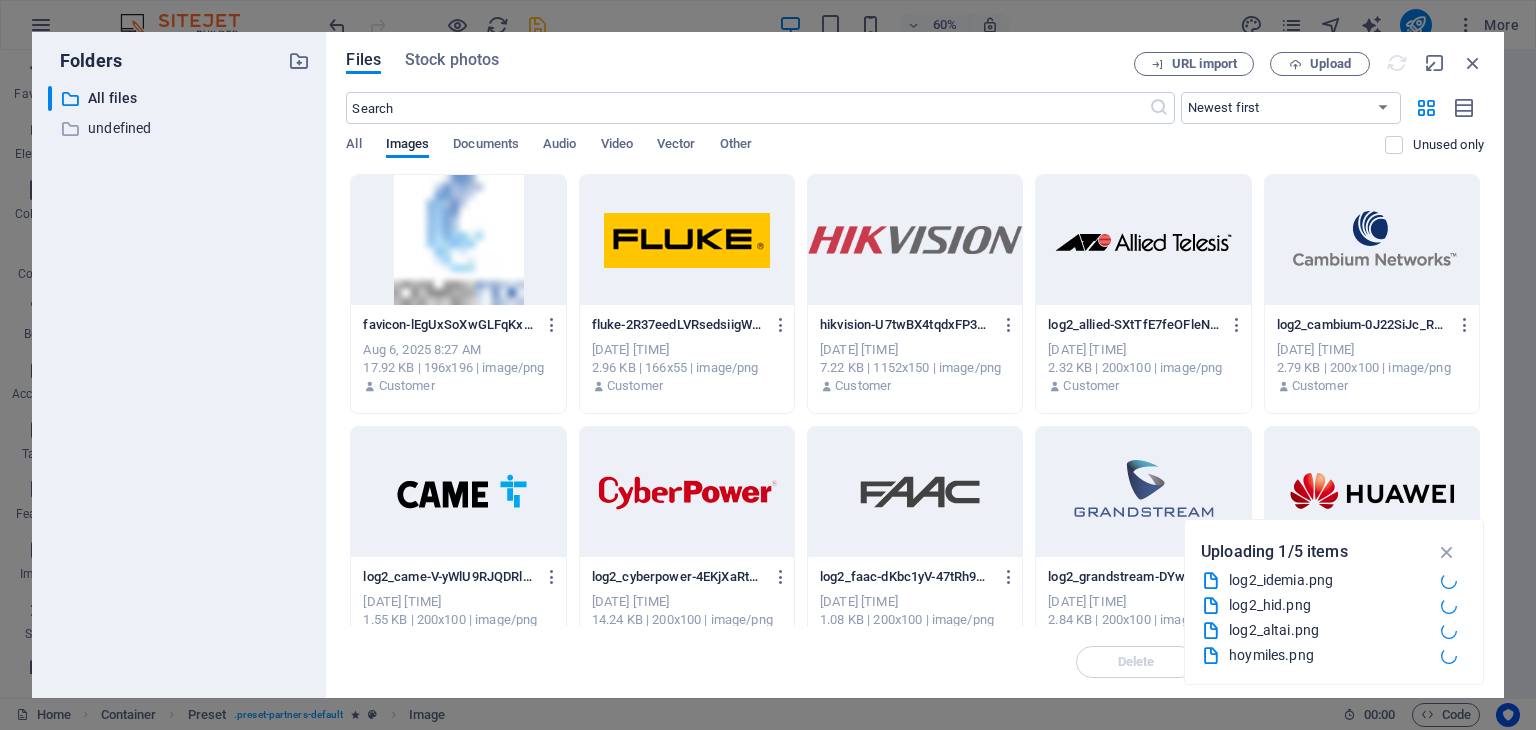 scroll, scrollTop: 5253, scrollLeft: 0, axis: vertical 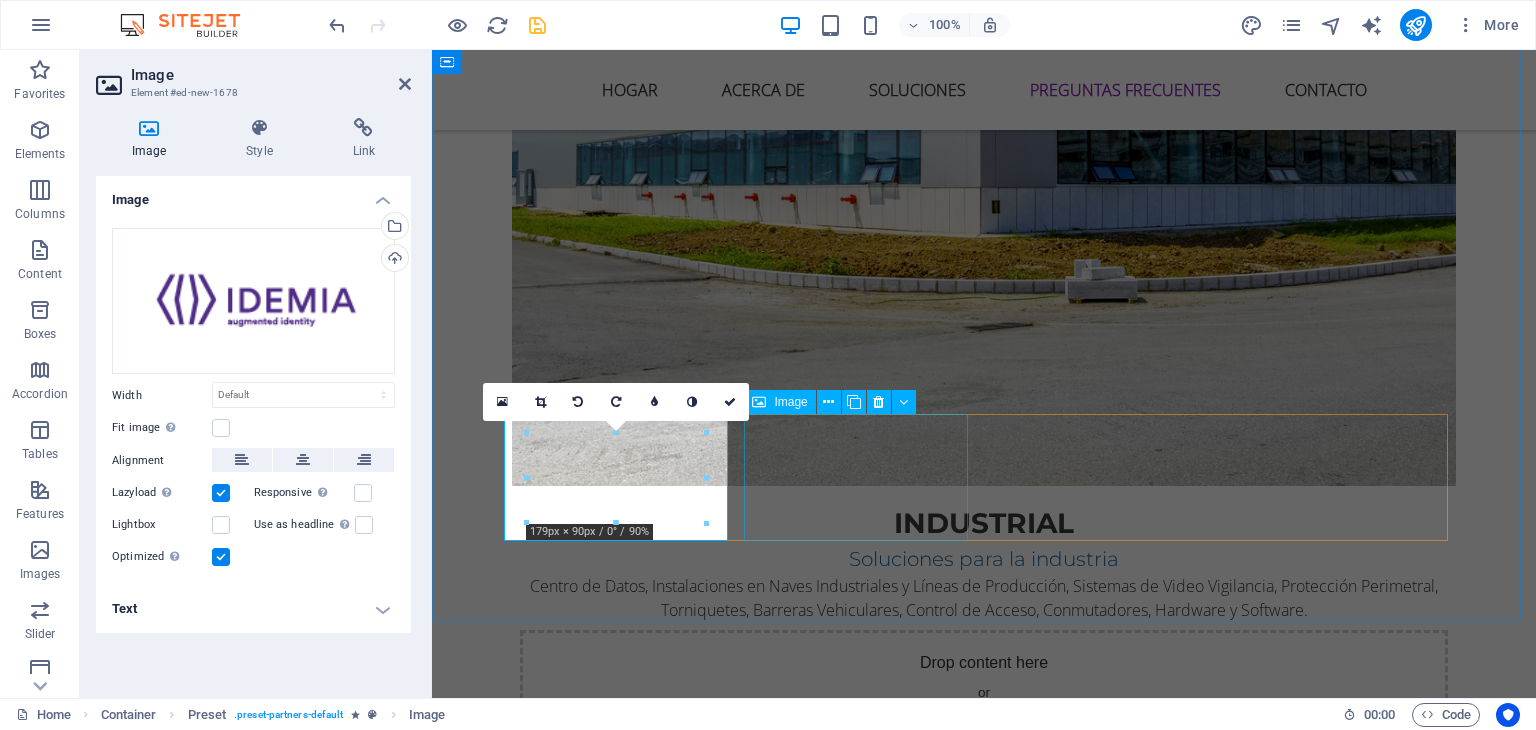 click at bounding box center (624, 5688) 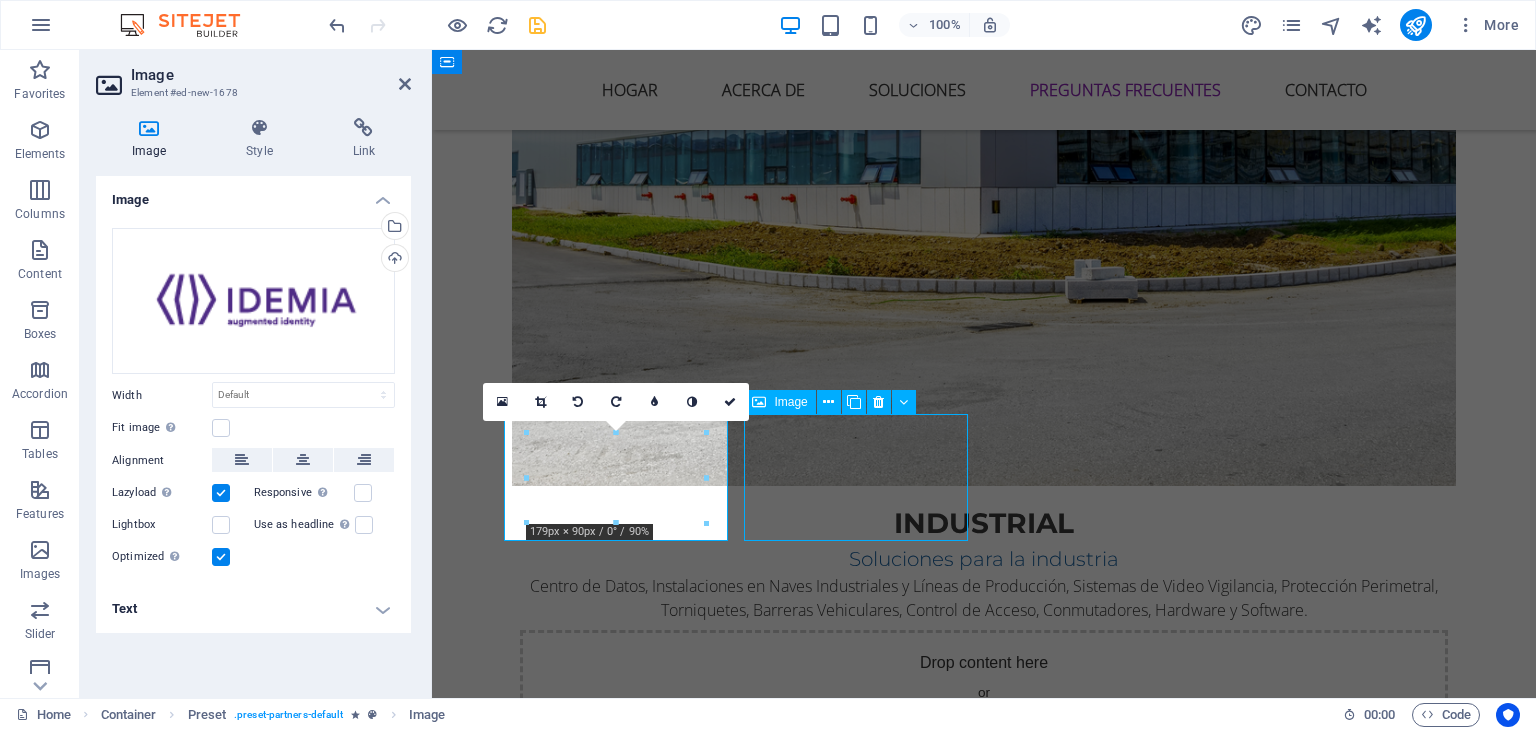click at bounding box center [624, 5823] 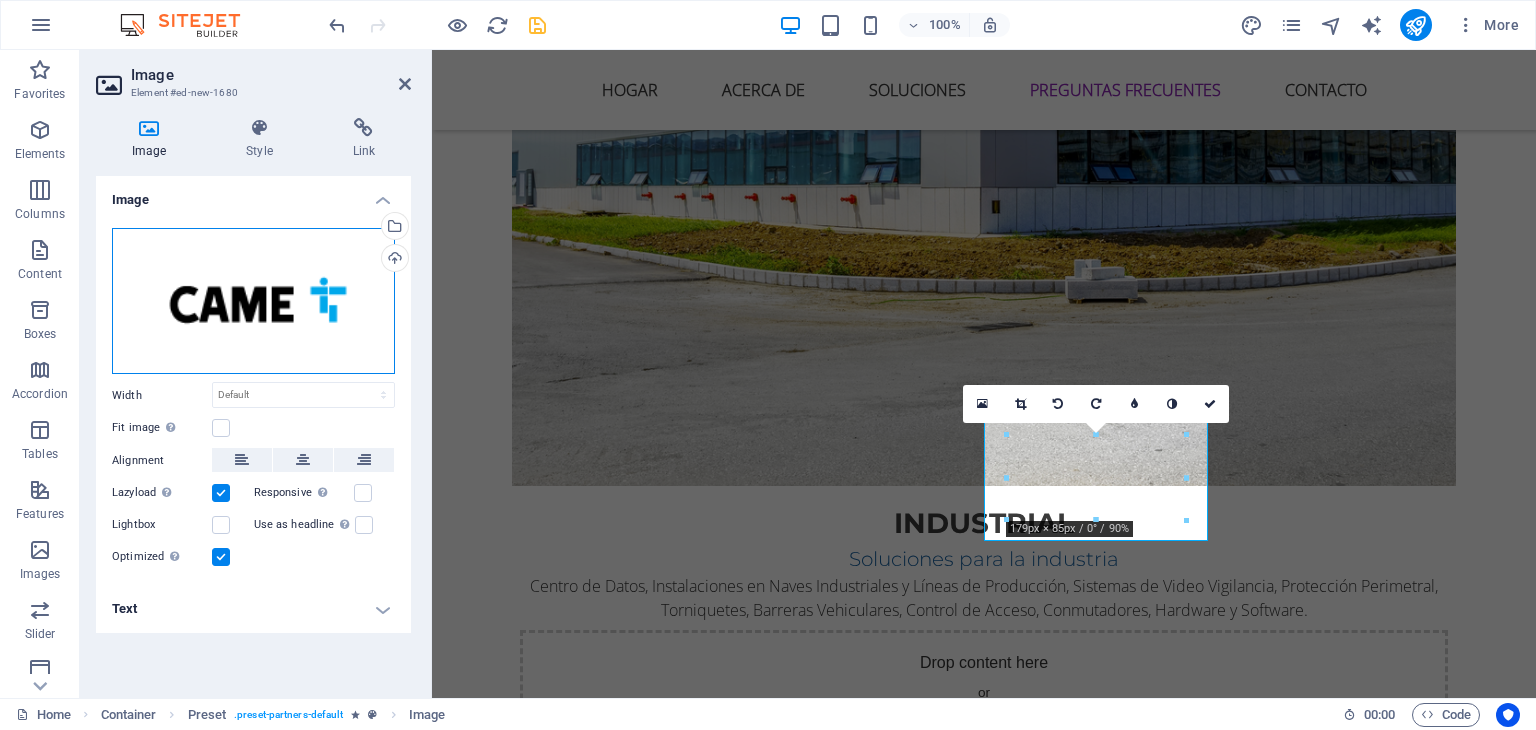 click on "Drag files here, click to choose files or select files from Files or our free stock photos & videos" at bounding box center [253, 301] 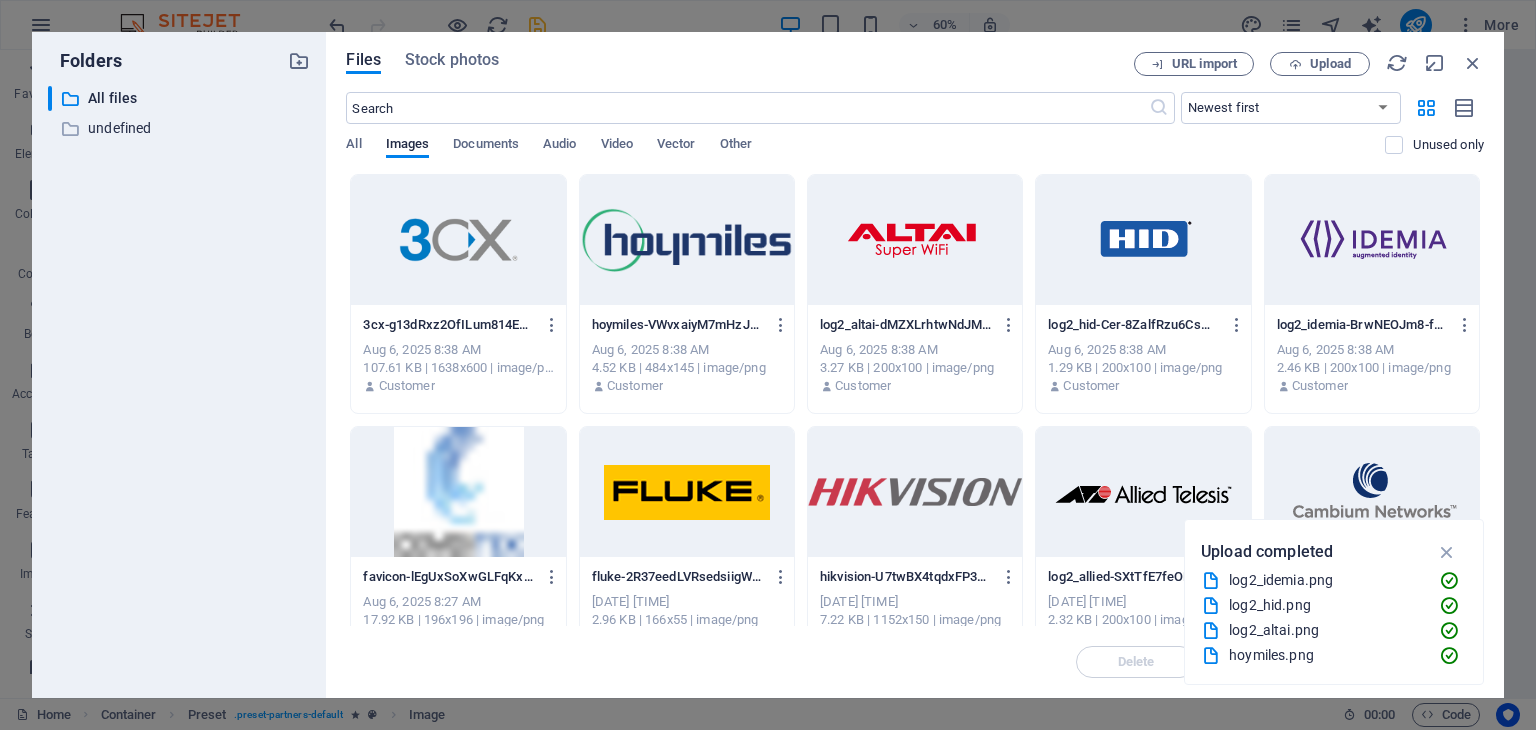 click on "​ All files All files ​ undefined undefined" at bounding box center [179, 384] 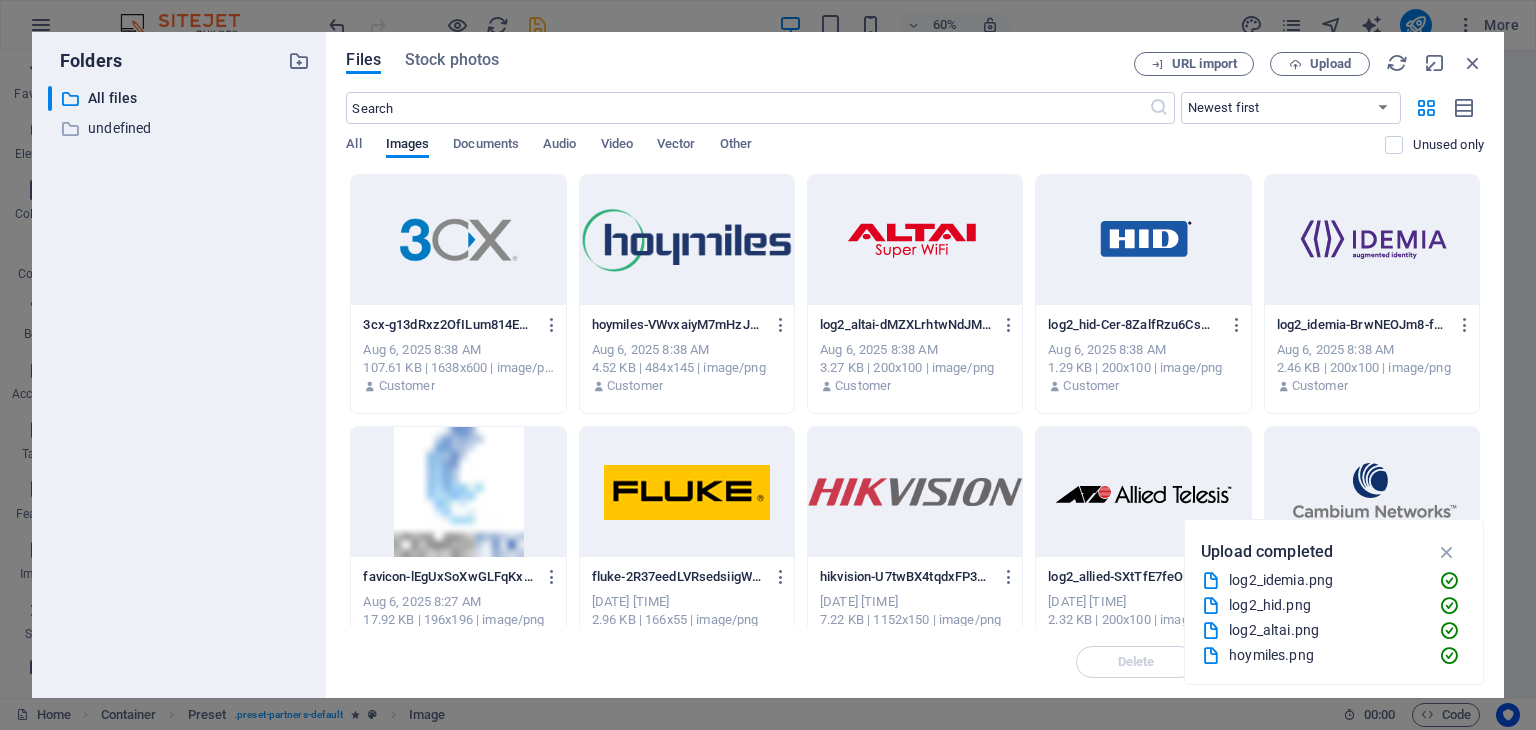 click at bounding box center [1447, 552] 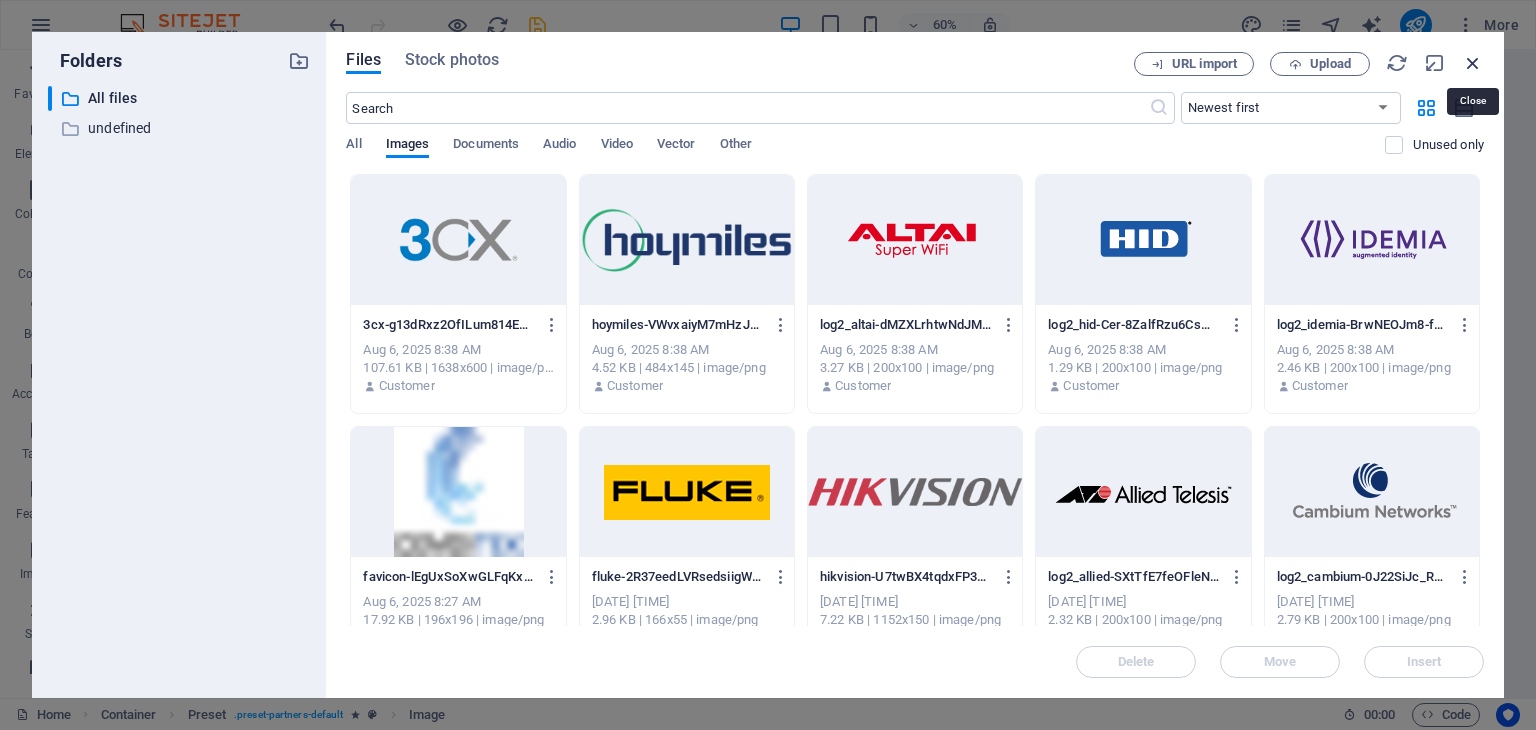 click at bounding box center (1473, 63) 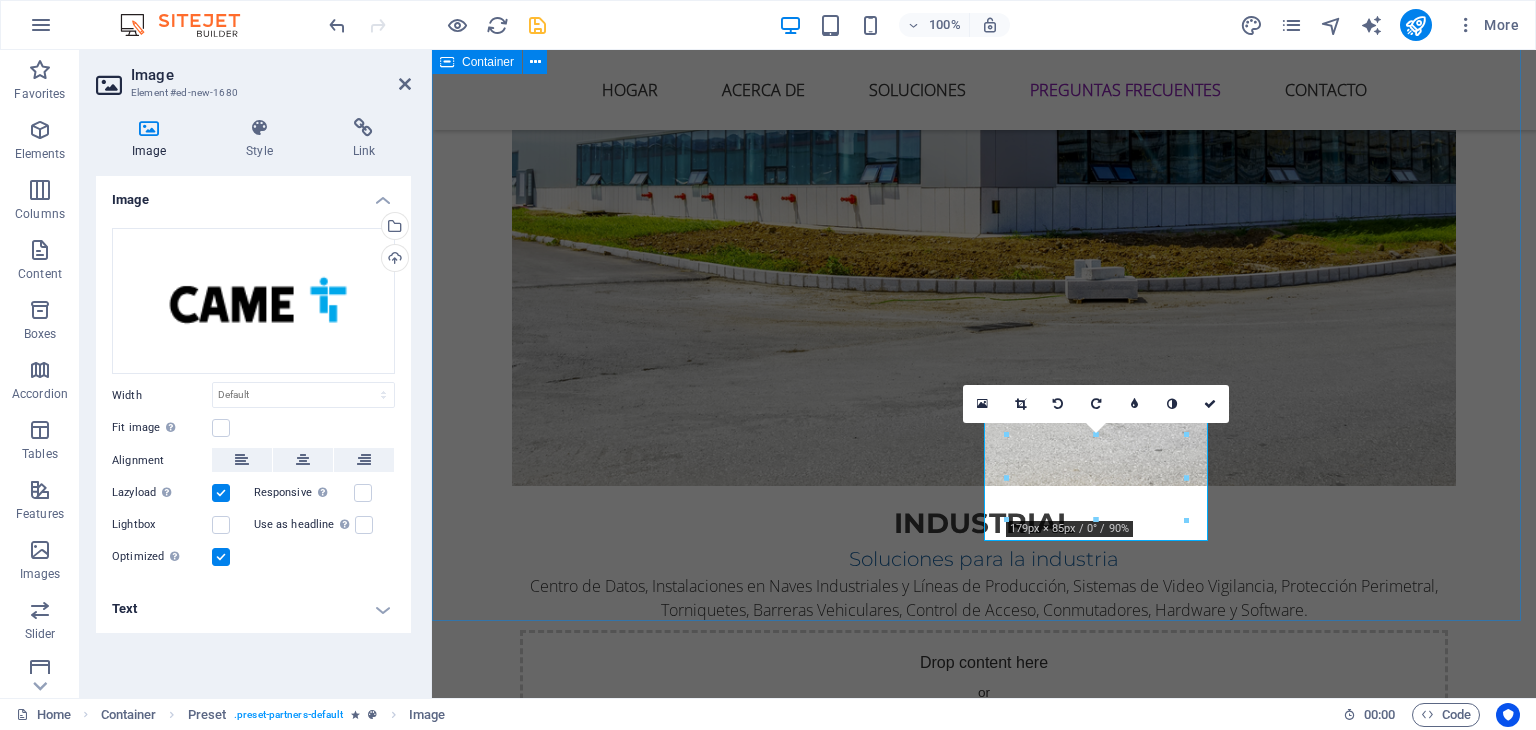 click on "Con la confianza de las mejores marcas del mercado" at bounding box center [984, 4894] 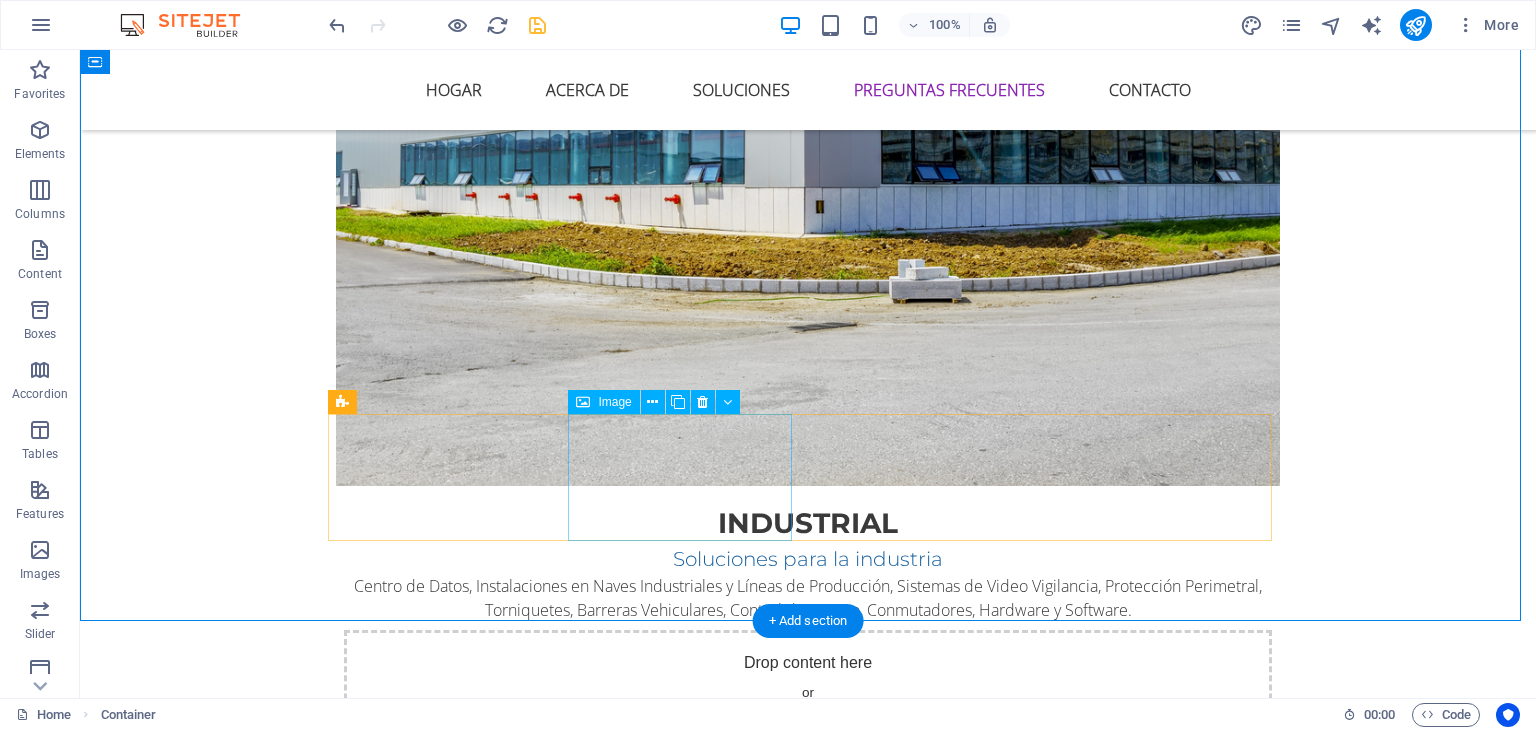 click at bounding box center [448, 5688] 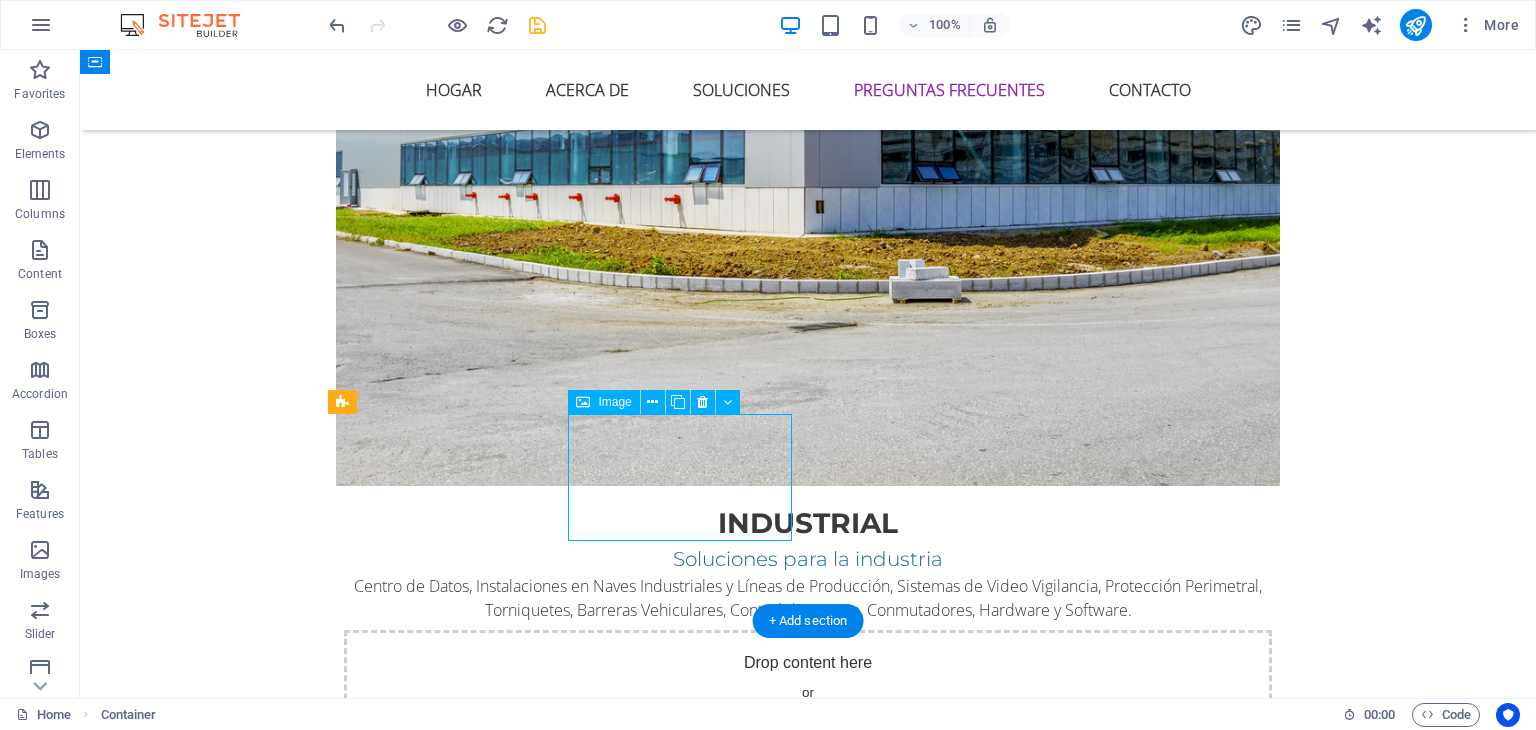 click at bounding box center (448, 5688) 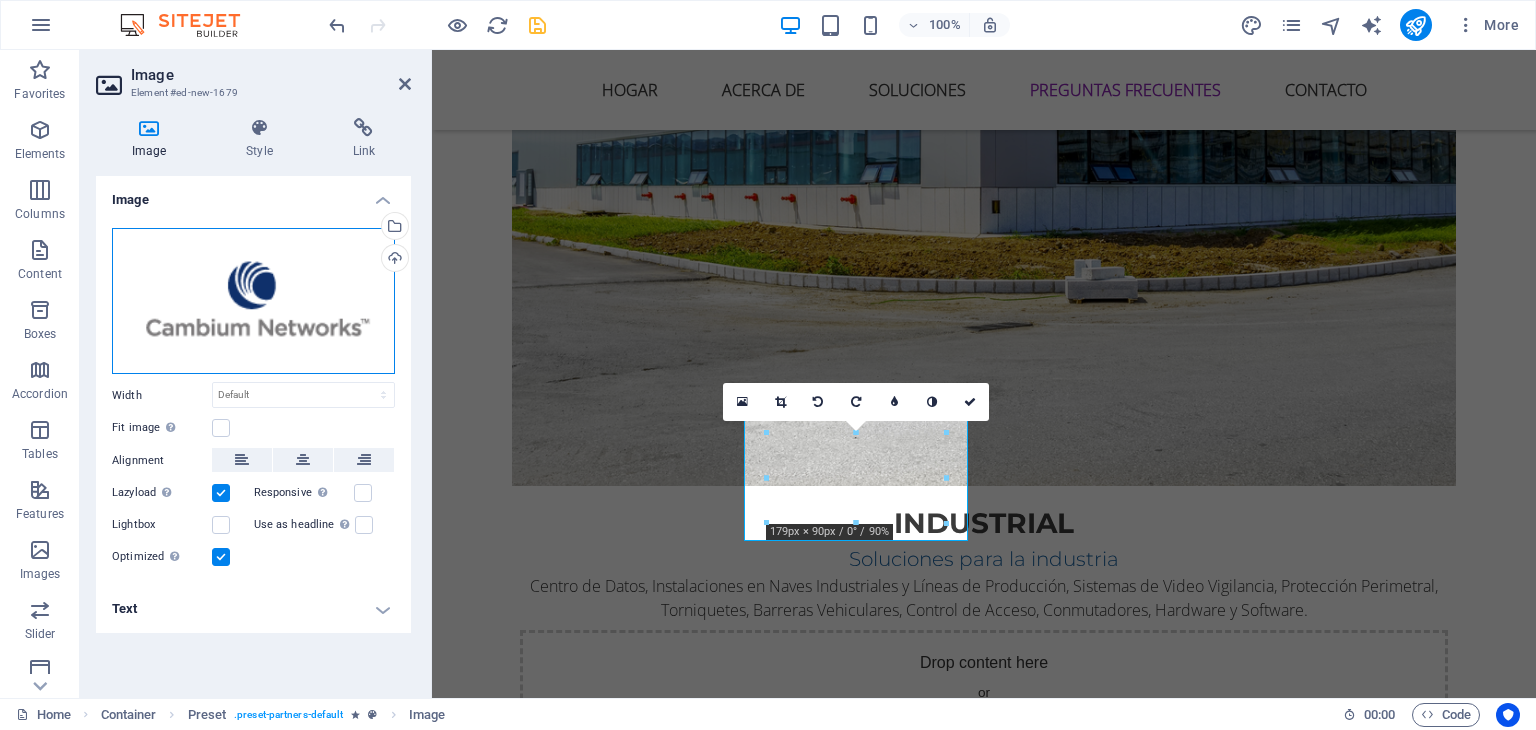 click on "Drag files here, click to choose files or select files from Files or our free stock photos & videos" at bounding box center [253, 301] 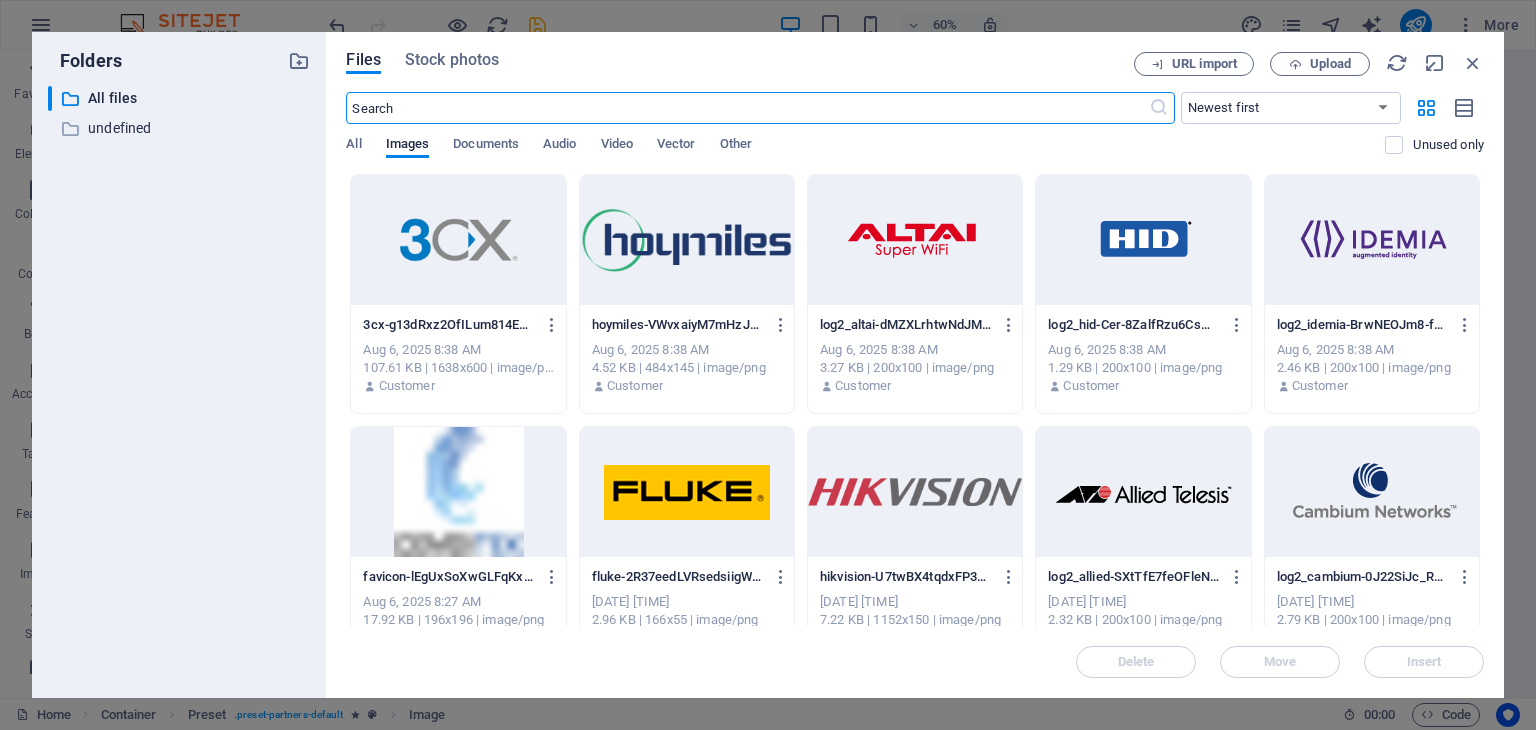 scroll, scrollTop: 5505, scrollLeft: 0, axis: vertical 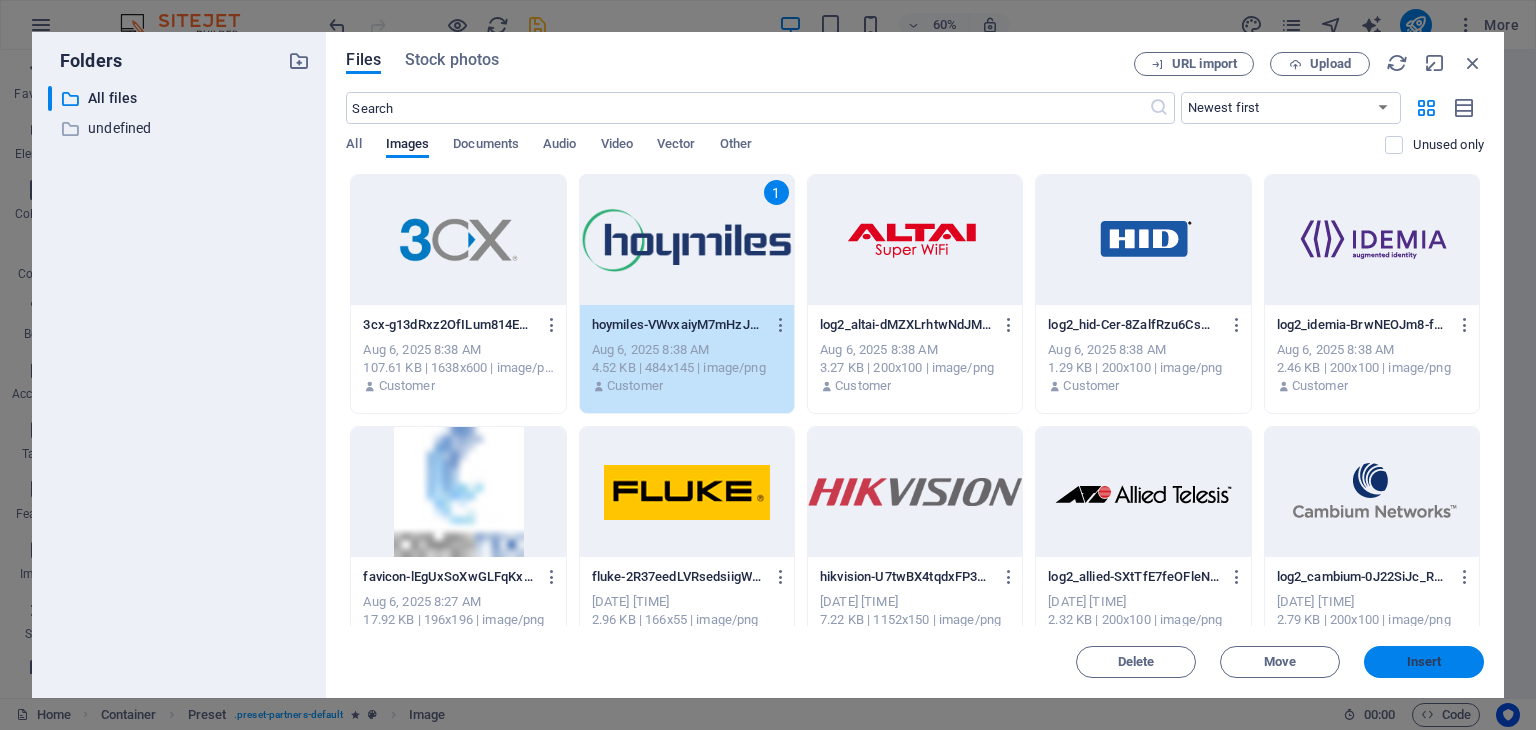 click on "Insert" at bounding box center [1424, 662] 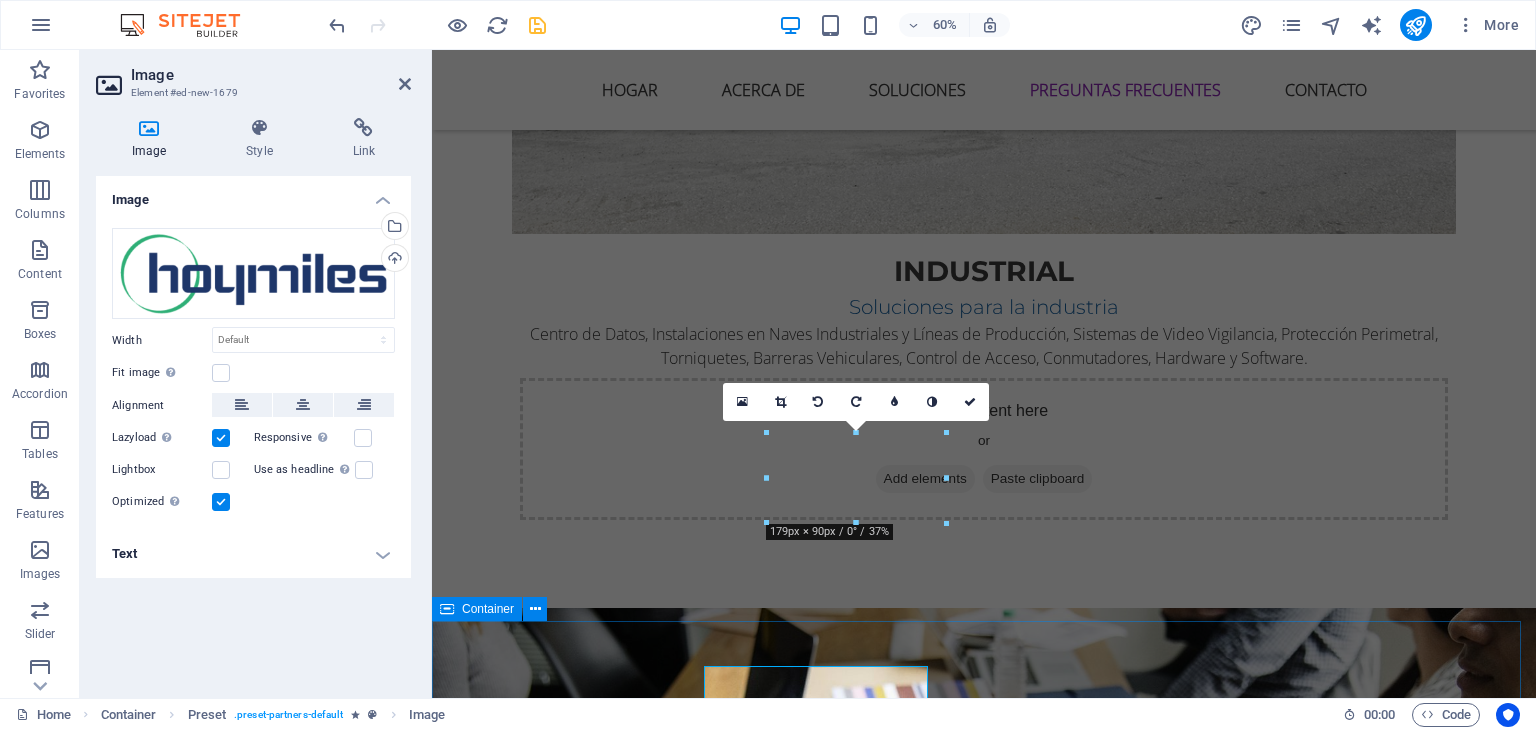 scroll, scrollTop: 5253, scrollLeft: 0, axis: vertical 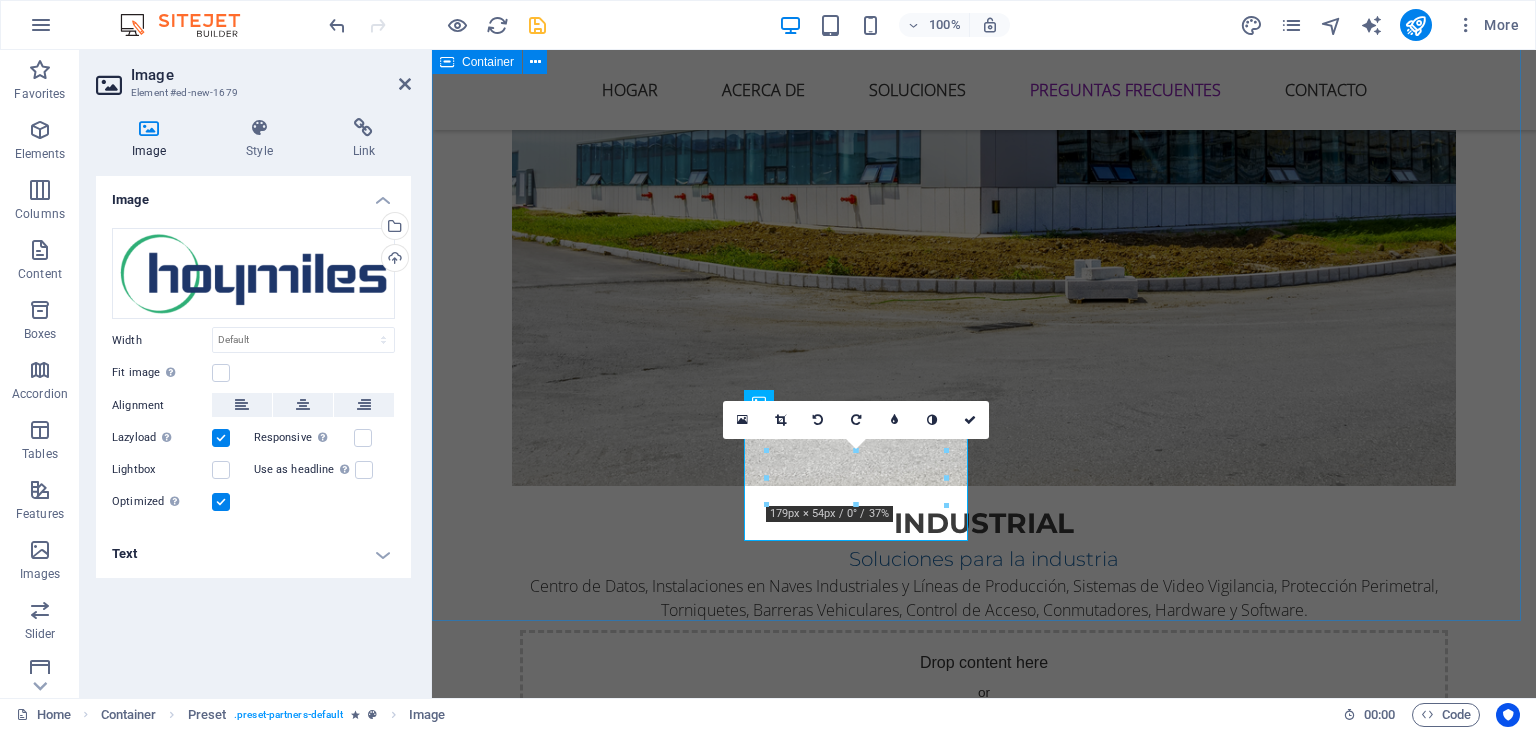 drag, startPoint x: 1010, startPoint y: 601, endPoint x: 1363, endPoint y: 601, distance: 353 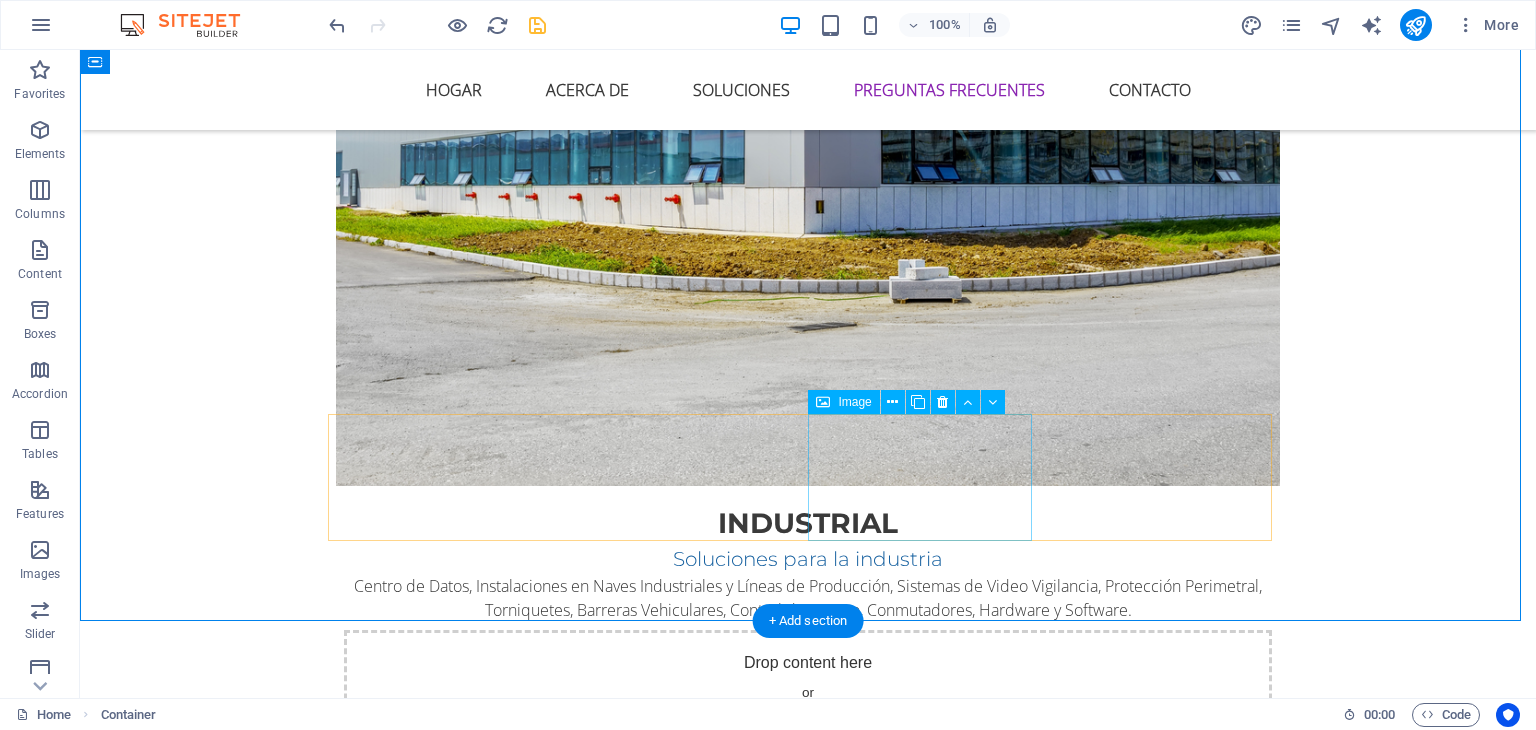 click at bounding box center [448, 5823] 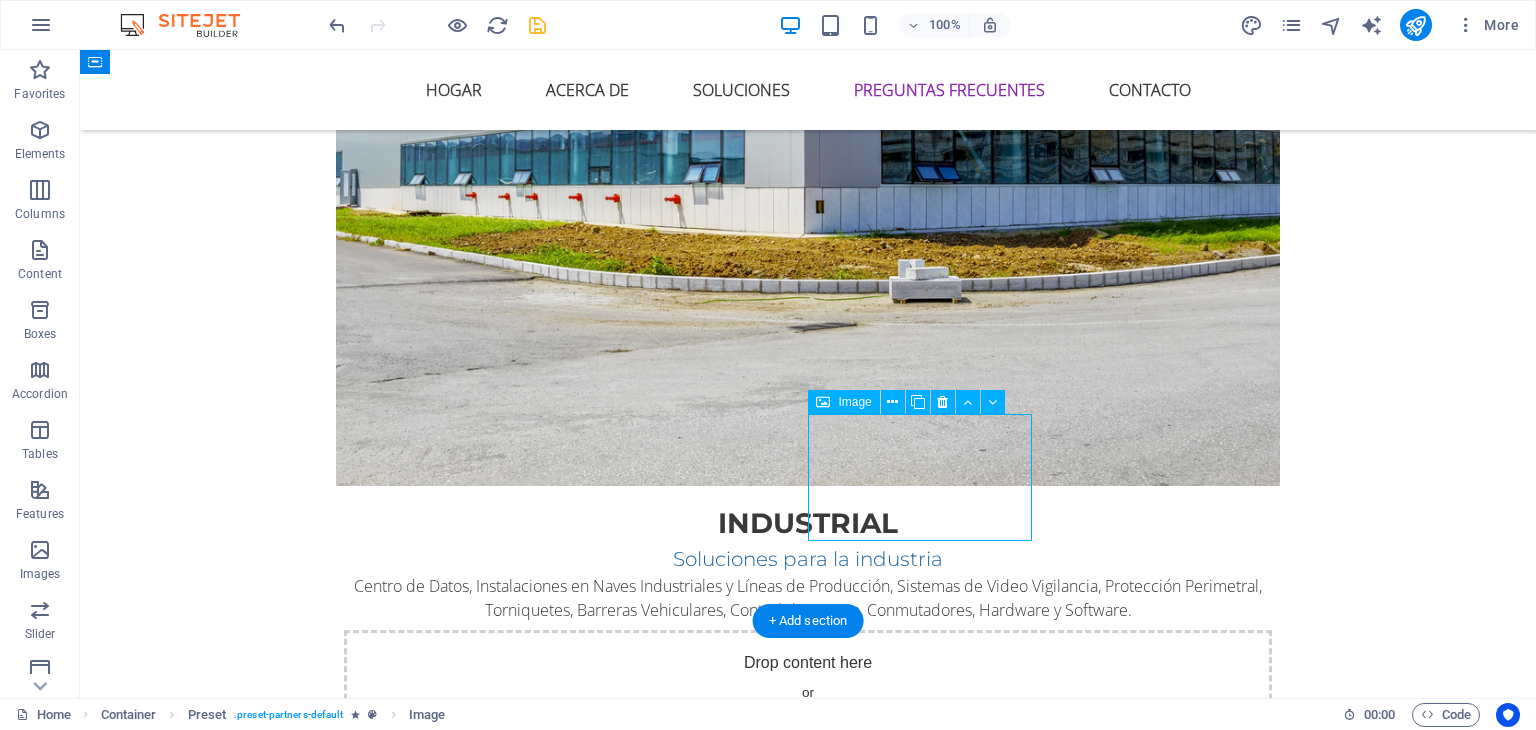 click at bounding box center [448, 5823] 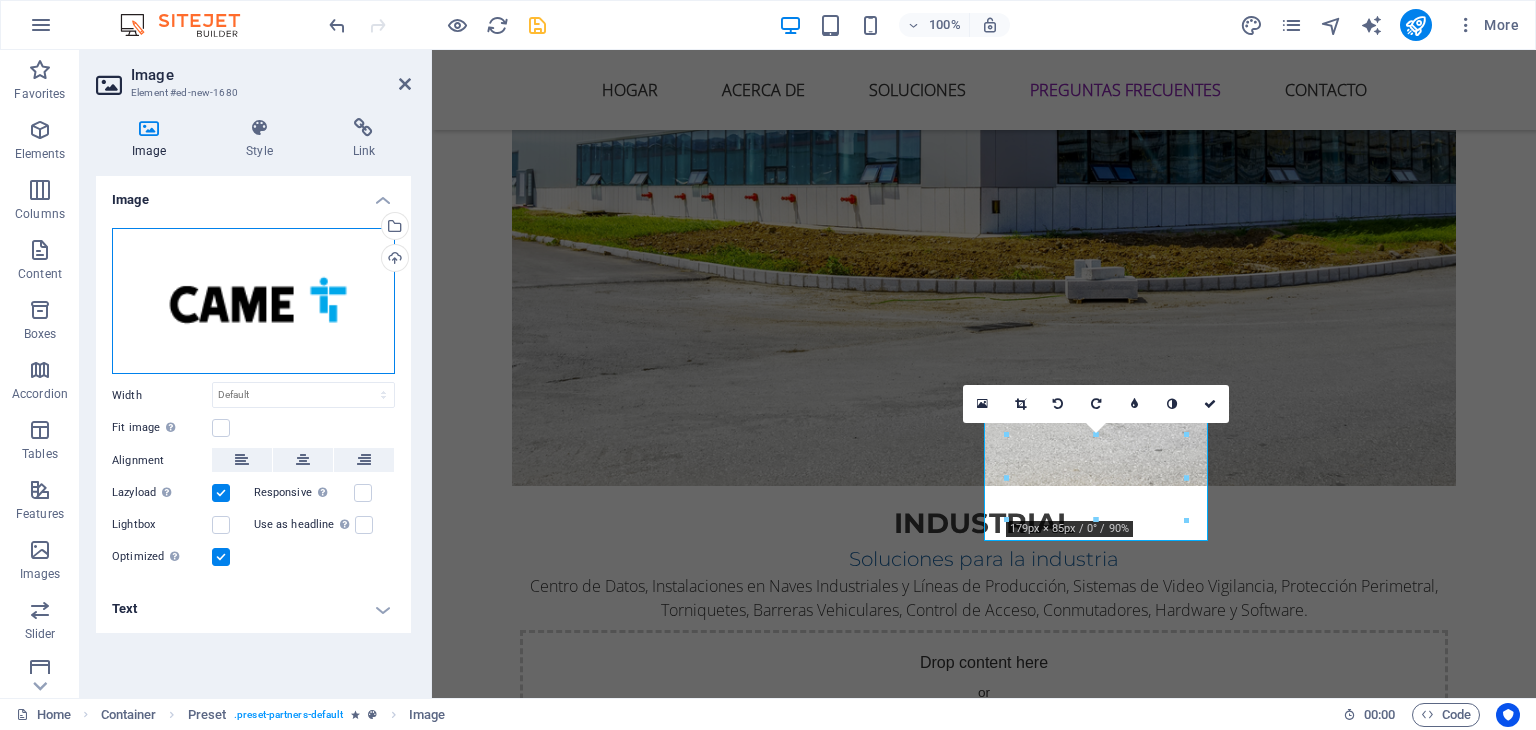 click on "Drag files here, click to choose files or select files from Files or our free stock photos & videos" at bounding box center (253, 301) 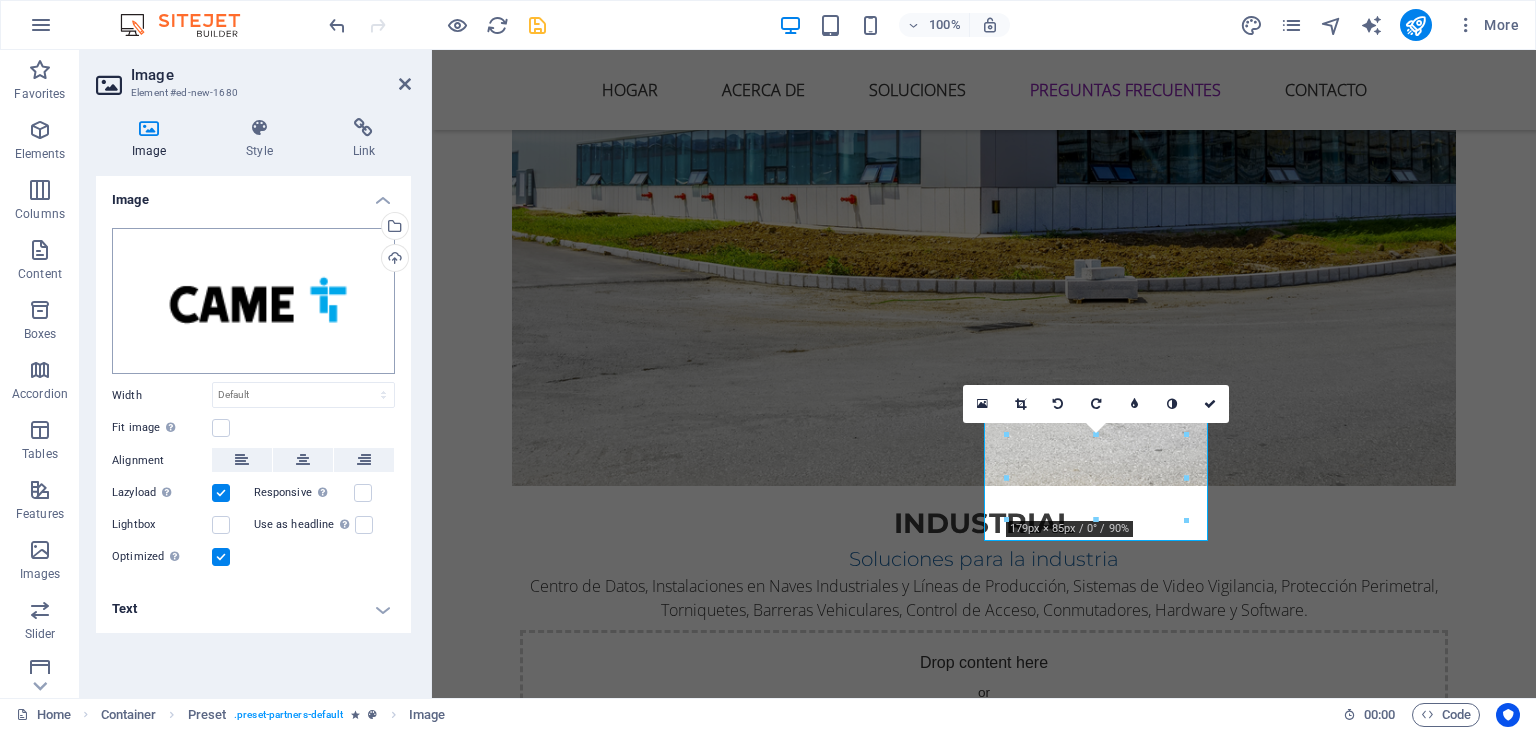 scroll, scrollTop: 5505, scrollLeft: 0, axis: vertical 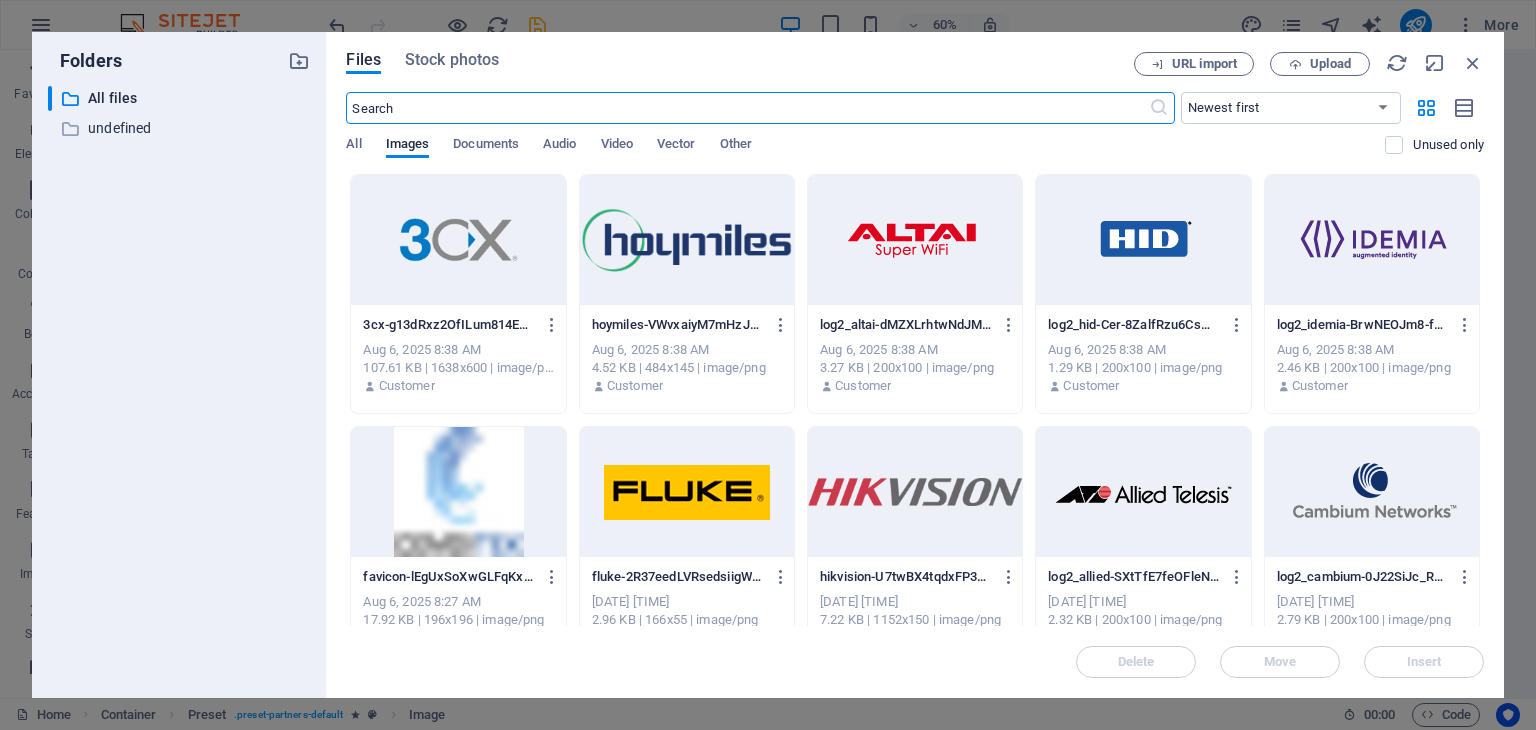 click at bounding box center (1143, 240) 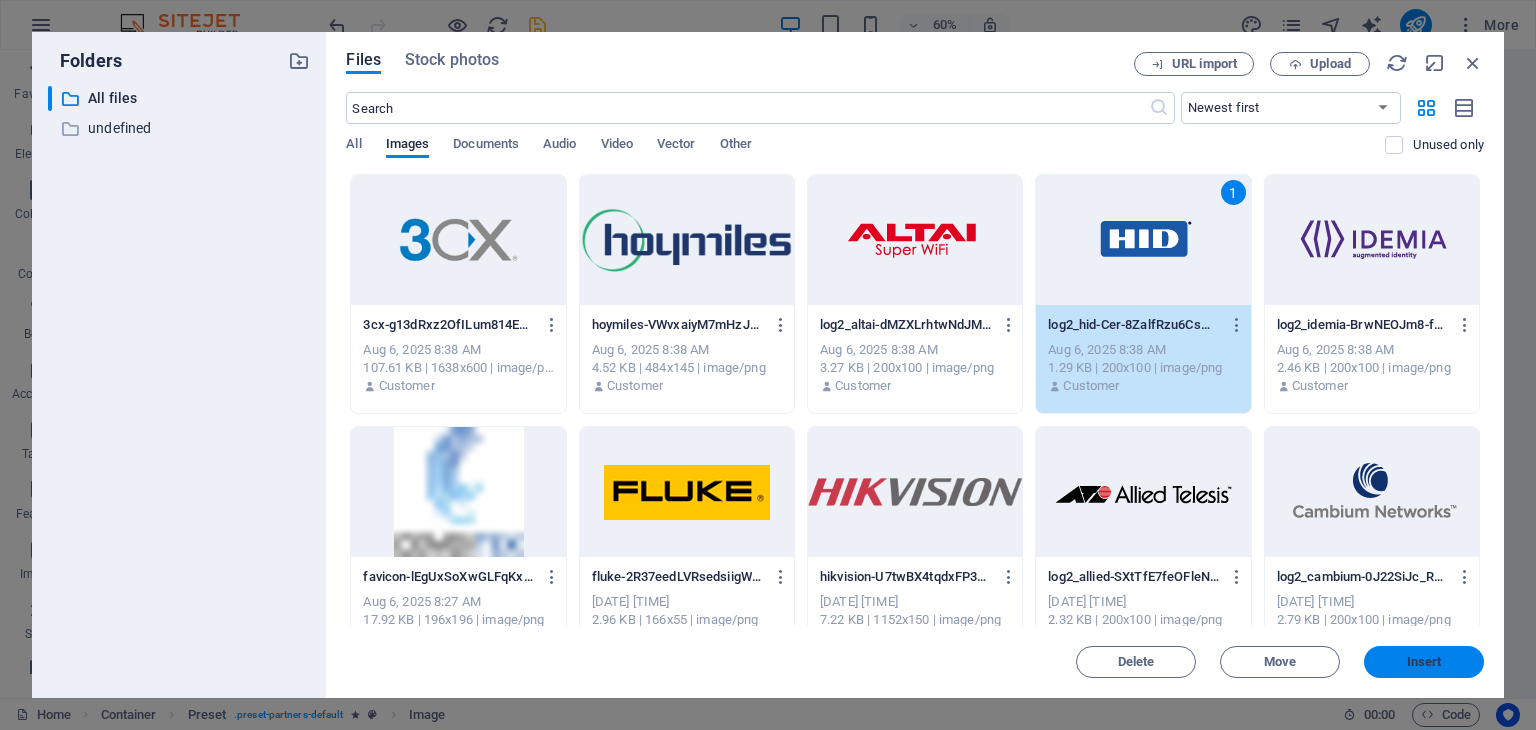 click on "Insert" at bounding box center (1424, 662) 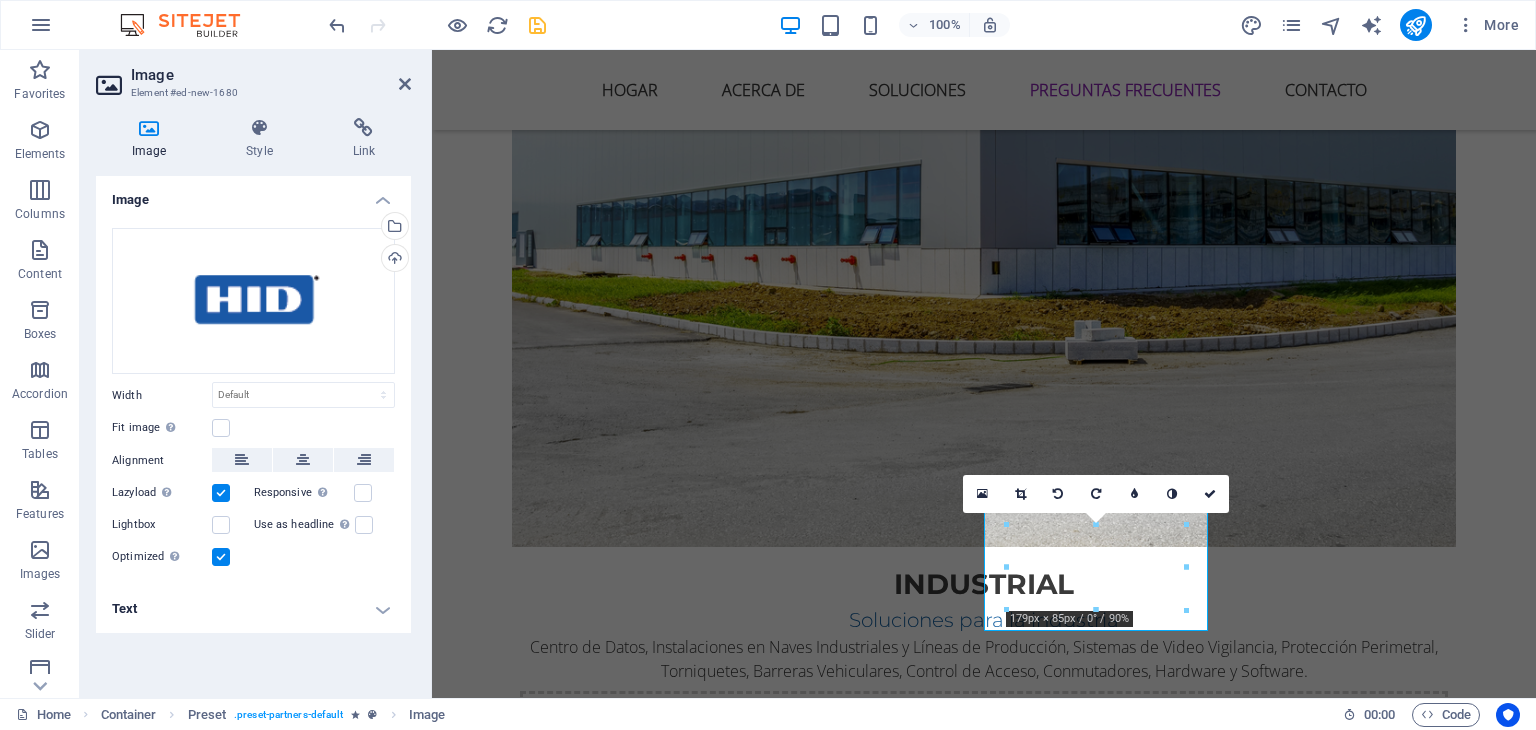 scroll, scrollTop: 5200, scrollLeft: 0, axis: vertical 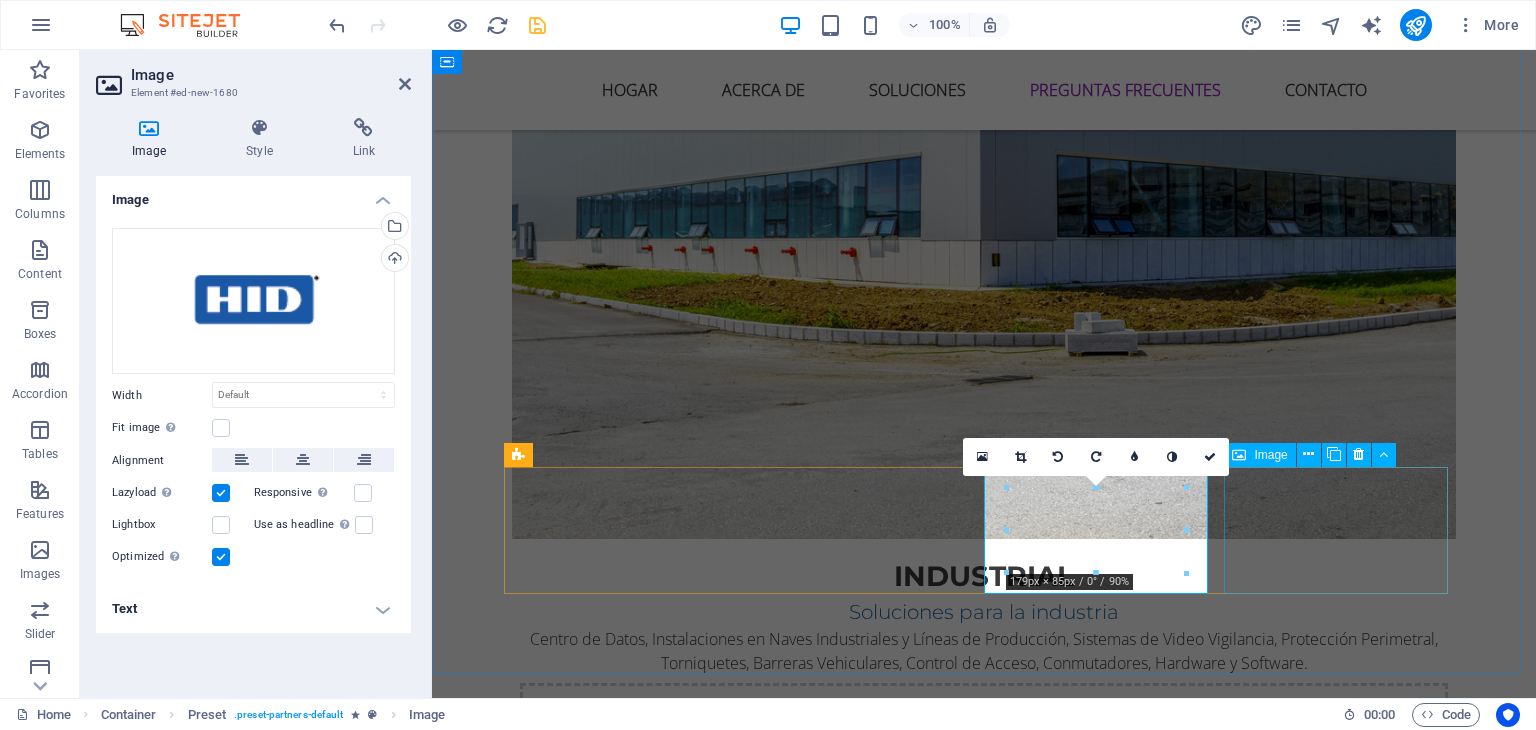 click at bounding box center (624, 6011) 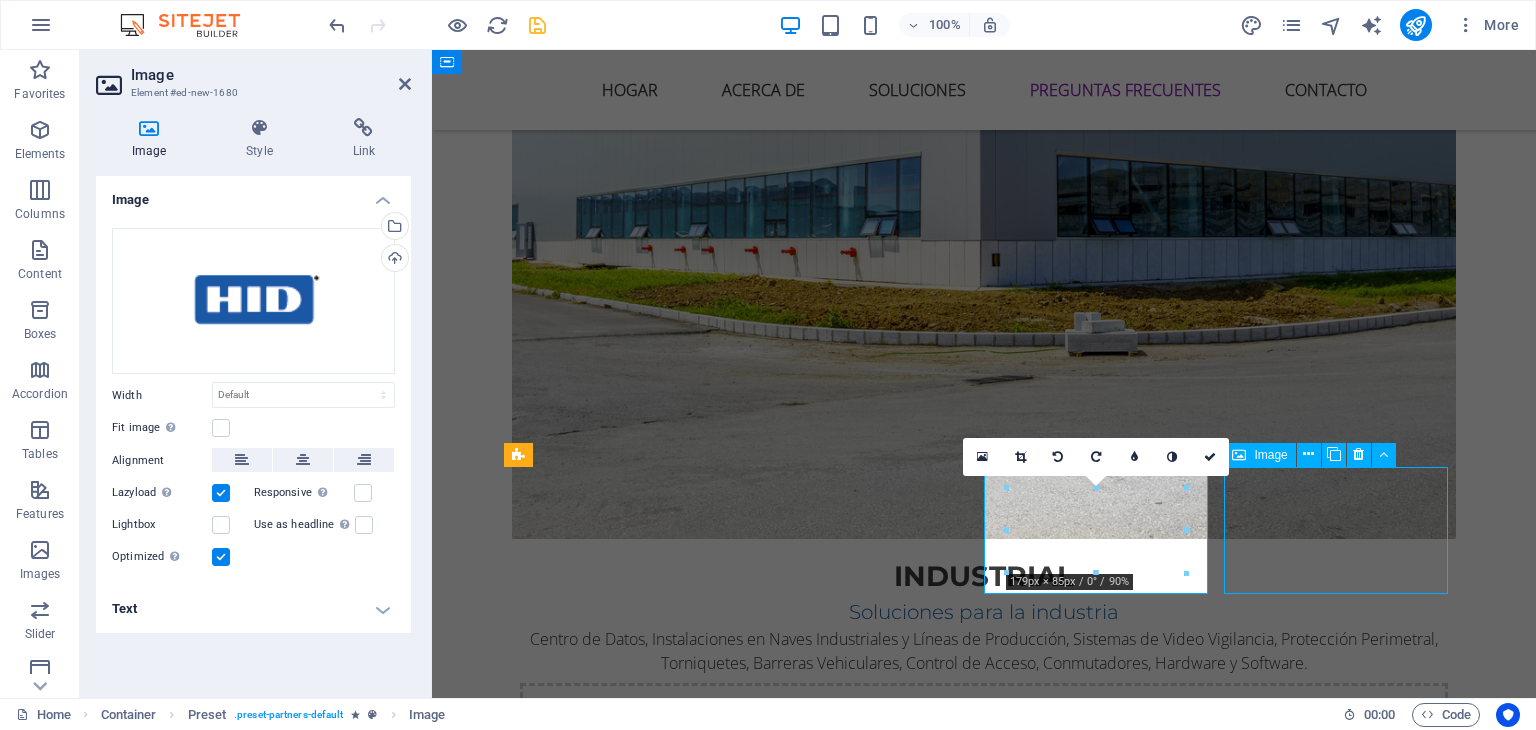 click at bounding box center [624, 6011] 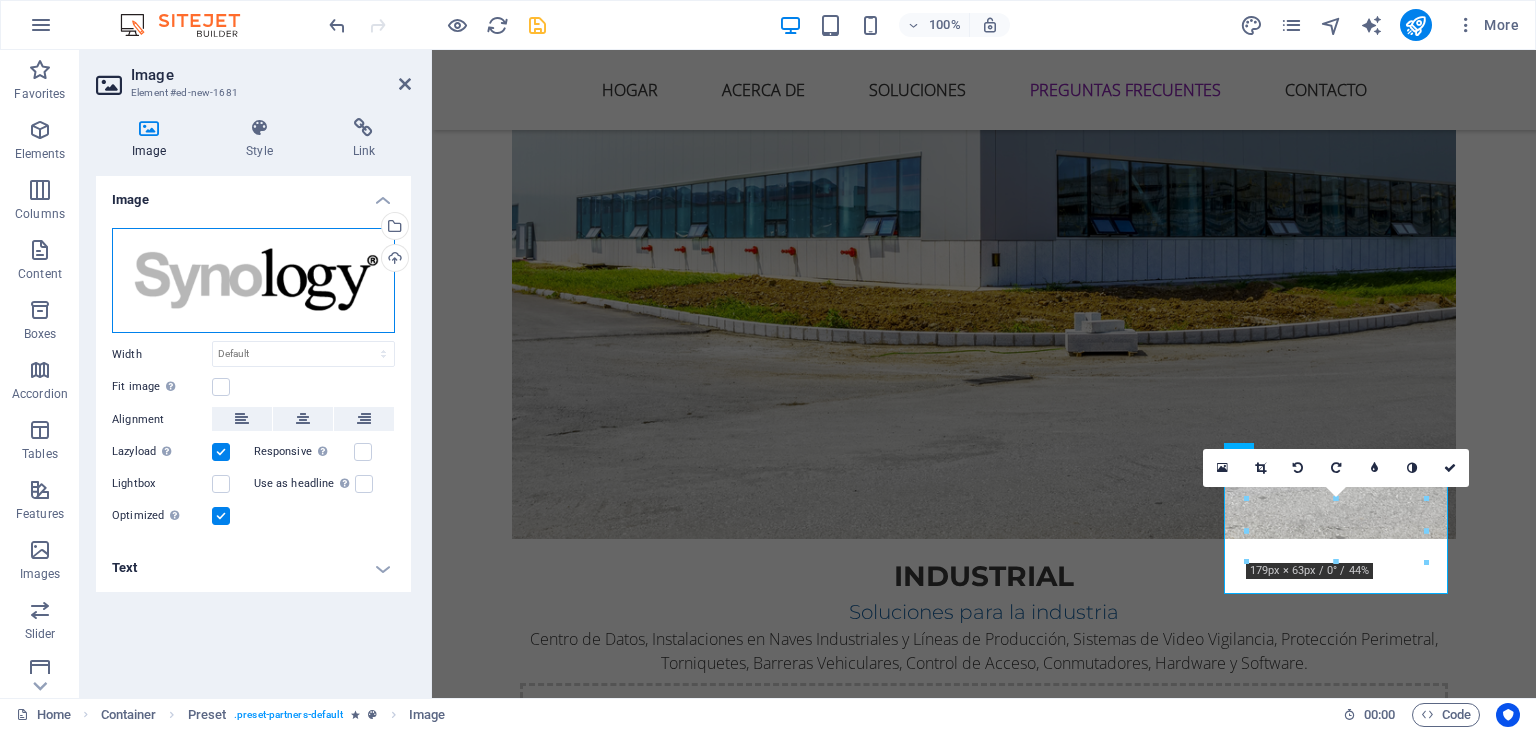 click on "Drag files here, click to choose files or select files from Files or our free stock photos & videos" at bounding box center [253, 281] 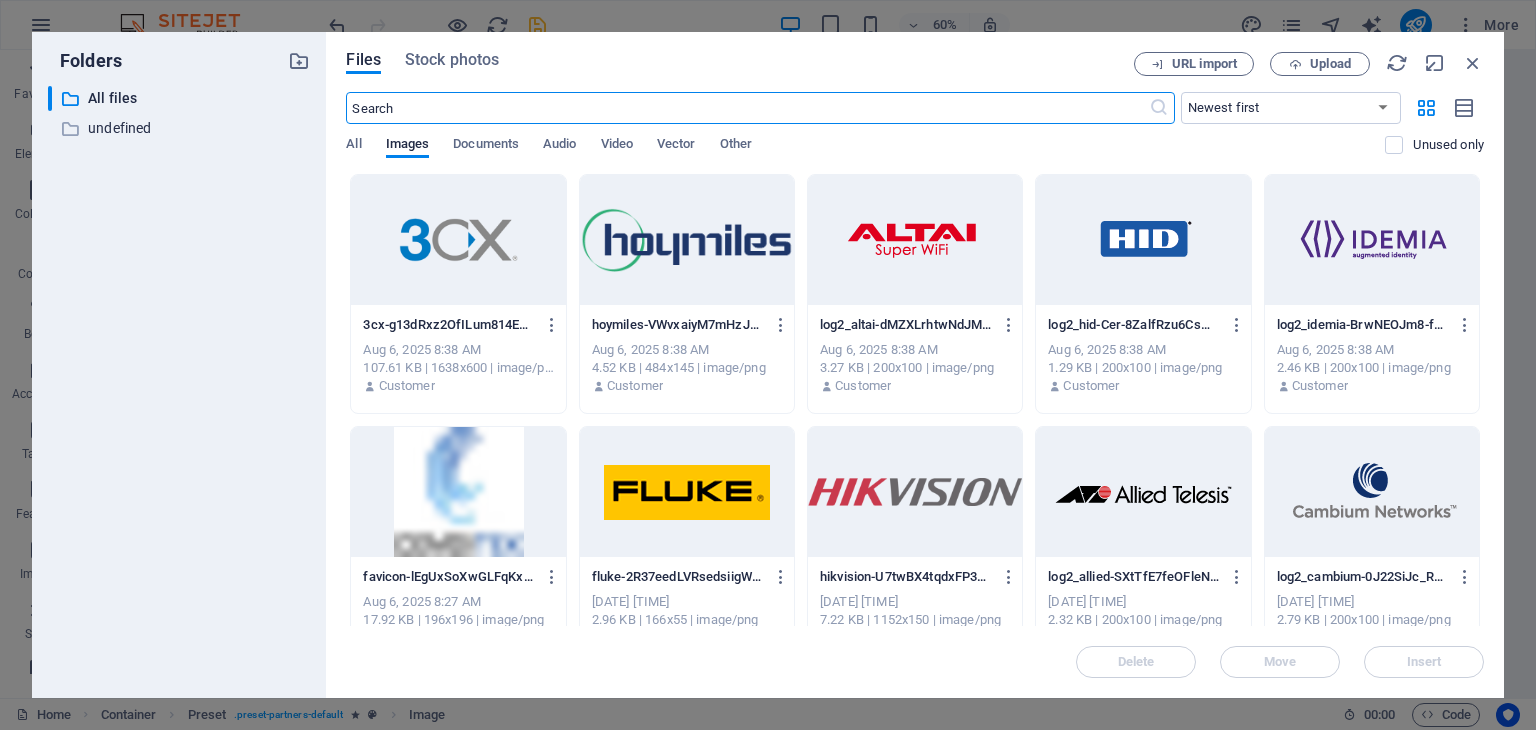 scroll, scrollTop: 5452, scrollLeft: 0, axis: vertical 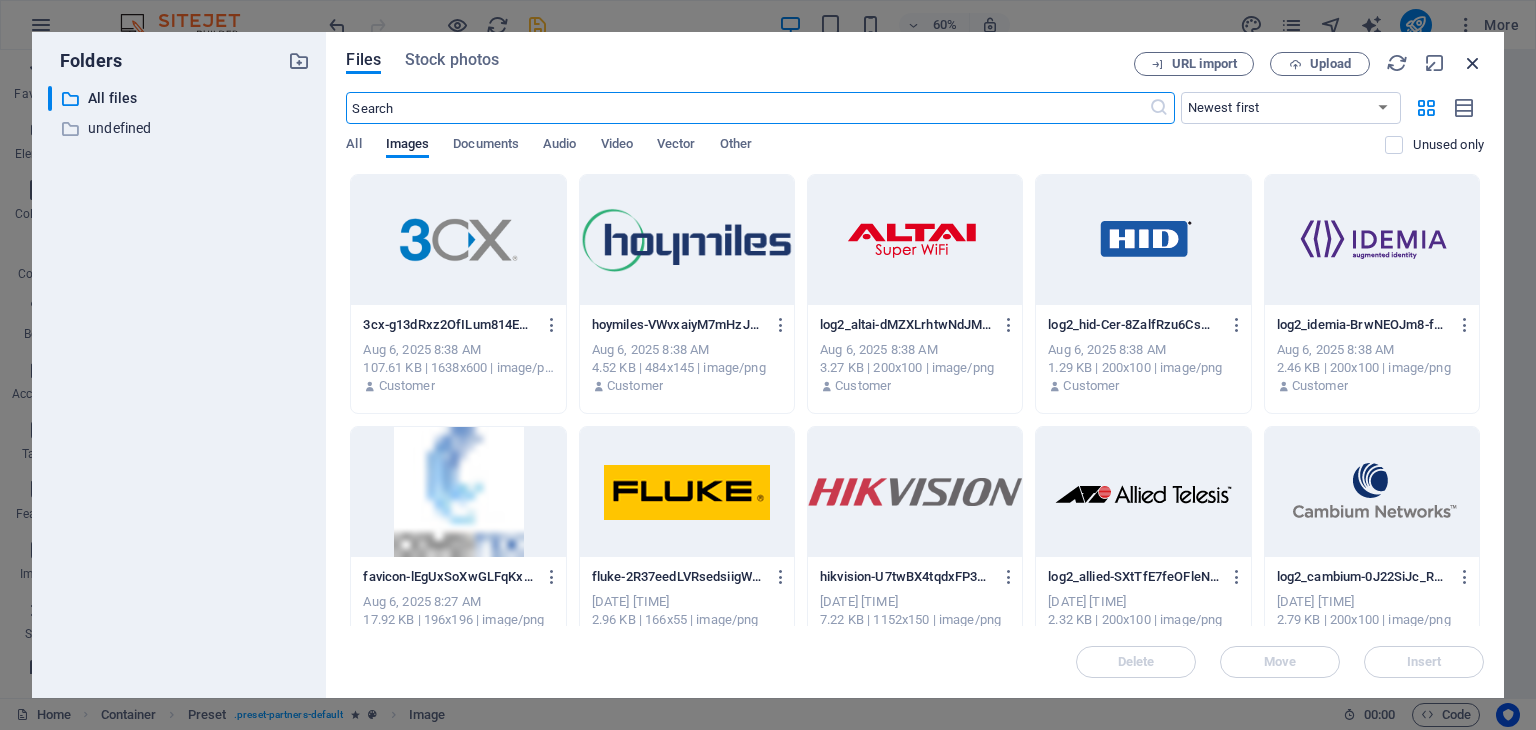 click at bounding box center (1473, 63) 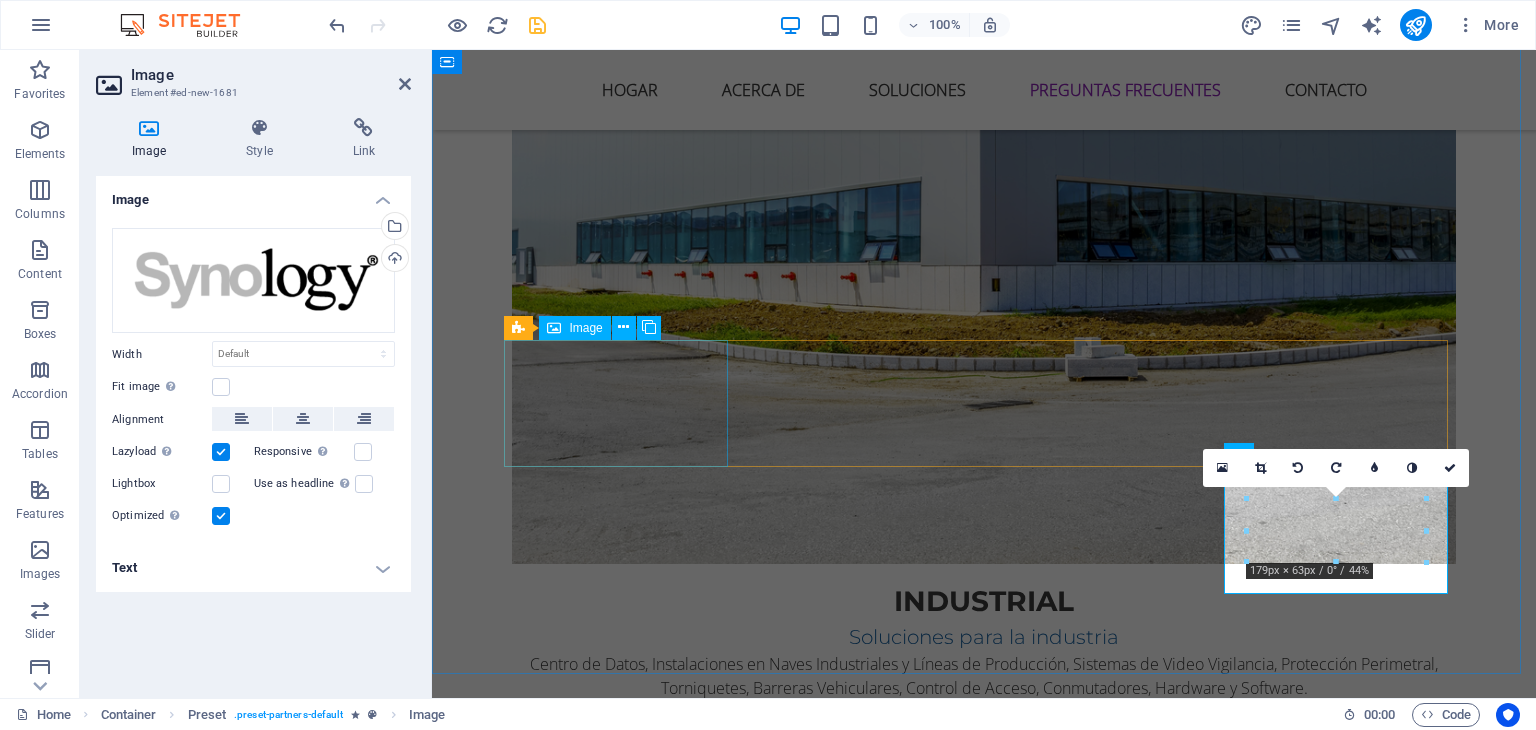 scroll, scrollTop: 5200, scrollLeft: 0, axis: vertical 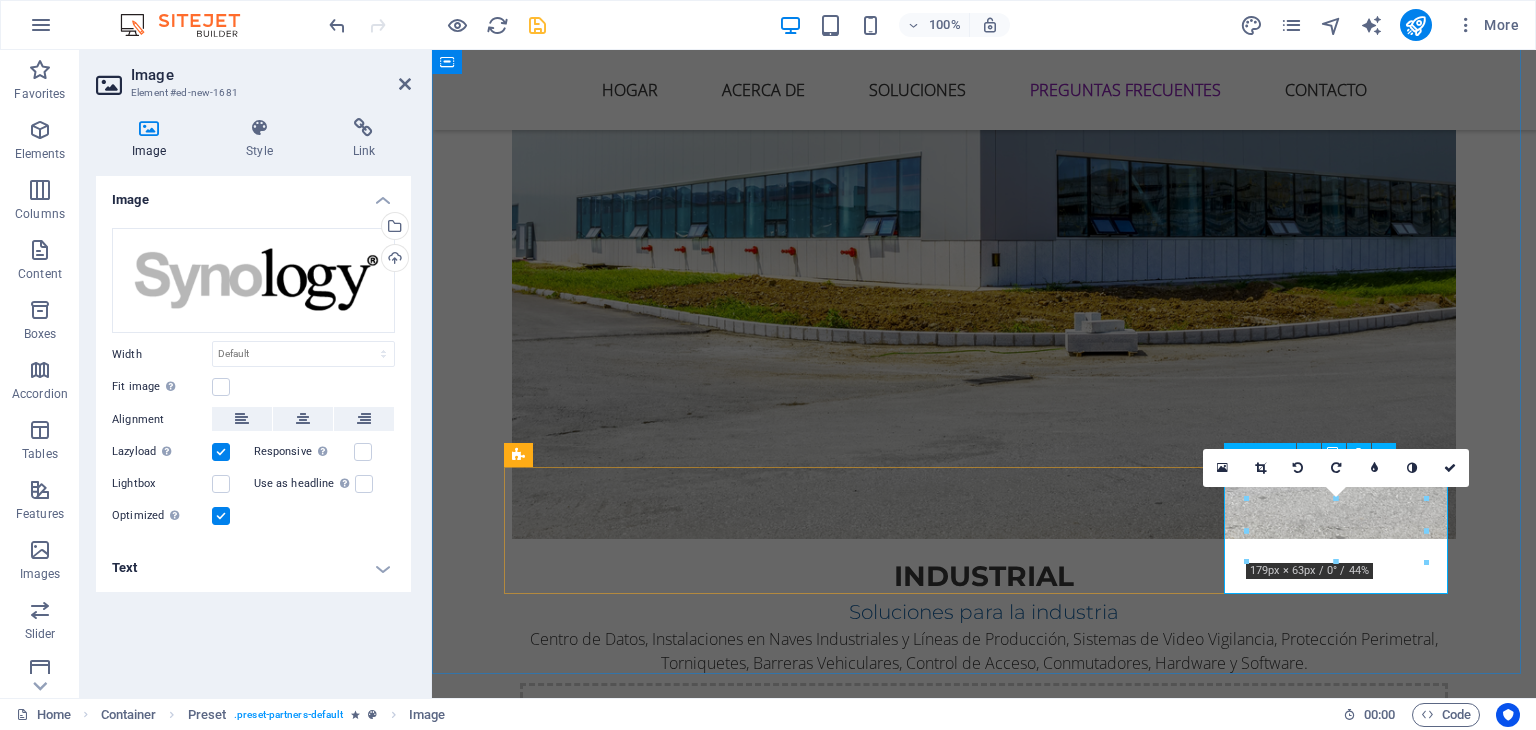 click at bounding box center (624, 6011) 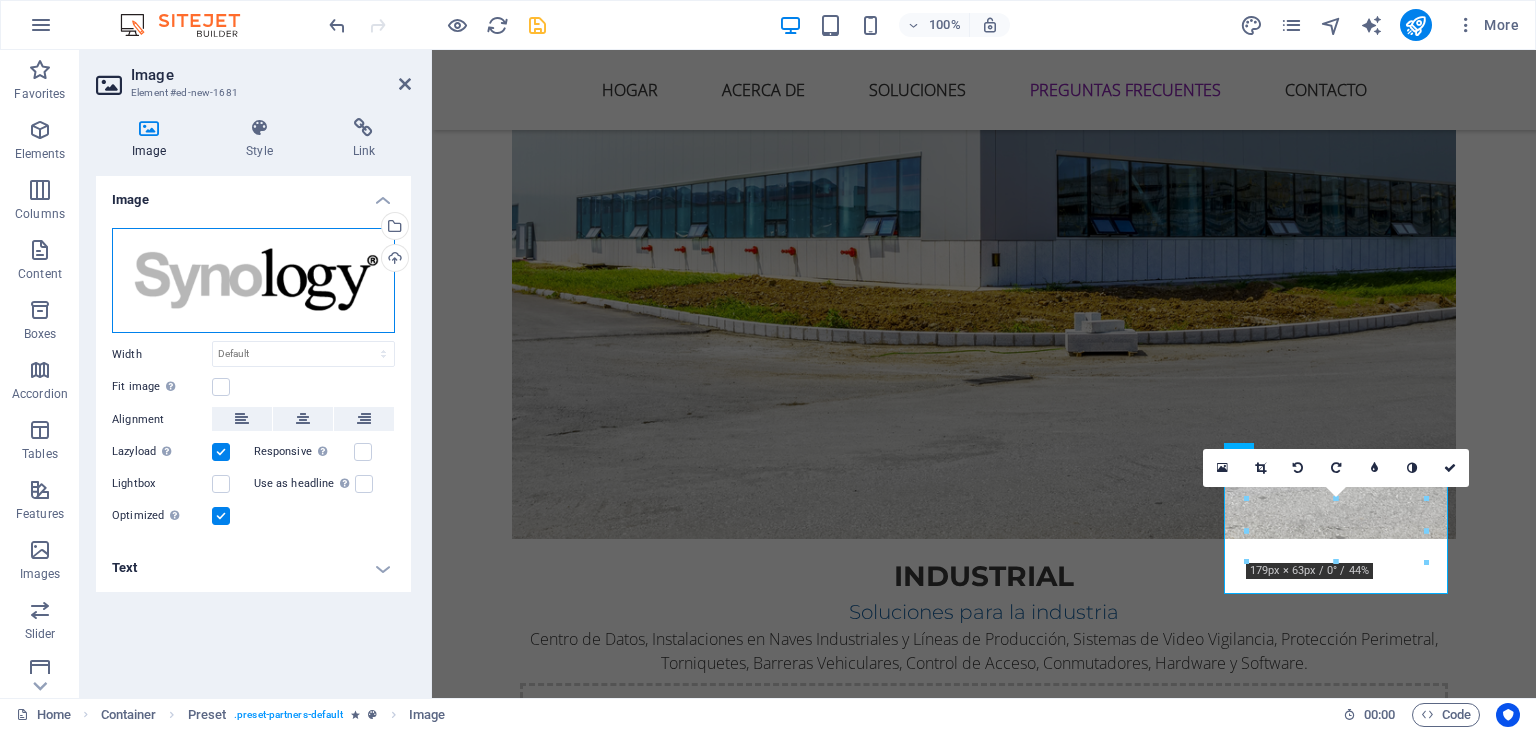 click on "Drag files here, click to choose files or select files from Files or our free stock photos & videos" at bounding box center (253, 281) 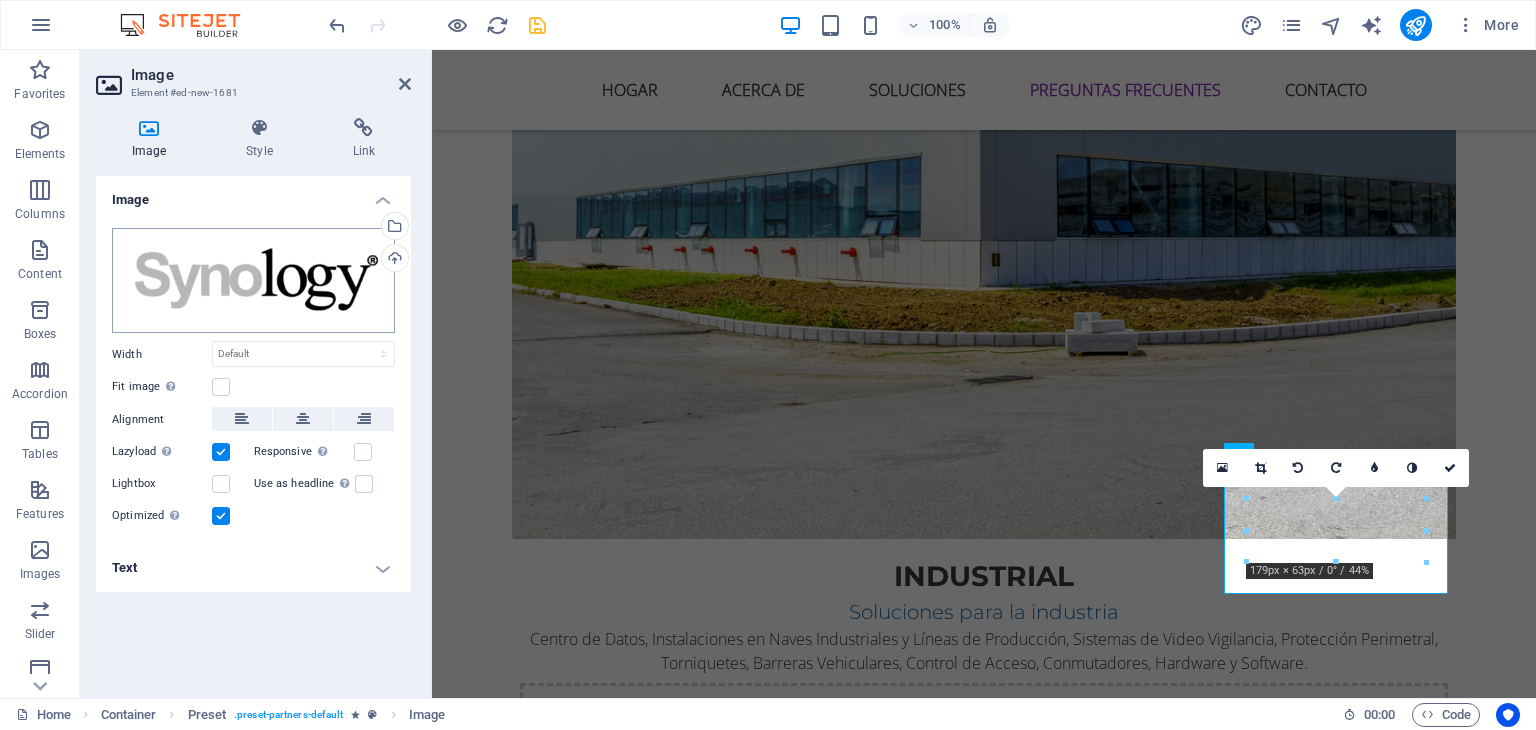 scroll, scrollTop: 5452, scrollLeft: 0, axis: vertical 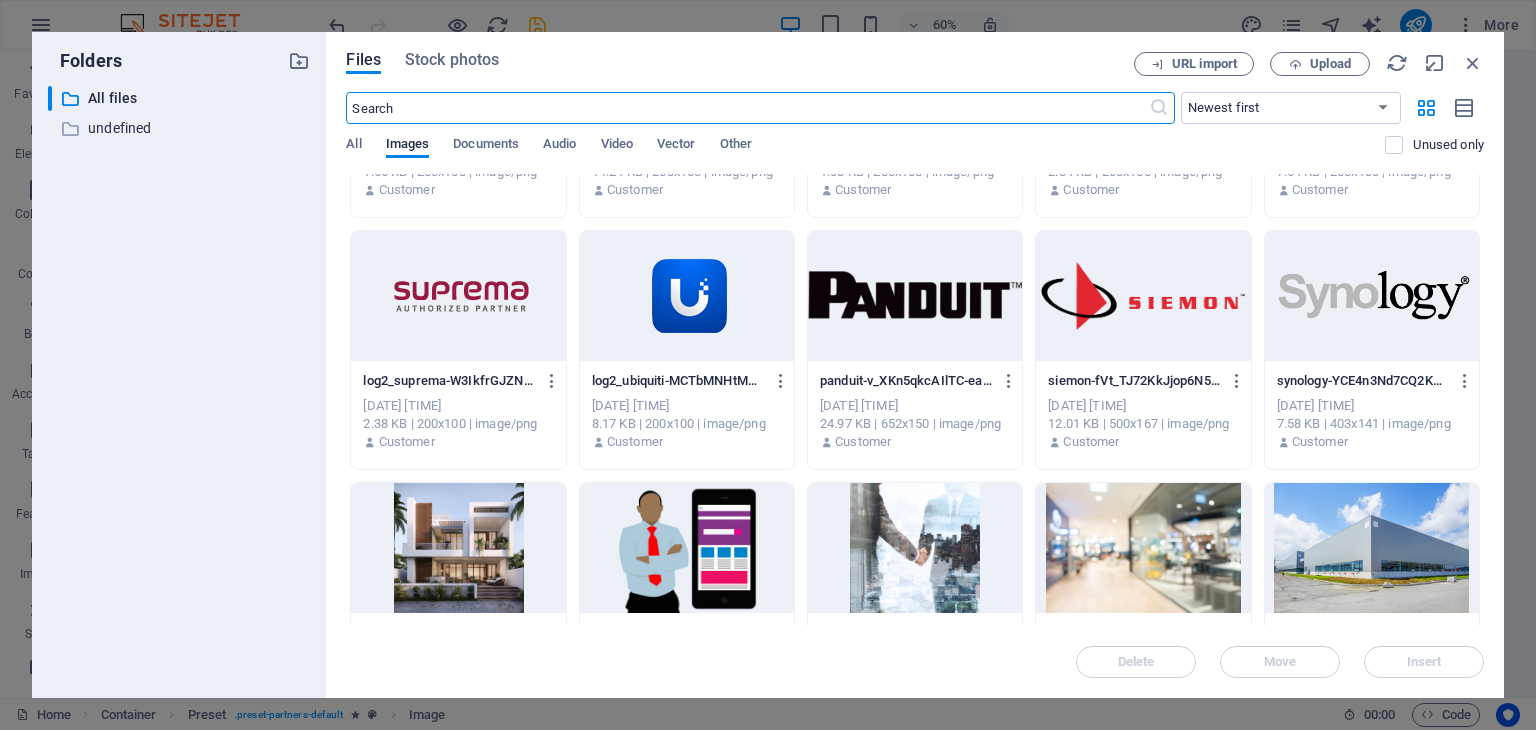 click at bounding box center [1143, 296] 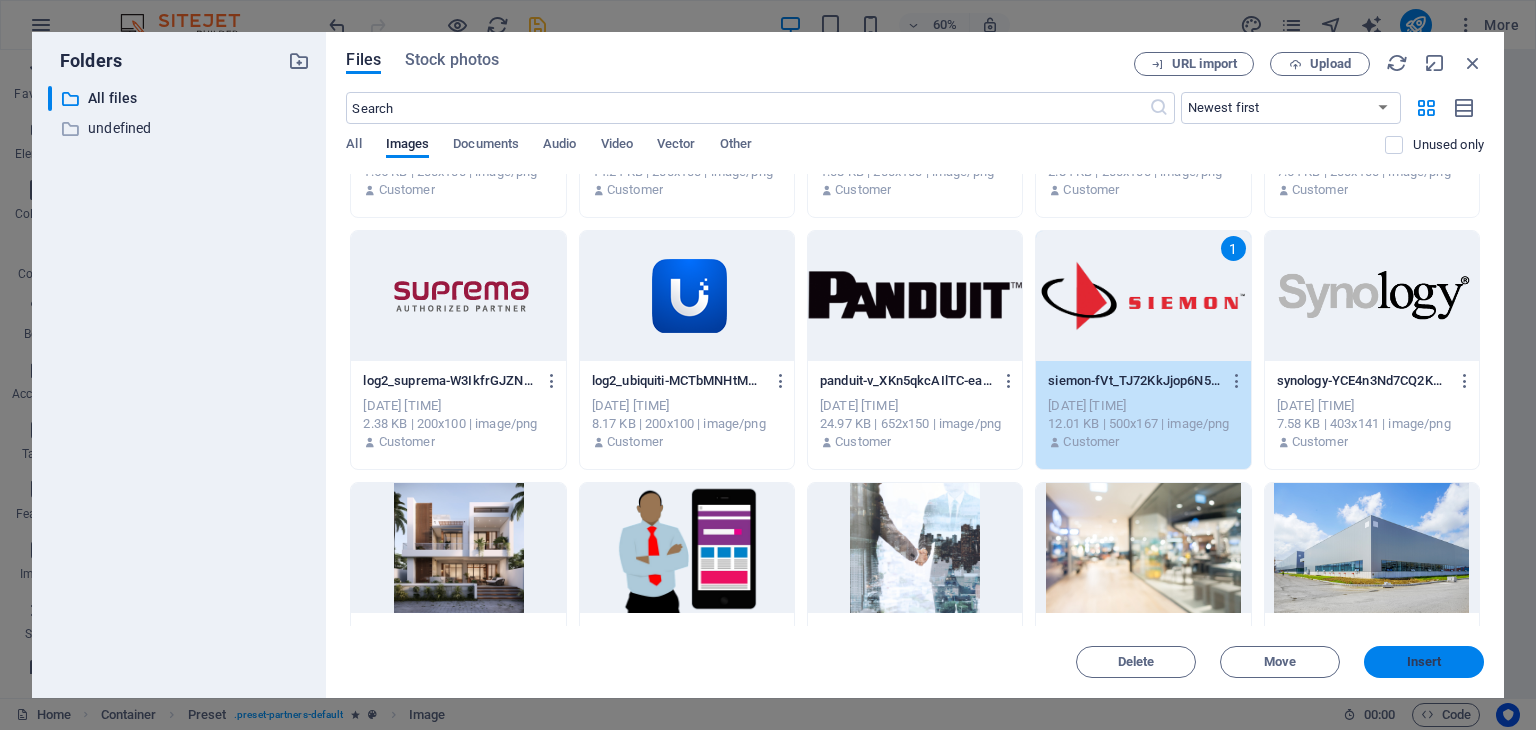 click on "Insert" at bounding box center (1424, 662) 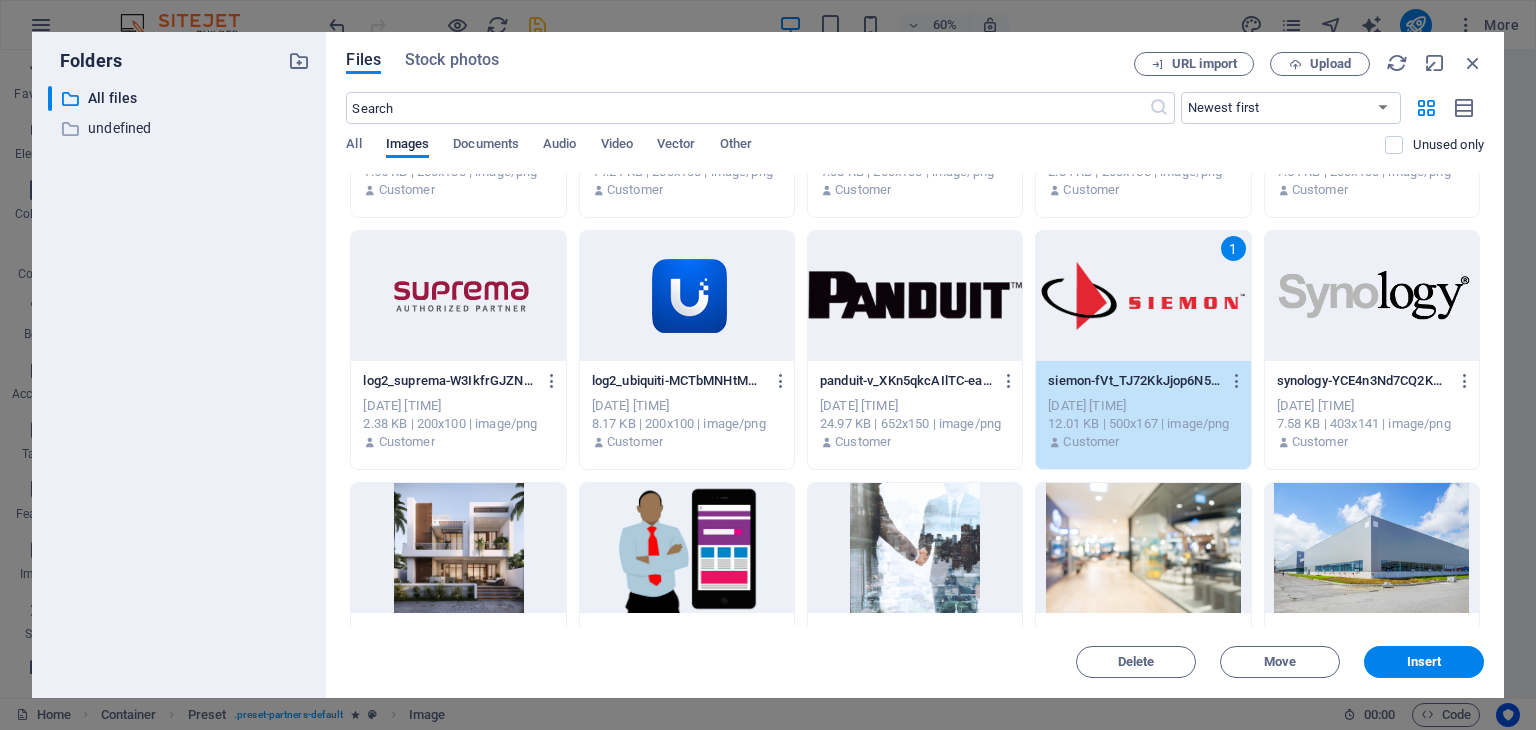 scroll, scrollTop: 5200, scrollLeft: 0, axis: vertical 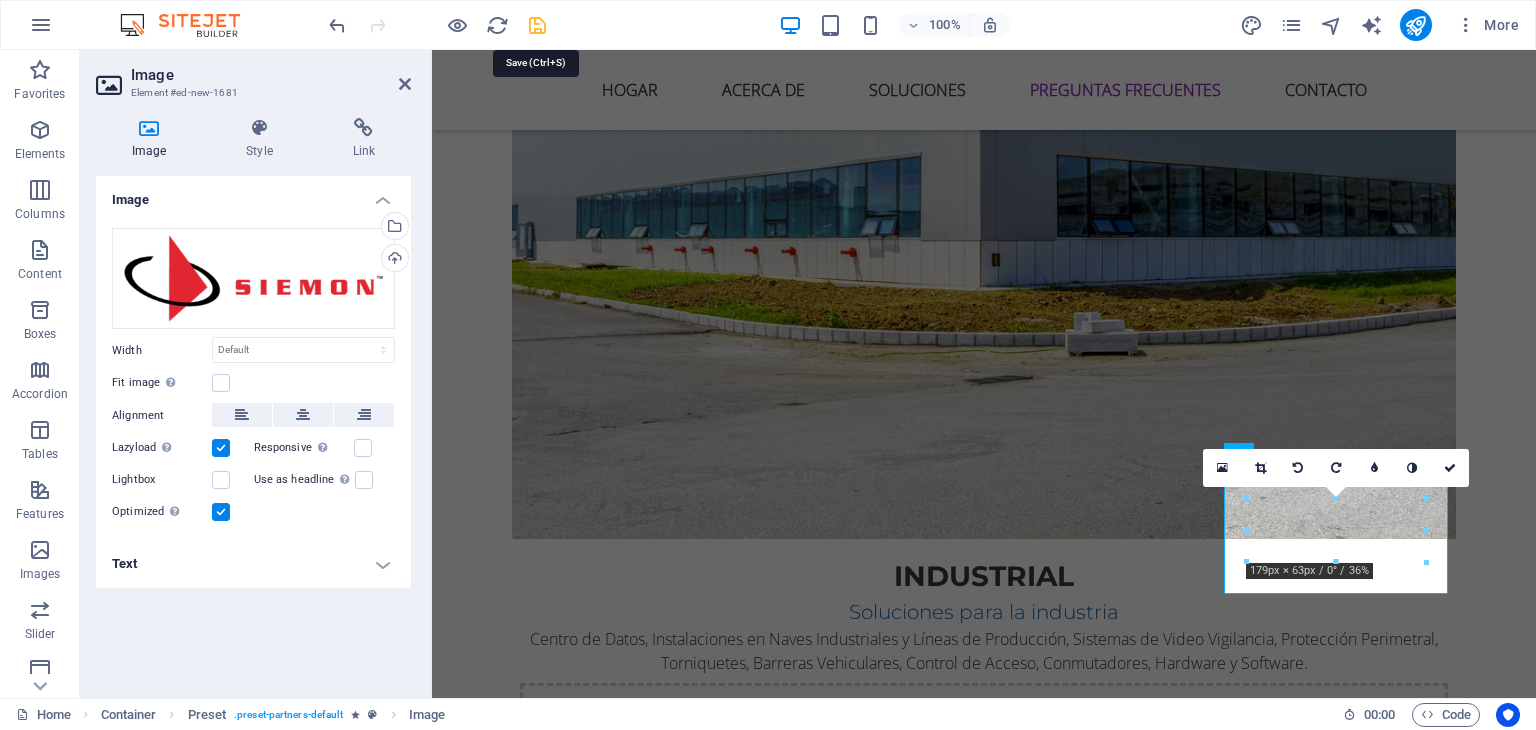 click at bounding box center [537, 25] 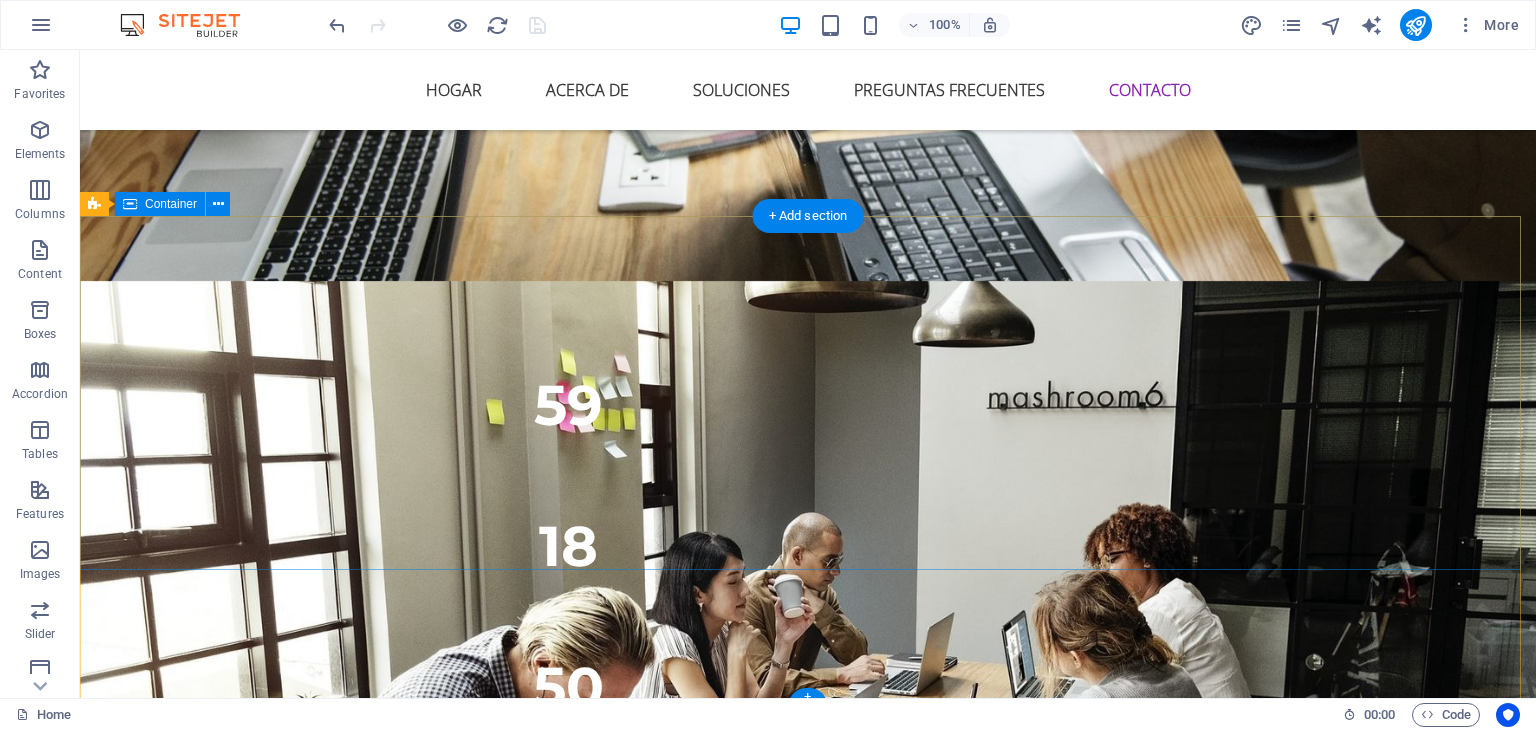 scroll, scrollTop: 6411, scrollLeft: 0, axis: vertical 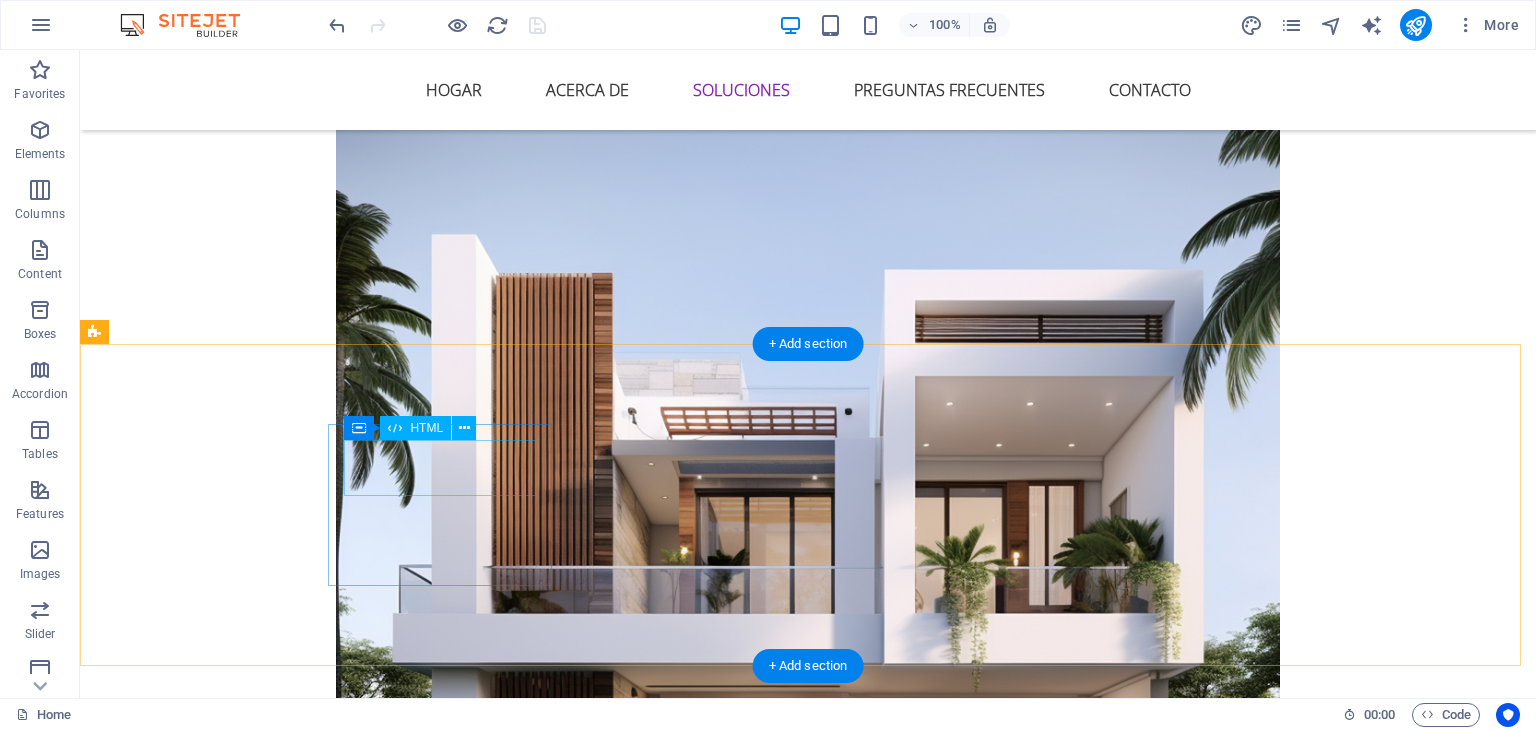 click on "59" at bounding box center (568, 3998) 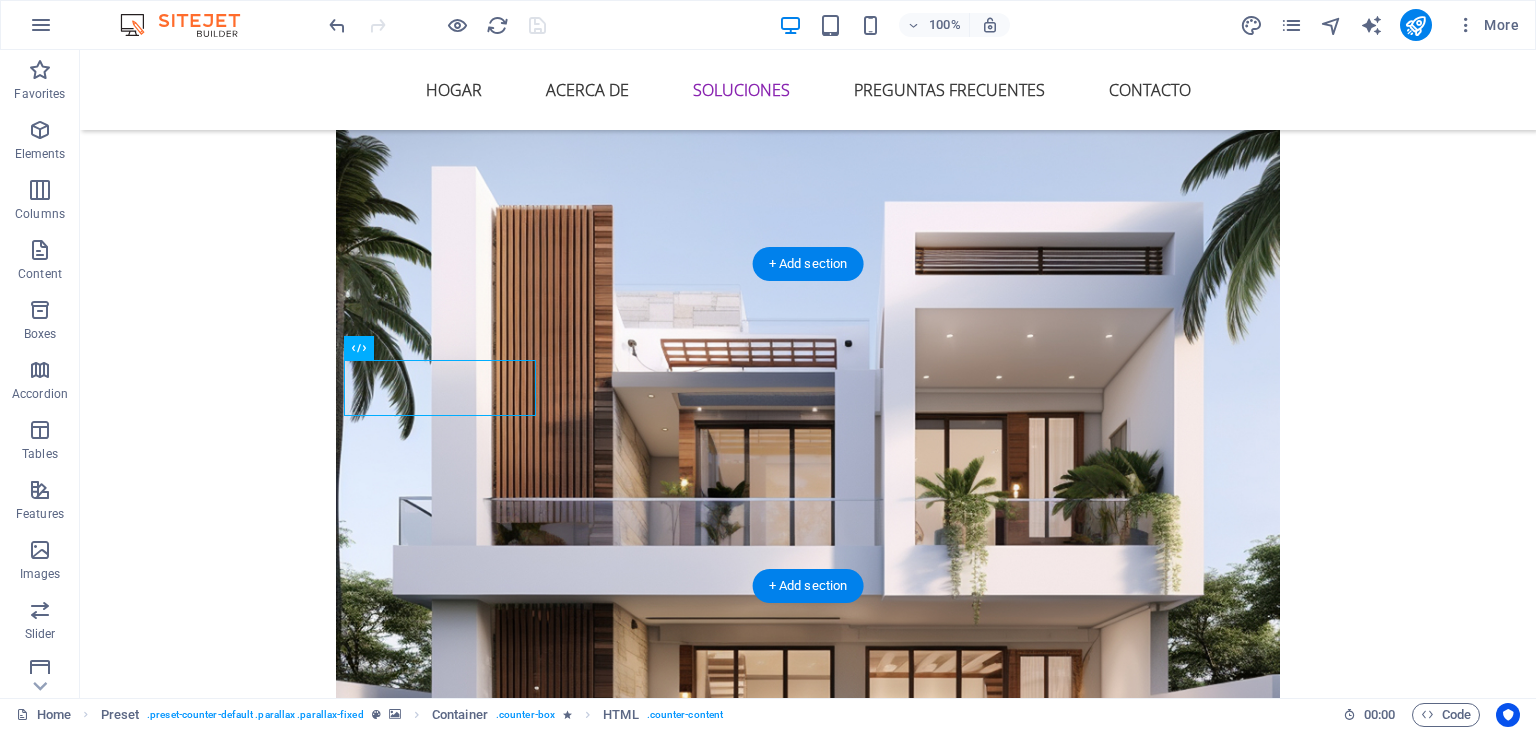 scroll, scrollTop: 2916, scrollLeft: 0, axis: vertical 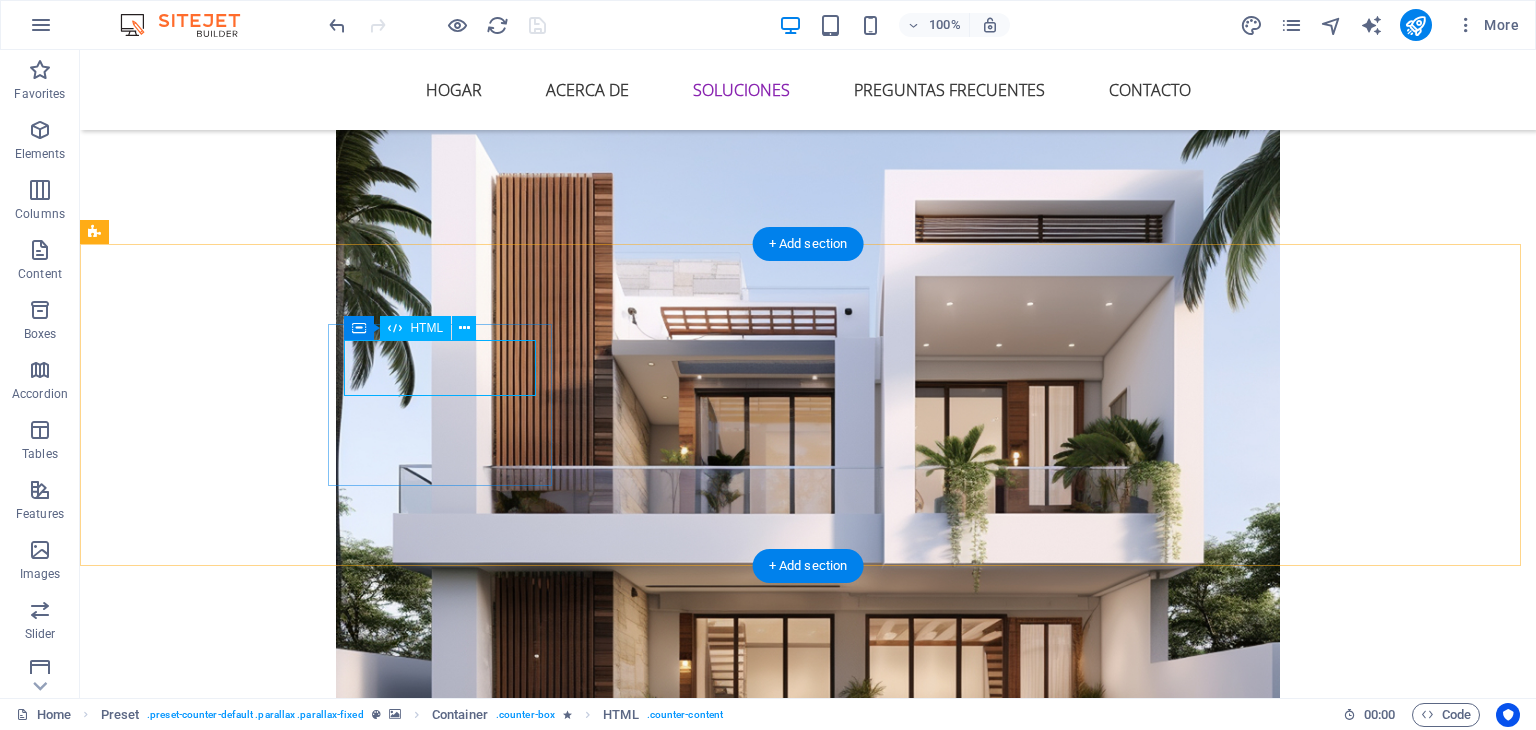 click on "59" at bounding box center (568, 3898) 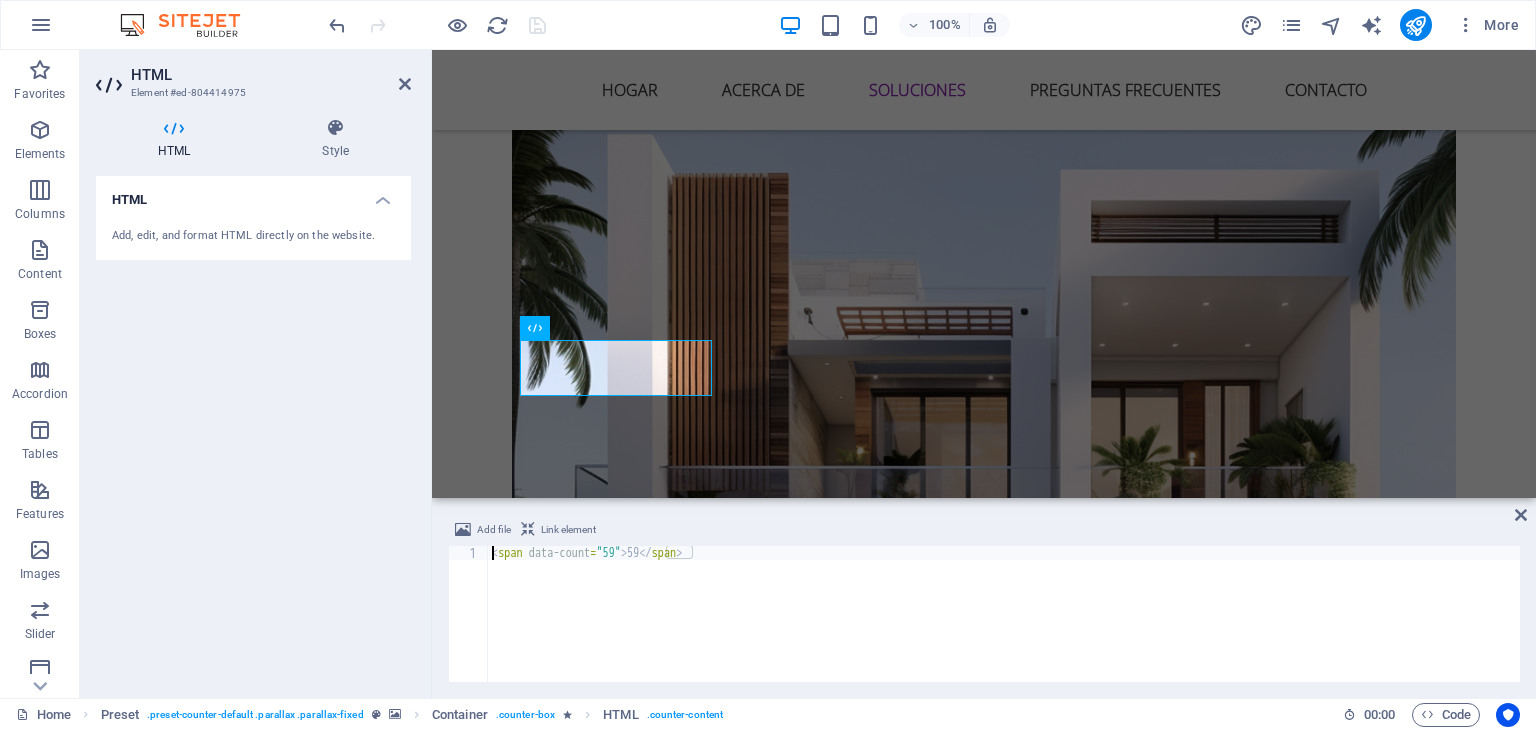 click on "< span   data-count = "59" > 59 </ span >" at bounding box center [1004, 628] 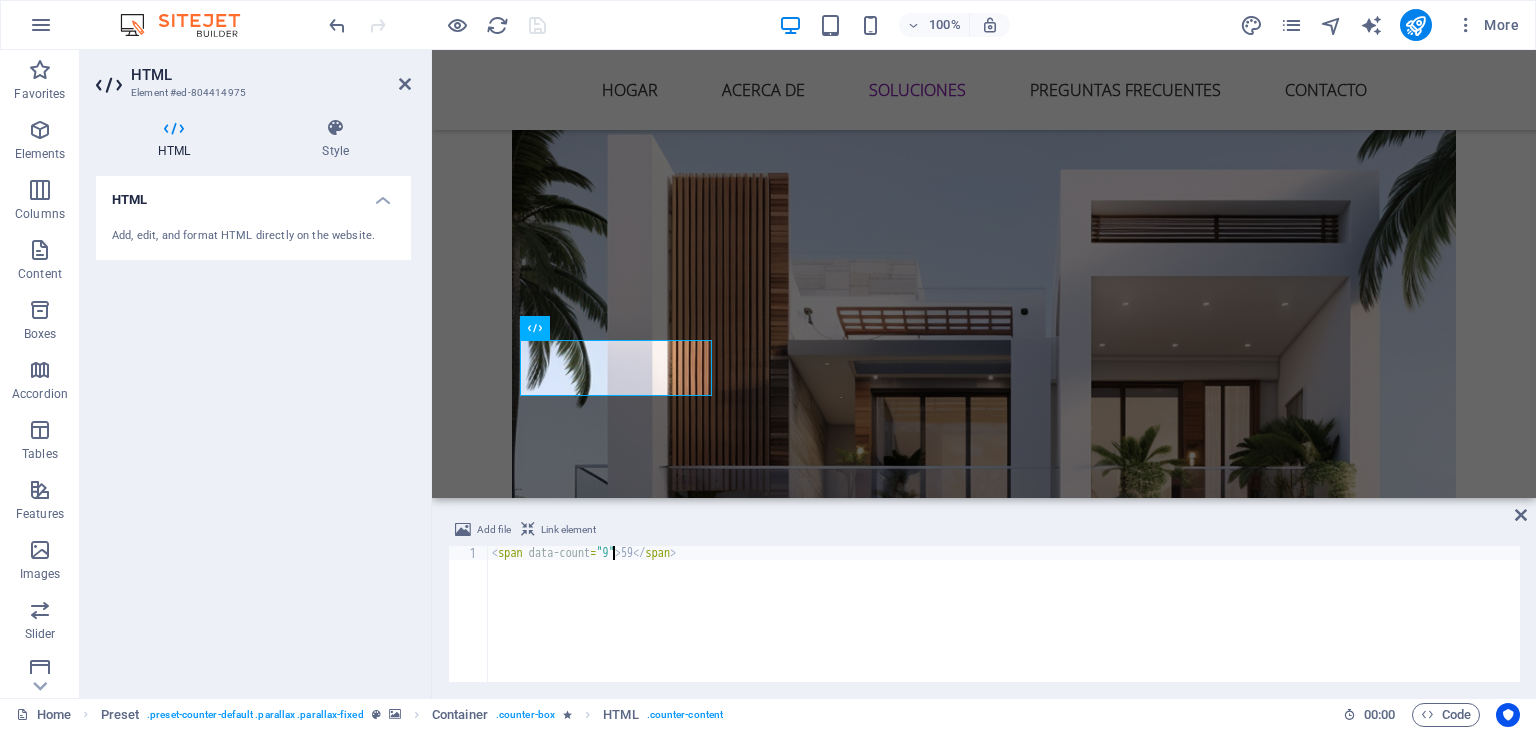 scroll, scrollTop: 0, scrollLeft: 10, axis: horizontal 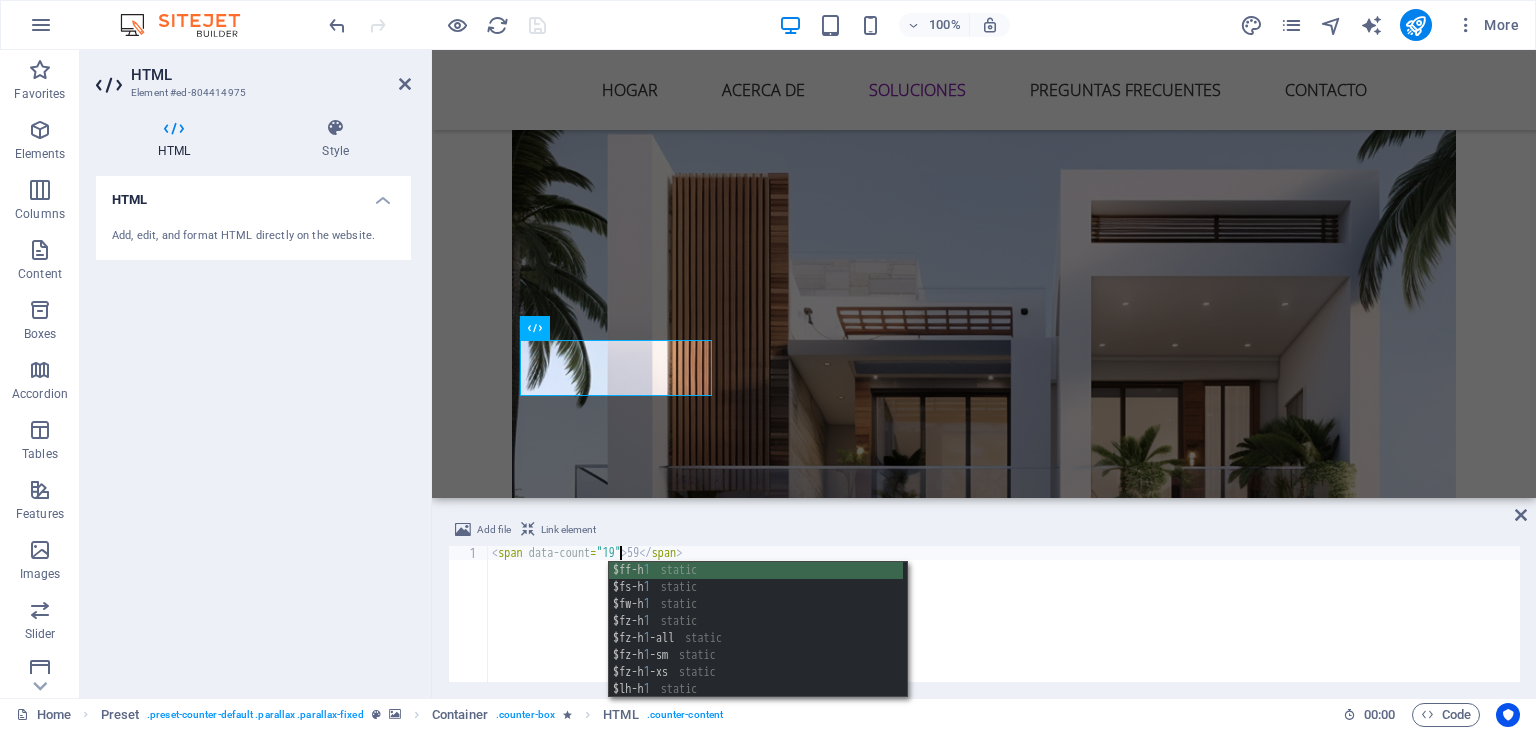 click on "< span   data-count = "19" > 59 </ span >" at bounding box center [1004, 628] 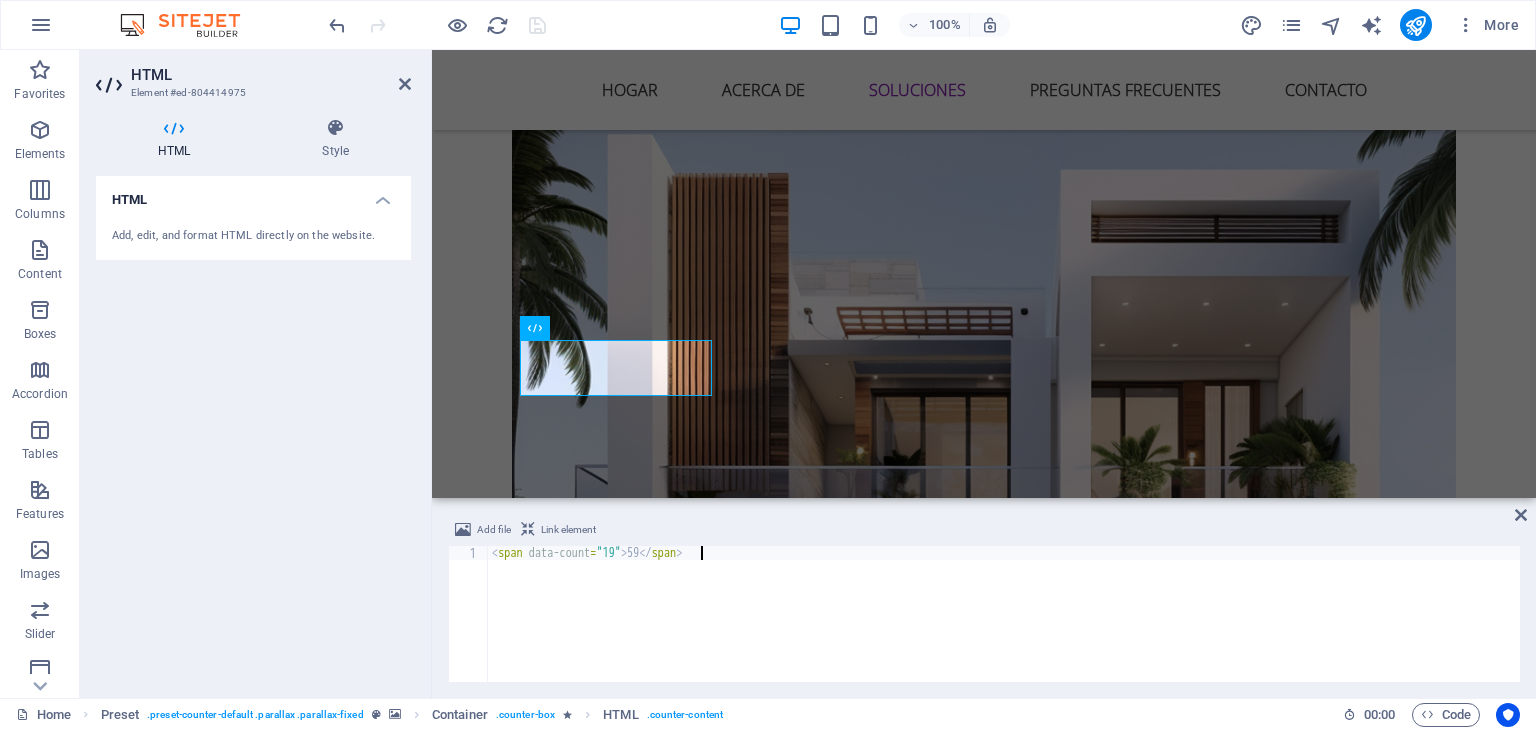 click on "< span   data-count = "19" > 59 </ span >" at bounding box center [1004, 628] 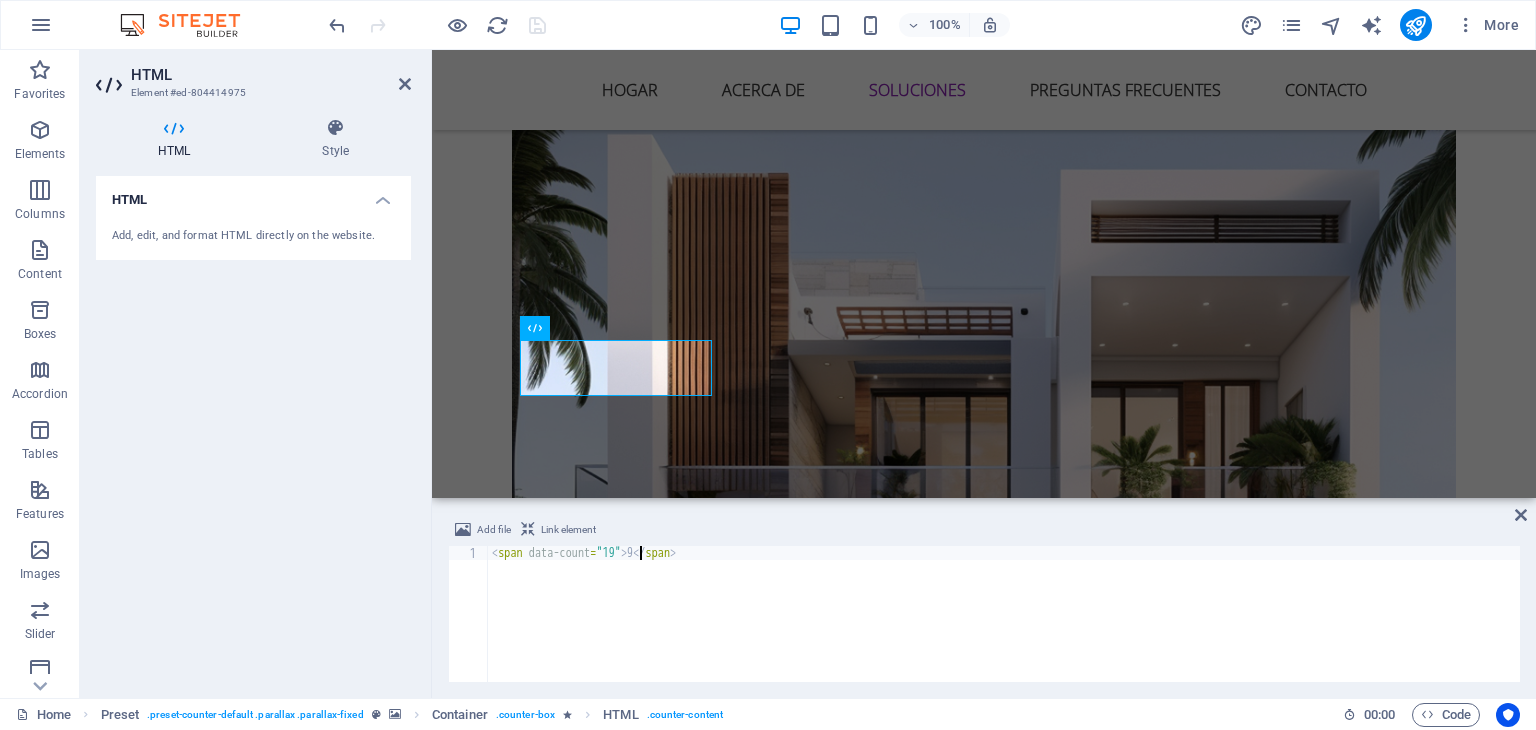scroll, scrollTop: 0, scrollLeft: 12, axis: horizontal 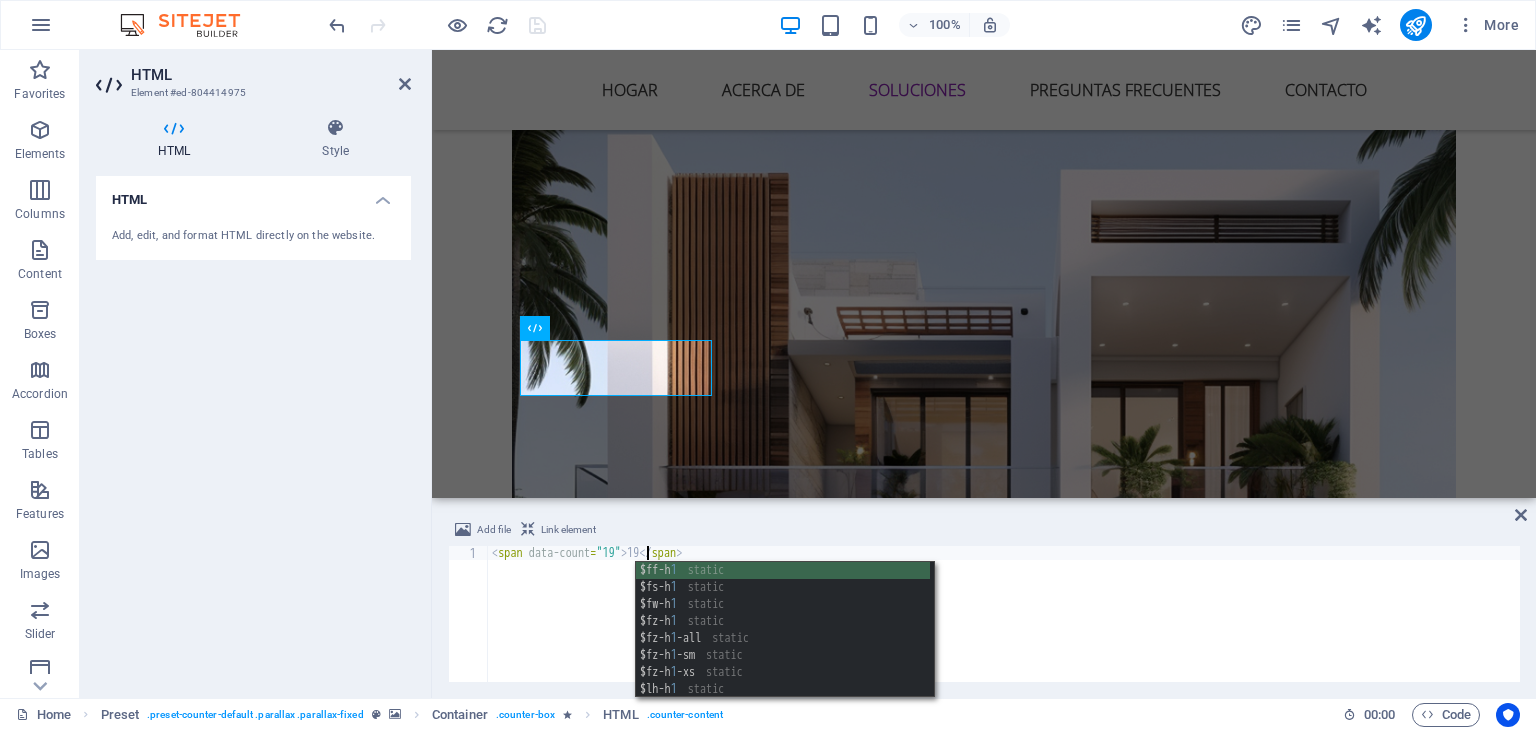 click on "< span   data-count = "19" > 19 </ span >" at bounding box center (1004, 628) 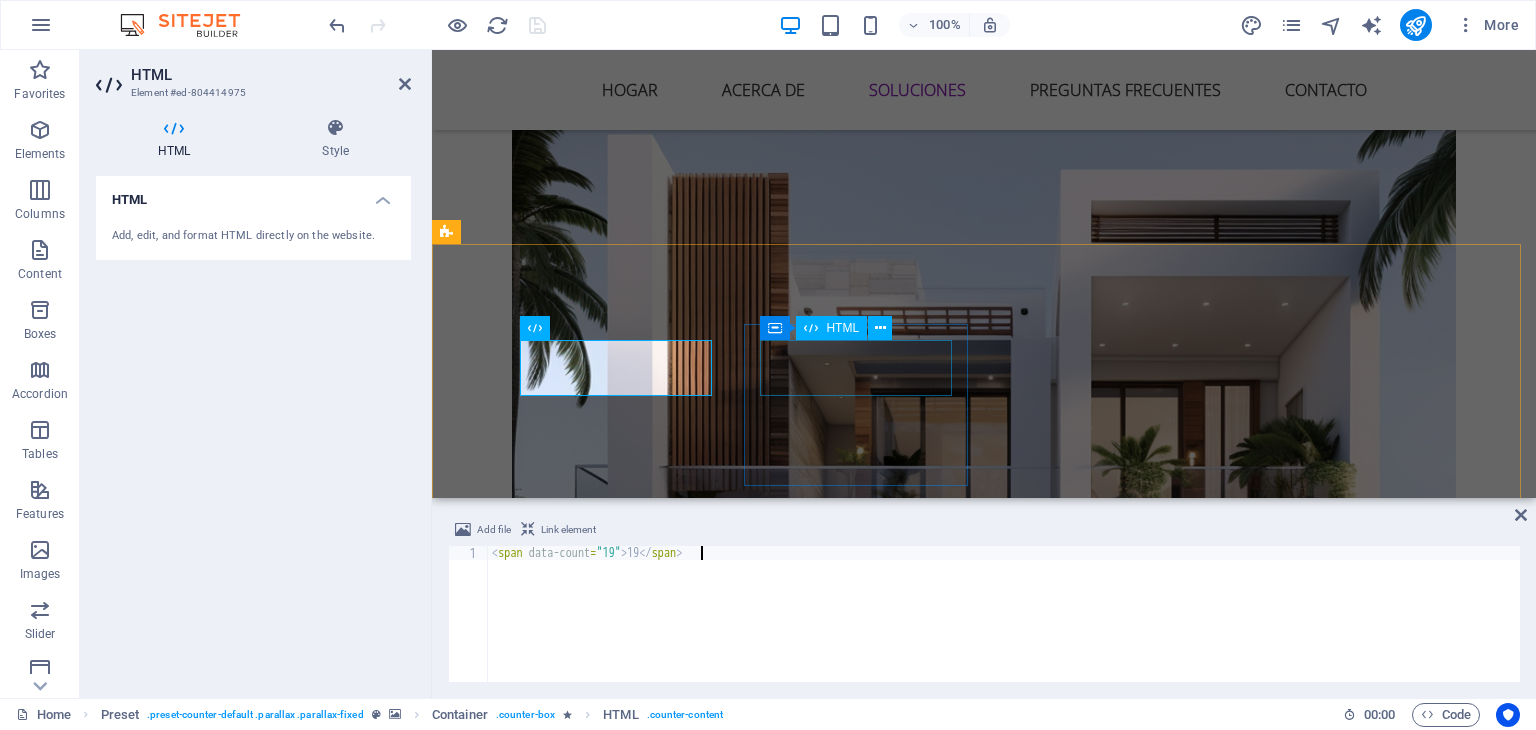 type on "<span data-count="19">19</span>" 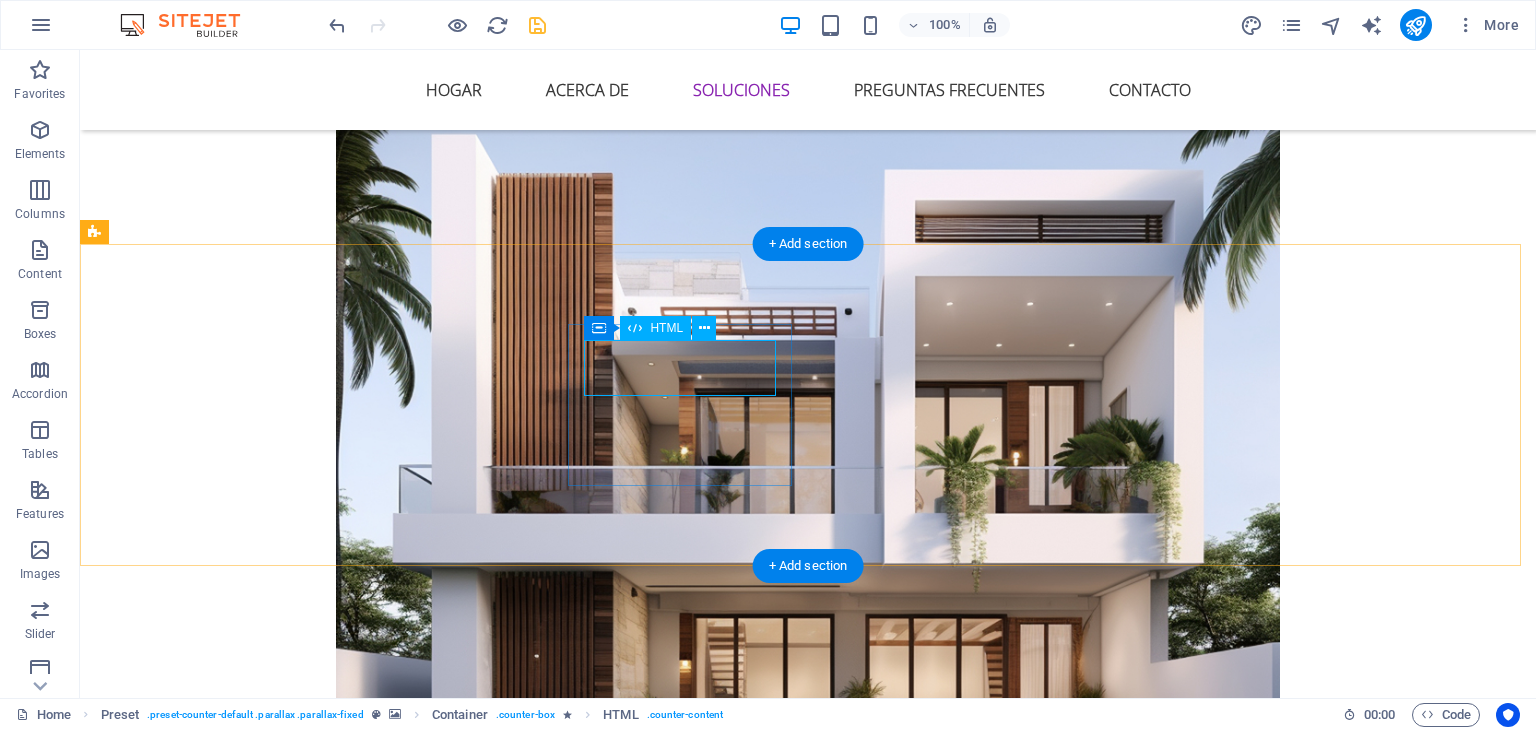 click on "18" at bounding box center (568, 4039) 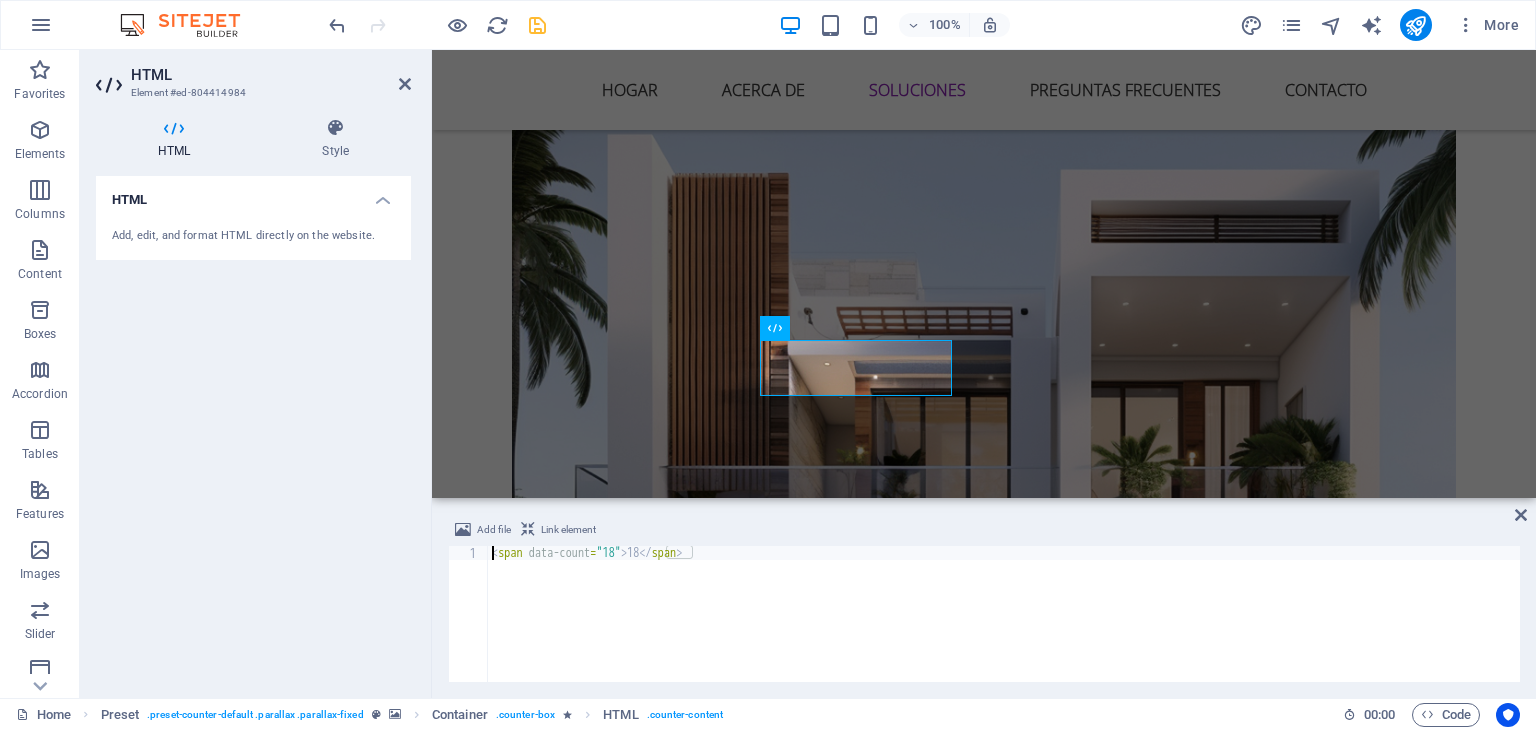 click on "< span   data-count = "18" > 18 </ span >" at bounding box center [1004, 628] 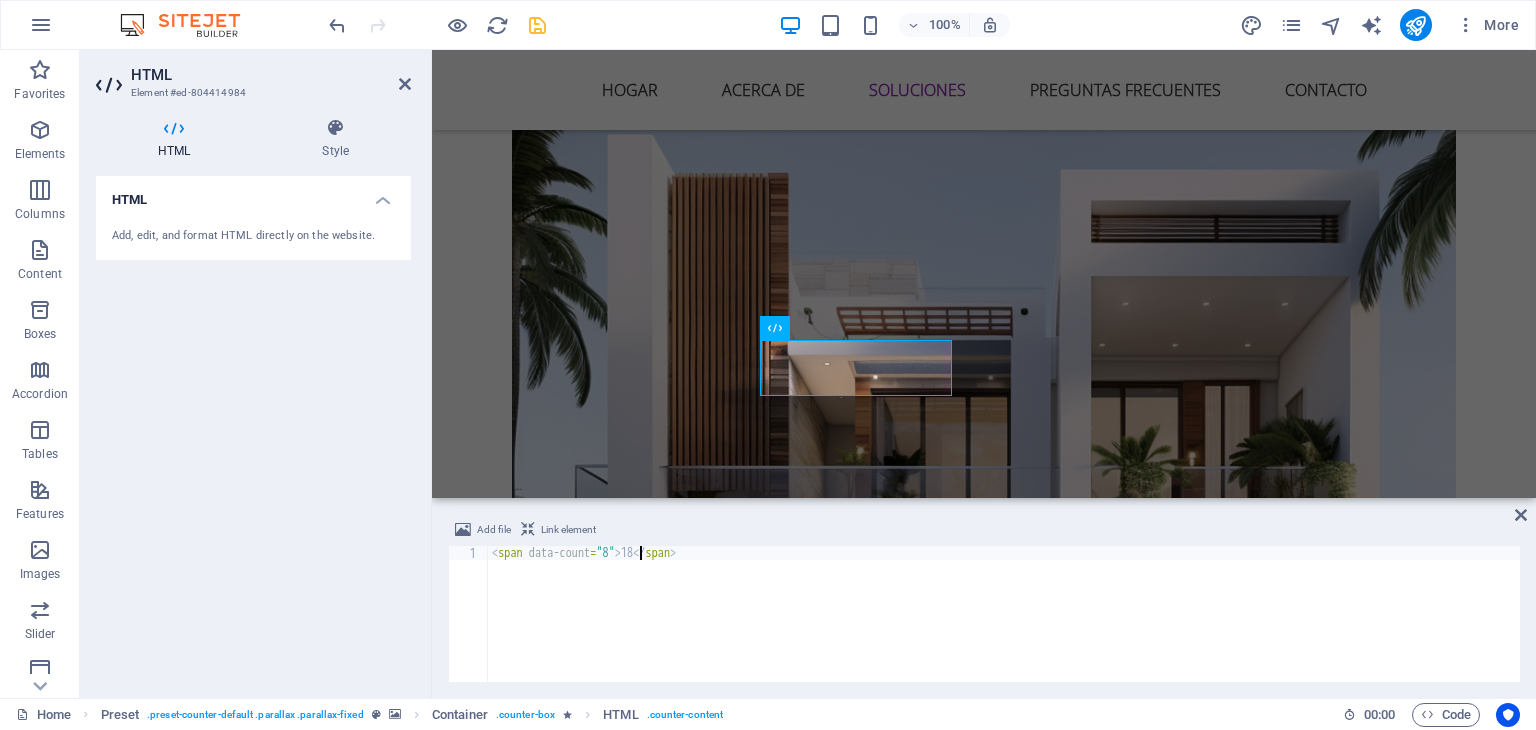 click on "< span   data-count = "8" > 18 </ span >" at bounding box center (1004, 628) 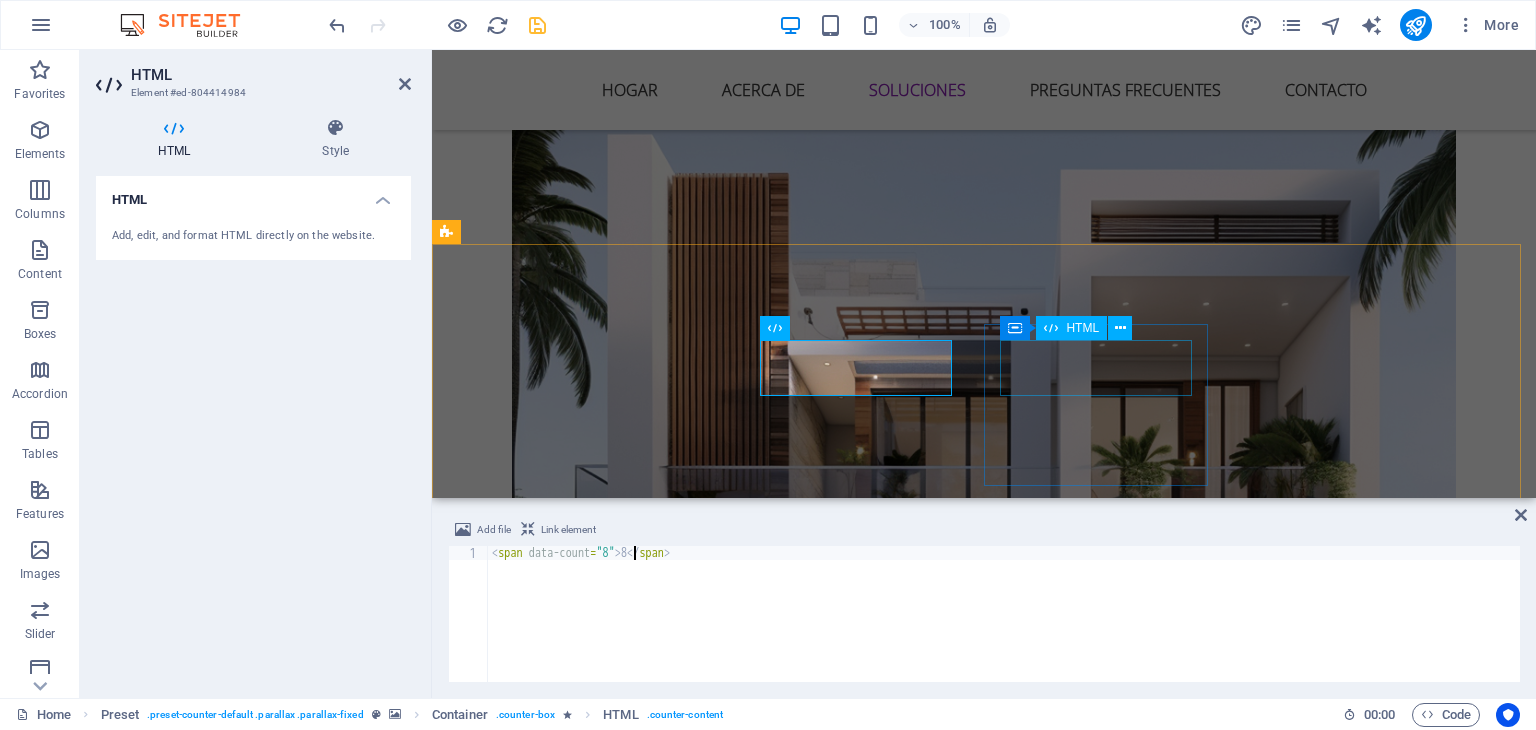 click on "50" at bounding box center [920, 4180] 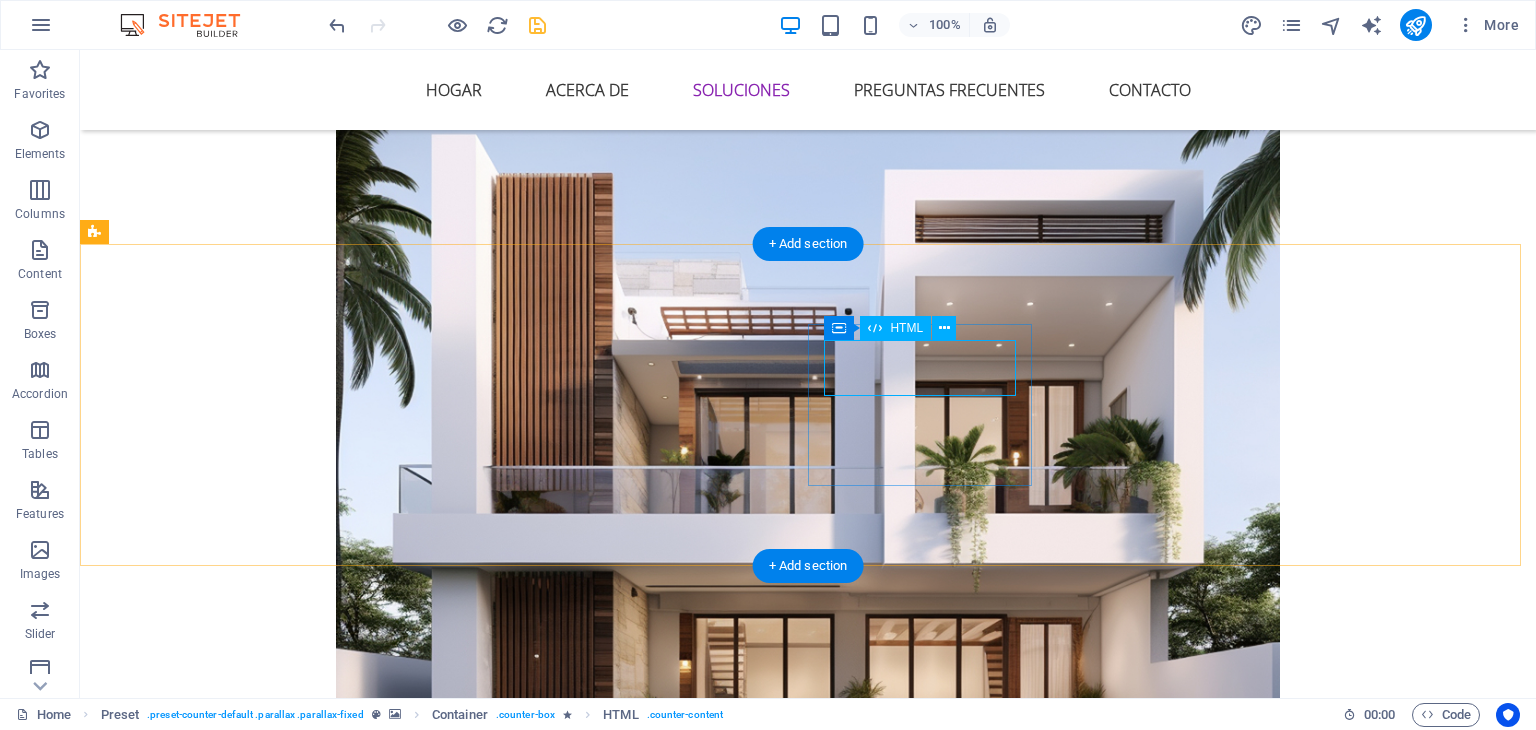 click on "50" at bounding box center (568, 4180) 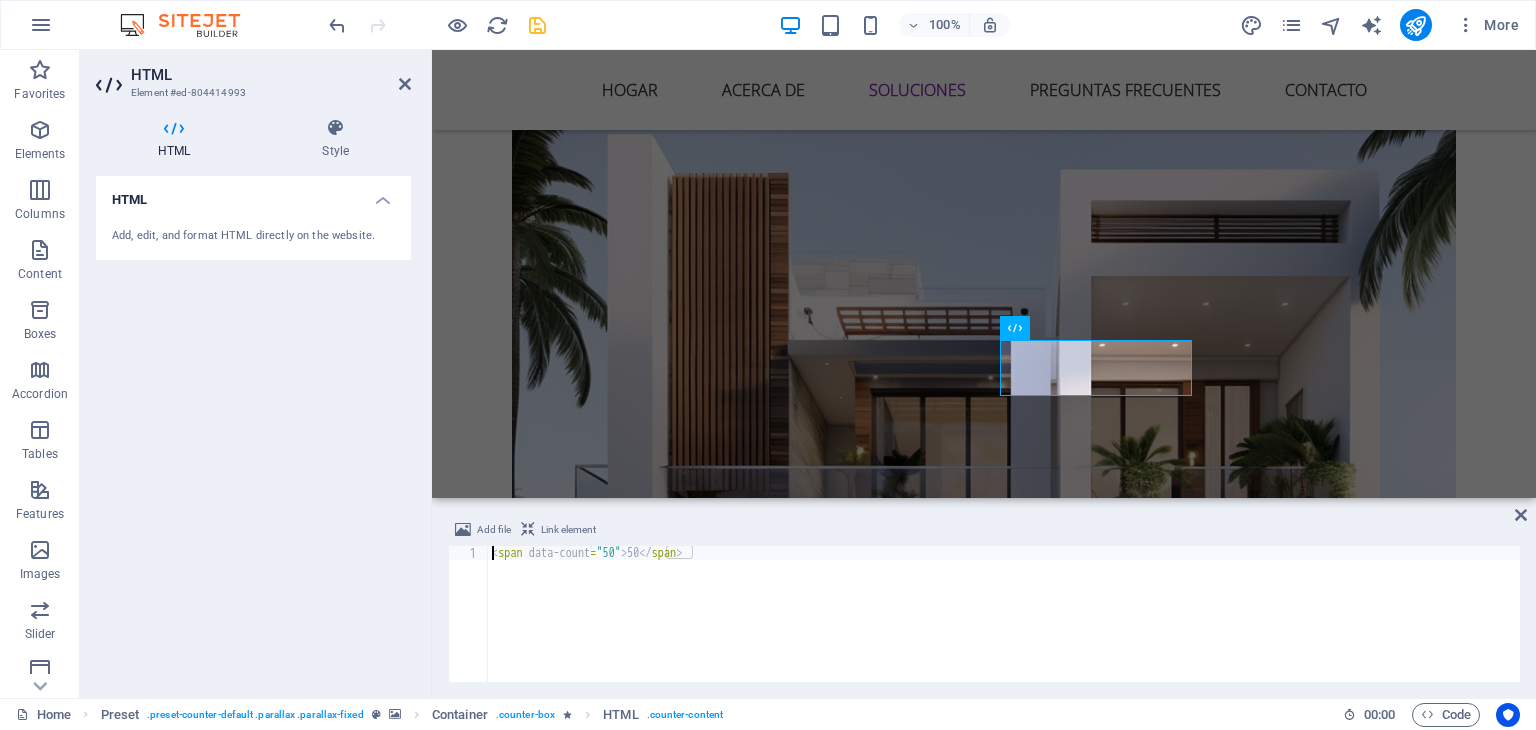 click on "< span   data-count = "50" > 50 </ span >" at bounding box center [1004, 628] 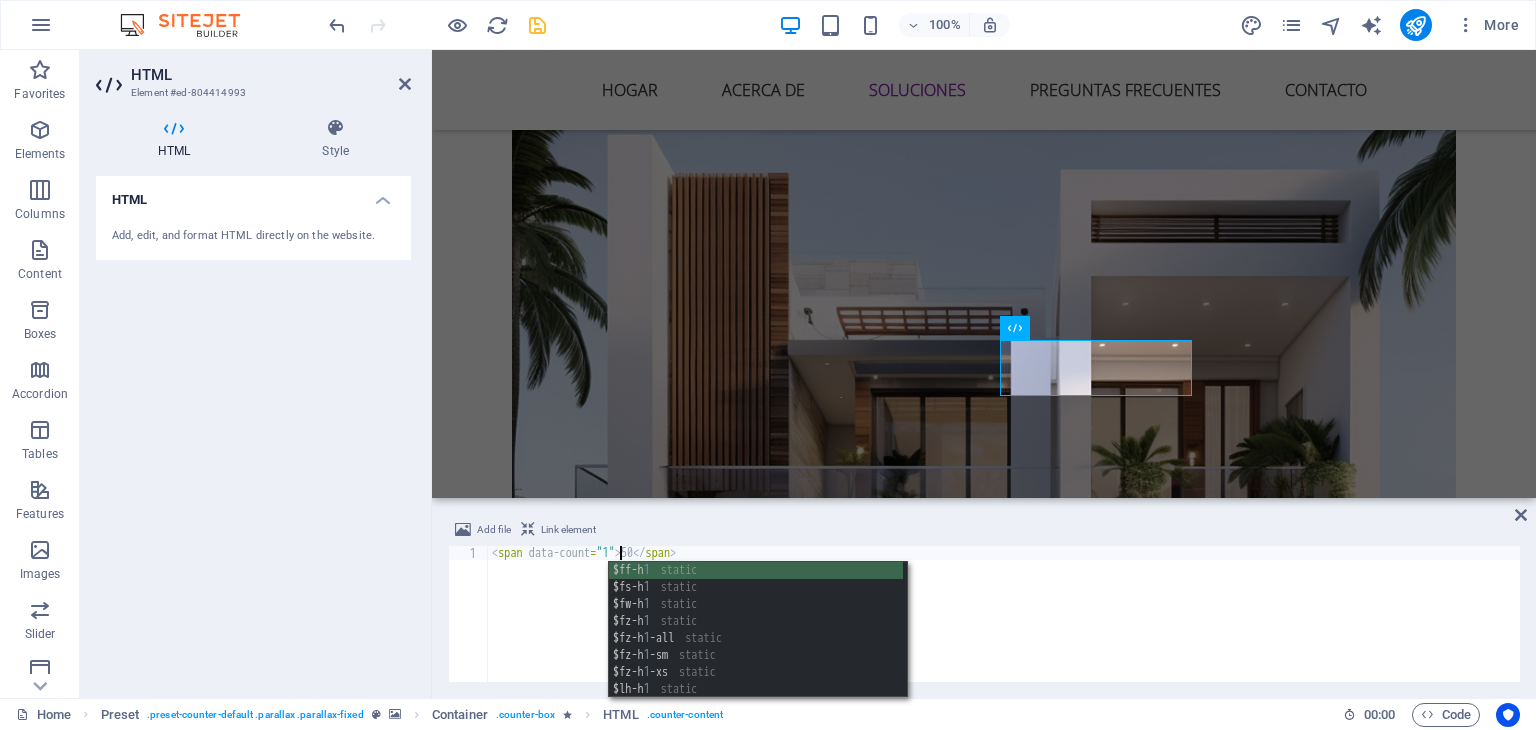 scroll, scrollTop: 0, scrollLeft: 11, axis: horizontal 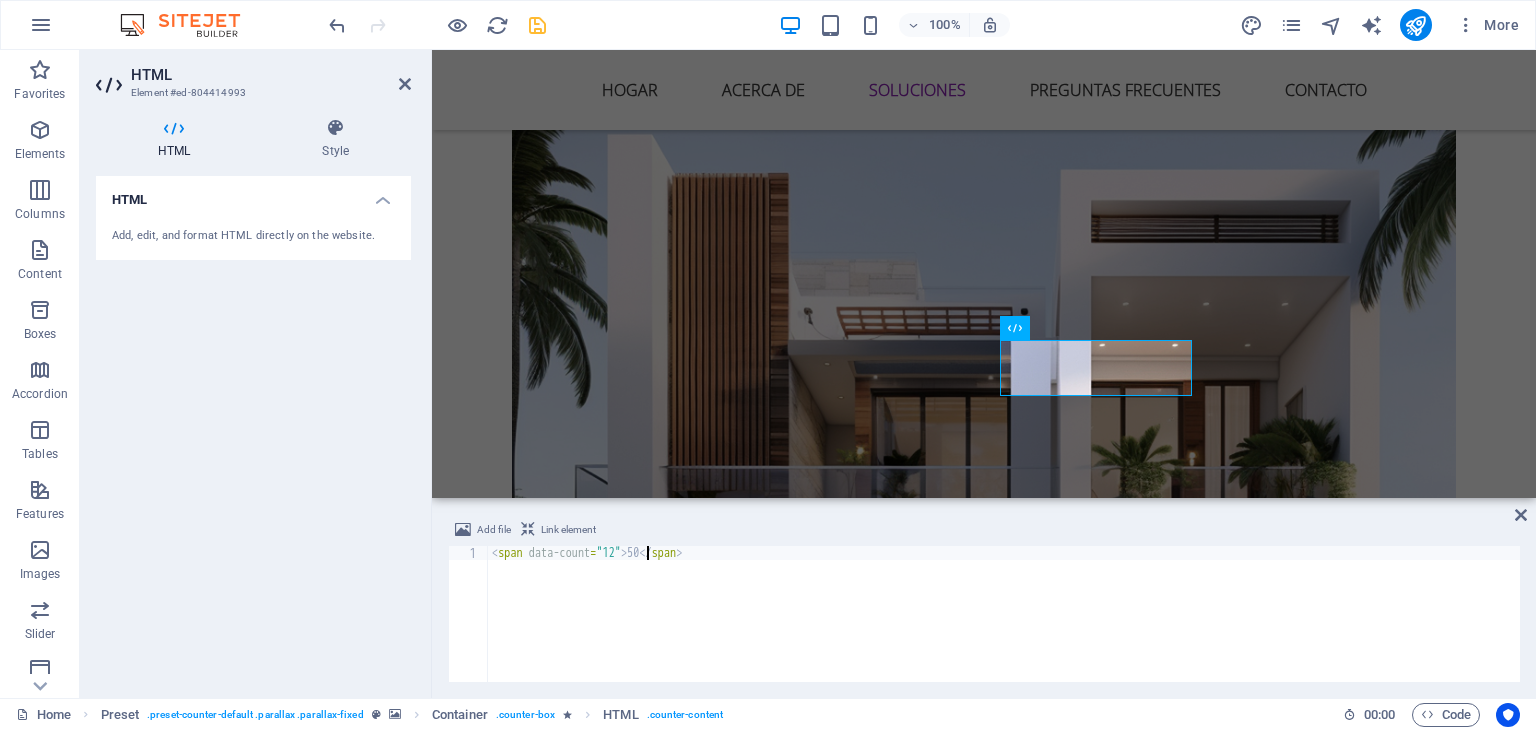 click on "< span   data-count = "12" > 50 </ span >" at bounding box center [1004, 628] 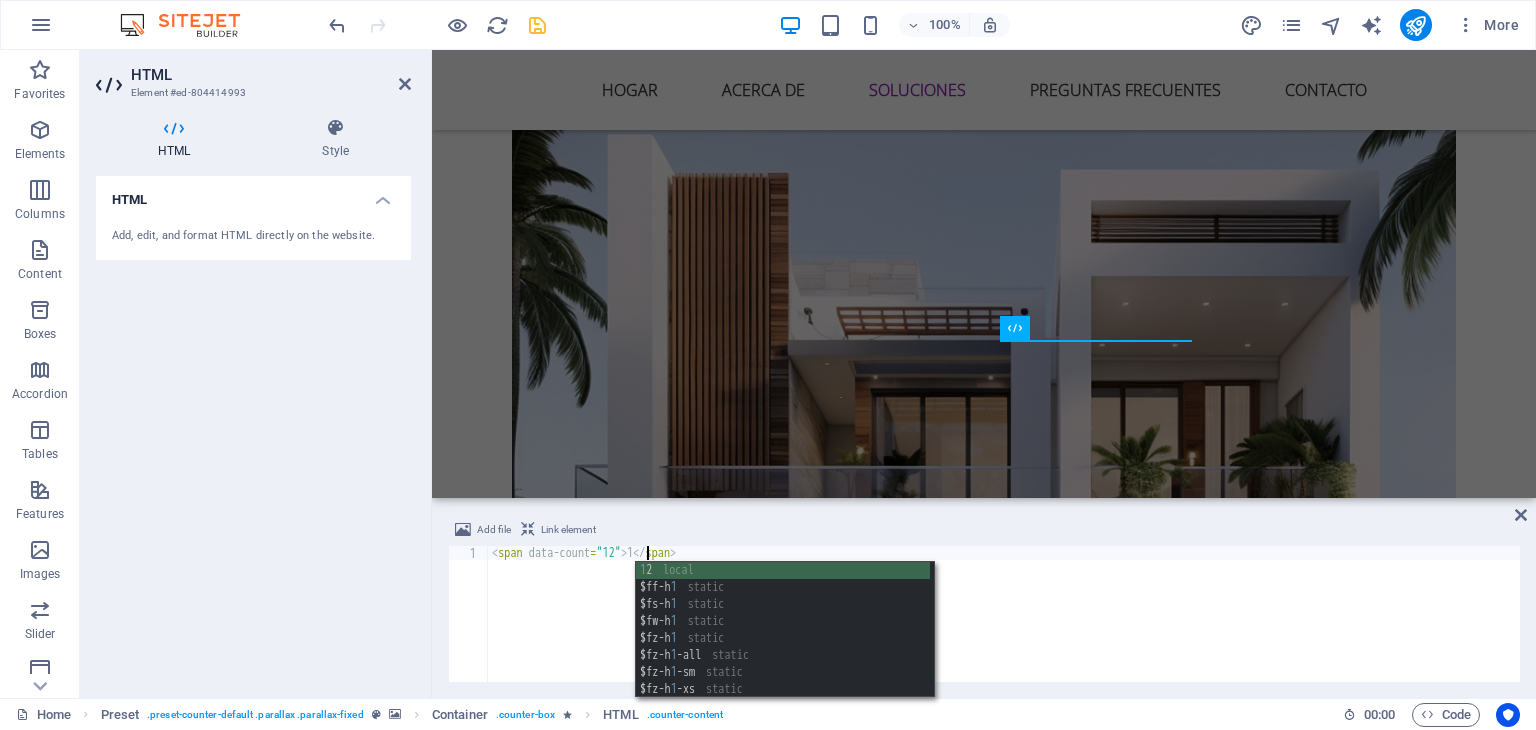 scroll, scrollTop: 0, scrollLeft: 12, axis: horizontal 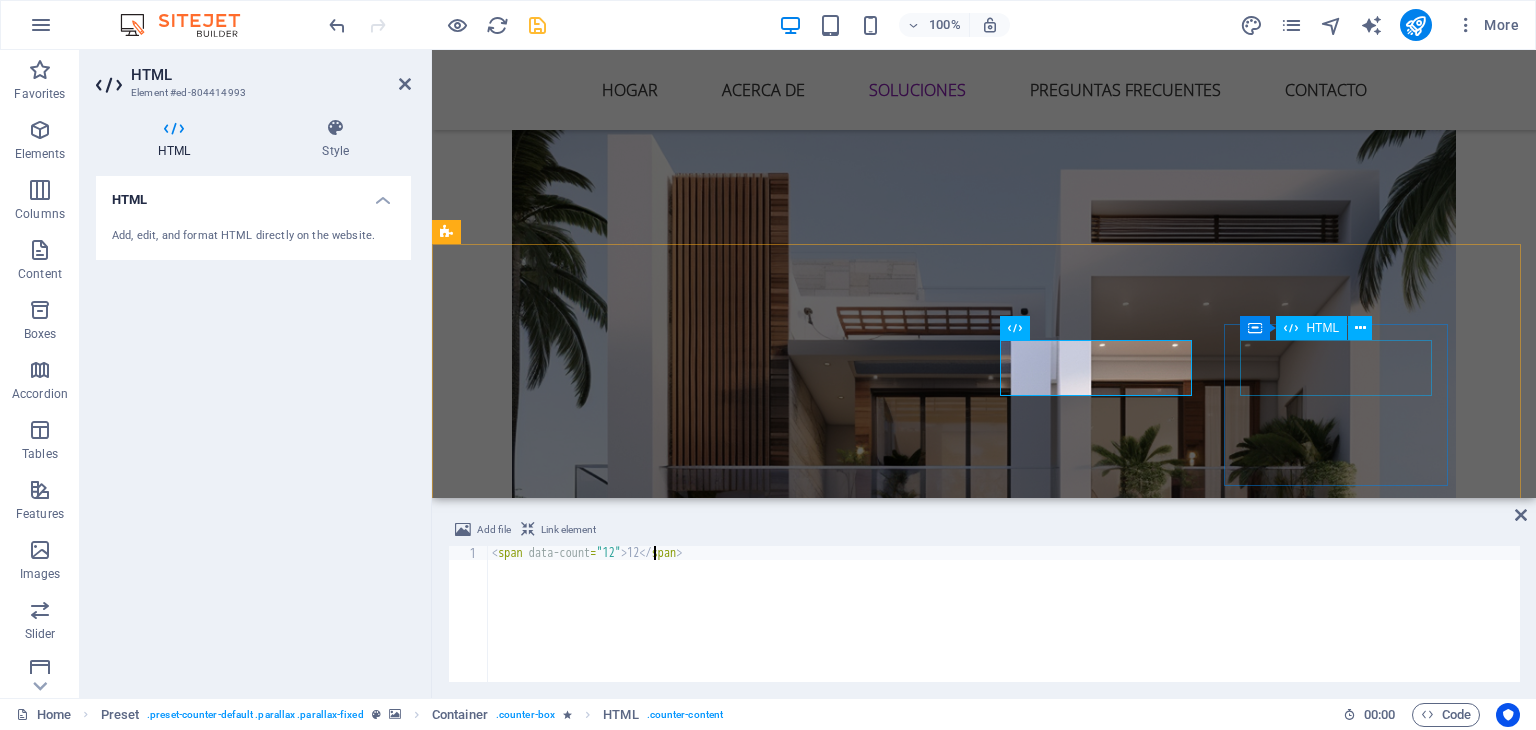 type on "<span data-count="12">12</span>" 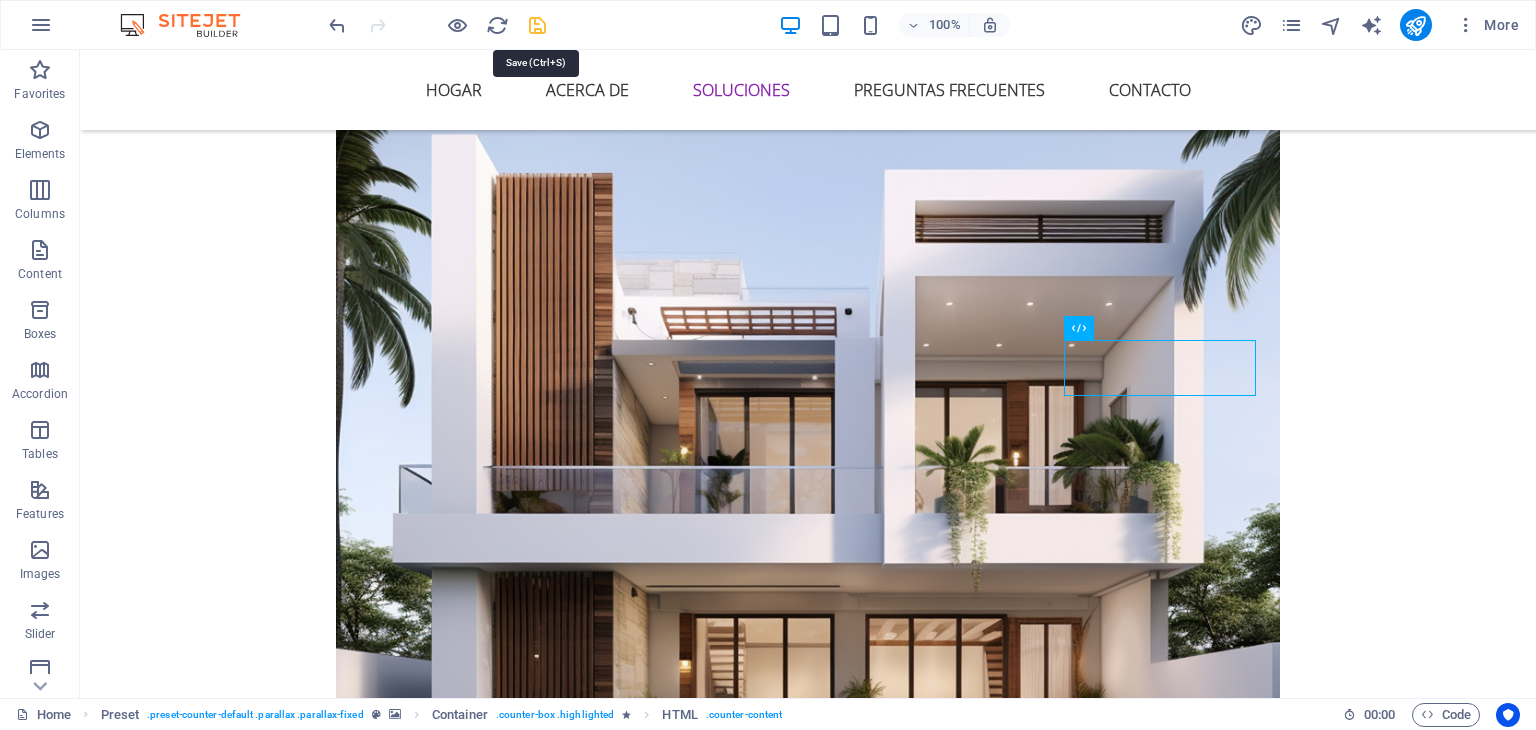 click at bounding box center [537, 25] 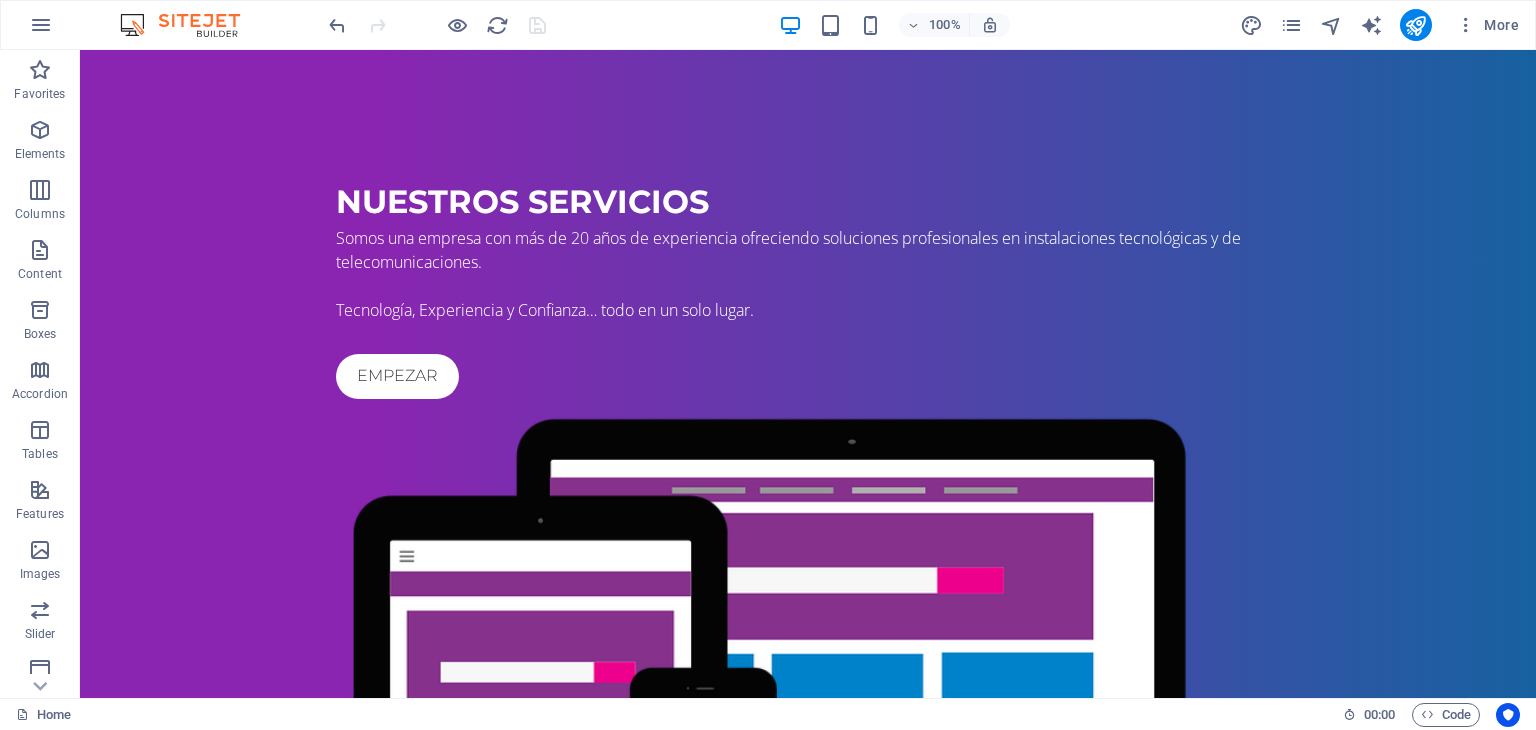 scroll, scrollTop: 0, scrollLeft: 0, axis: both 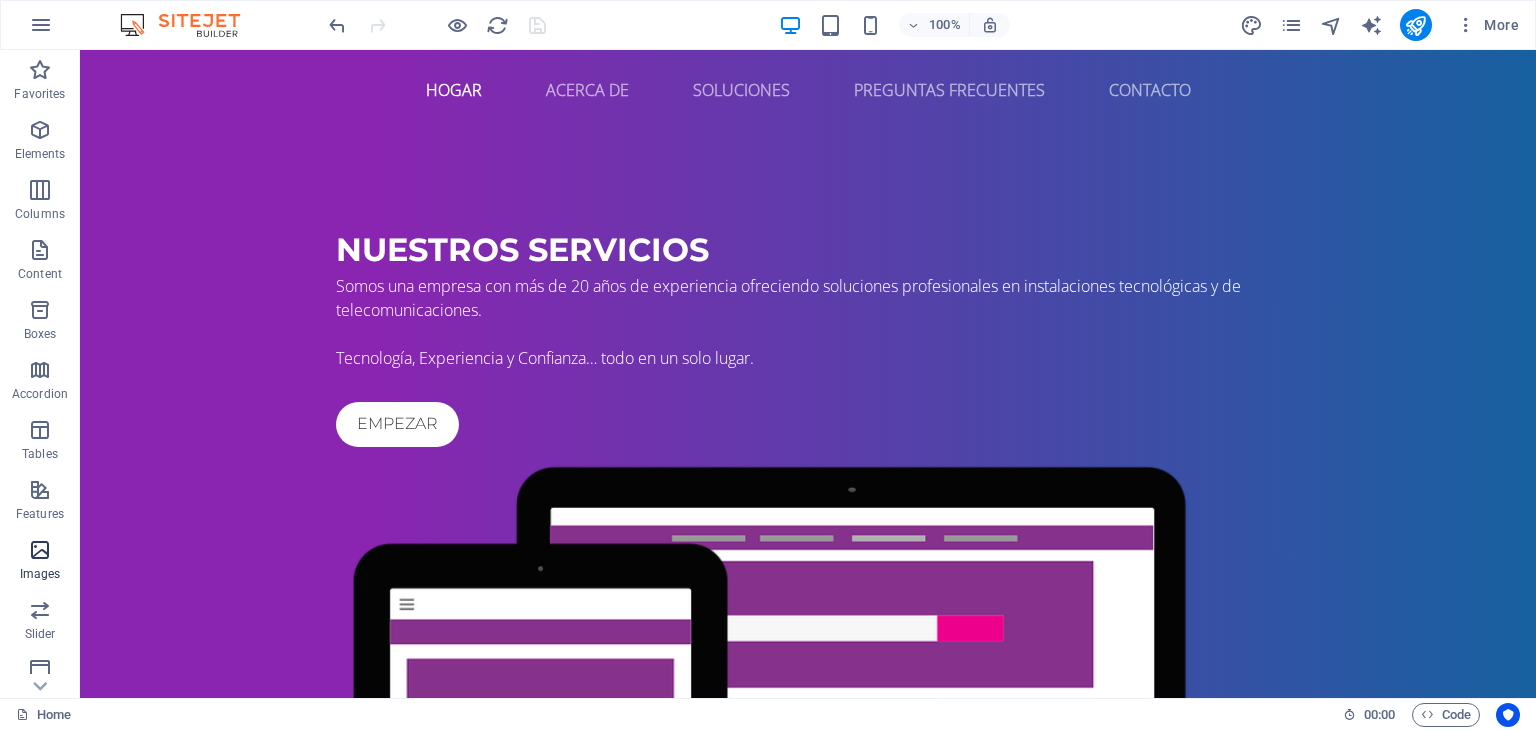 click at bounding box center [40, 550] 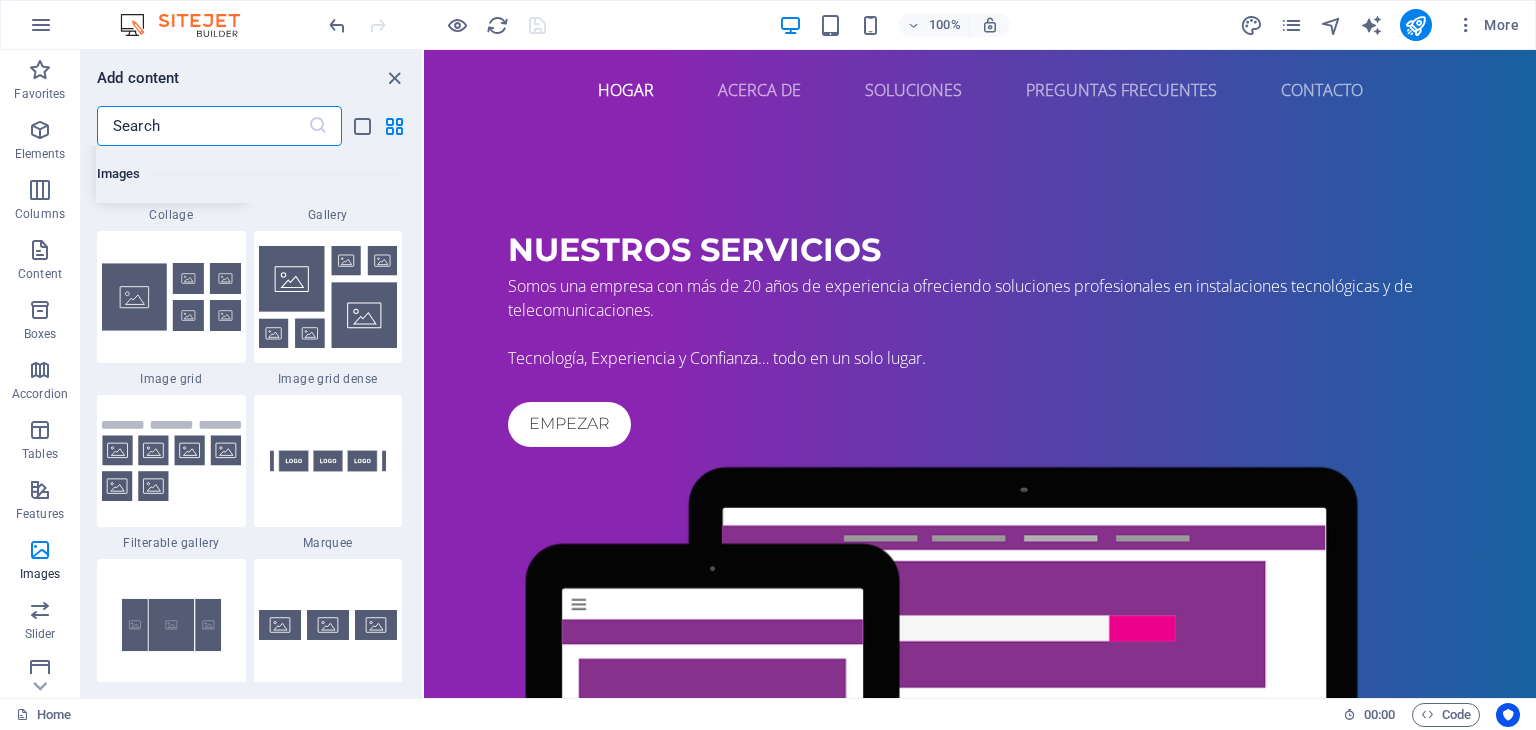 scroll, scrollTop: 10540, scrollLeft: 0, axis: vertical 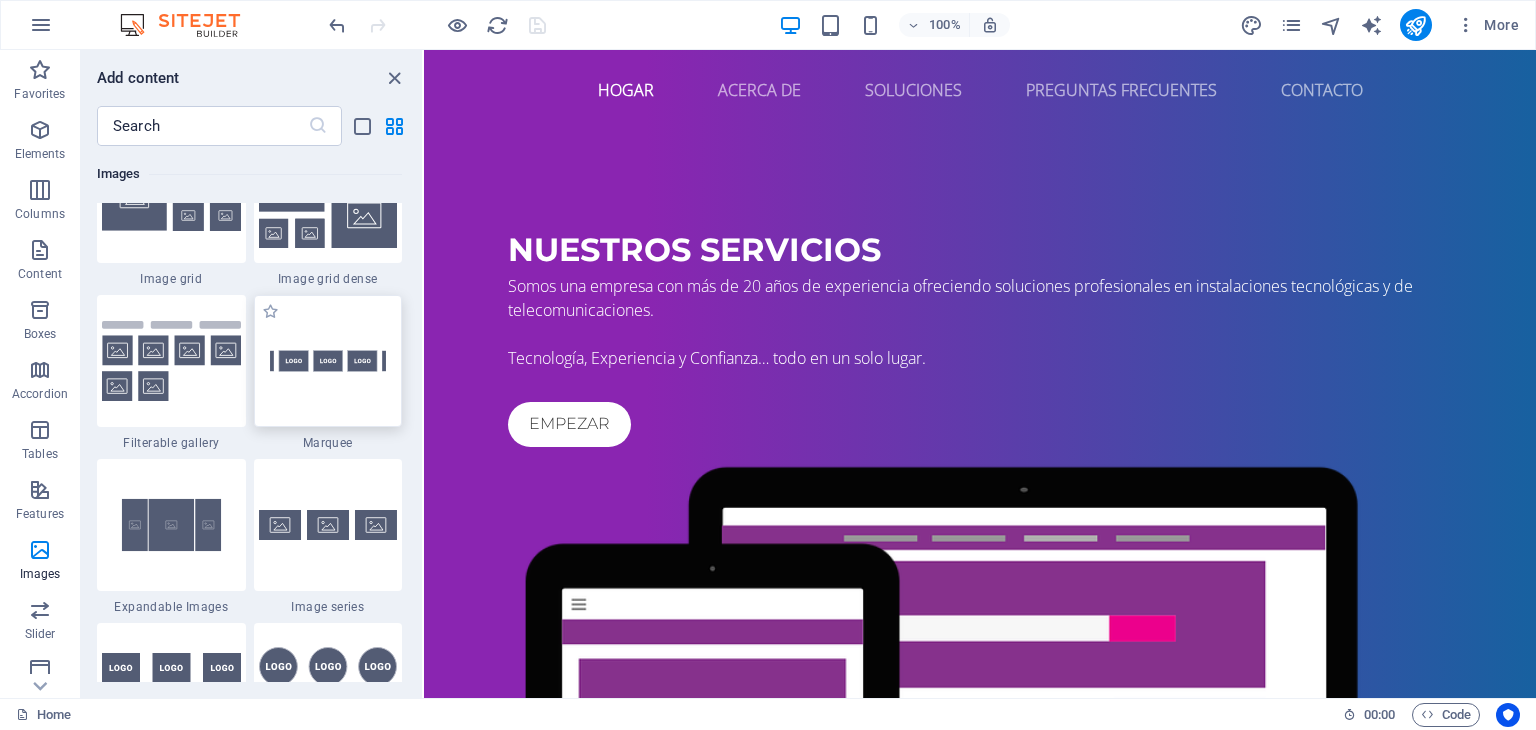 click at bounding box center (328, 361) 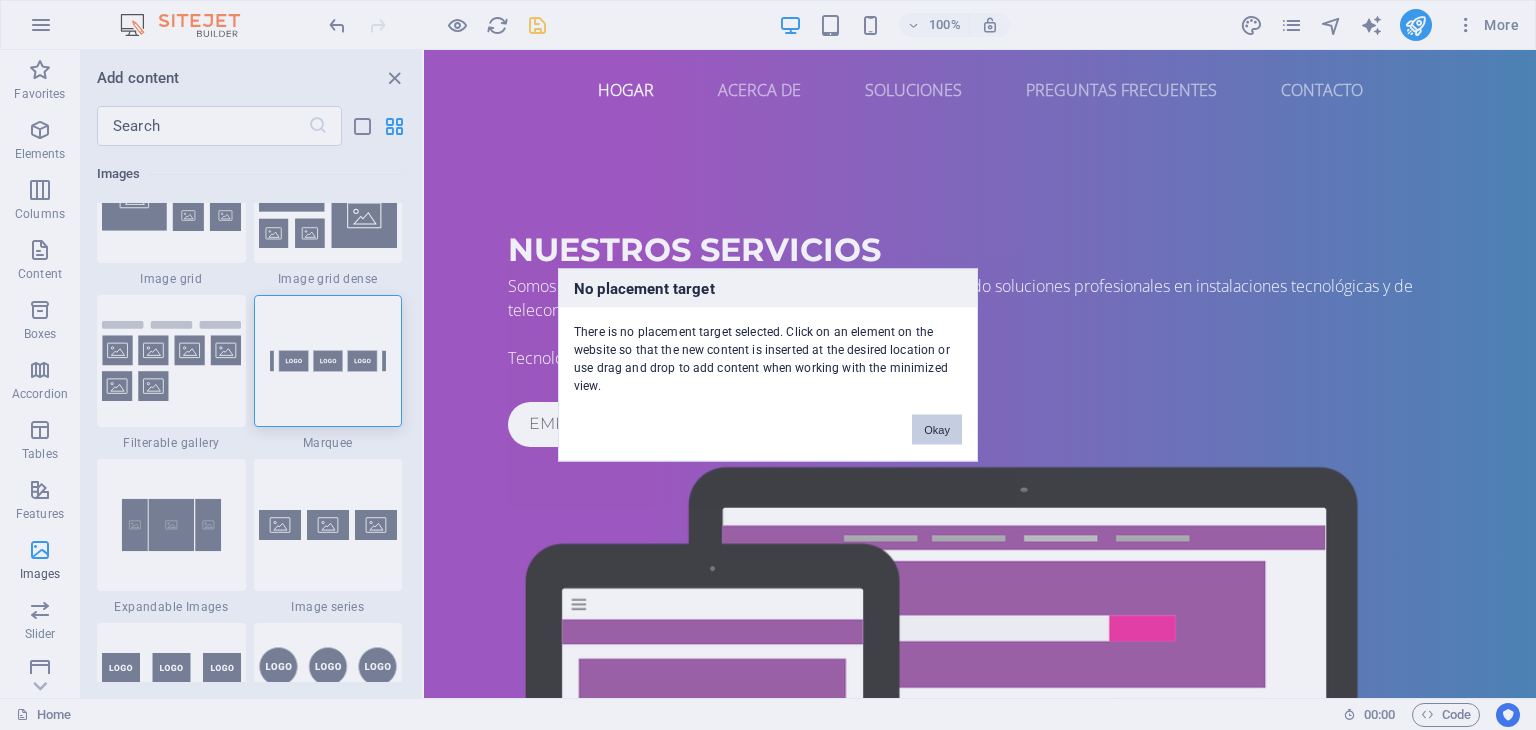 click on "Okay" at bounding box center [937, 430] 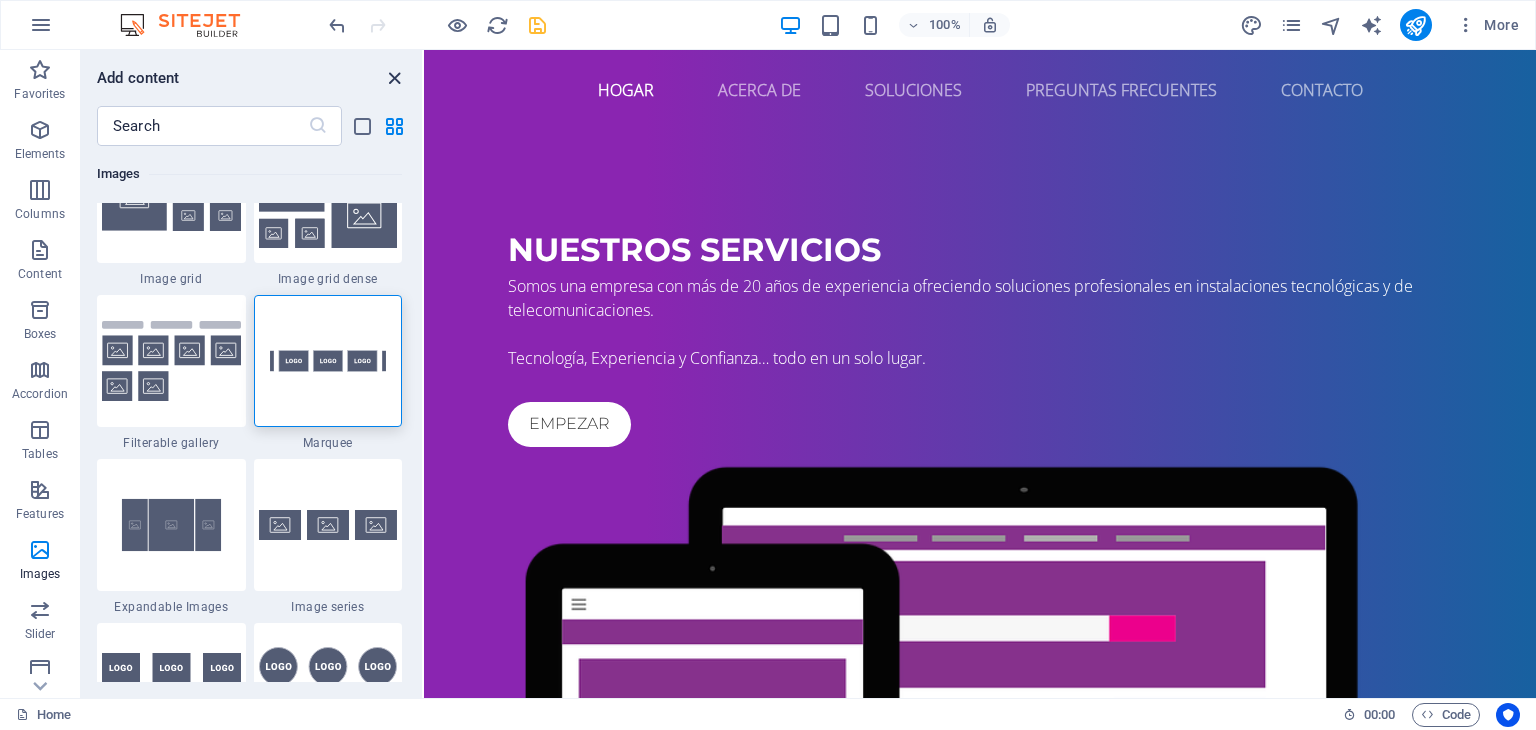 drag, startPoint x: 396, startPoint y: 76, endPoint x: 312, endPoint y: 26, distance: 97.7548 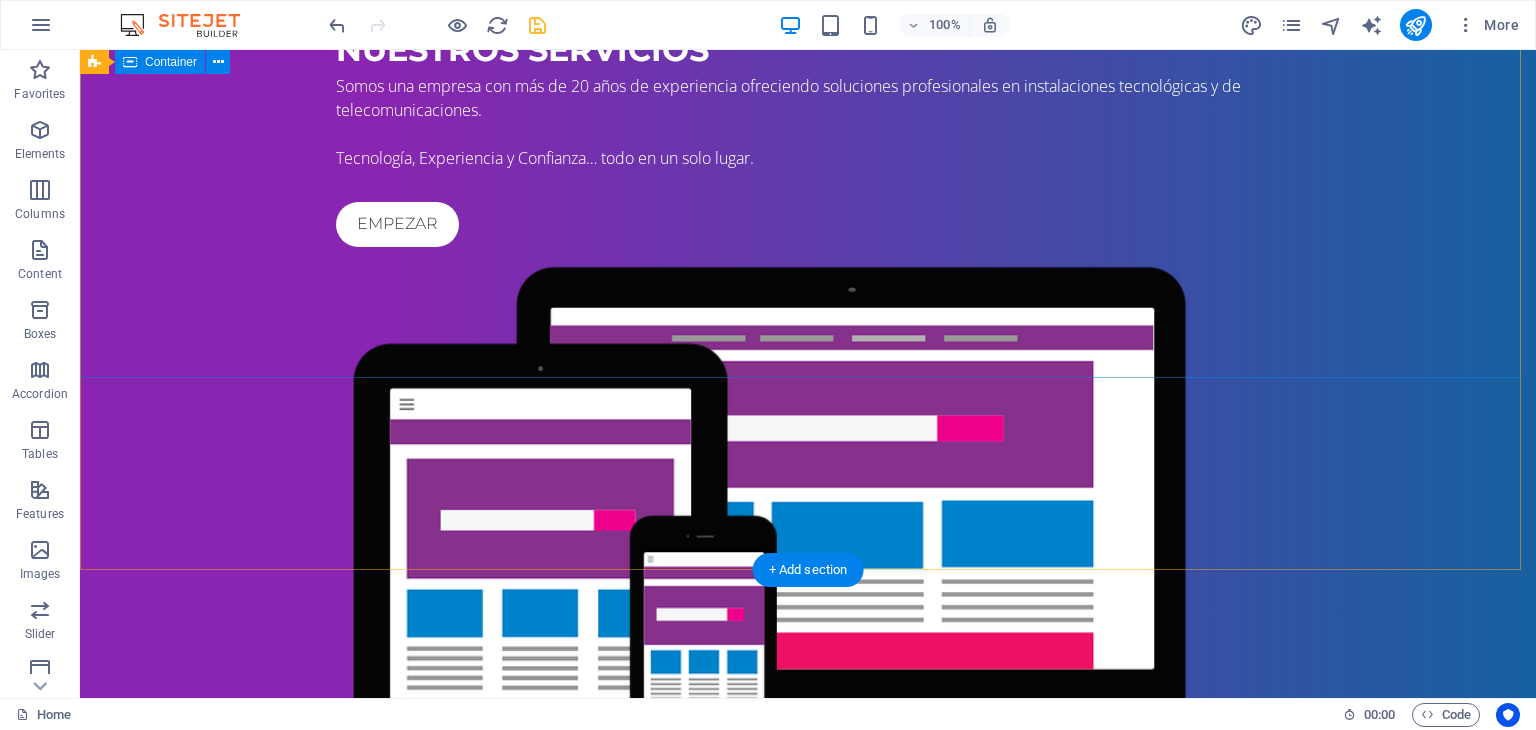 scroll, scrollTop: 0, scrollLeft: 0, axis: both 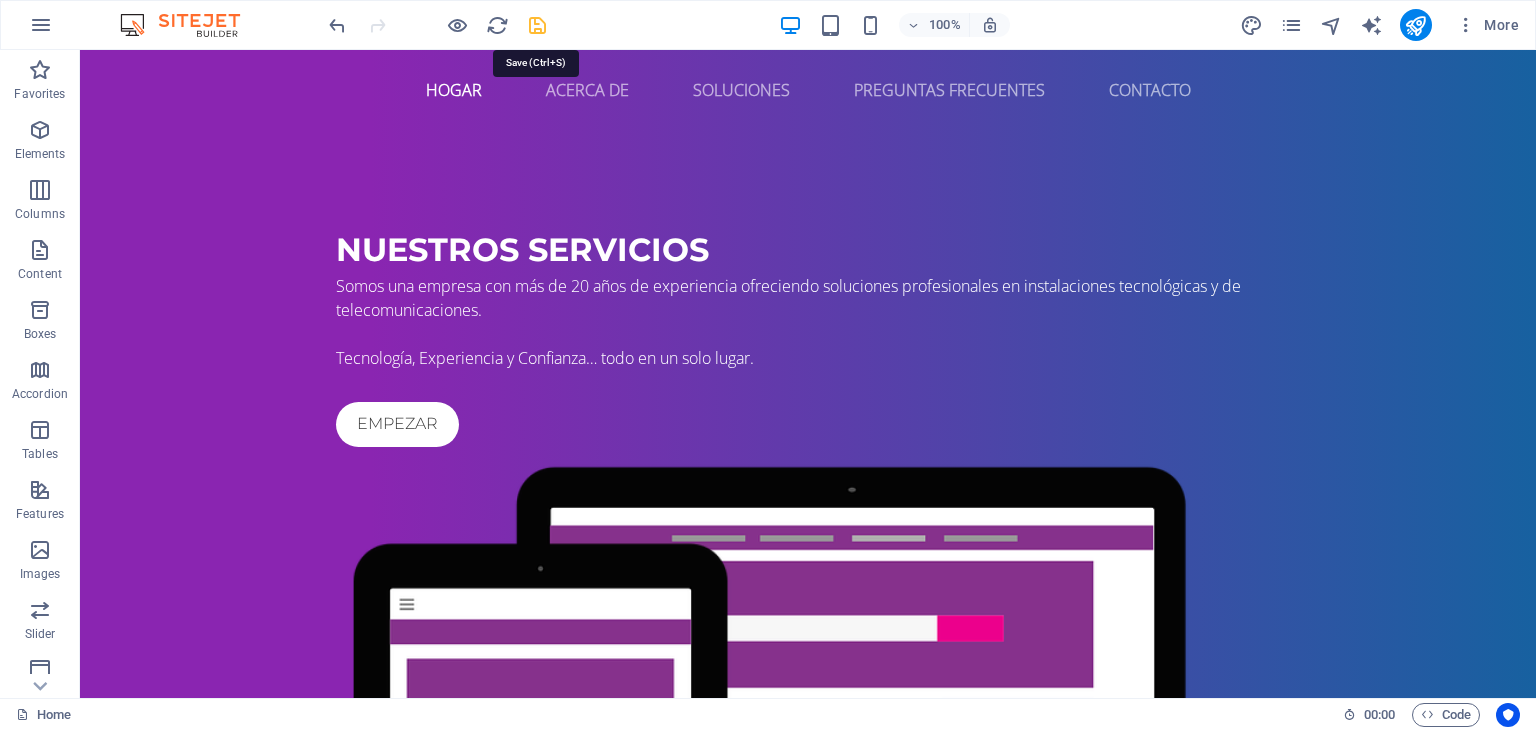 click at bounding box center (537, 25) 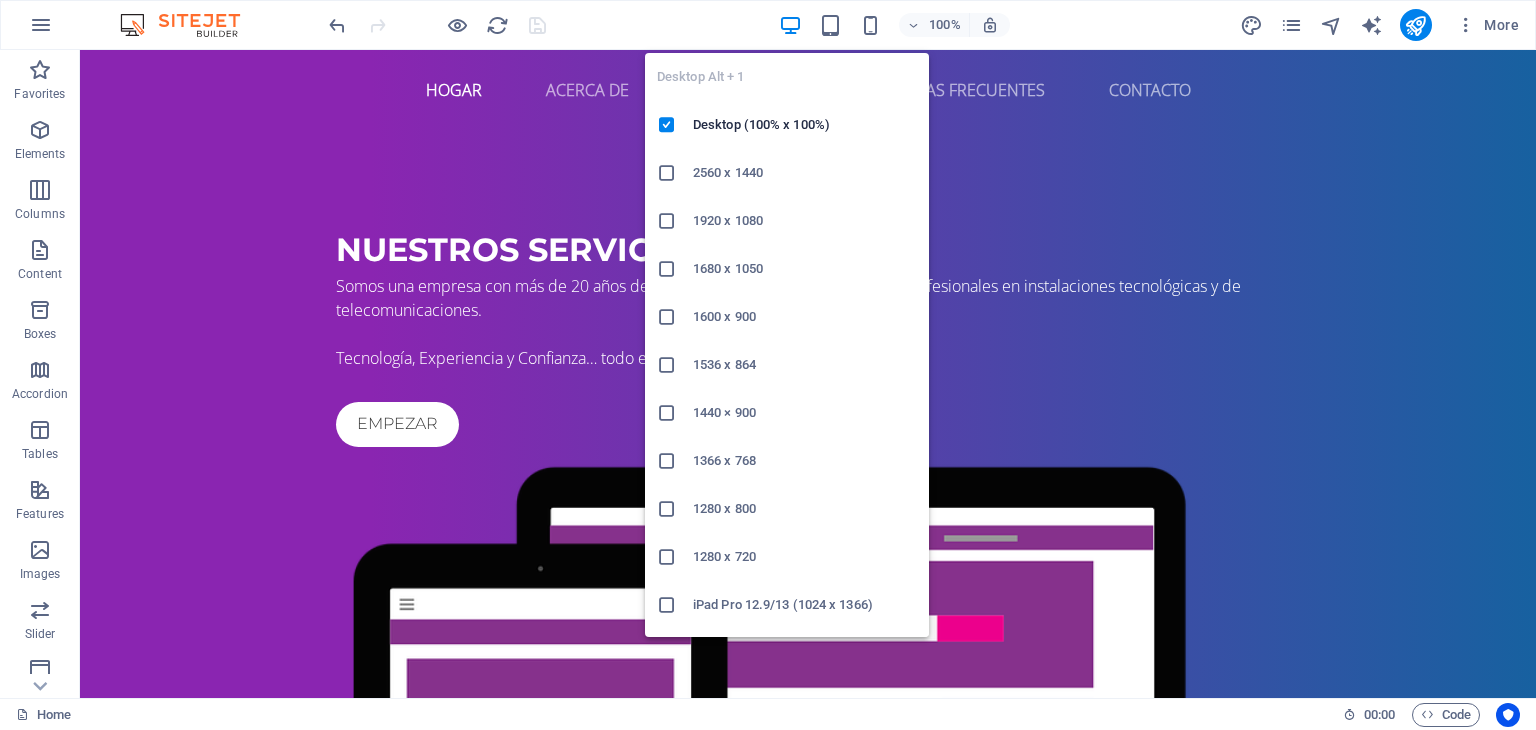 click at bounding box center [790, 25] 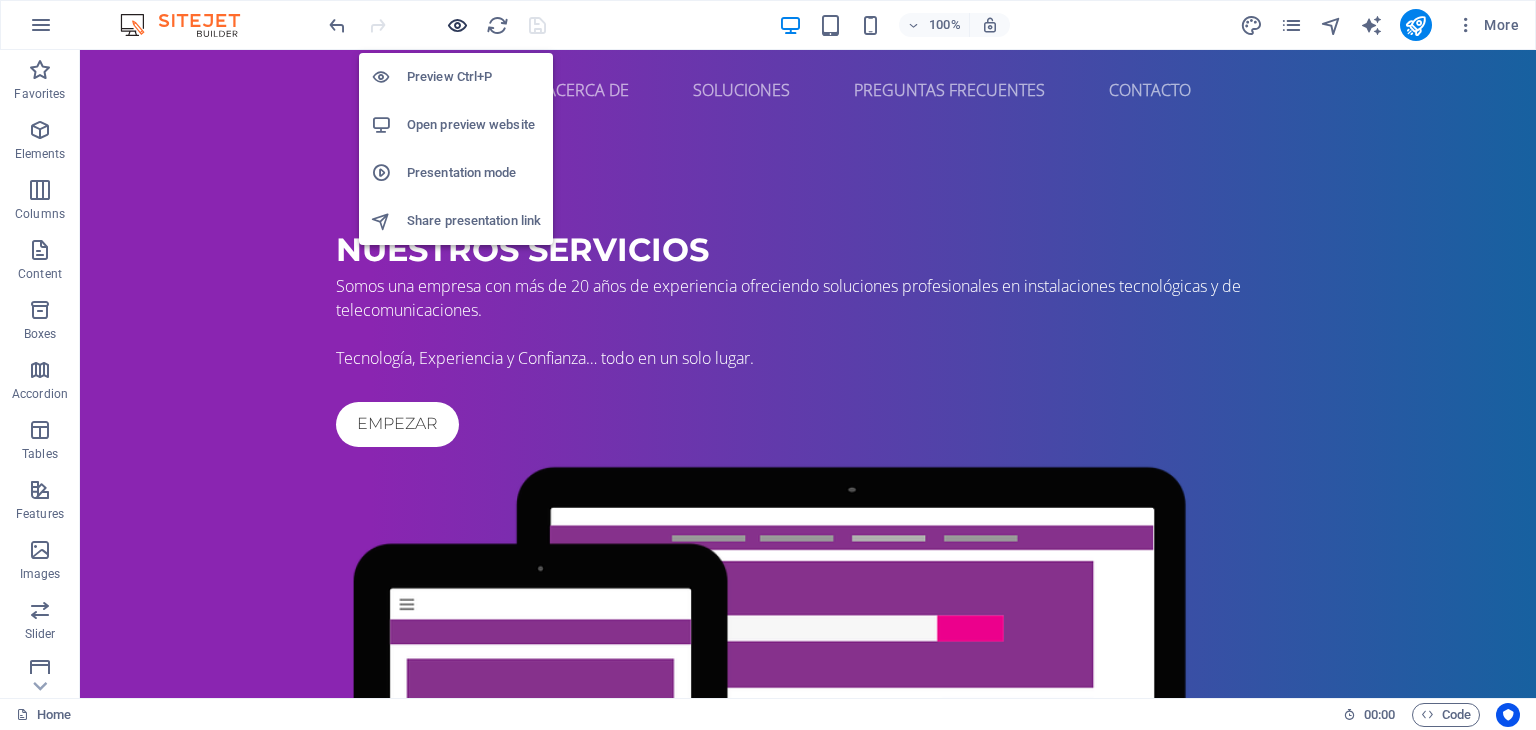 click at bounding box center [457, 25] 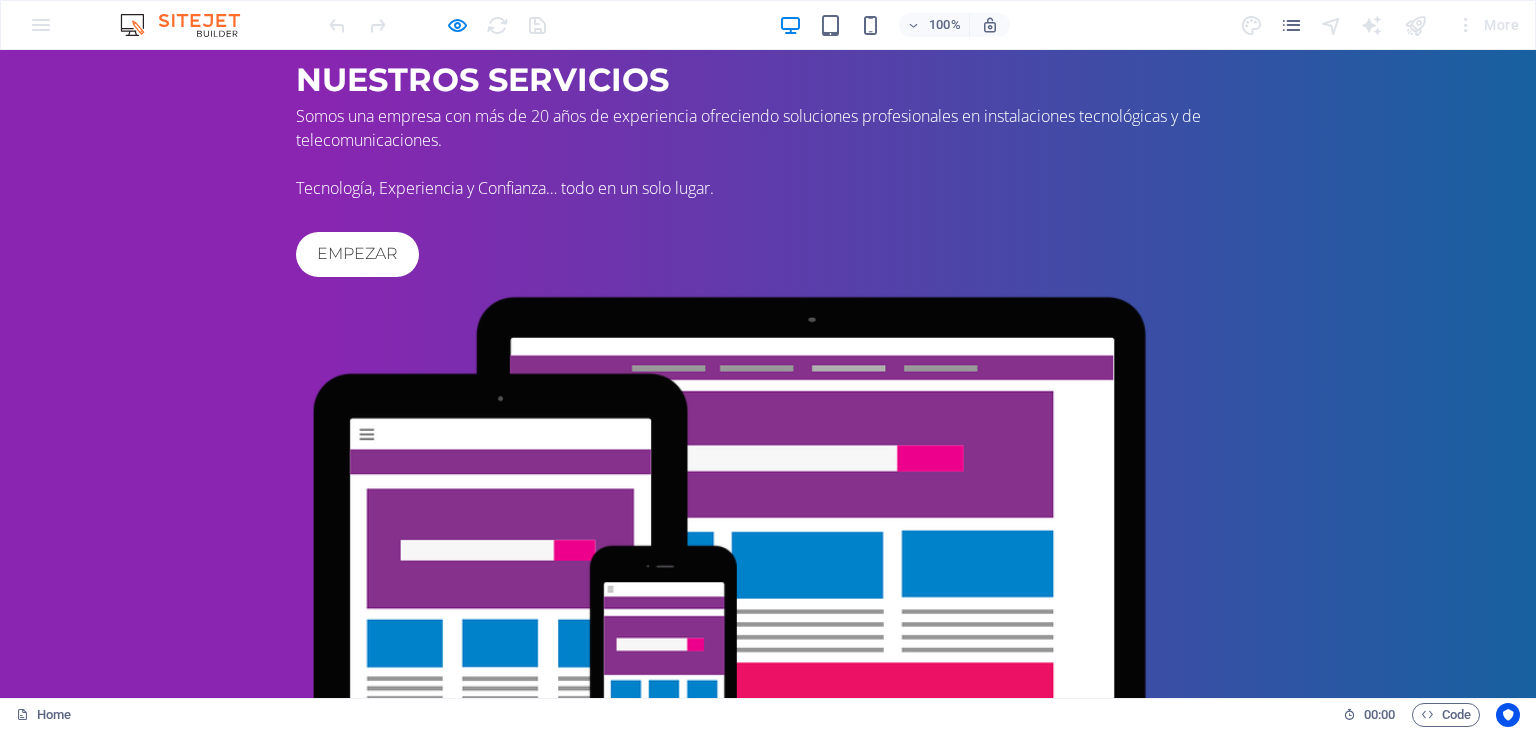 scroll, scrollTop: 200, scrollLeft: 0, axis: vertical 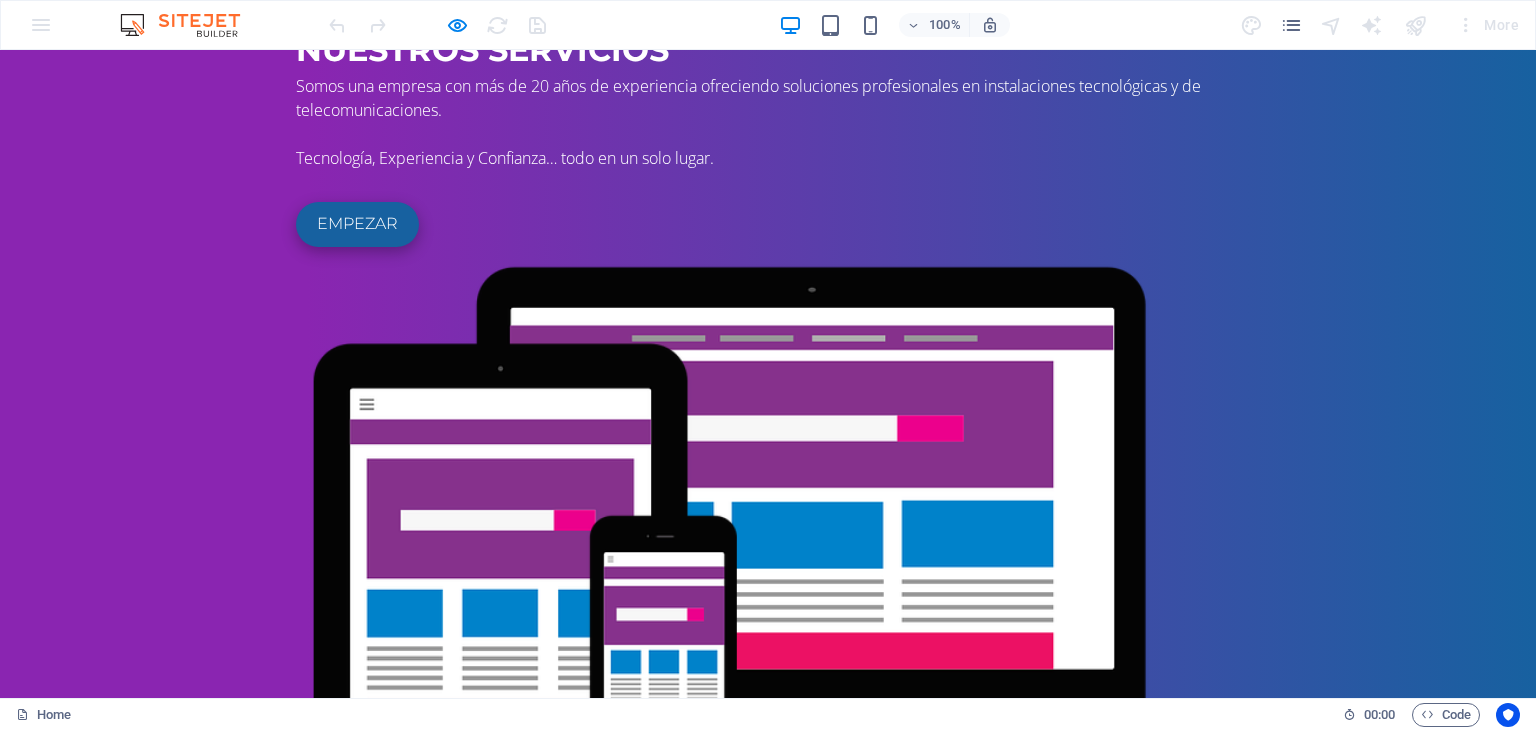 click on "Empezar" at bounding box center (357, 223) 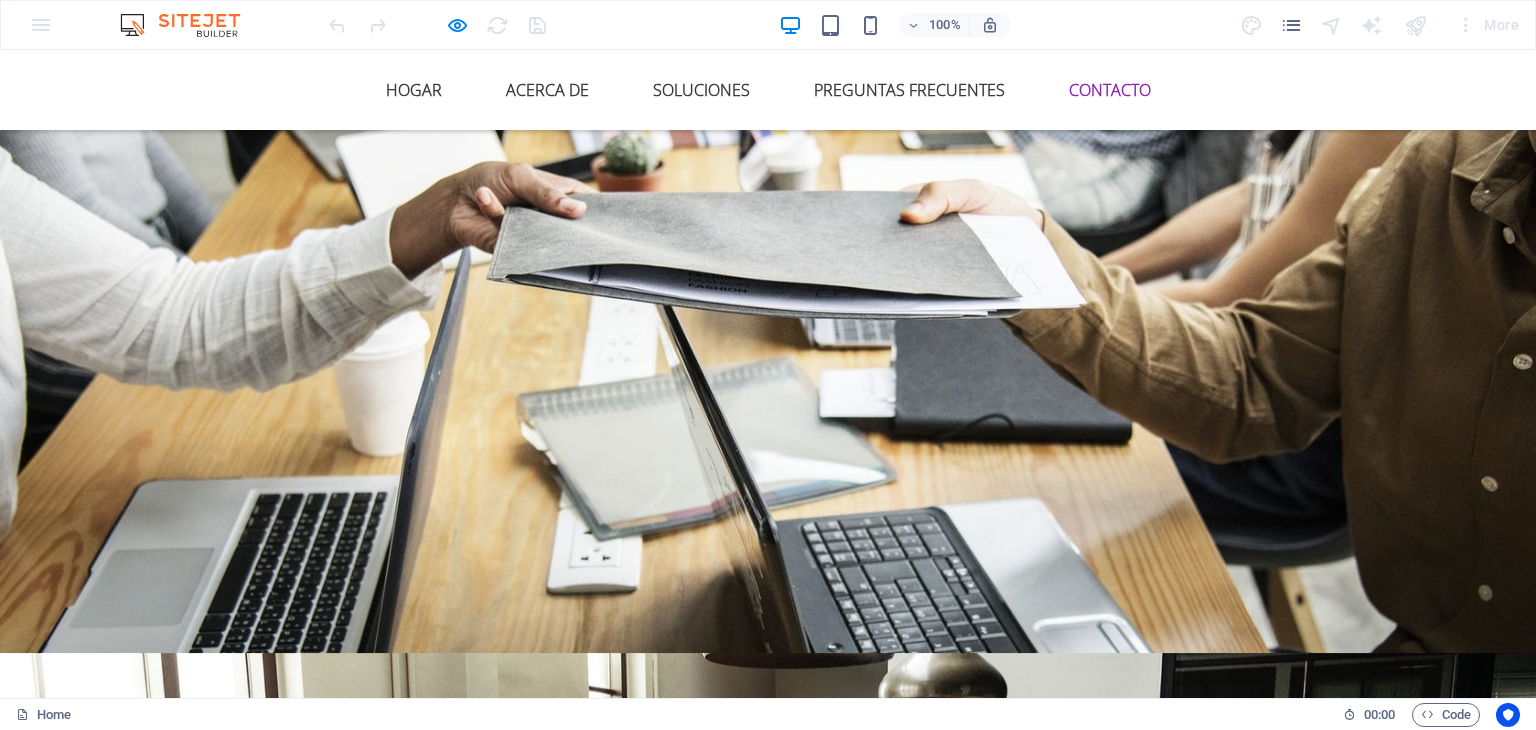 scroll, scrollTop: 5637, scrollLeft: 0, axis: vertical 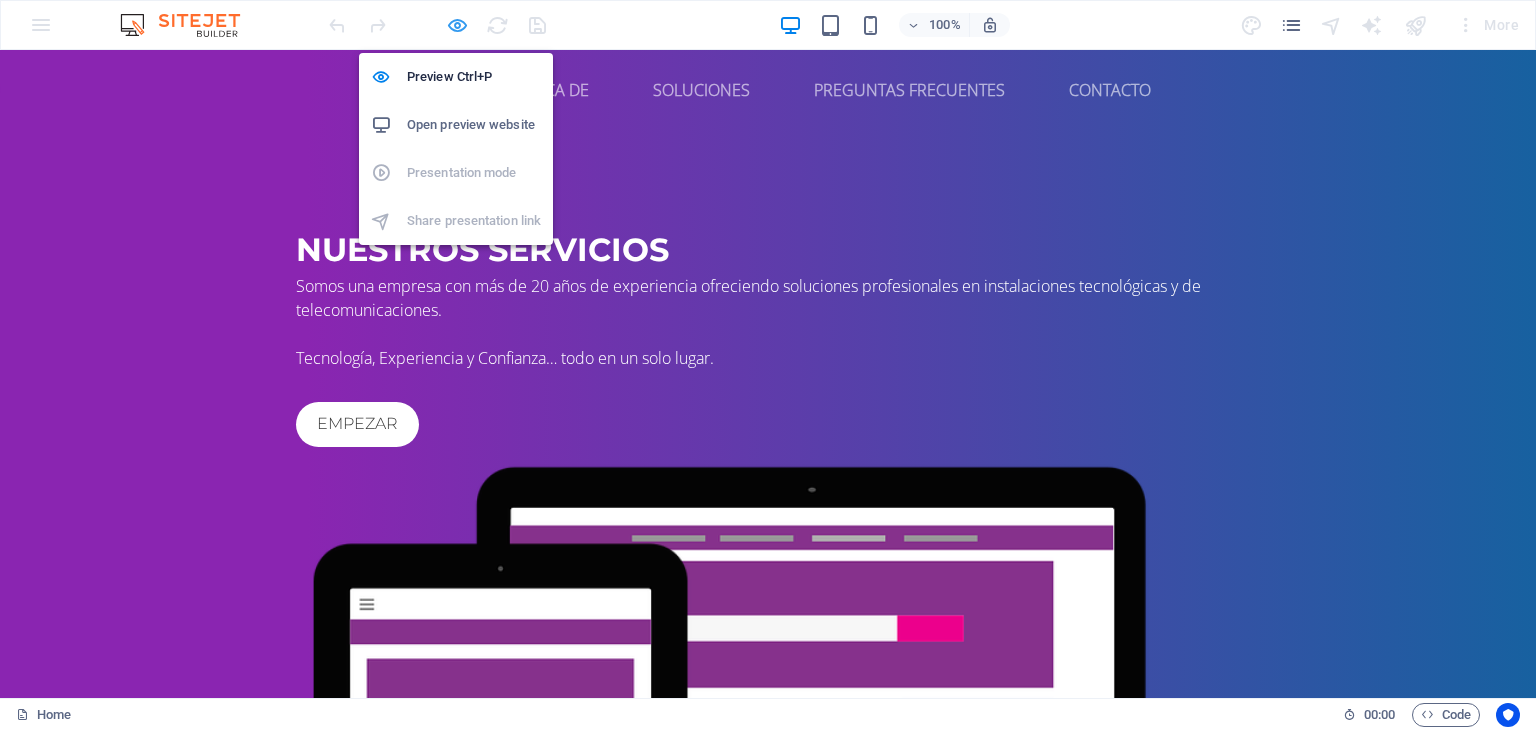 click at bounding box center (457, 25) 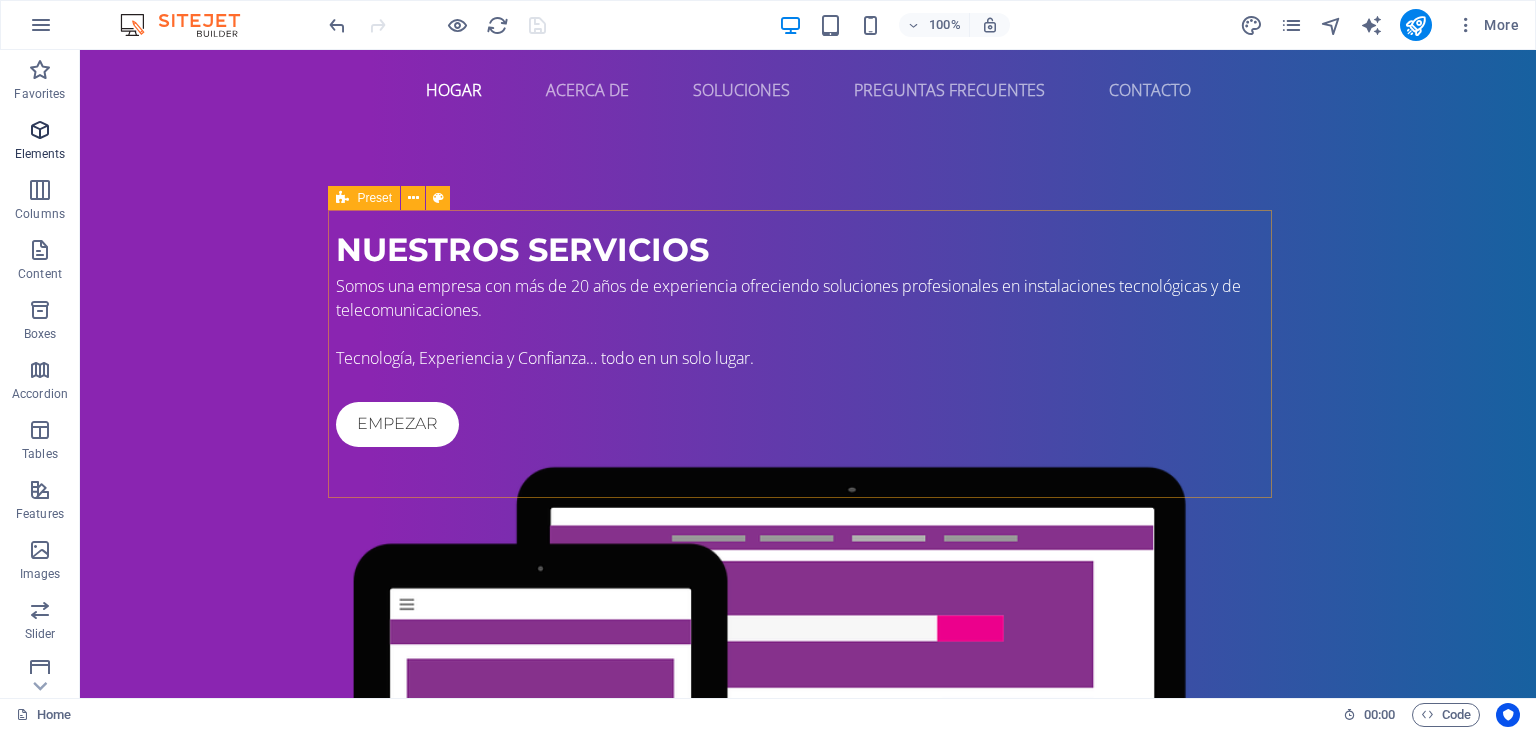 click at bounding box center [40, 130] 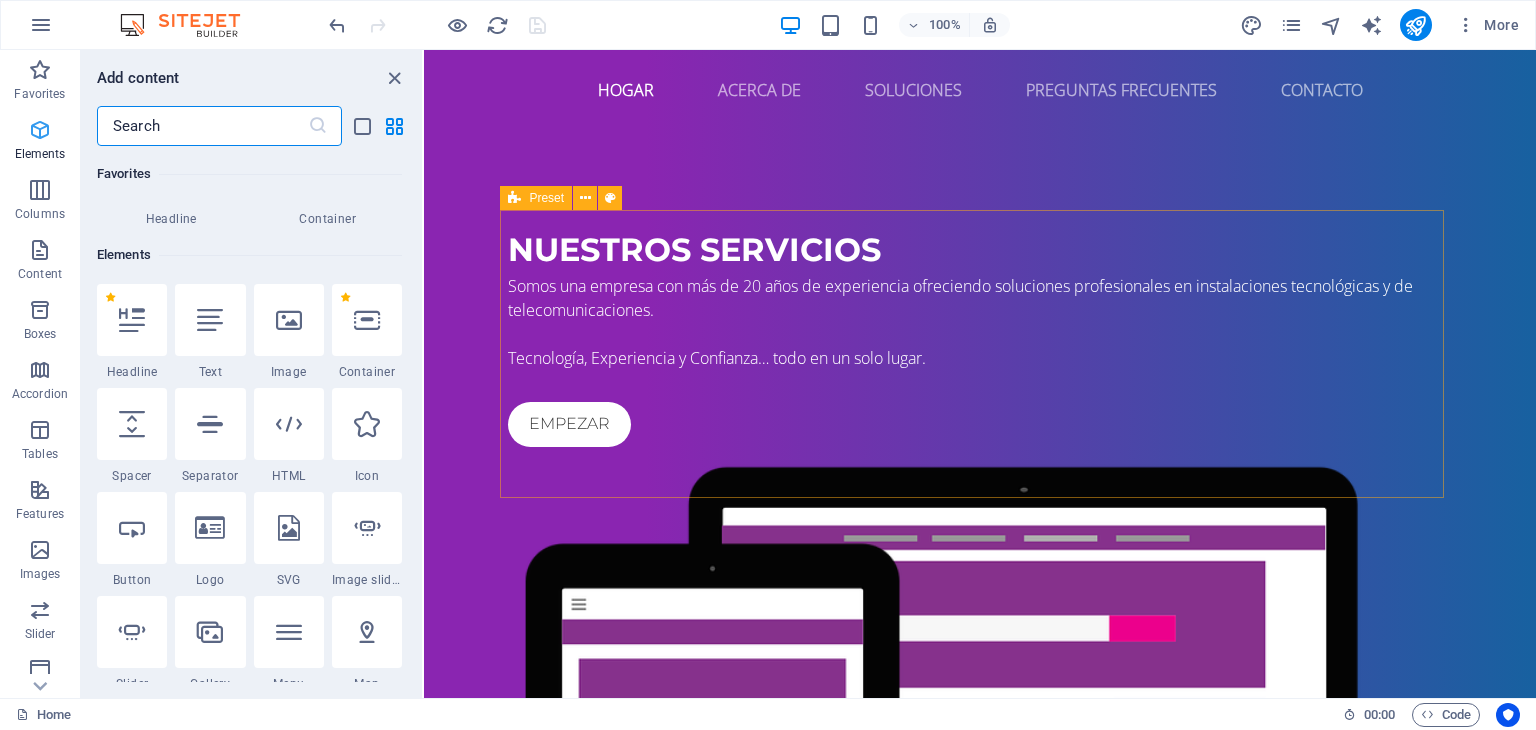 scroll, scrollTop: 212, scrollLeft: 0, axis: vertical 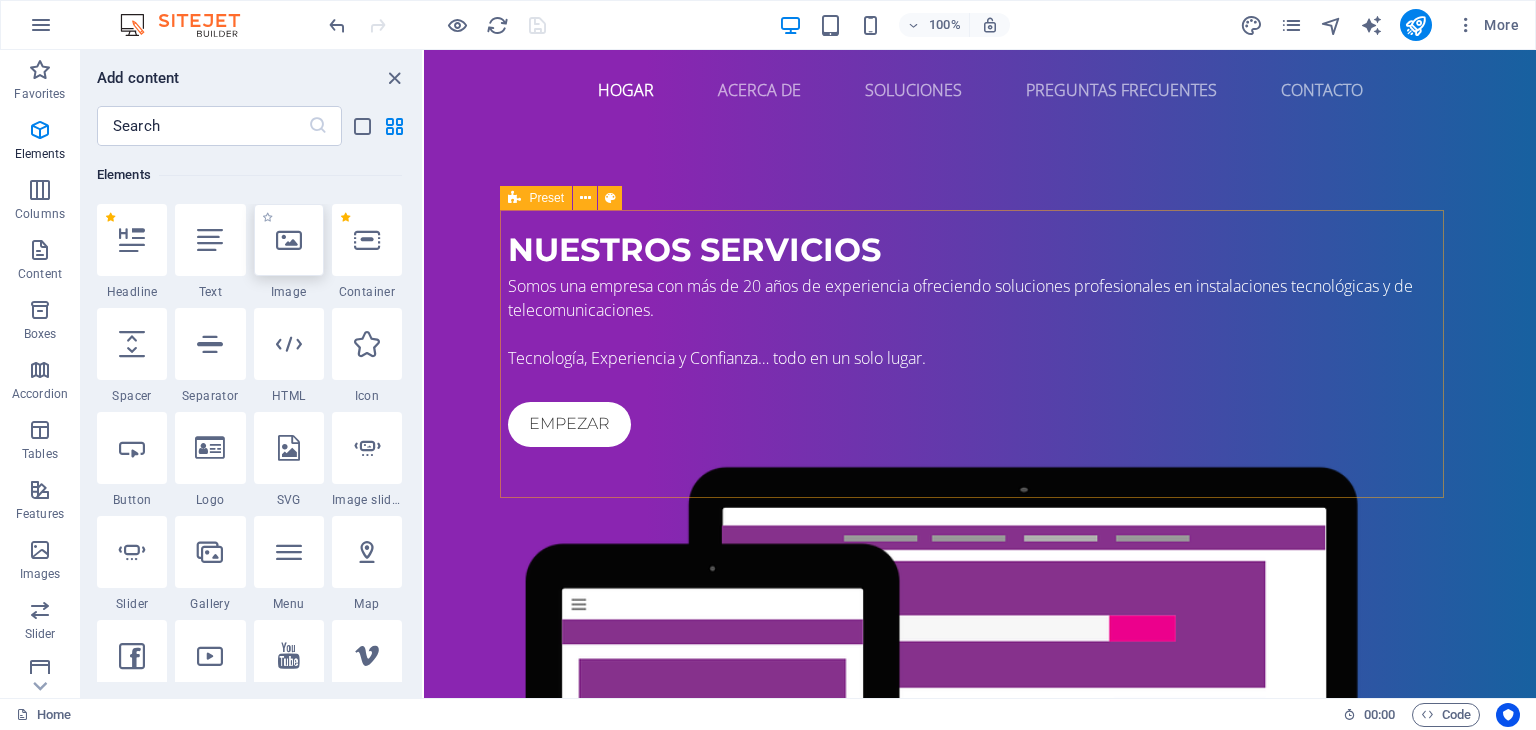 click at bounding box center (289, 240) 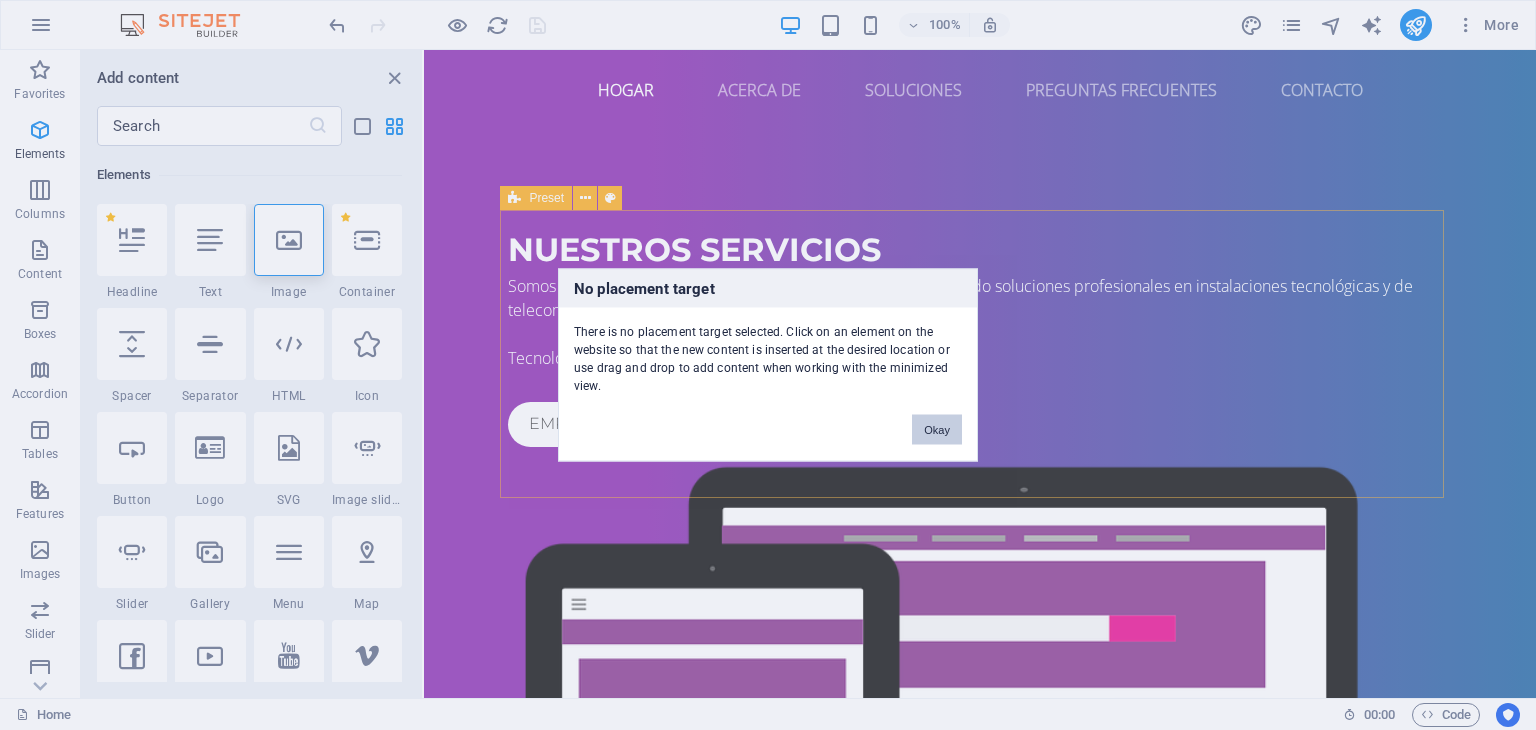 click on "Okay" at bounding box center [937, 430] 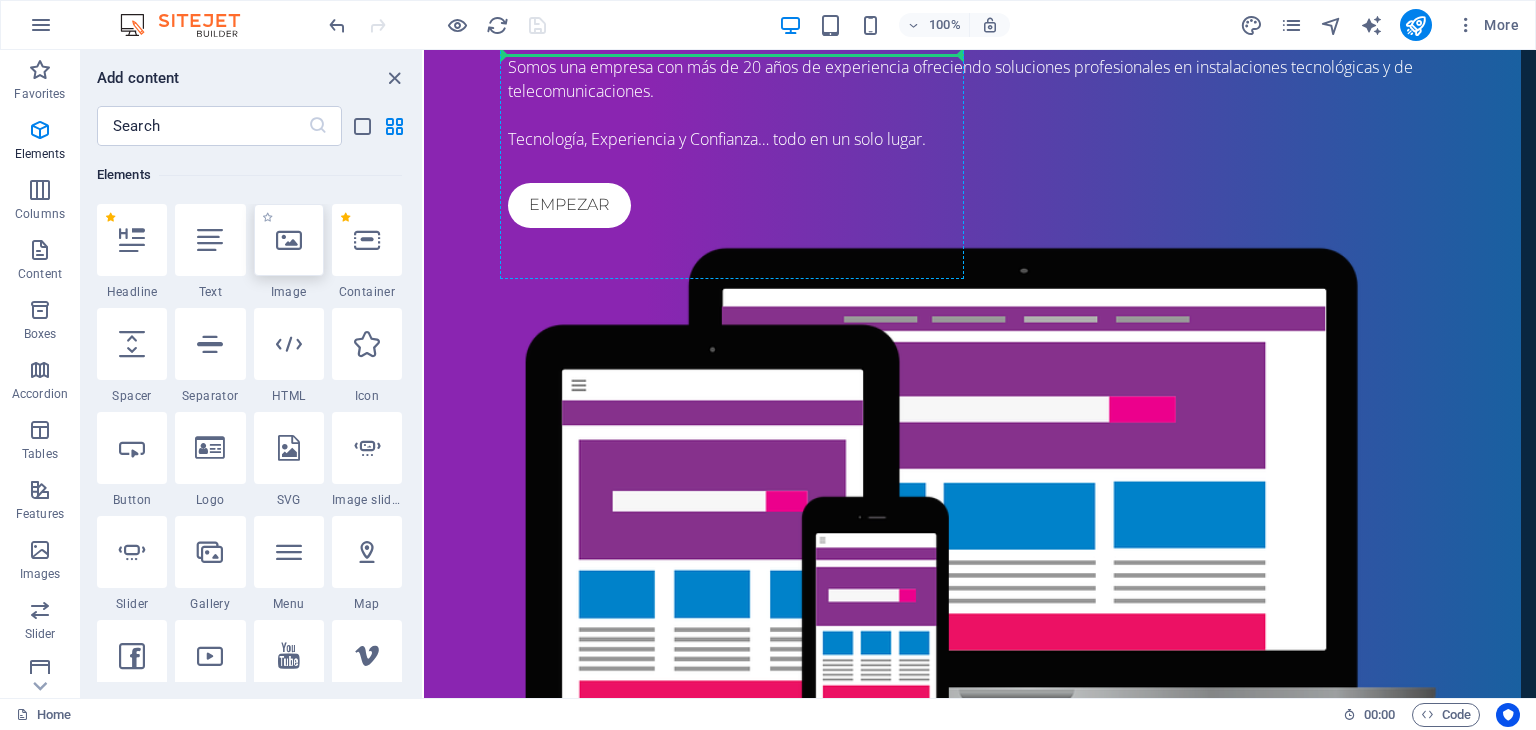 scroll, scrollTop: 208, scrollLeft: 0, axis: vertical 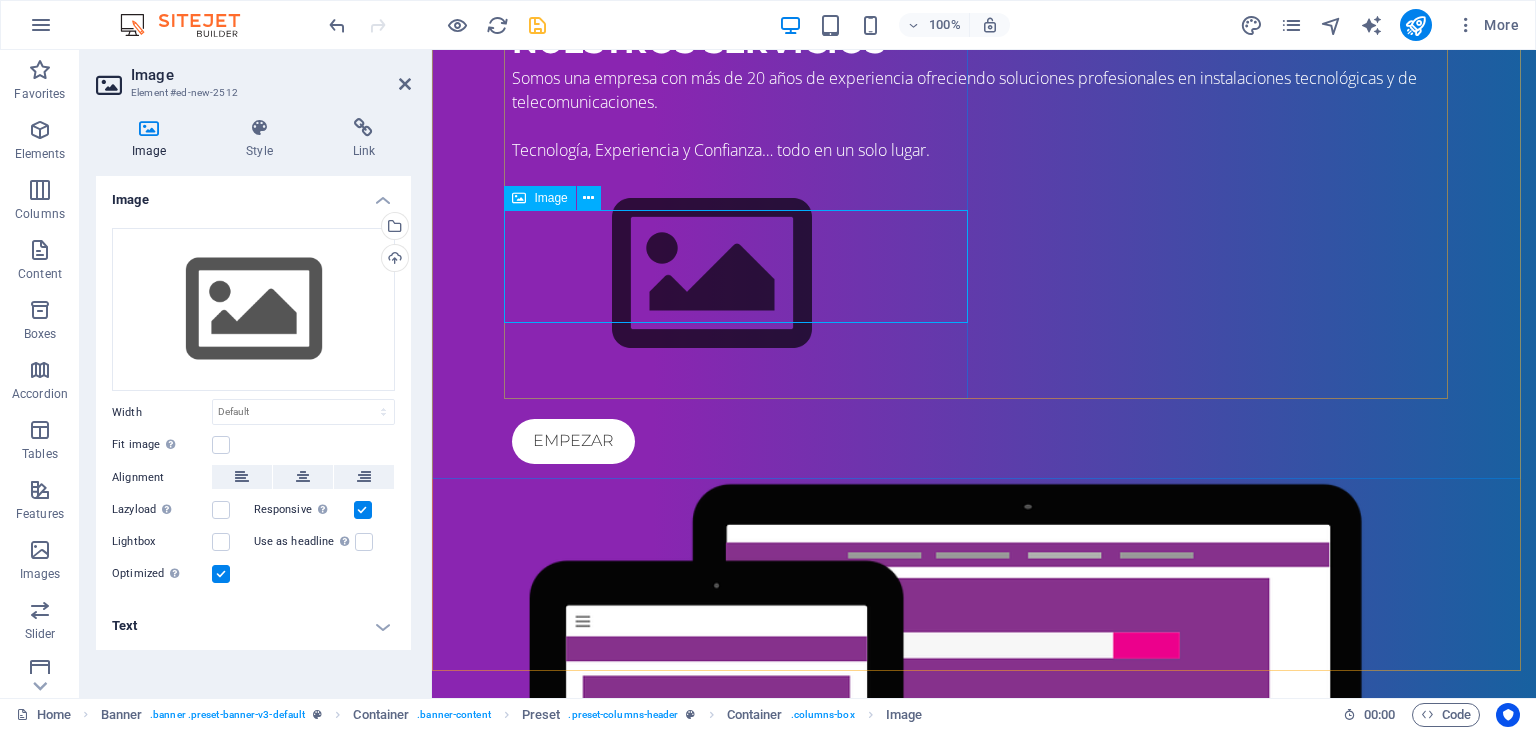 click at bounding box center [984, 274] 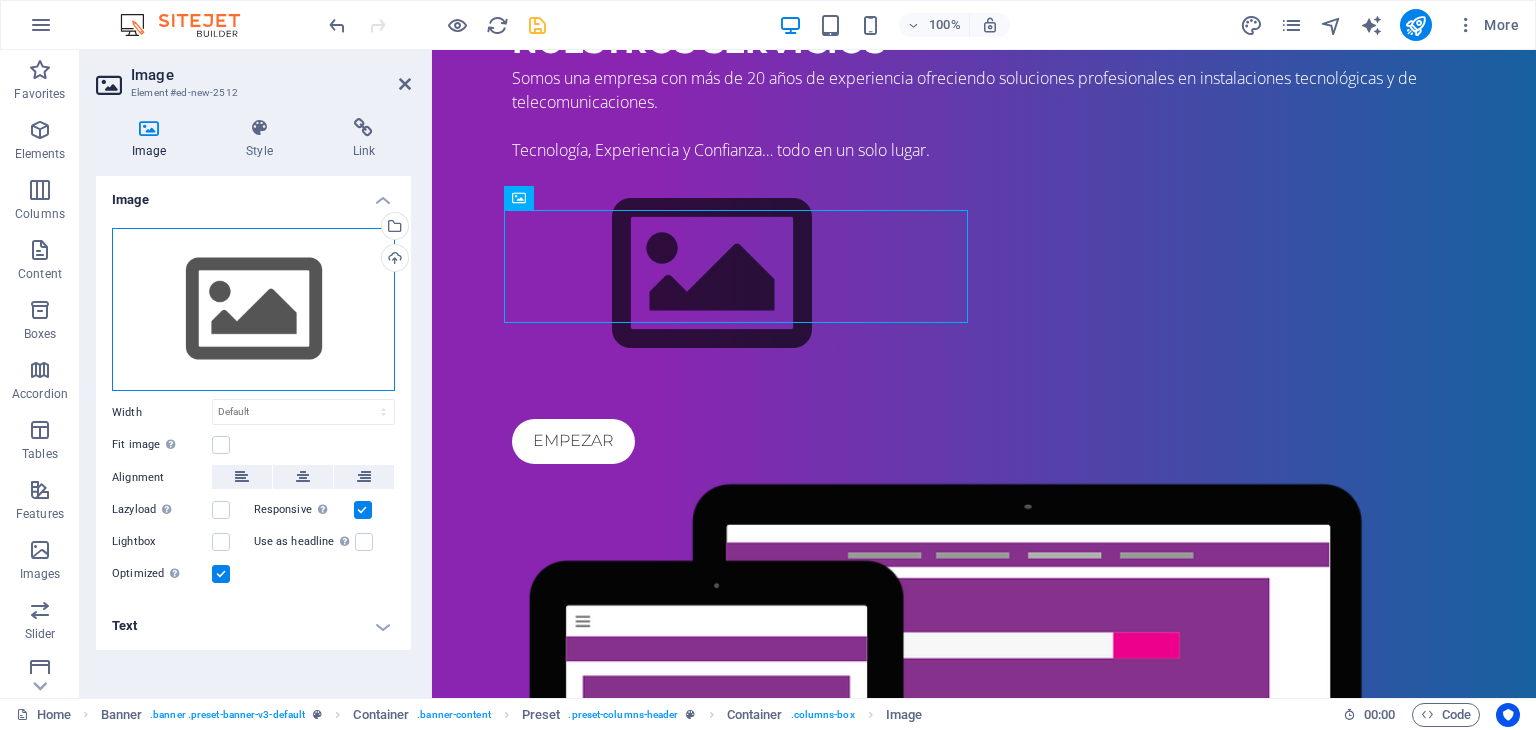 click on "Drag files here, click to choose files or select files from Files or our free stock photos & videos" at bounding box center (253, 310) 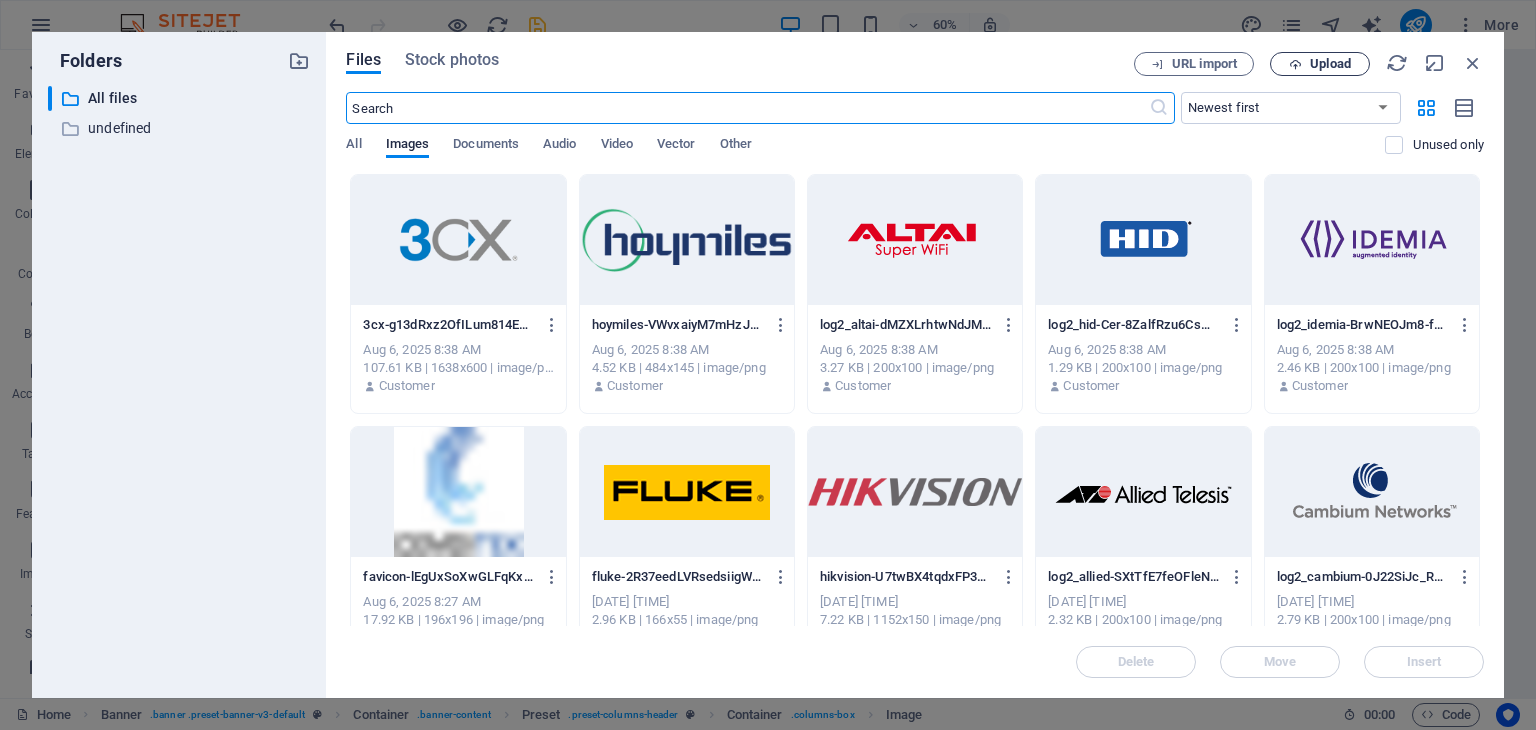 click on "Upload" at bounding box center (1330, 64) 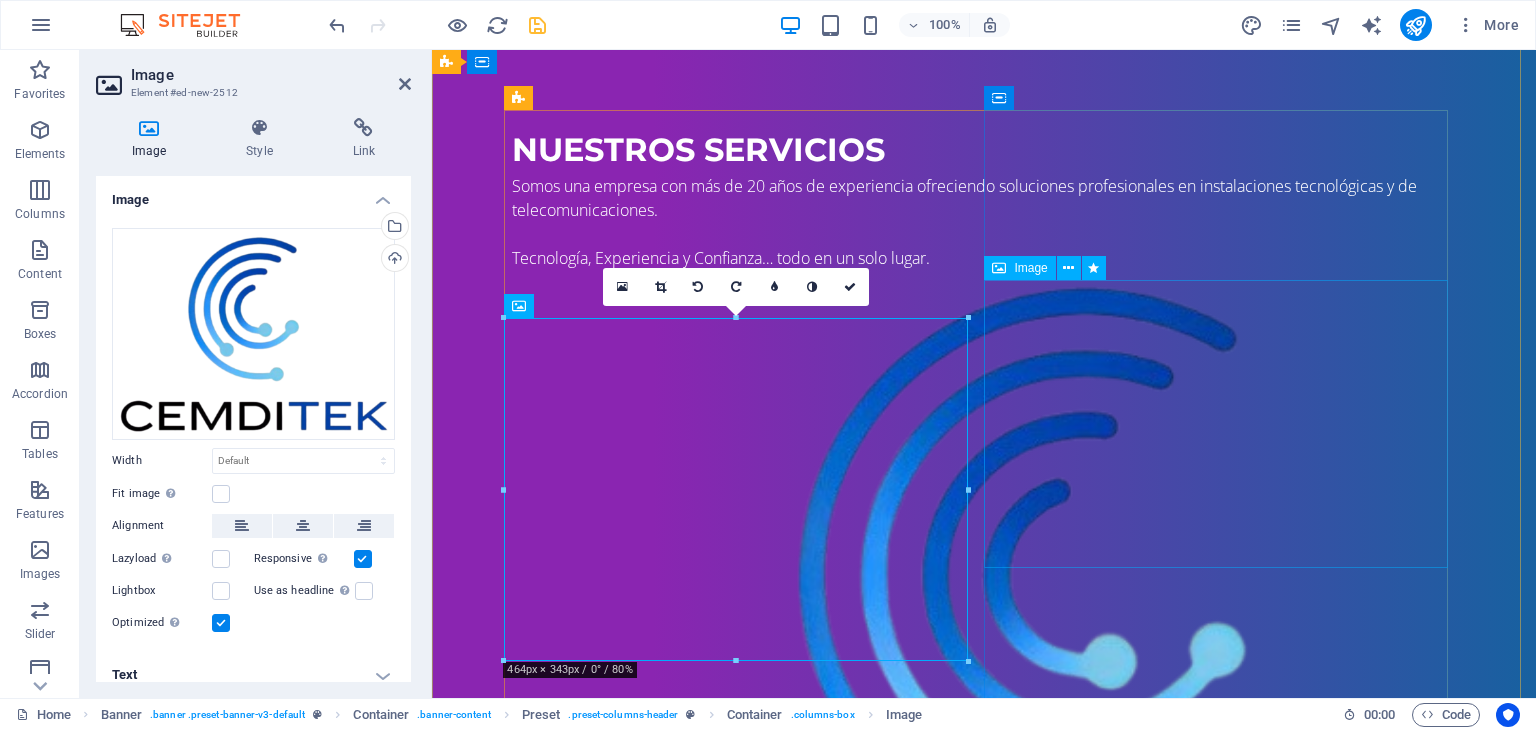scroll, scrollTop: 0, scrollLeft: 0, axis: both 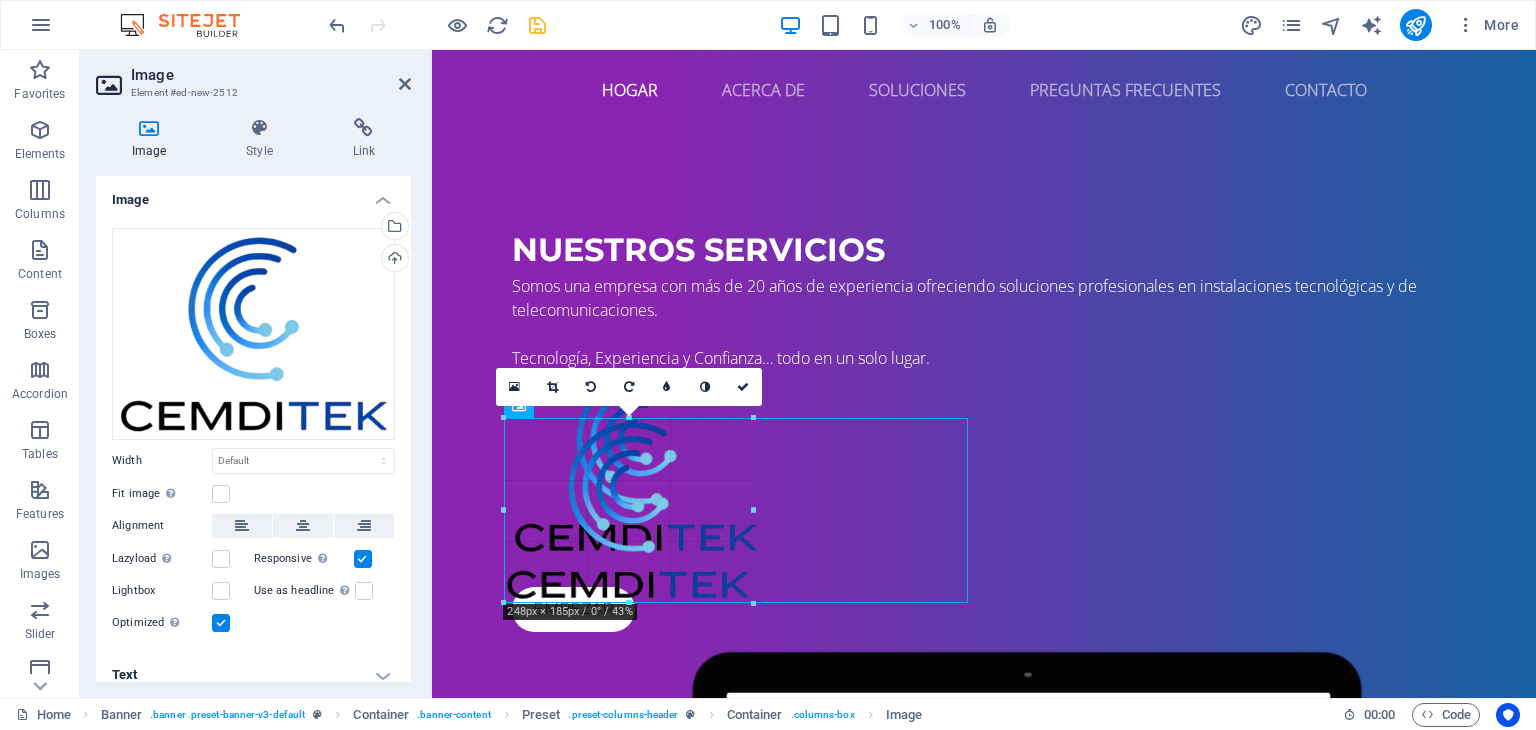 drag, startPoint x: 968, startPoint y: 418, endPoint x: 207, endPoint y: 525, distance: 768.48553 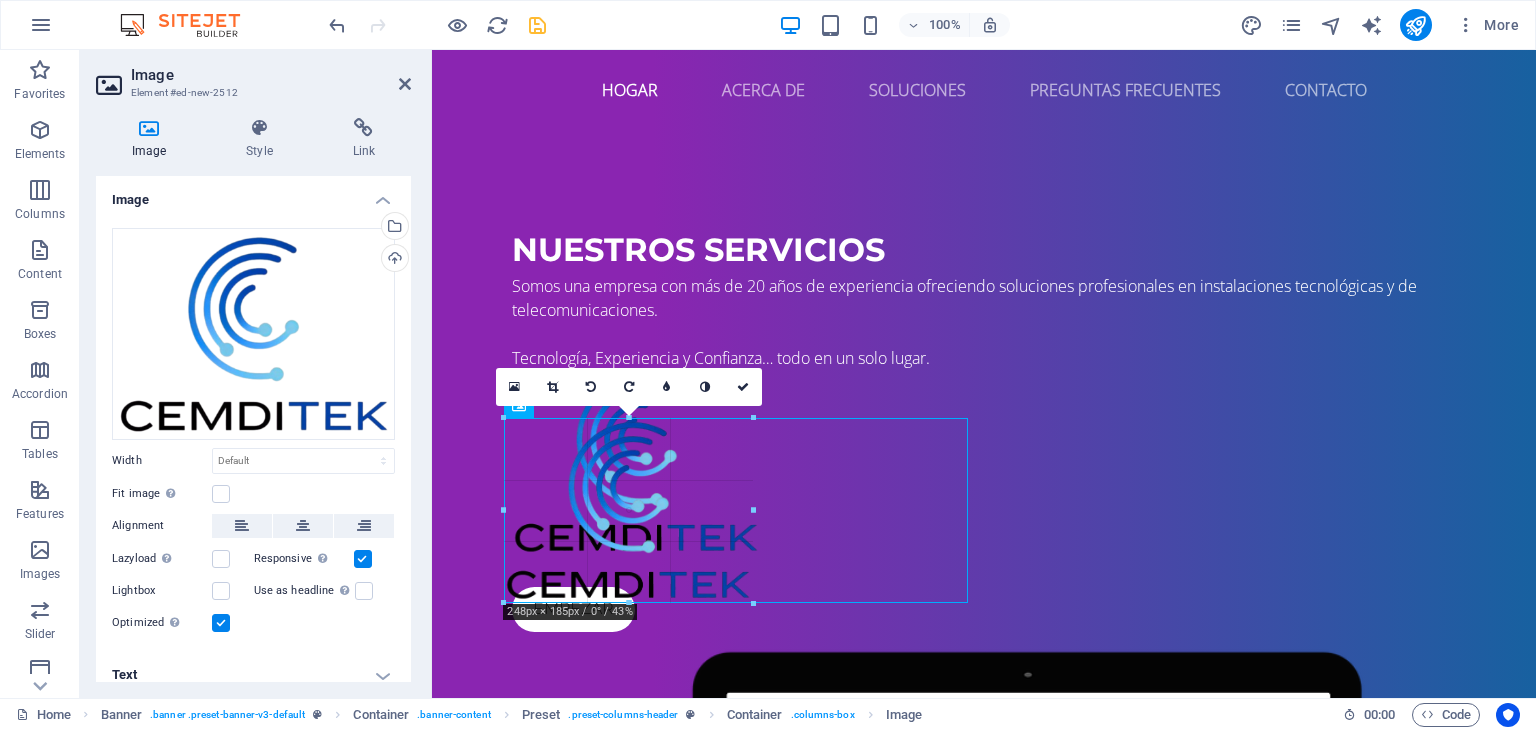 type on "248" 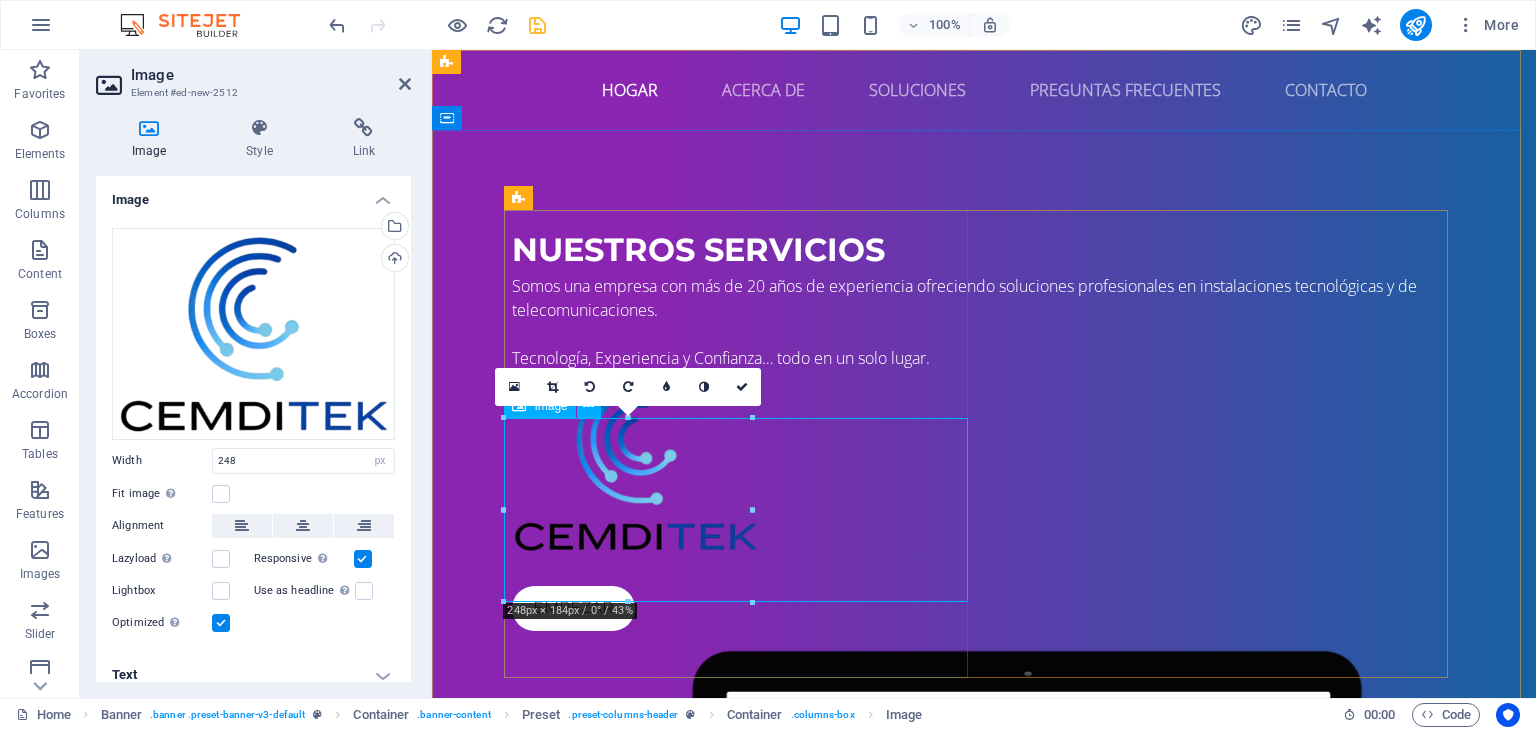 click at bounding box center (984, 462) 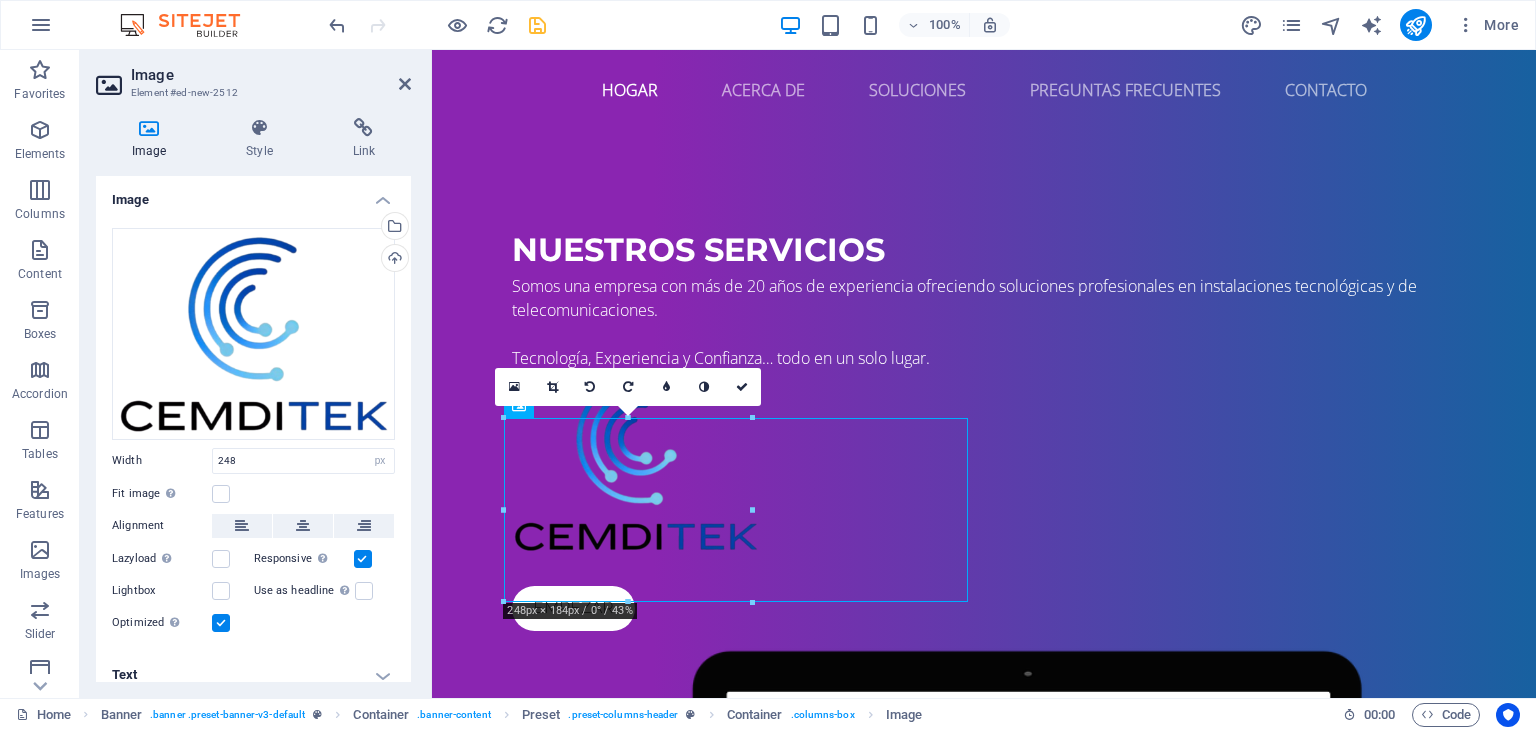 click on "180 170 160 150 140 130 120 110 100 90 80 70 60 50 40 30 20 10 0 -10 -20 -30 -40 -50 -60 -70 -80 -90 -100 -110 -120 -130 -140 -150 -160 -170 248px × 184px / 0° / 43% 16:10 16:9 4:3 1:1 1:2 0" at bounding box center (628, 510) 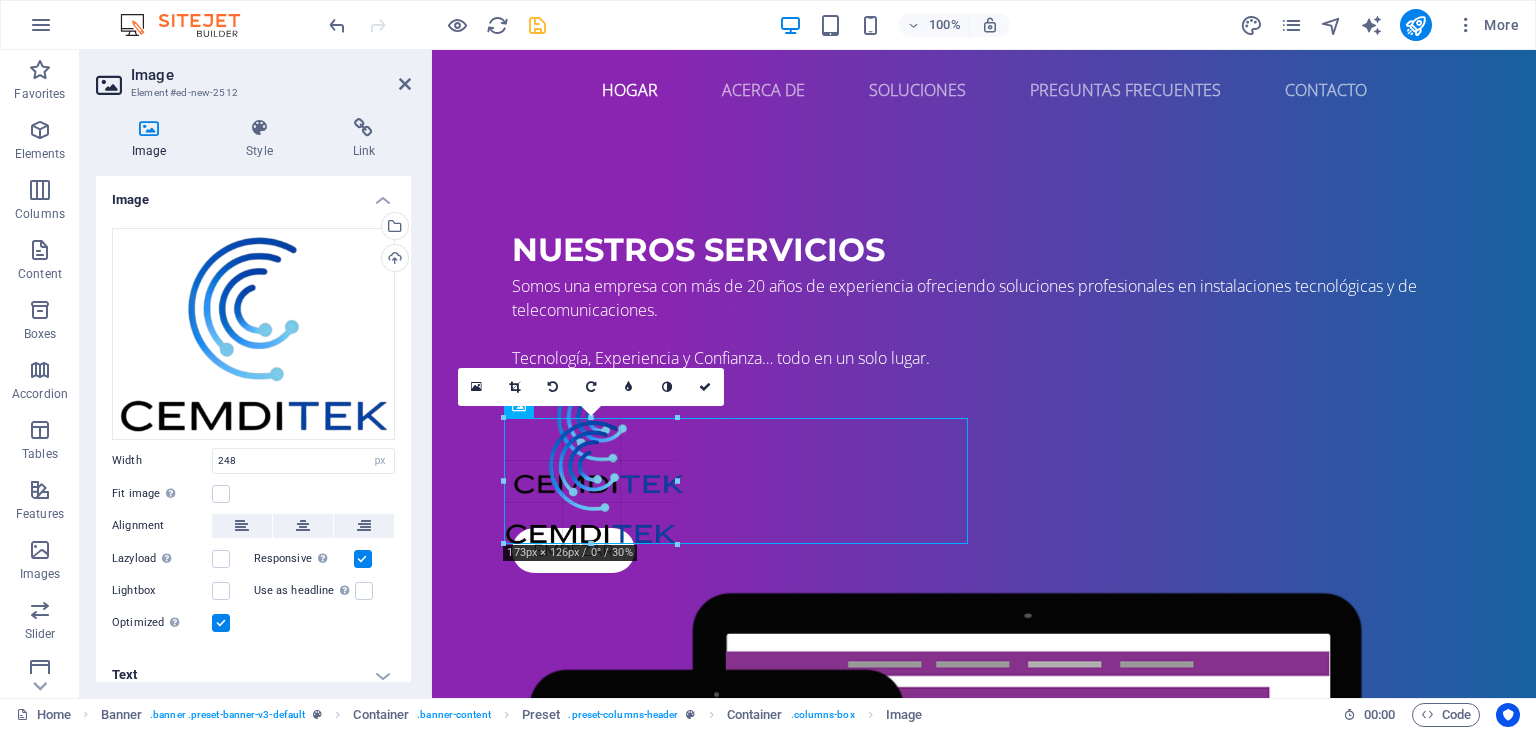 drag, startPoint x: 506, startPoint y: 421, endPoint x: 603, endPoint y: 482, distance: 114.58621 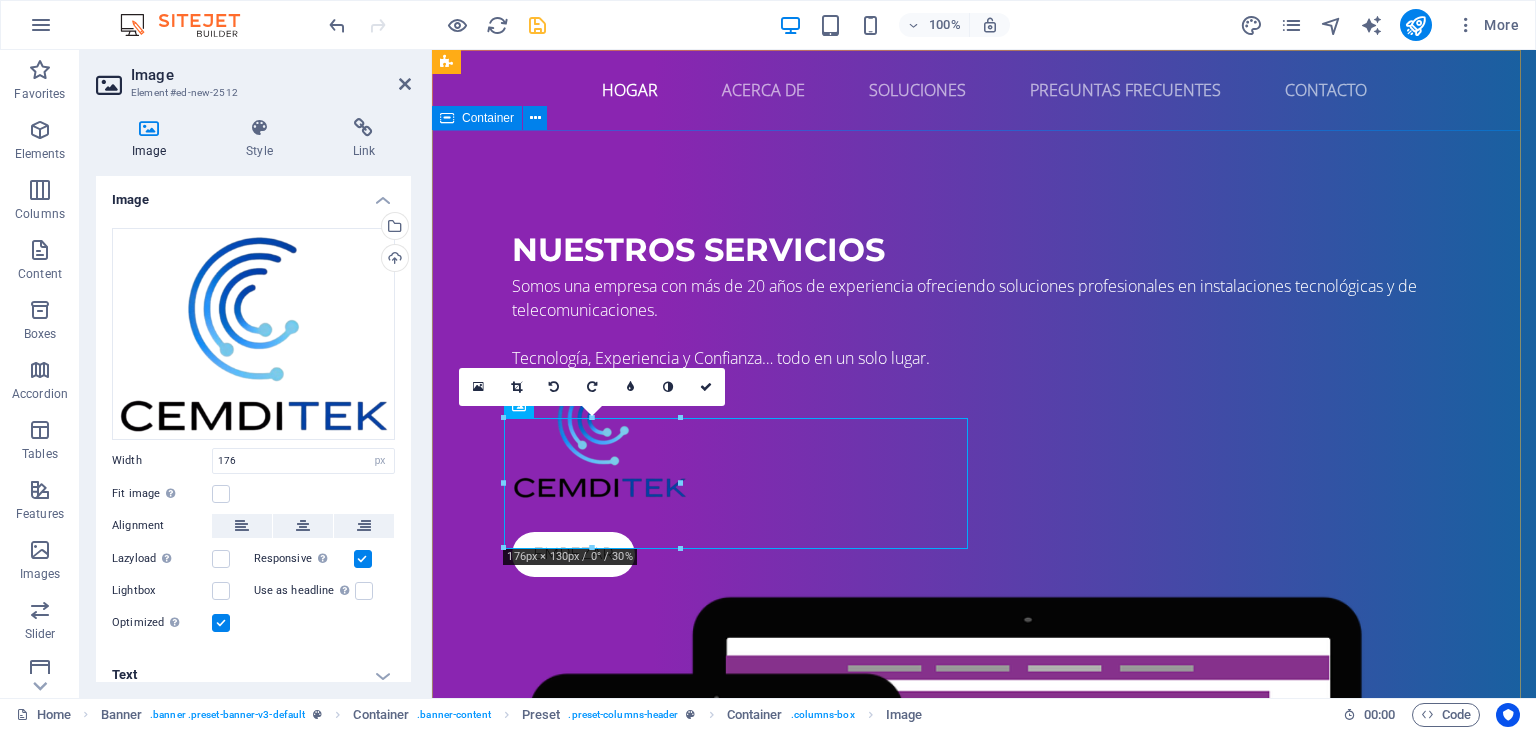 click on "NUESTROS SERVICIOS Realizamos Instalaciones de Cableado Estructurado para Voz y Datos, Seguridad Electrónica, Conmutadores, Videovigilancia, Sistemas de Control de Acceso, Audio, Video, Cobertura WiFi, Multimedia, Sistemas de Energía, Diseño de Centro de Datos. Tecnología, Experiencia y Confianza… todo en un solo lugar. Empezar" at bounding box center [984, 690] 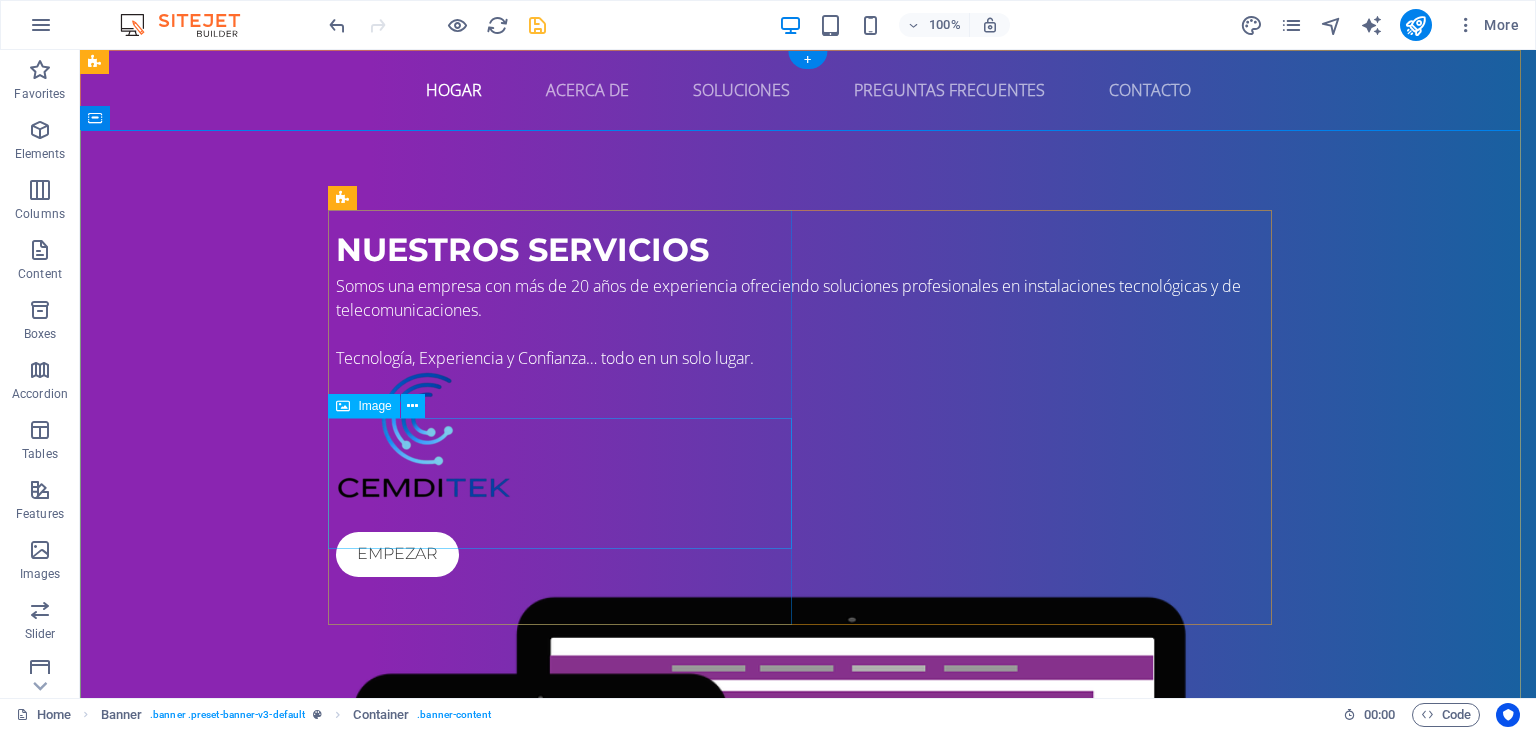 click at bounding box center [808, 435] 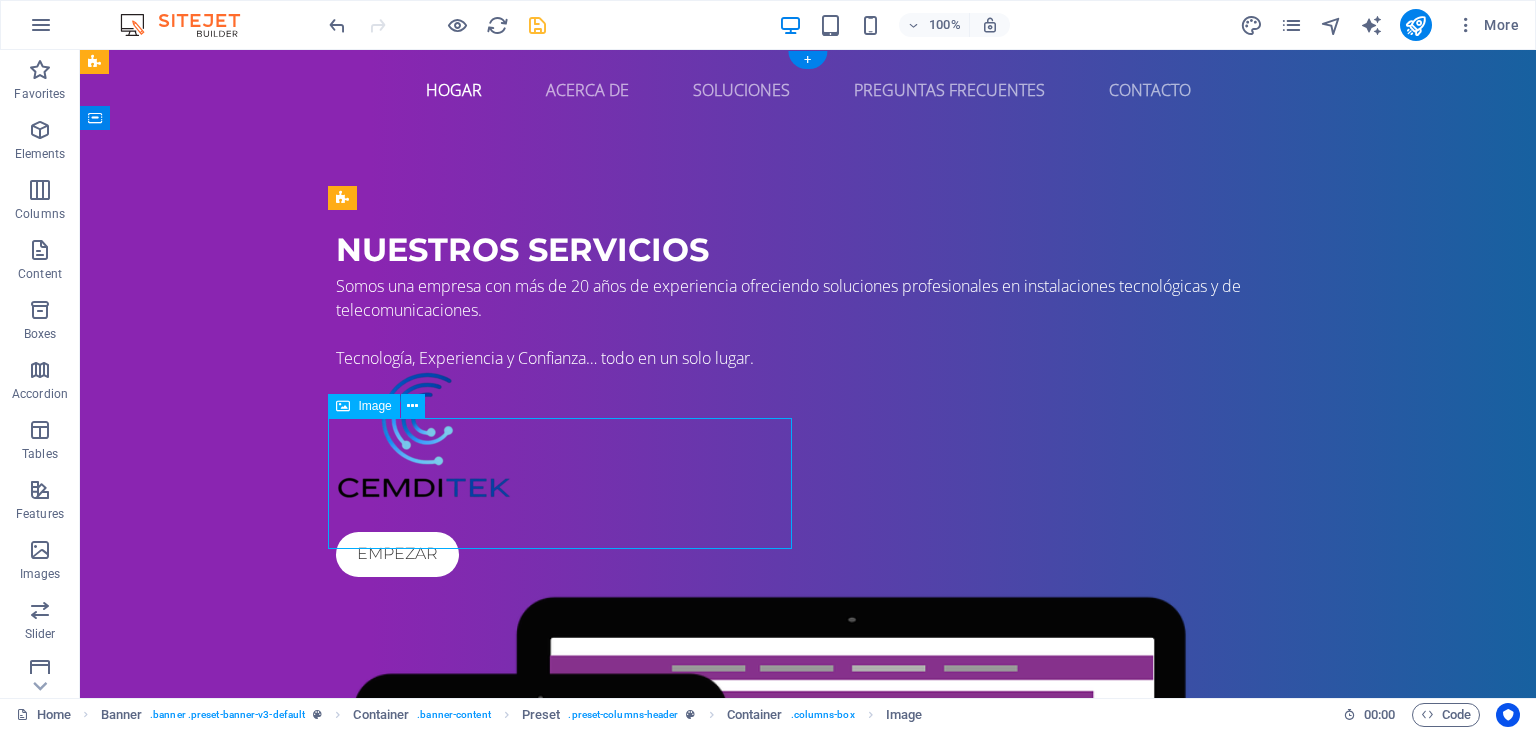 click at bounding box center (808, 435) 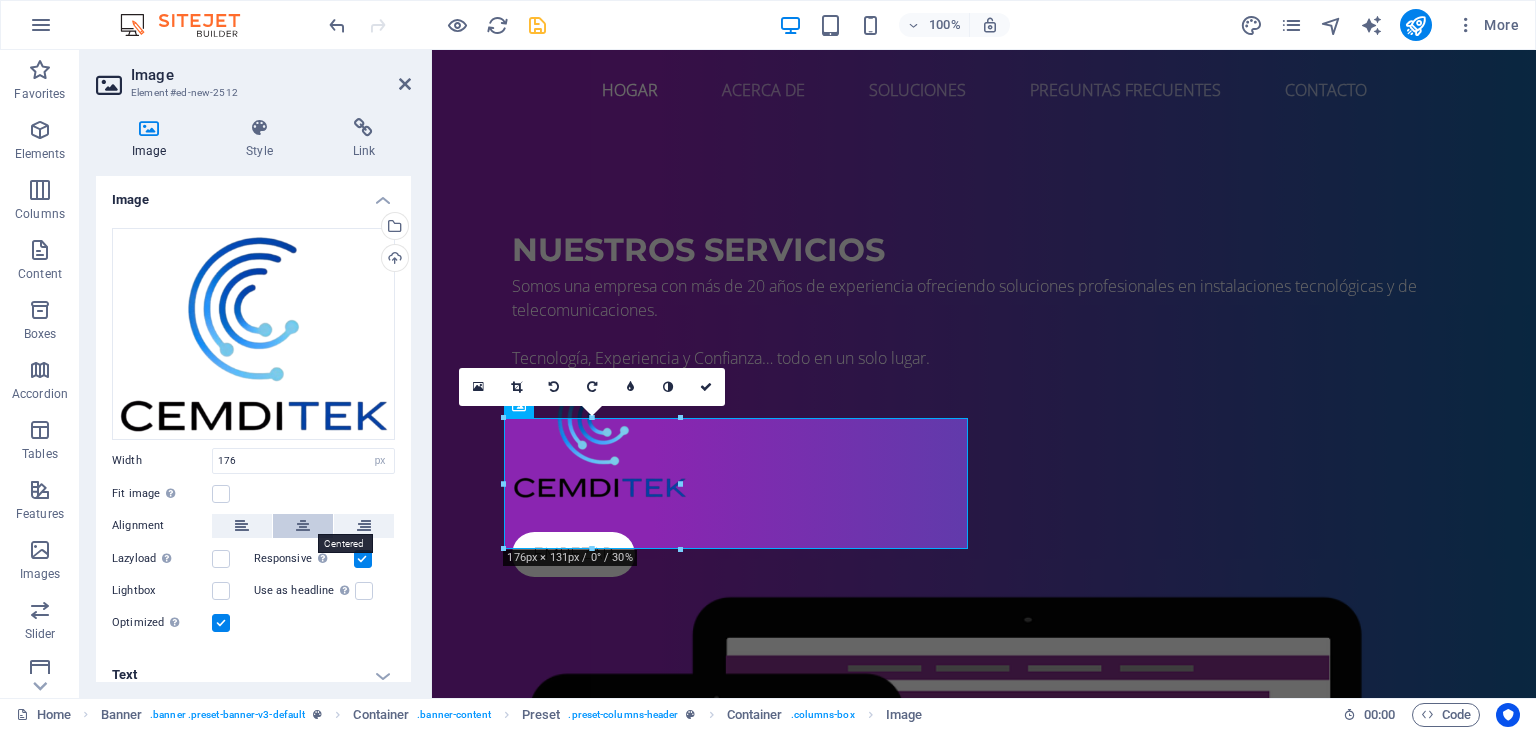 click at bounding box center (303, 526) 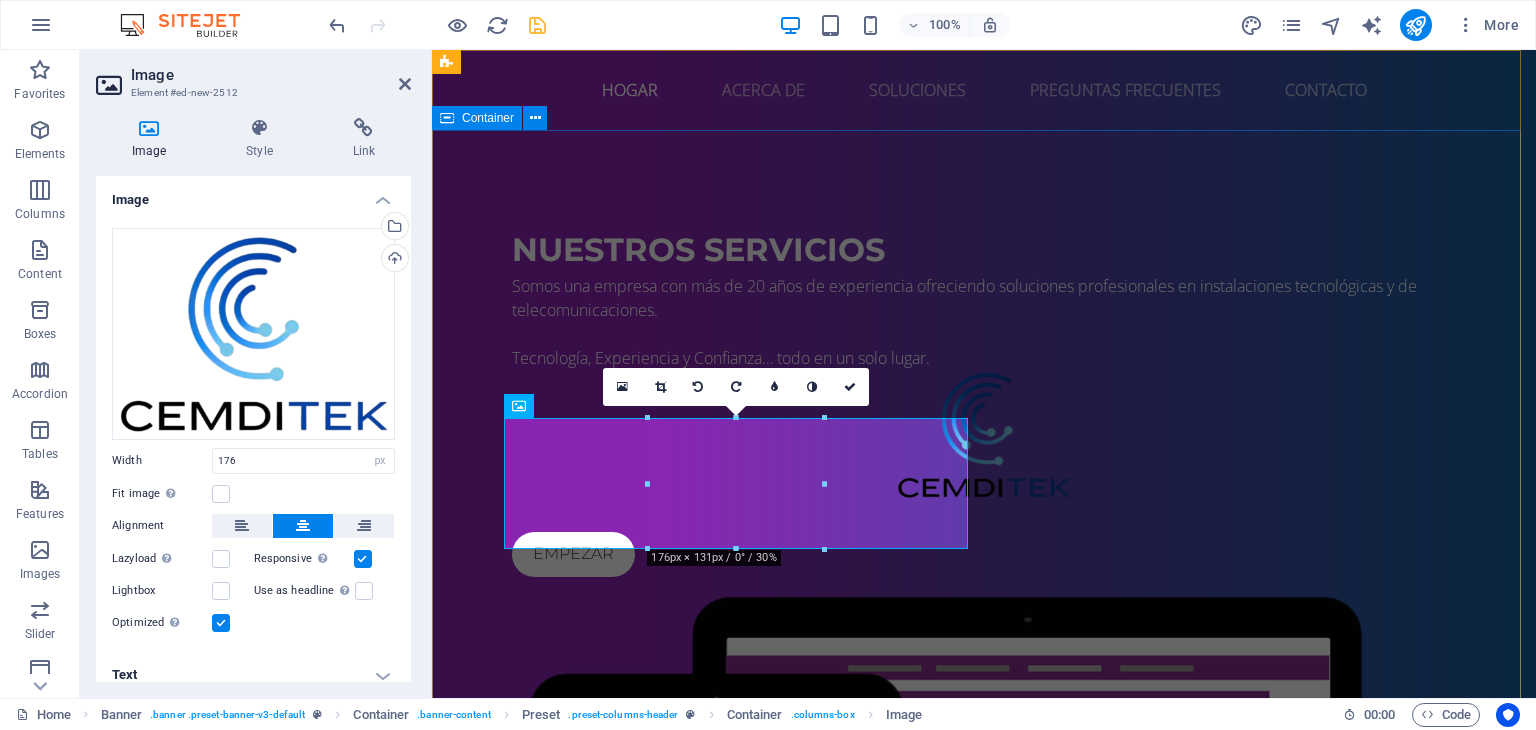 click on "NUESTROS SERVICIOS Realizamos Instalaciones de Cableado Estructurado para Voz y Datos, Seguridad Electrónica, Conmutadores, Videovigilancia, Sistemas de Control de Acceso, Audio, Video, Cobertura WiFi, Multimedia, Sistemas de Energía, Diseño de Centro de Datos. Tecnología, Experiencia y Confianza… todo en un solo lugar. Empezar" at bounding box center [984, 690] 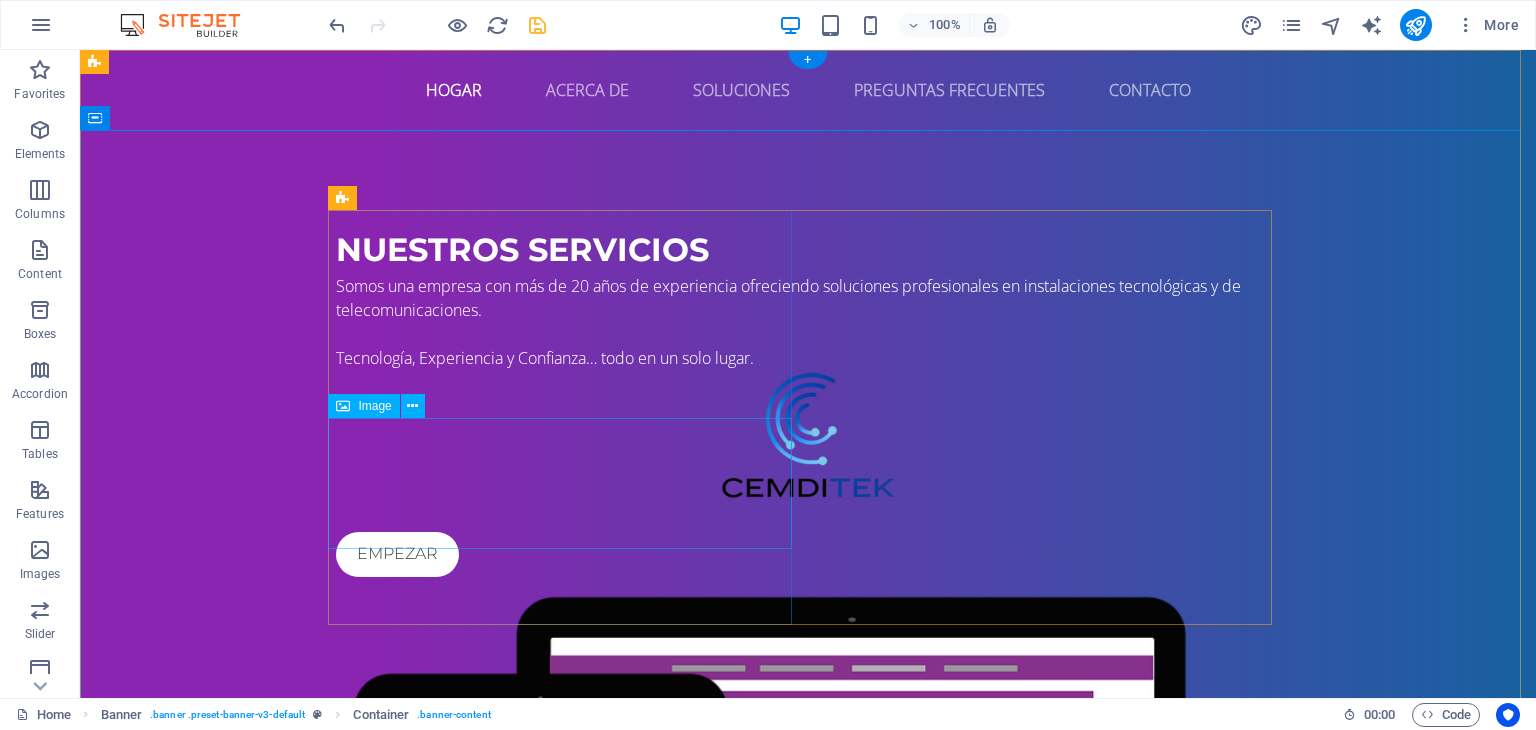 click at bounding box center [808, 435] 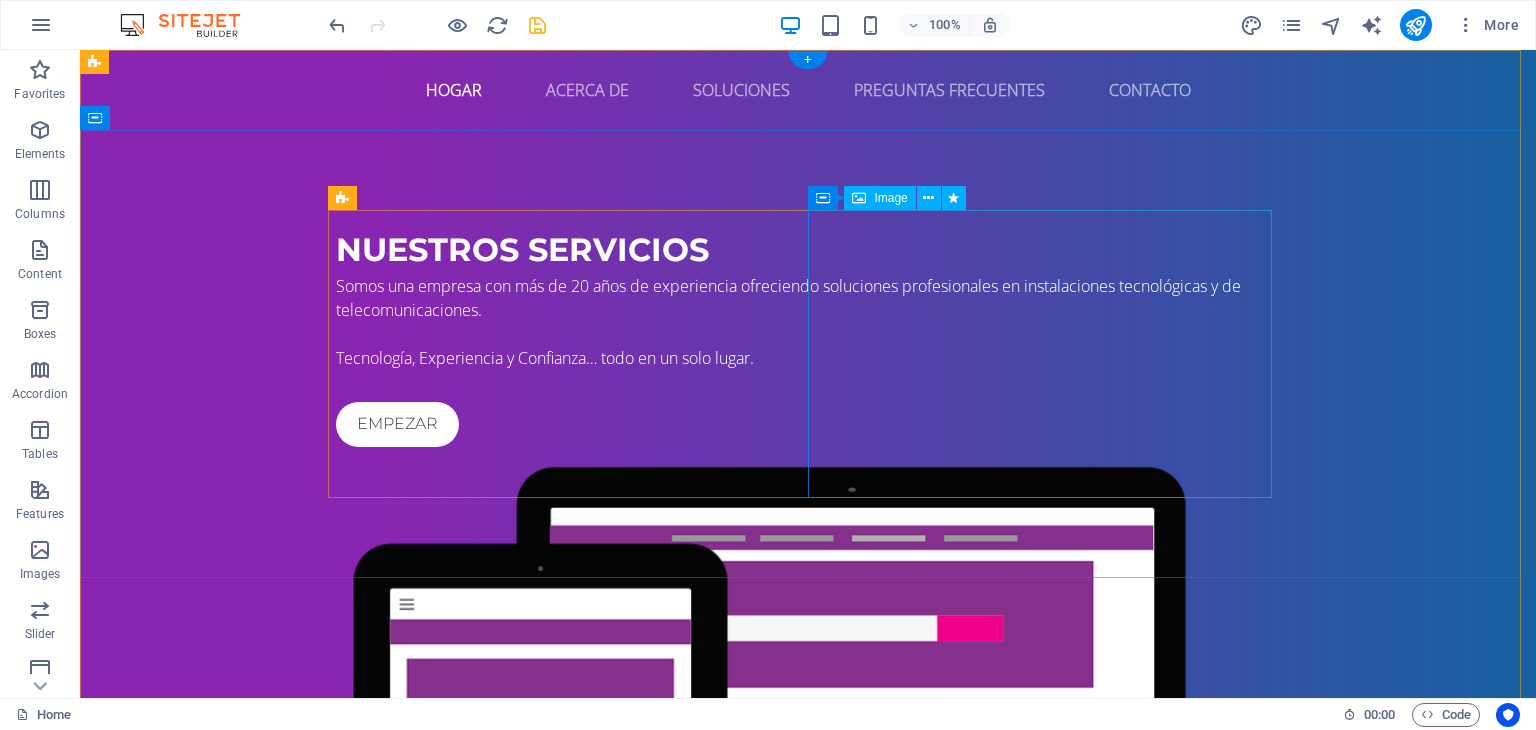 click at bounding box center (808, 747) 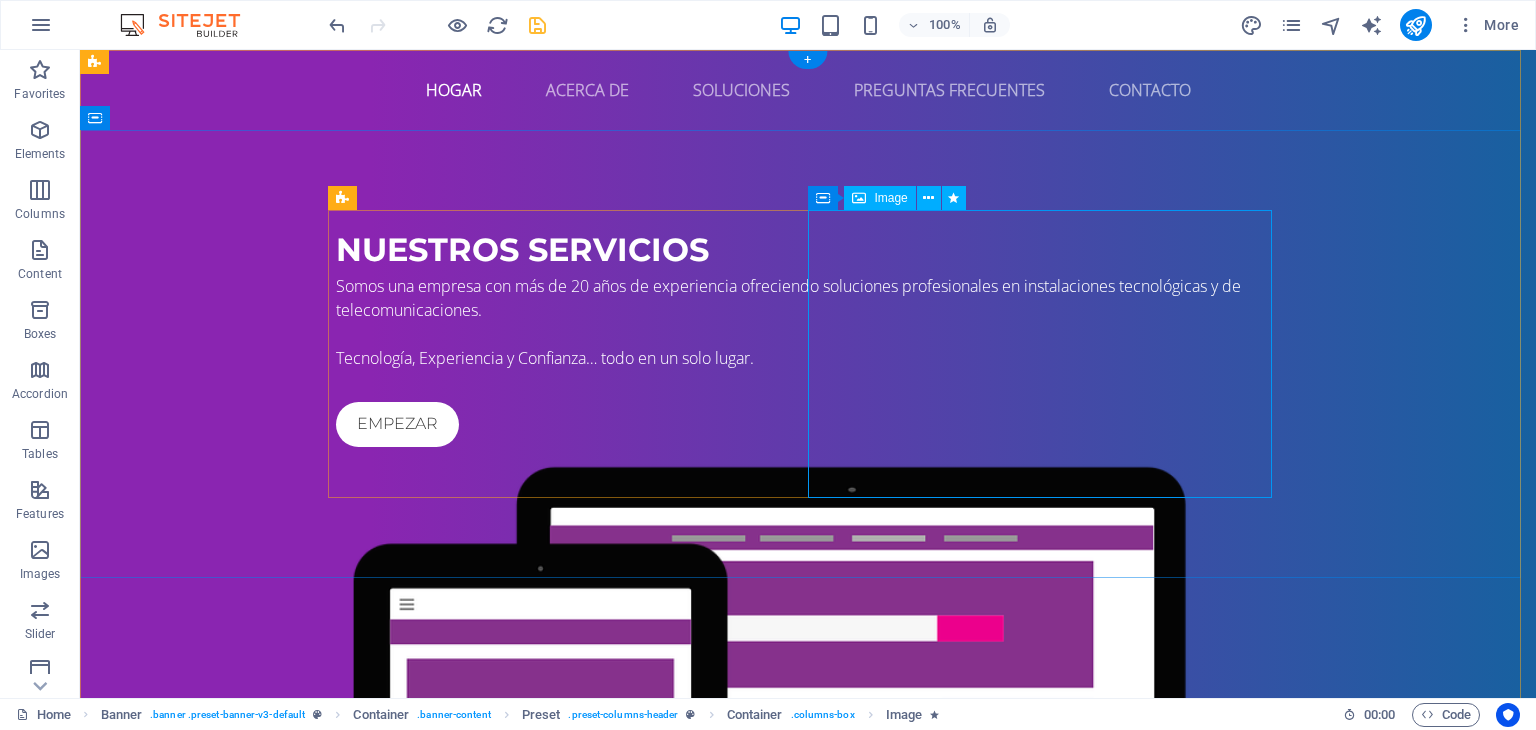 click at bounding box center [808, 747] 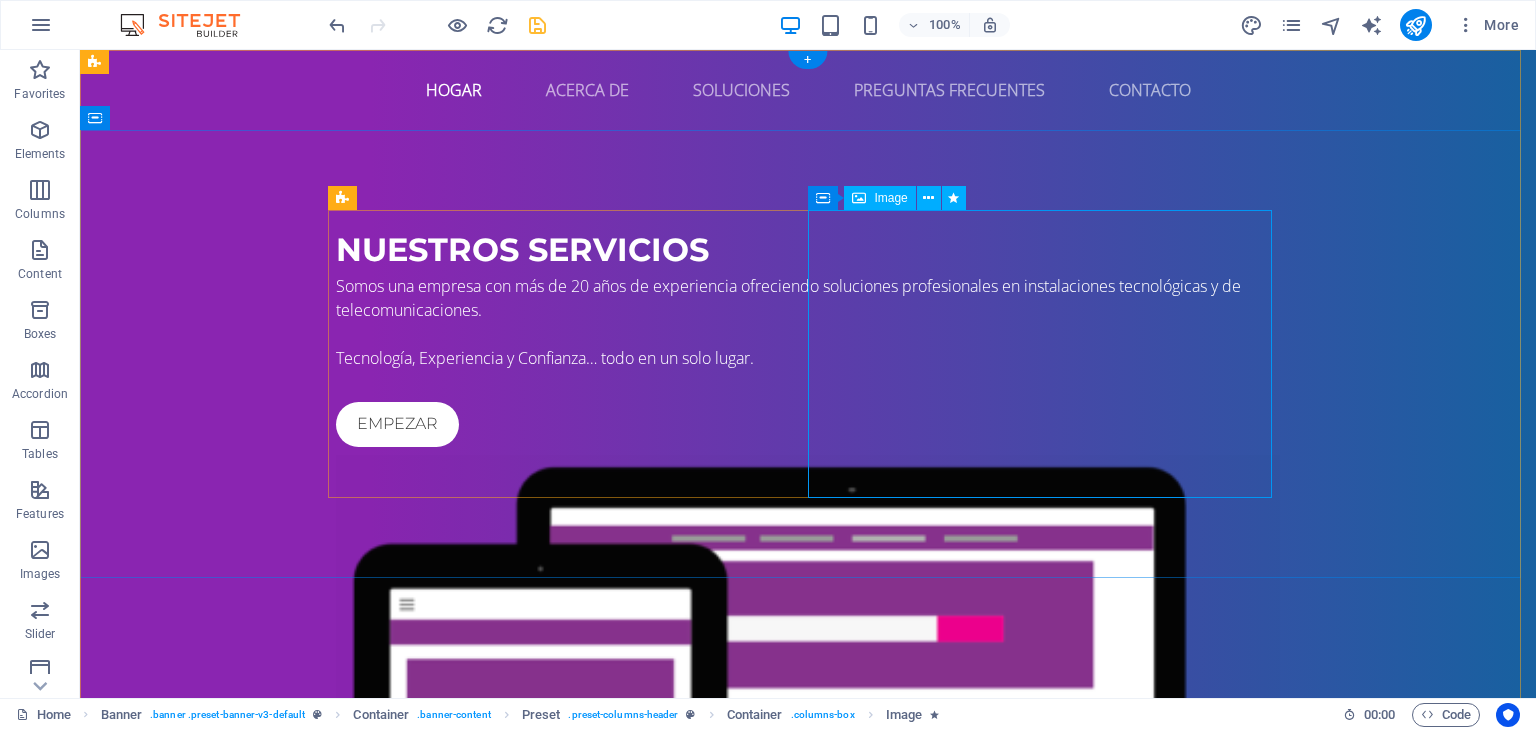 select on "%" 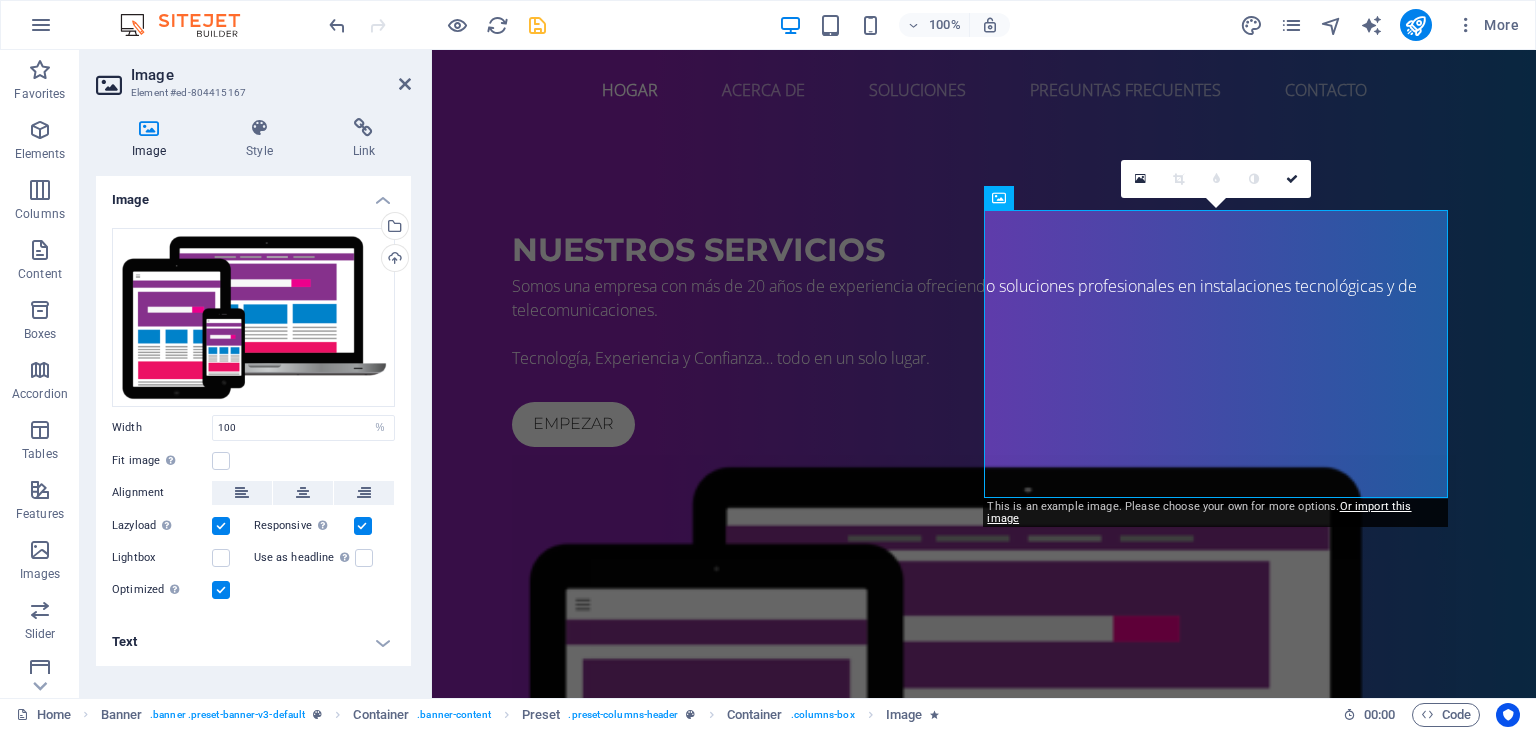 drag, startPoint x: 708, startPoint y: 326, endPoint x: 1211, endPoint y: 581, distance: 563.945 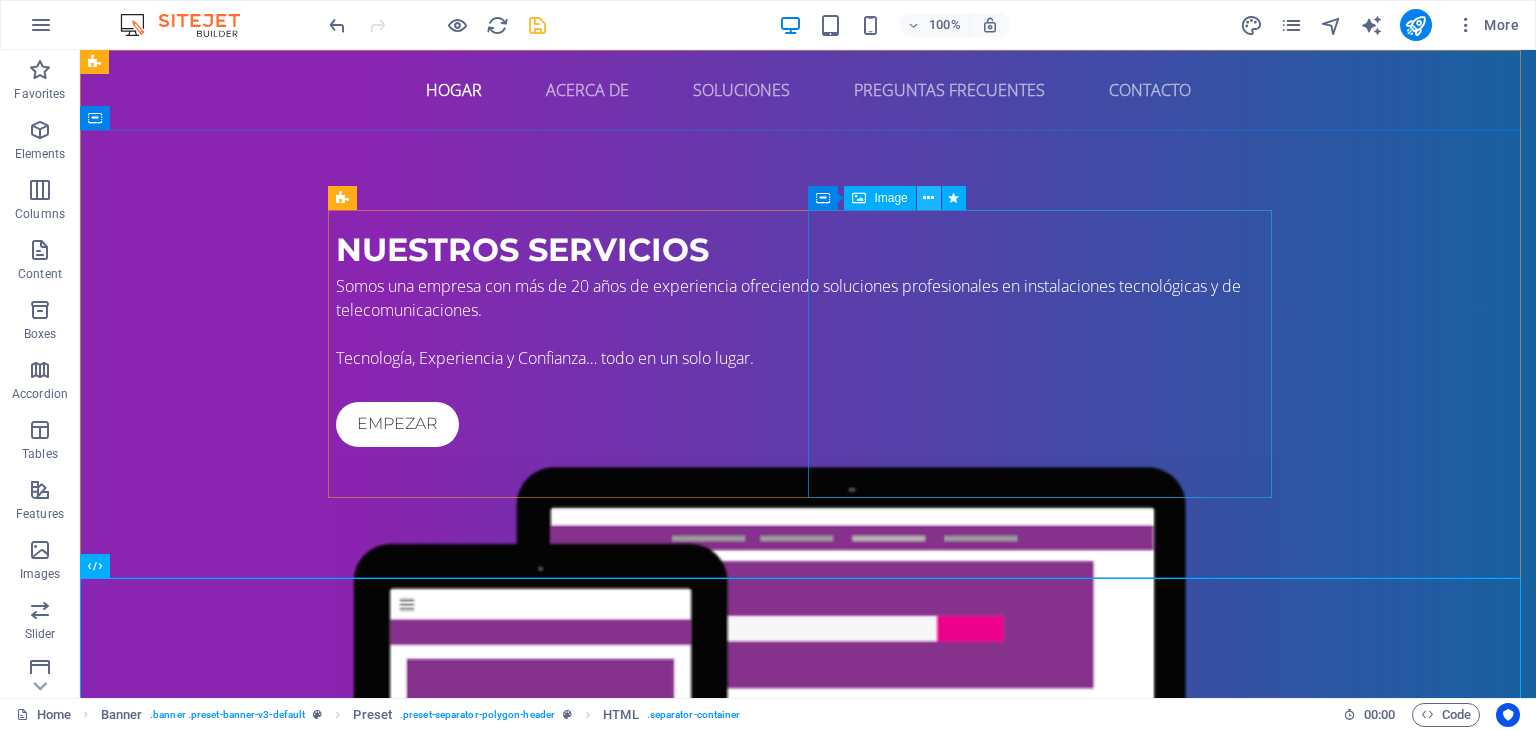 click at bounding box center (928, 198) 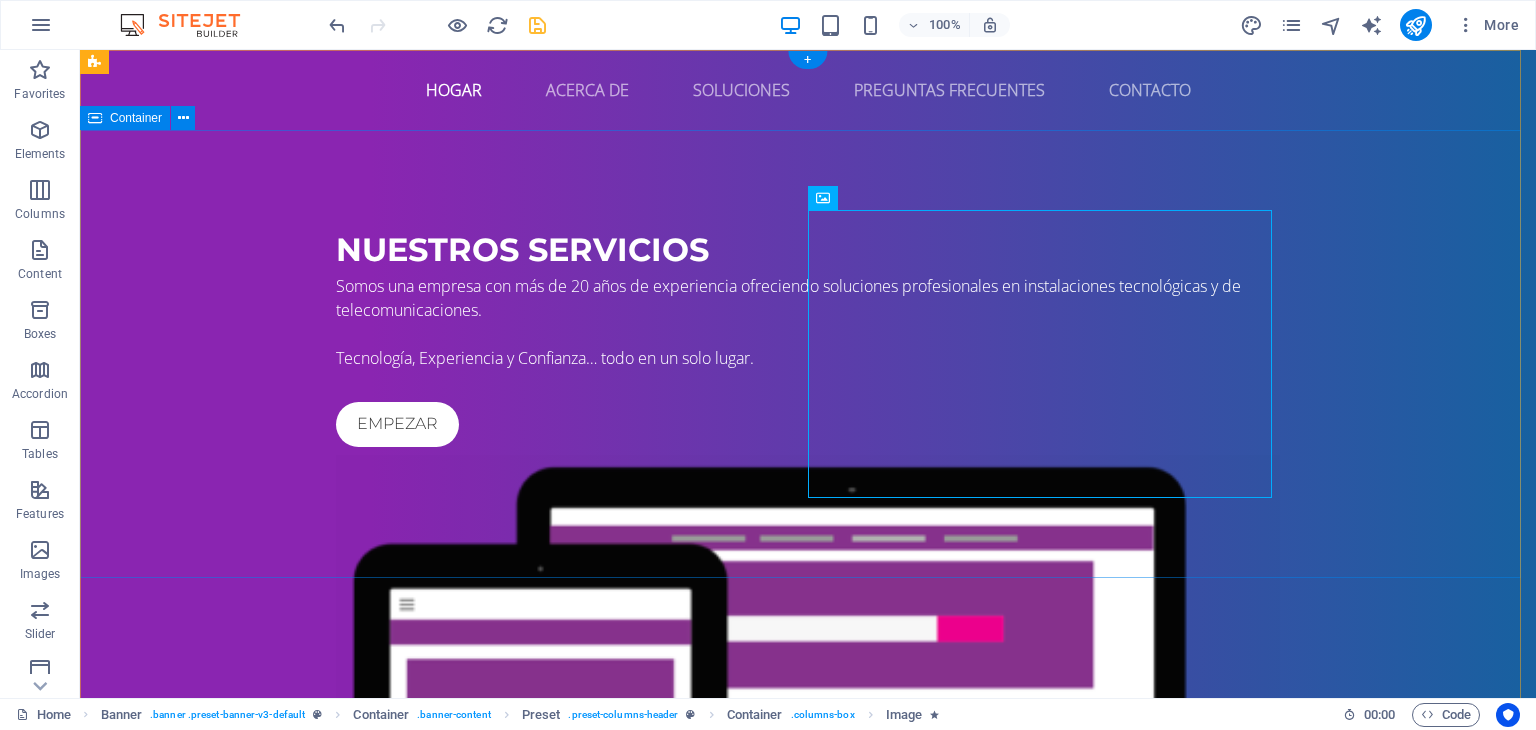 click on "NUESTROS SERVICIOS Realizamos Instalaciones de Cableado Estructurado para Voz y Datos, Seguridad Electrónica, Conmutadores, Videovigilancia, Sistemas de Control de Acceso, Audio, Video, Cobertura WiFi, Multimedia, Sistemas de Energía, Diseño de Centro de Datos. Tecnología, Experiencia y Confianza… todo en un solo lugar. Empezar" at bounding box center (808, 625) 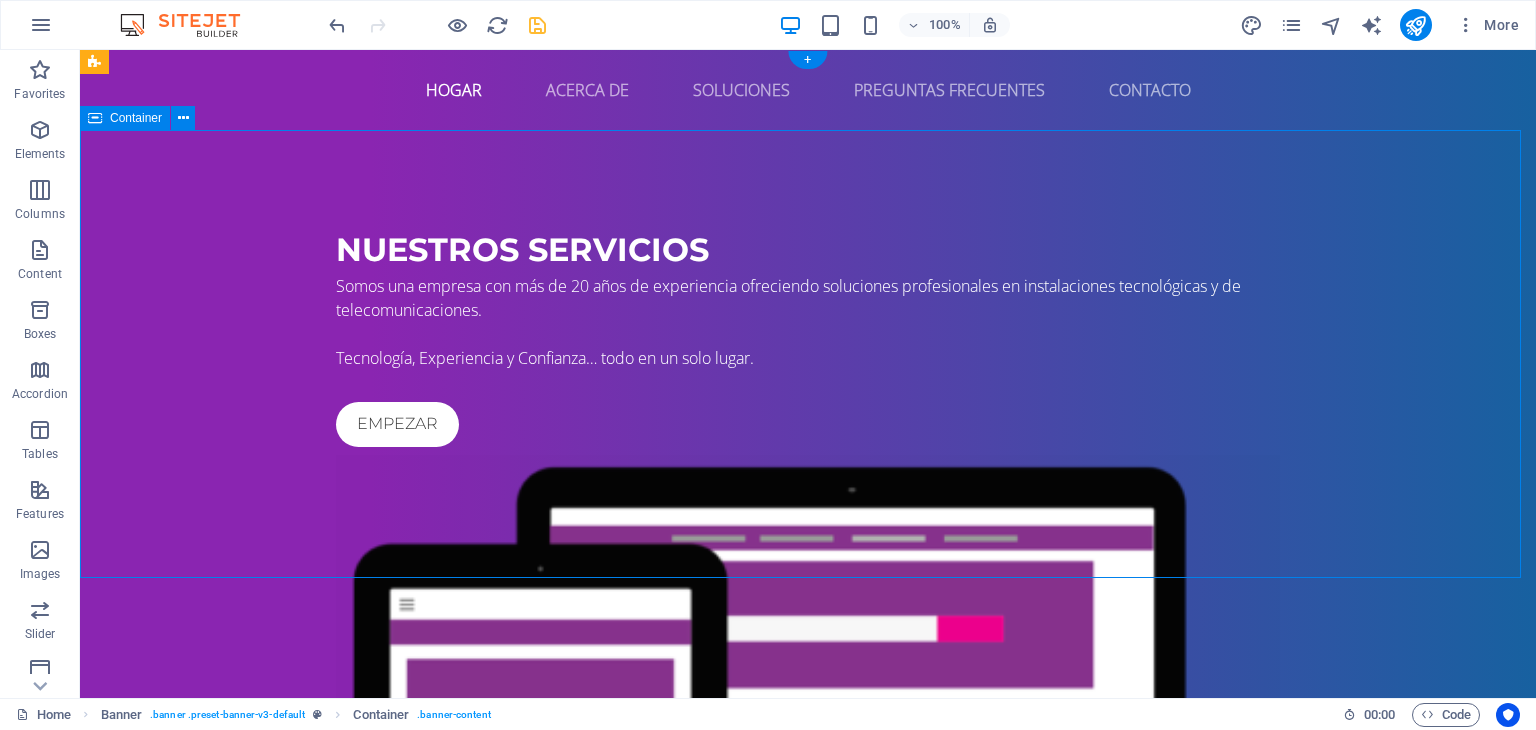 click on "NUESTROS SERVICIOS Realizamos Instalaciones de Cableado Estructurado para Voz y Datos, Seguridad Electrónica, Conmutadores, Videovigilancia, Sistemas de Control de Acceso, Audio, Video, Cobertura WiFi, Multimedia, Sistemas de Energía, Diseño de Centro de Datos. Tecnología, Experiencia y Confianza… todo en un solo lugar. Empezar" at bounding box center (808, 625) 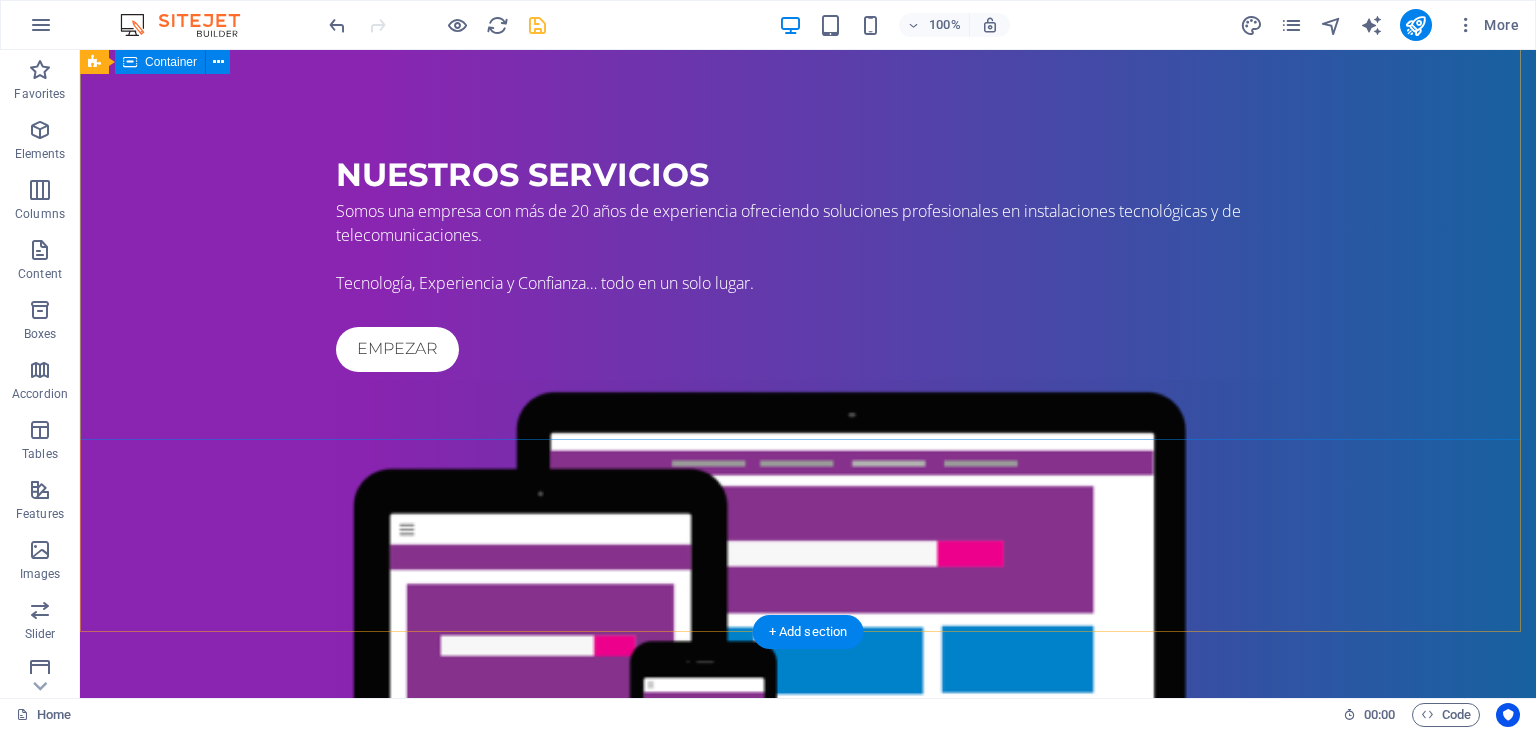 scroll, scrollTop: 0, scrollLeft: 0, axis: both 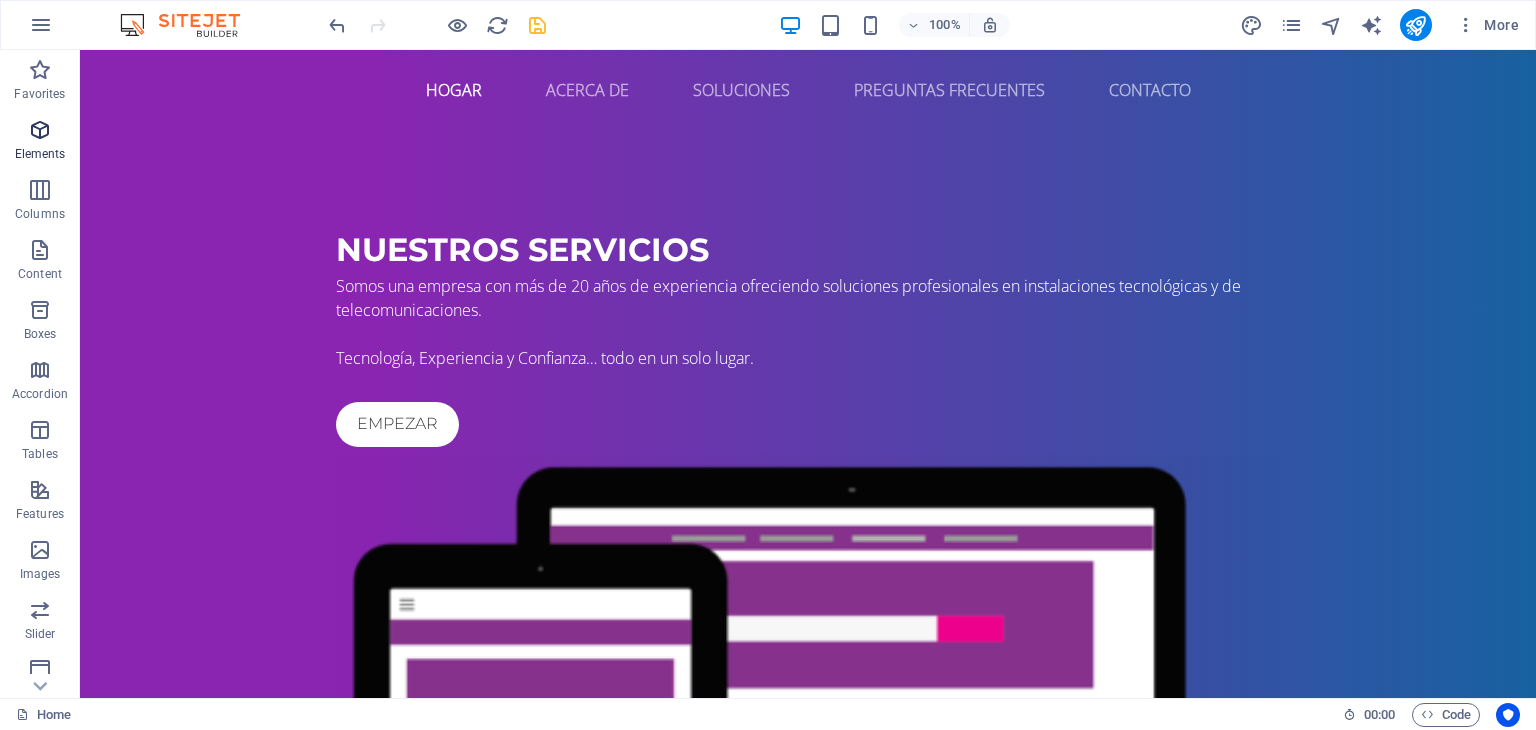 click at bounding box center [40, 130] 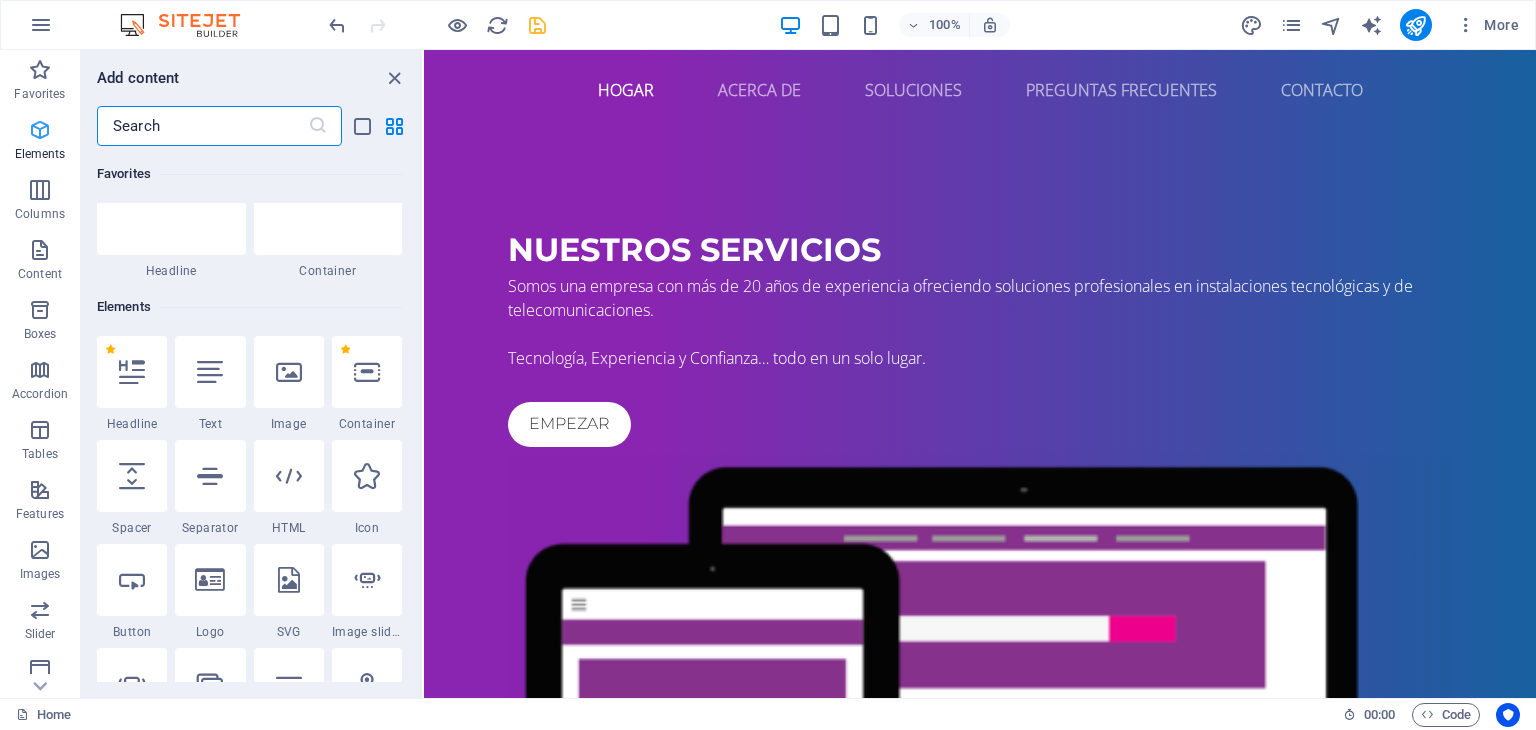 scroll, scrollTop: 212, scrollLeft: 0, axis: vertical 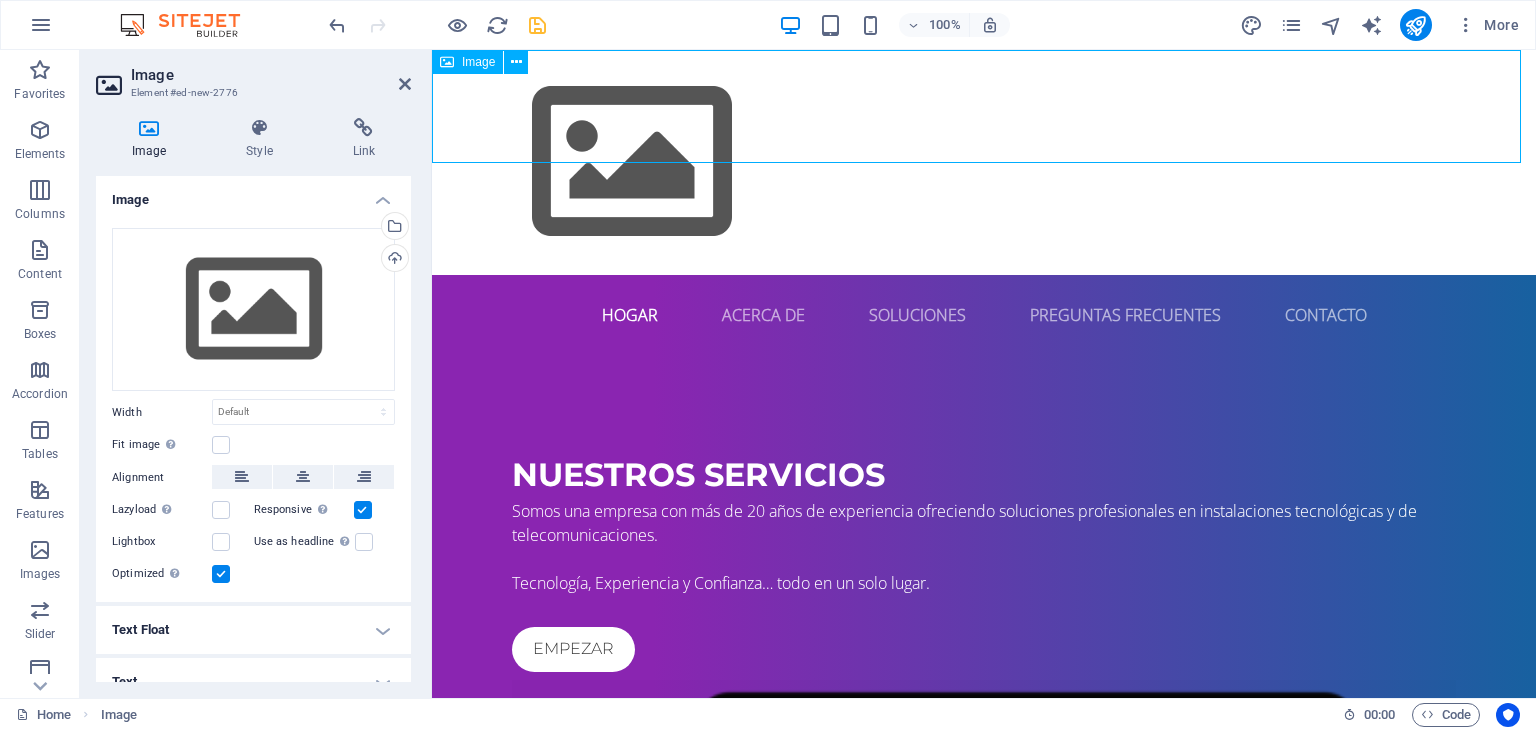 click at bounding box center (984, 162) 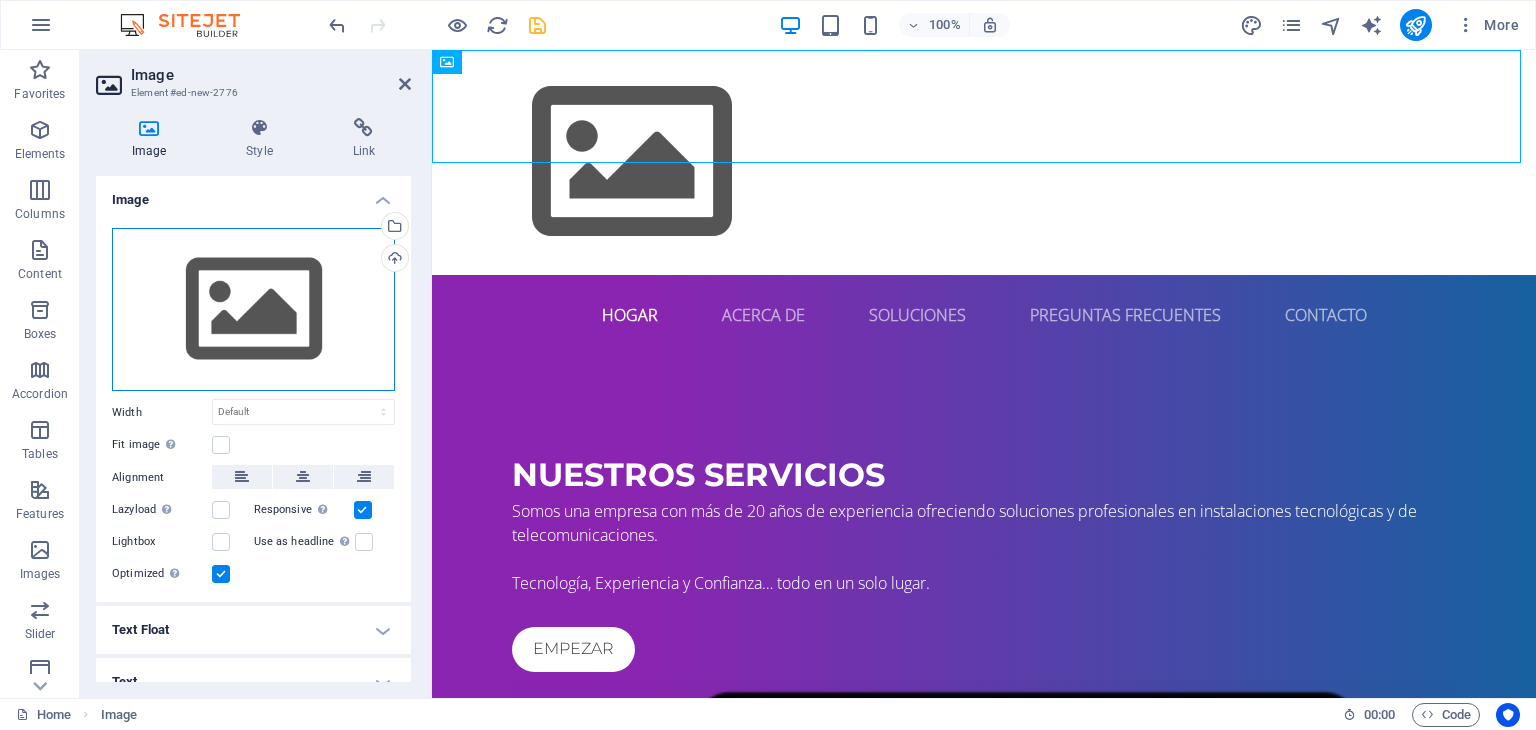 click on "Drag files here, click to choose files or select files from Files or our free stock photos & videos" at bounding box center (253, 310) 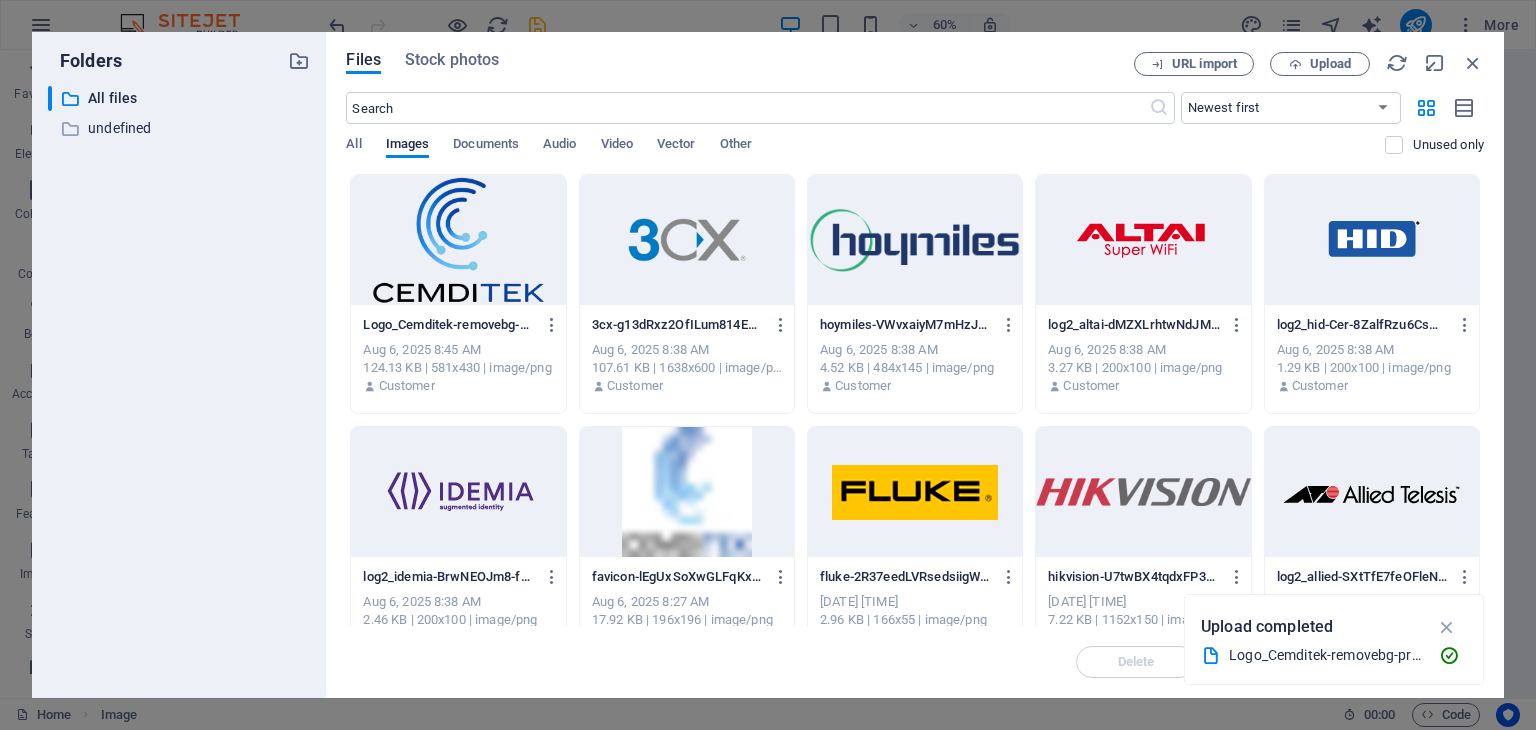 click at bounding box center (458, 240) 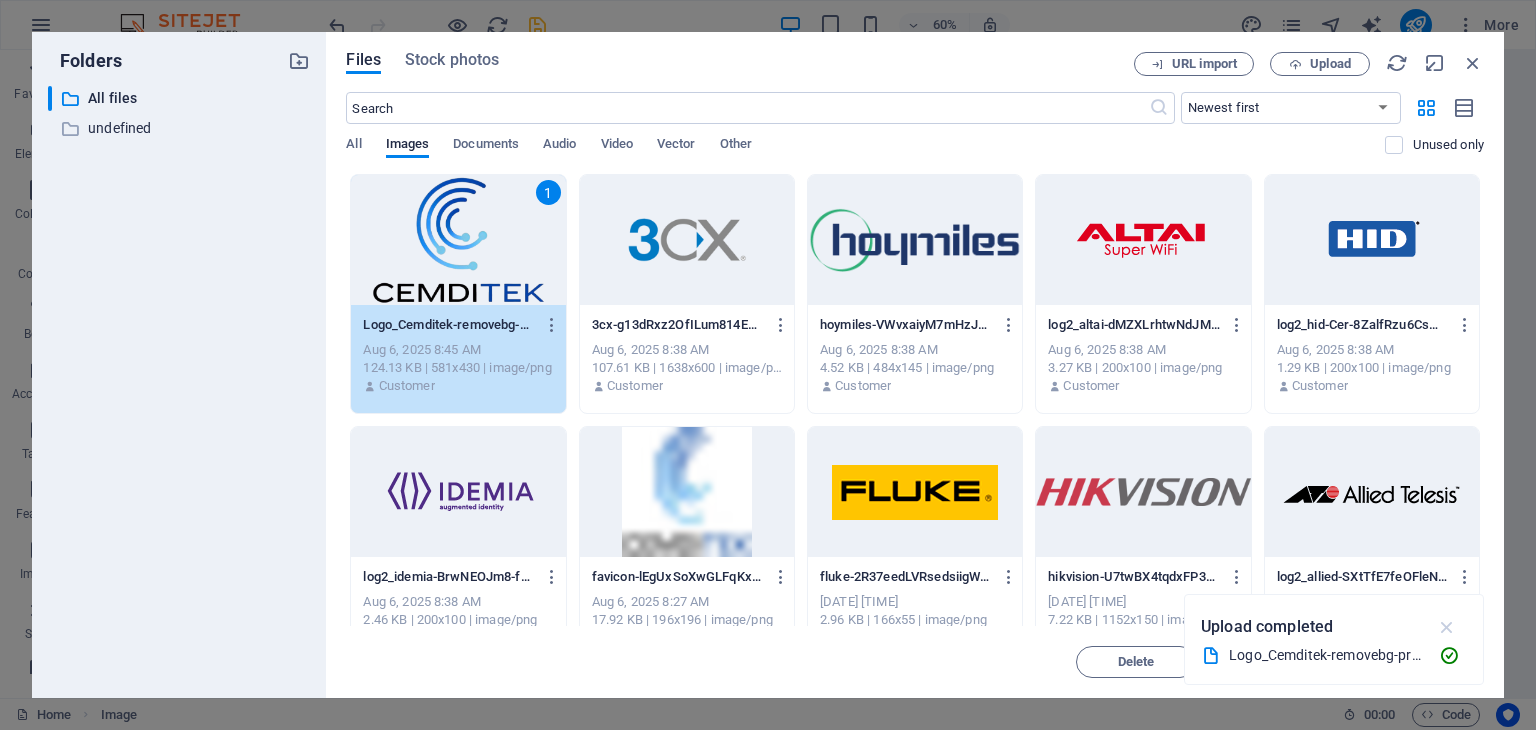 click at bounding box center [1447, 627] 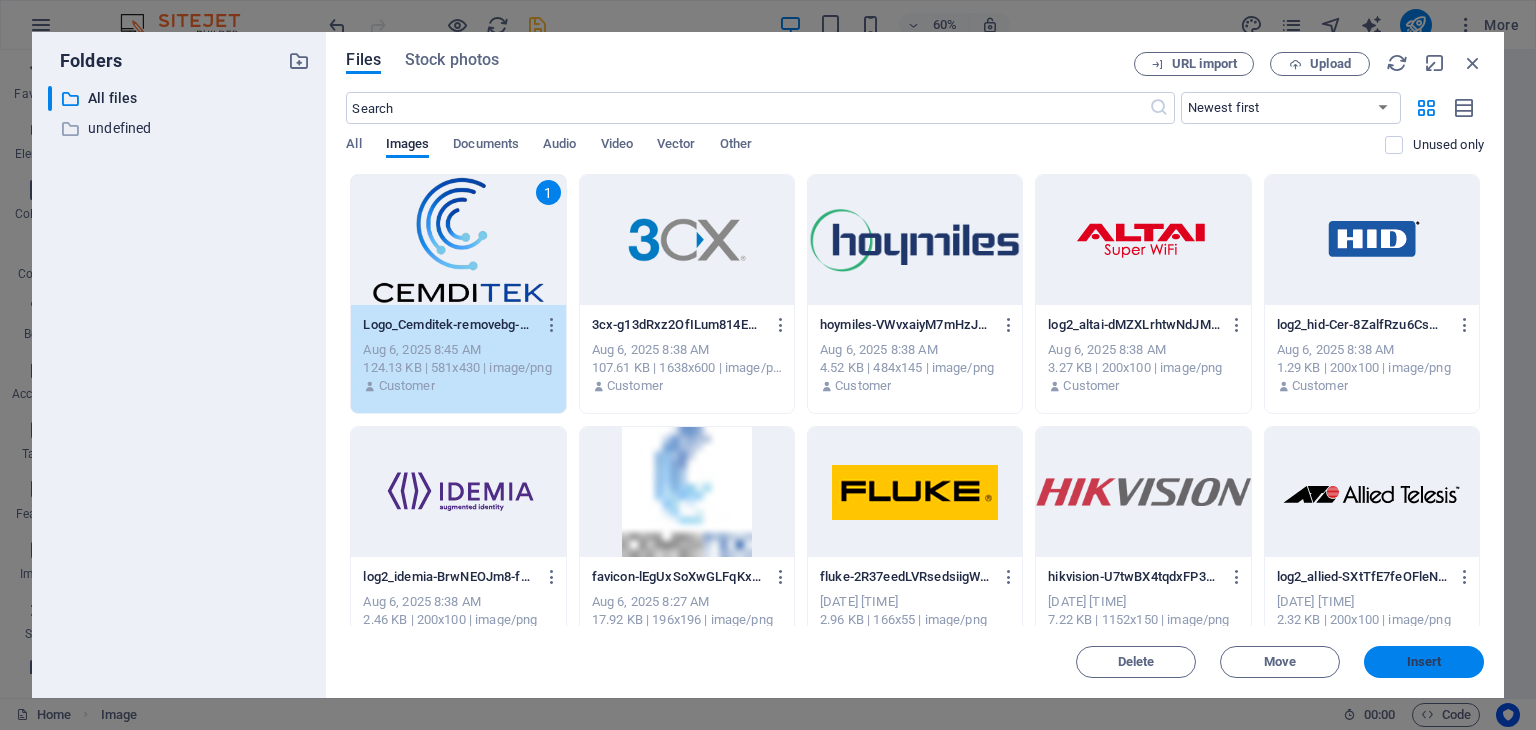 click on "Insert" at bounding box center (1424, 662) 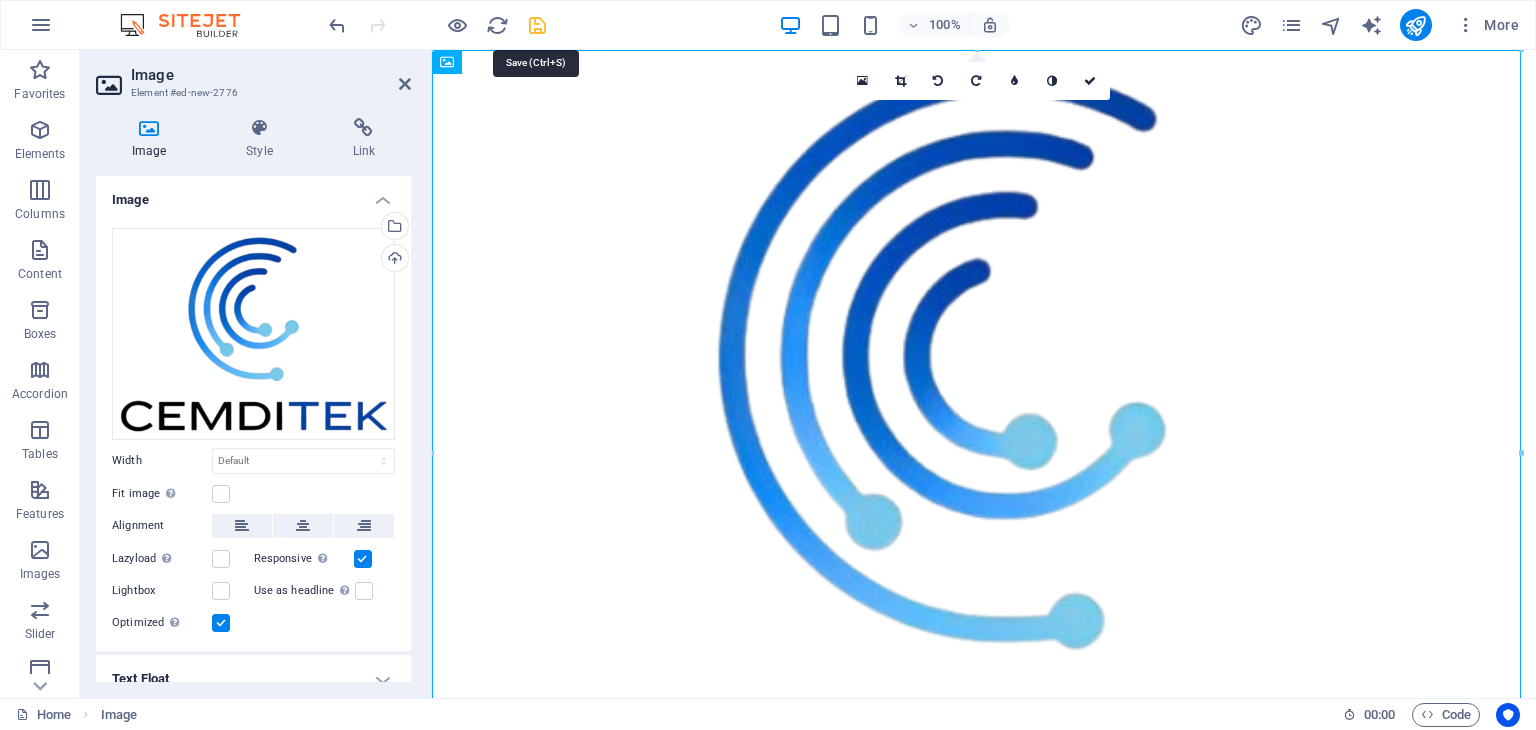 click at bounding box center [537, 25] 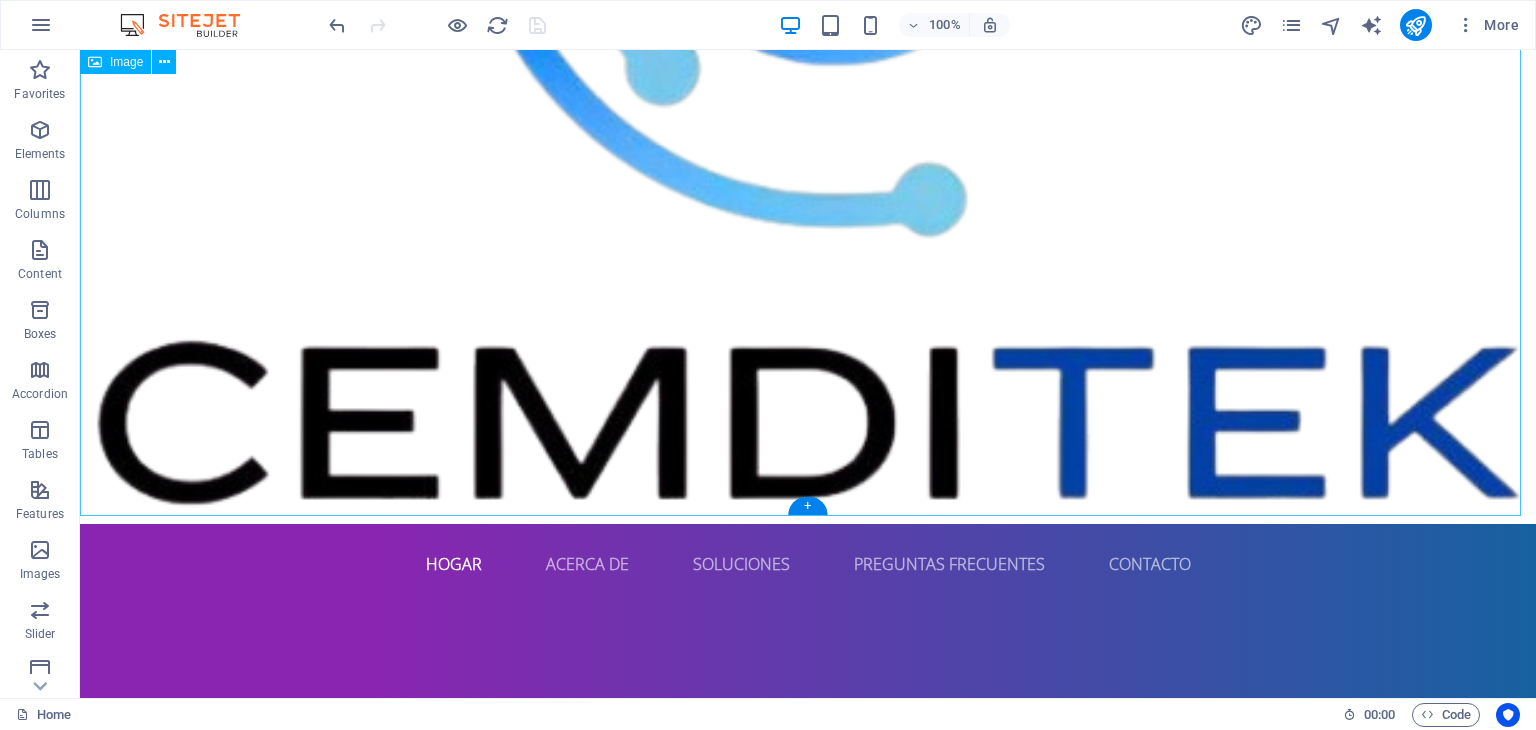 scroll, scrollTop: 600, scrollLeft: 0, axis: vertical 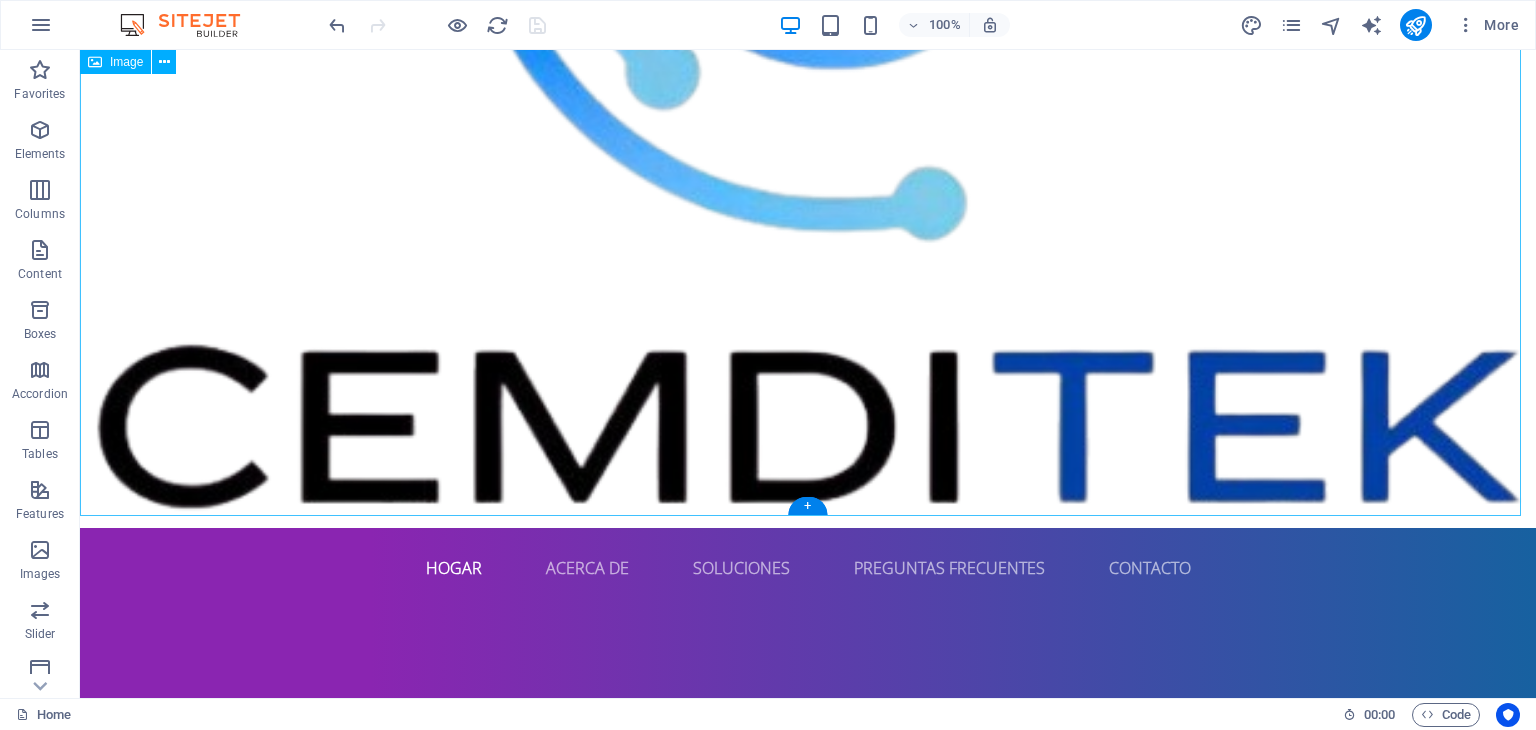 click at bounding box center (808, -11) 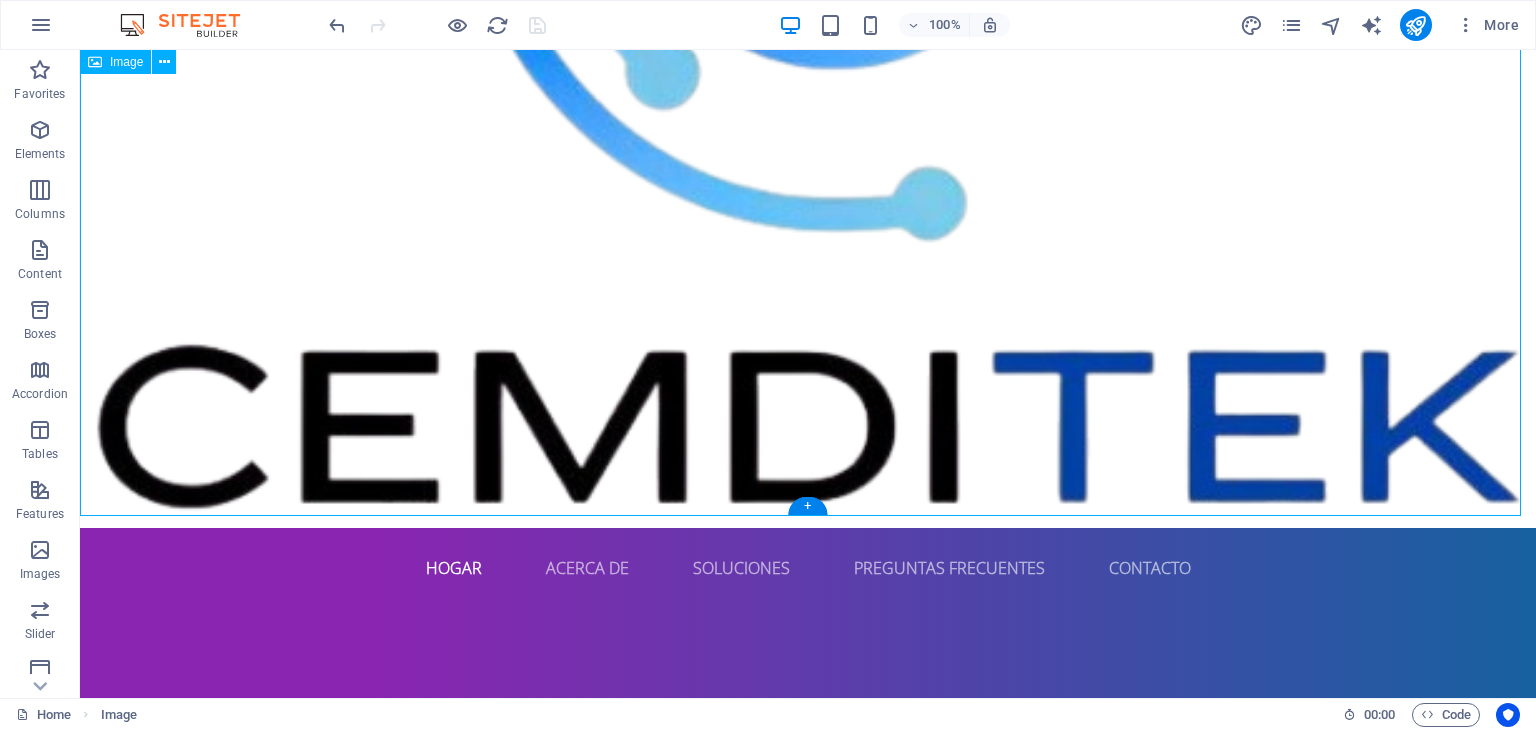 click at bounding box center (808, -11) 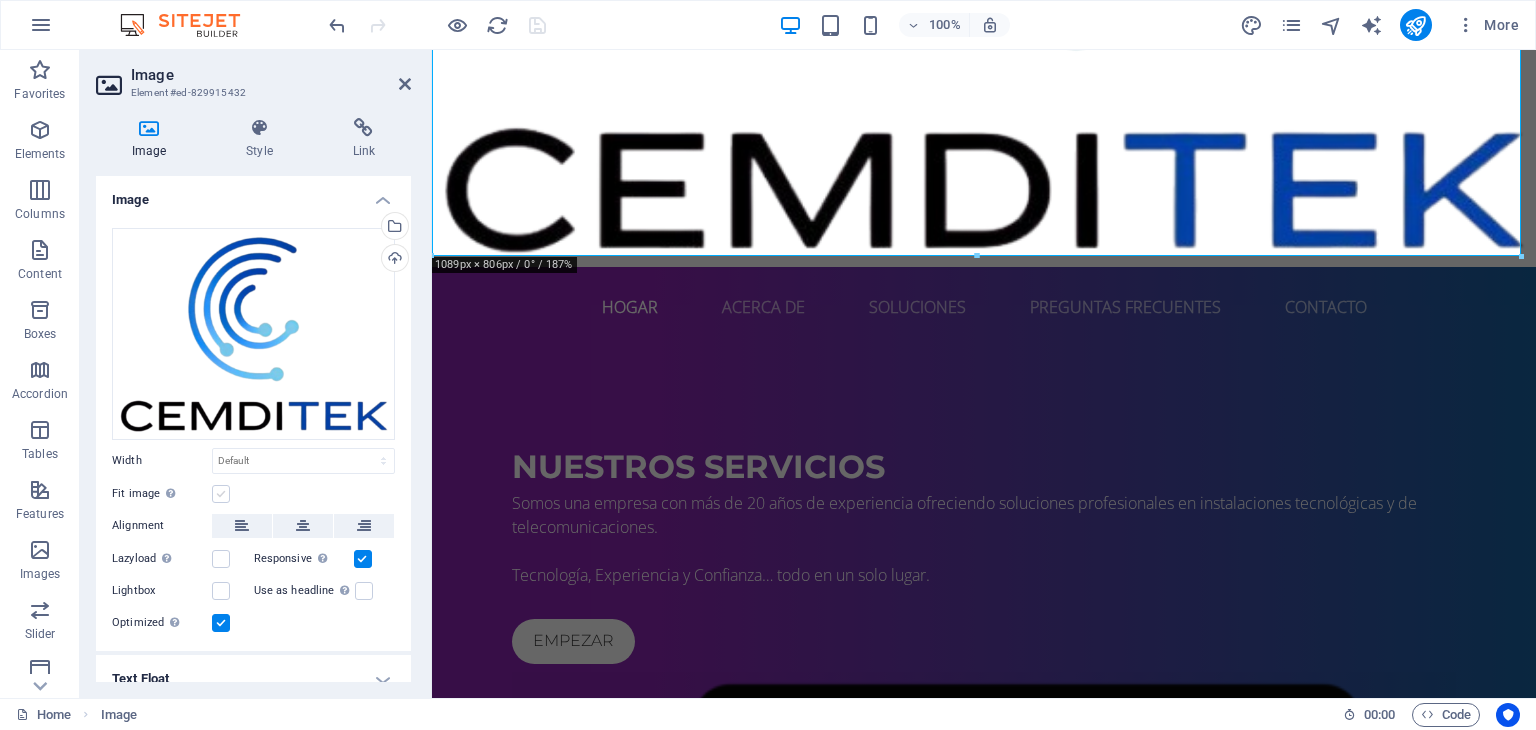 click at bounding box center [221, 494] 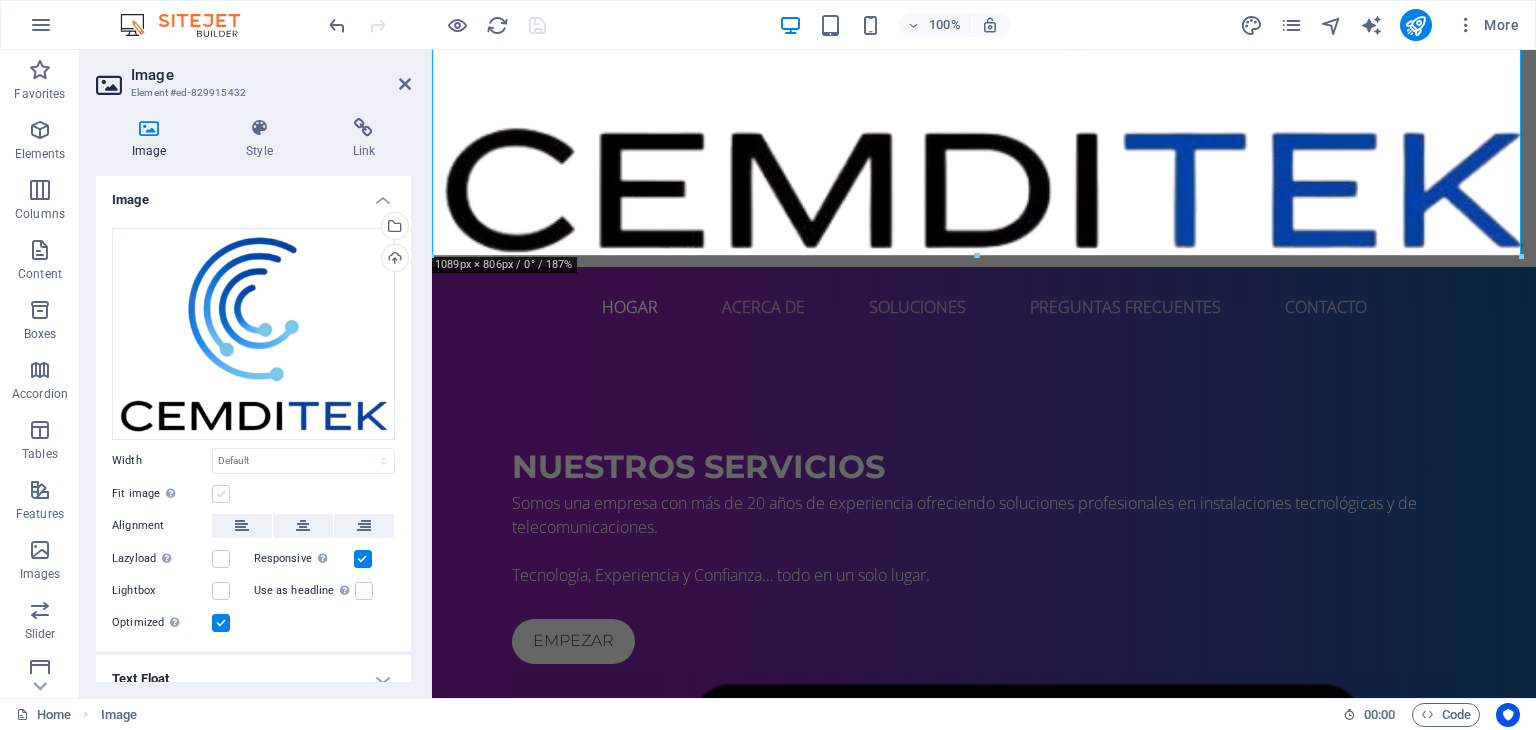 click on "Fit image Automatically fit image to a fixed width and height" at bounding box center [0, 0] 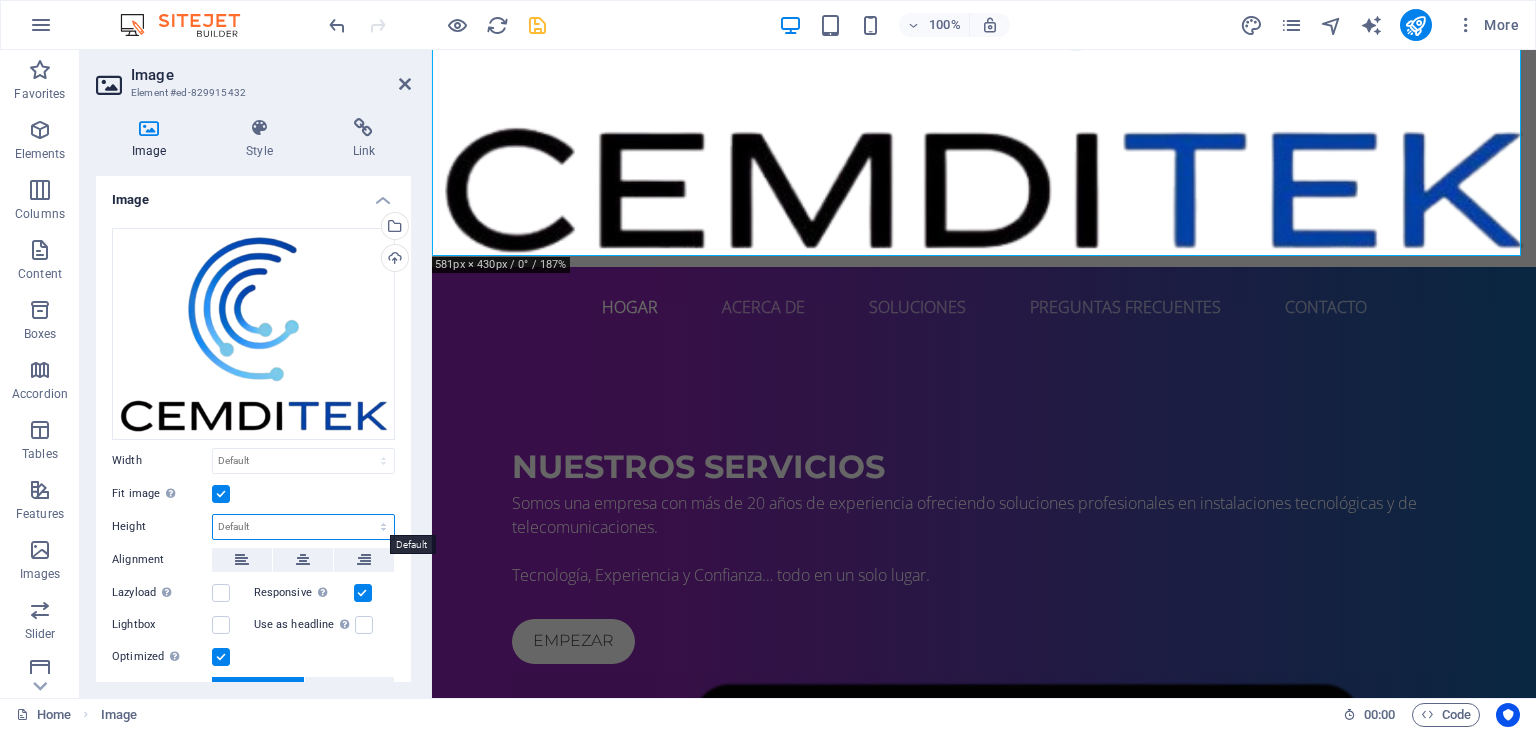 click on "Default auto px" at bounding box center [303, 527] 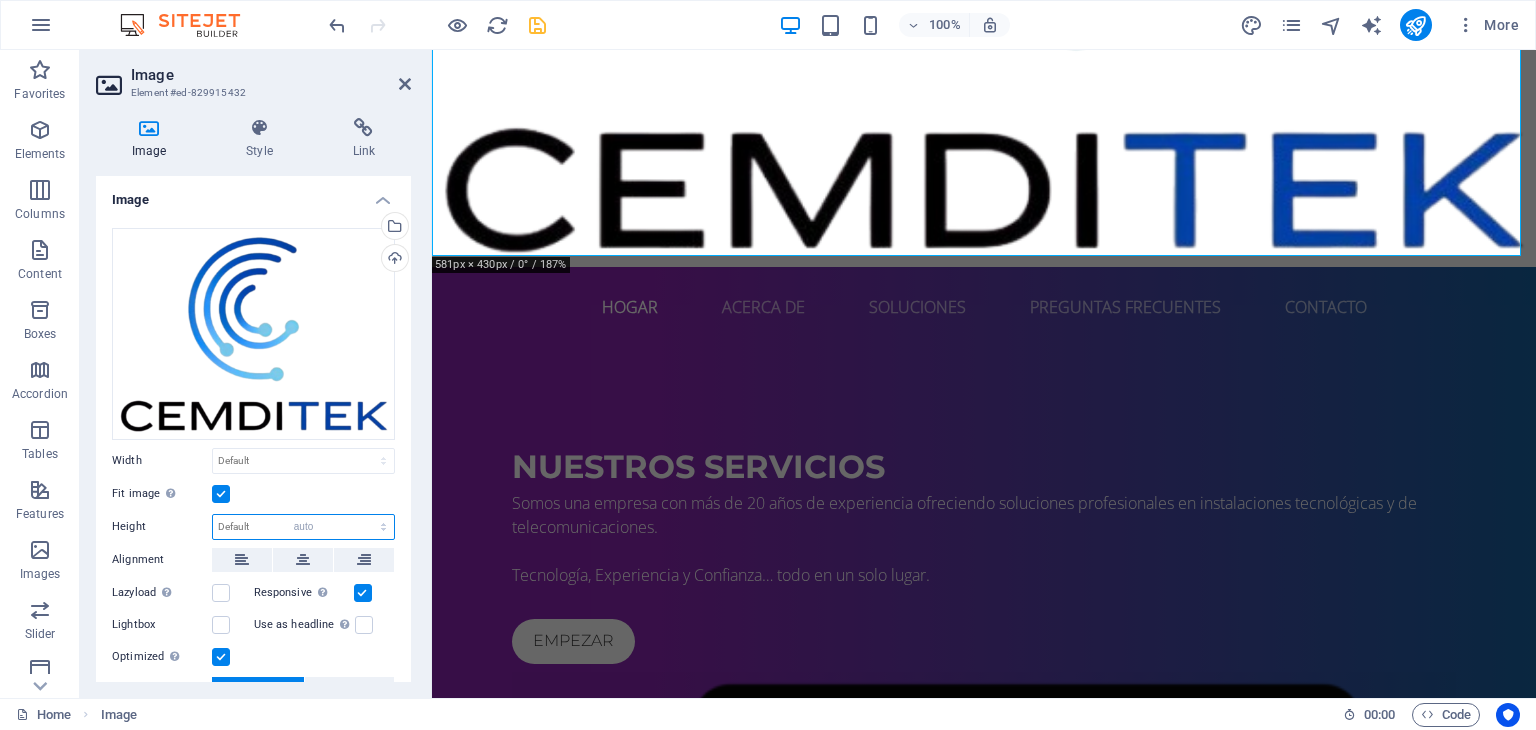 click on "Default auto px" at bounding box center (303, 527) 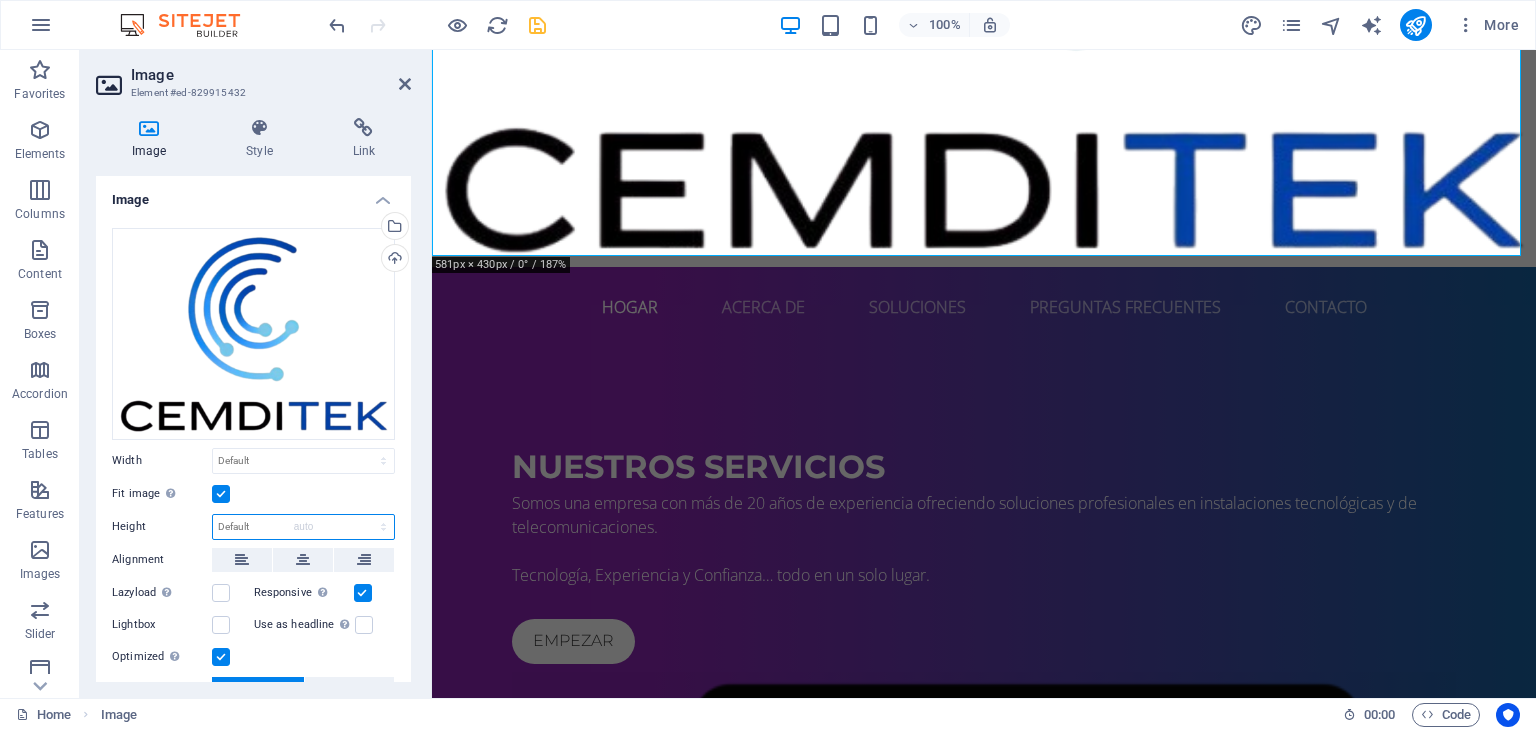 select on "DISABLED_OPTION_VALUE" 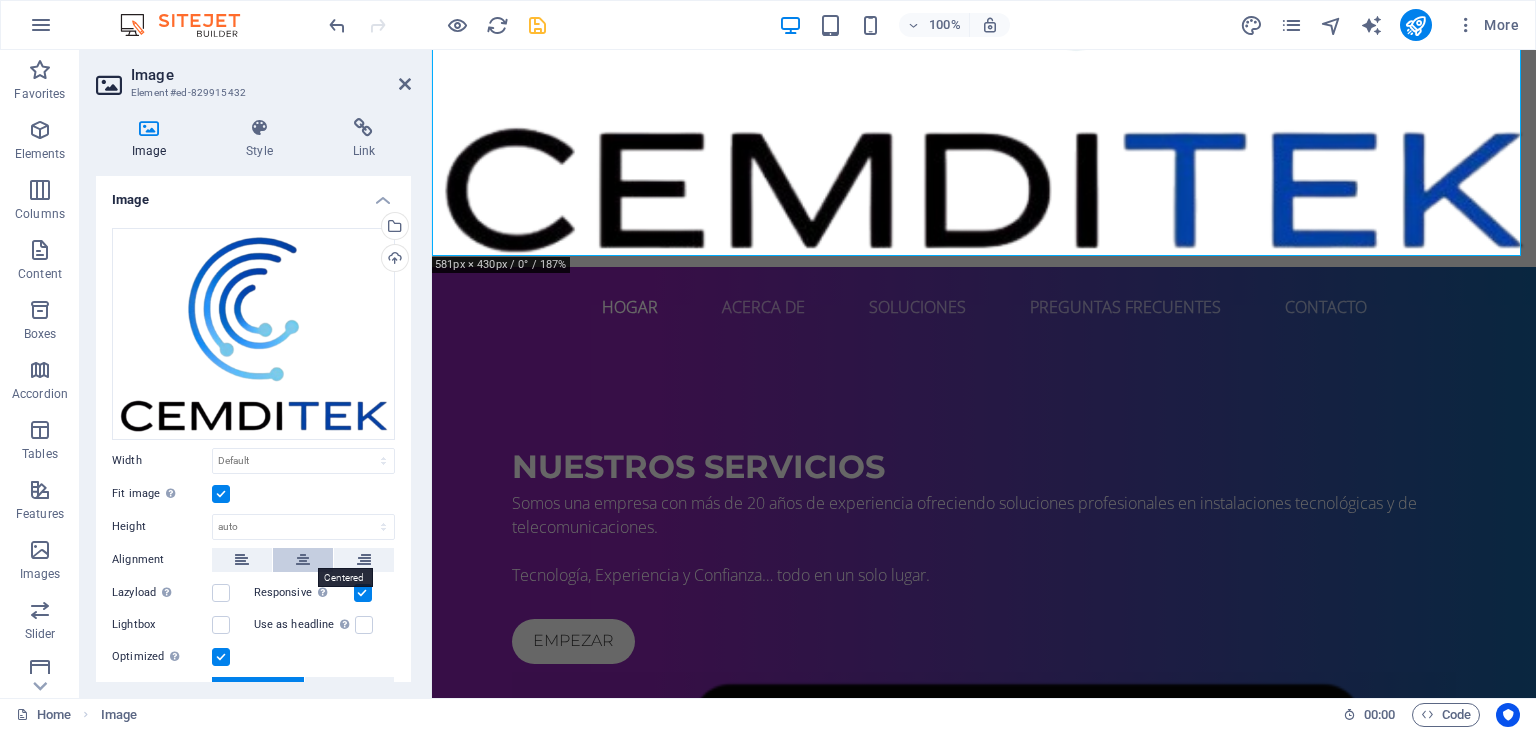 click at bounding box center (303, 560) 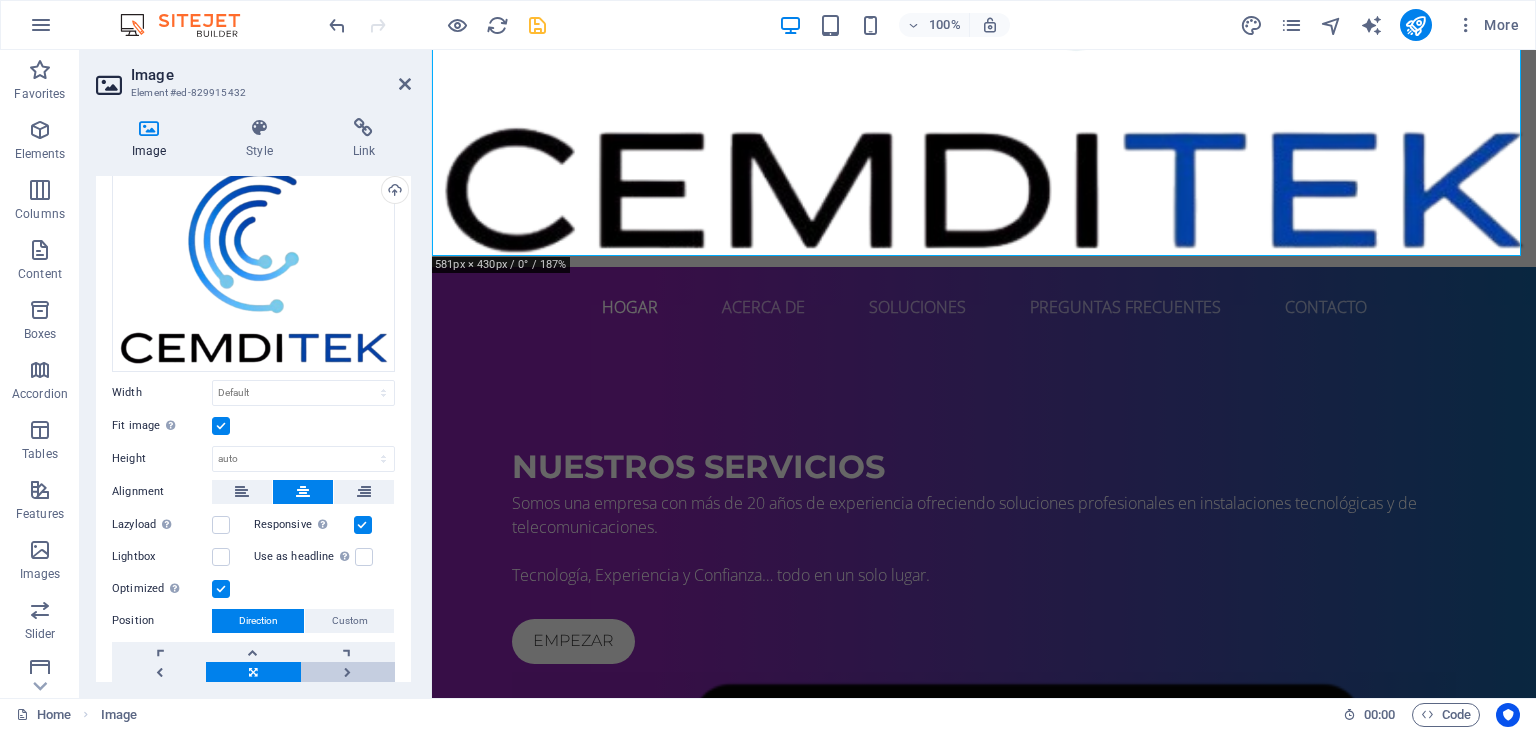 scroll, scrollTop: 100, scrollLeft: 0, axis: vertical 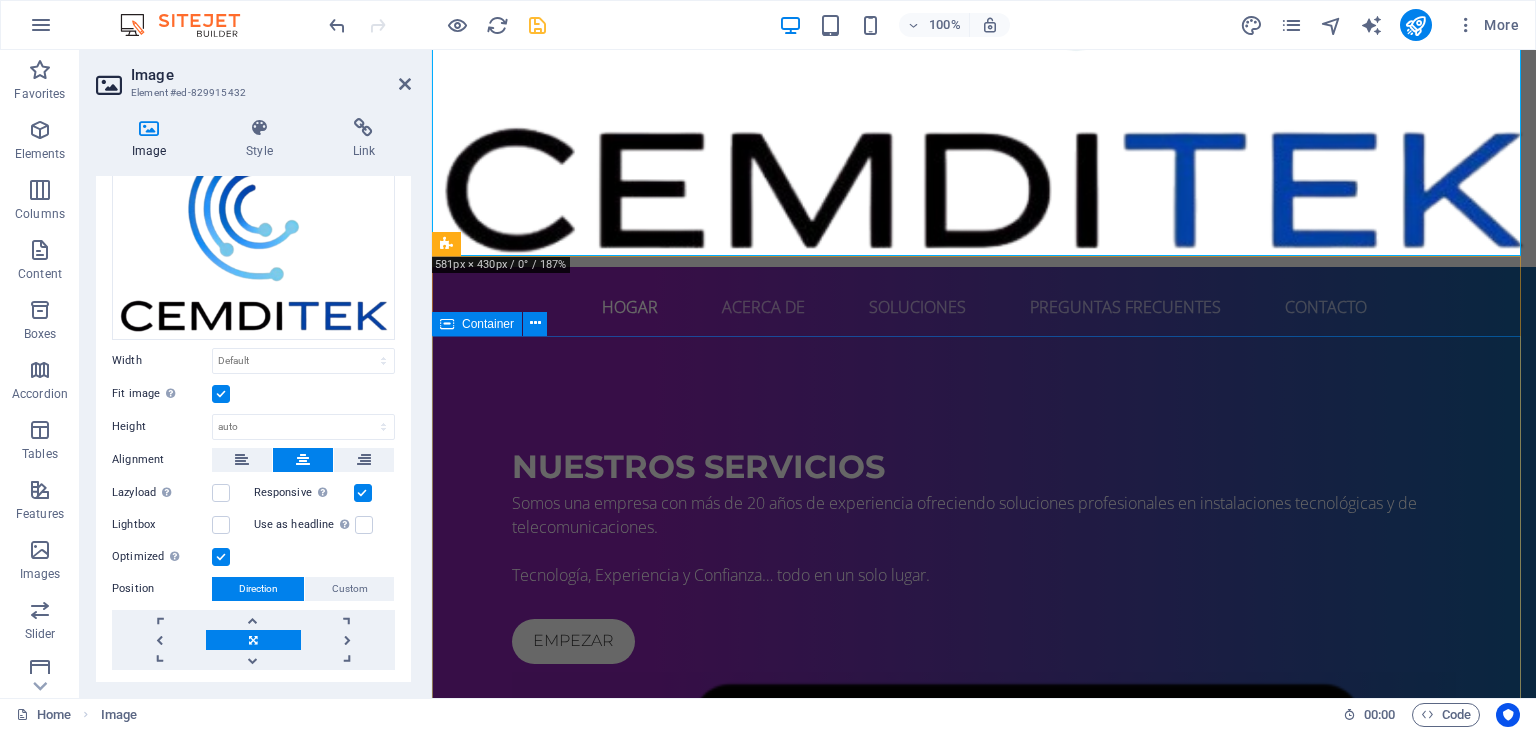 click on "NUESTROS SERVICIOS Realizamos Instalaciones de Cableado Estructurado para Voz y Datos, Seguridad Electrónica, Conmutadores, Videovigilancia, Sistemas de Control de Acceso, Audio, Video, Cobertura WiFi, Multimedia, Sistemas de Energía, Diseño de Centro de Datos. Tecnología, Experiencia y Confianza… todo en un solo lugar. Empezar" at bounding box center [984, 842] 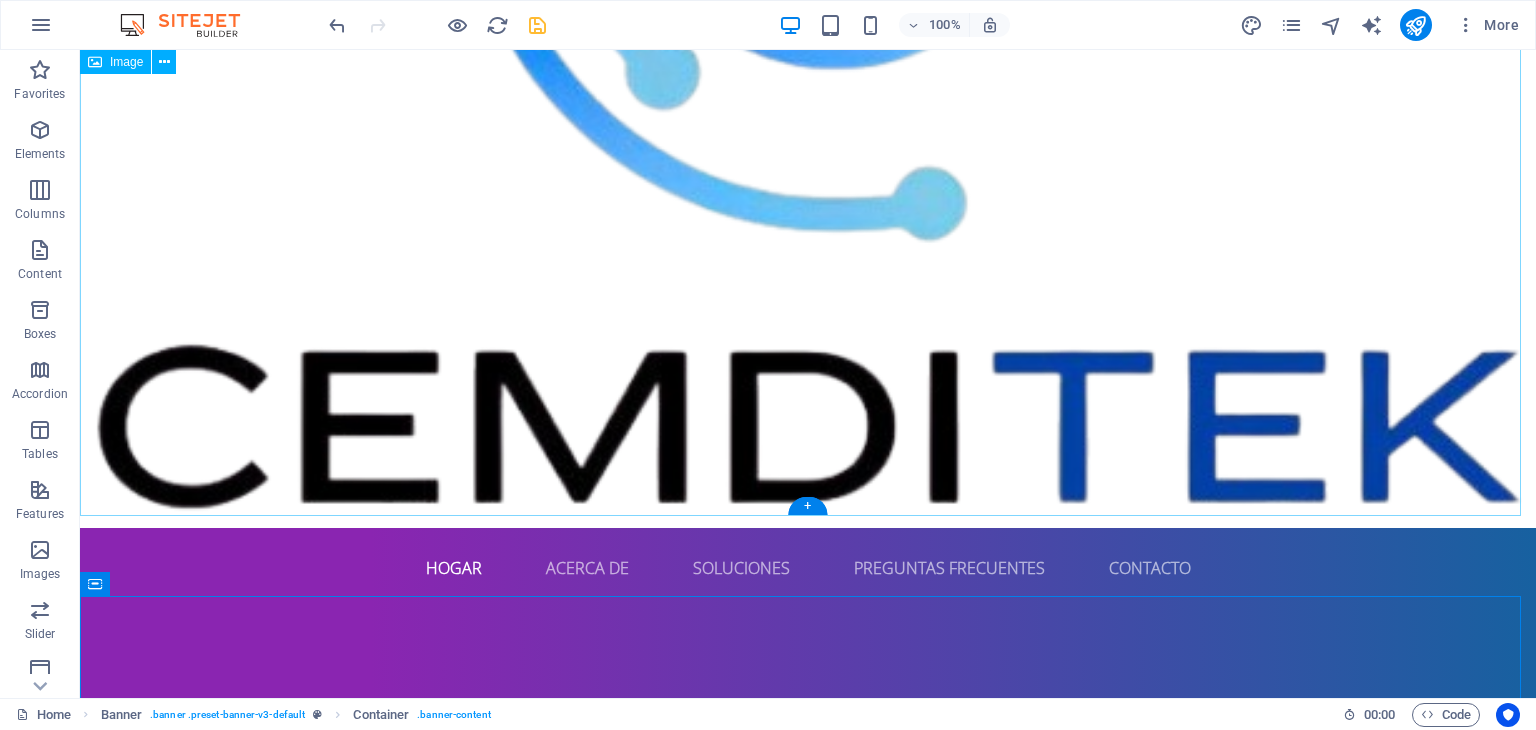 click at bounding box center [808, -11] 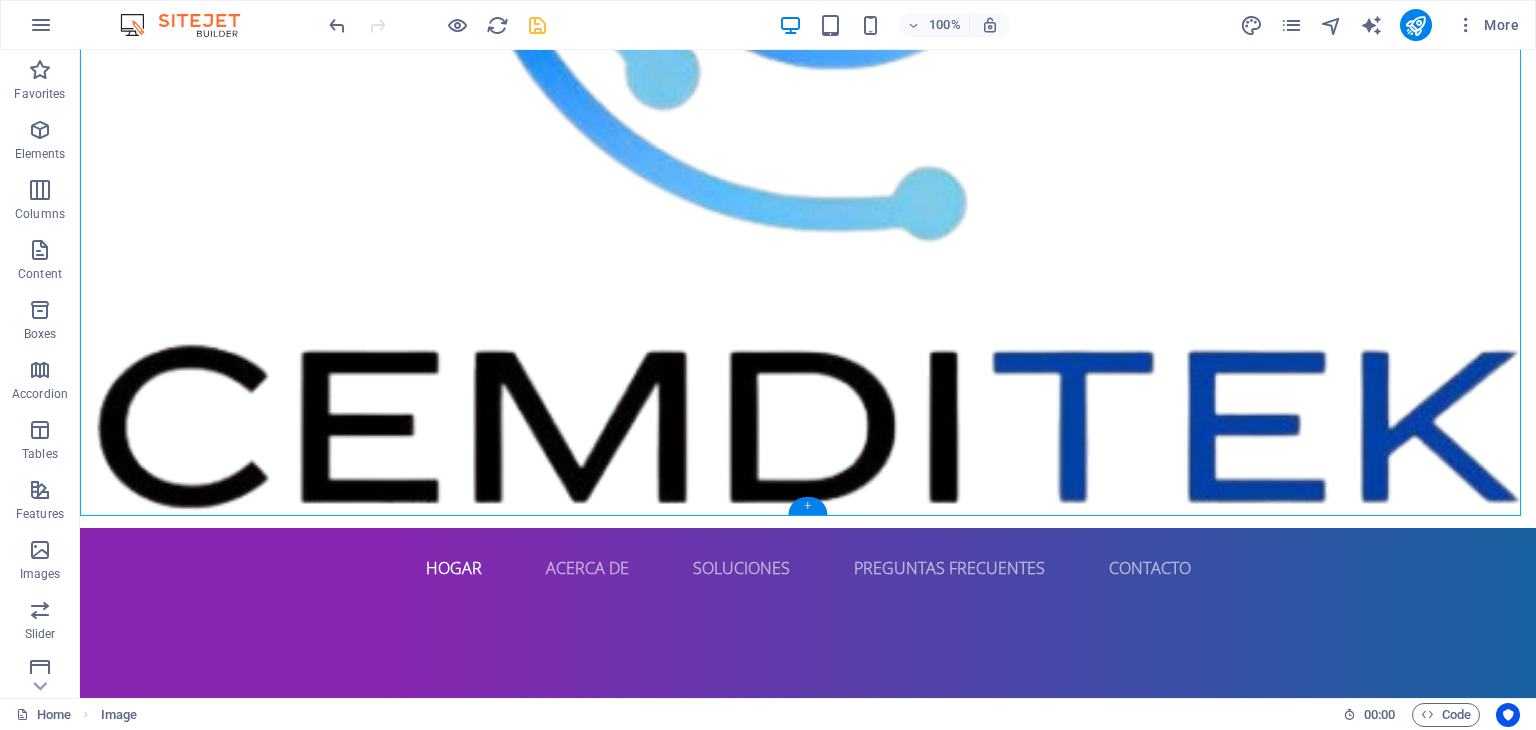 click on "+" at bounding box center [807, 506] 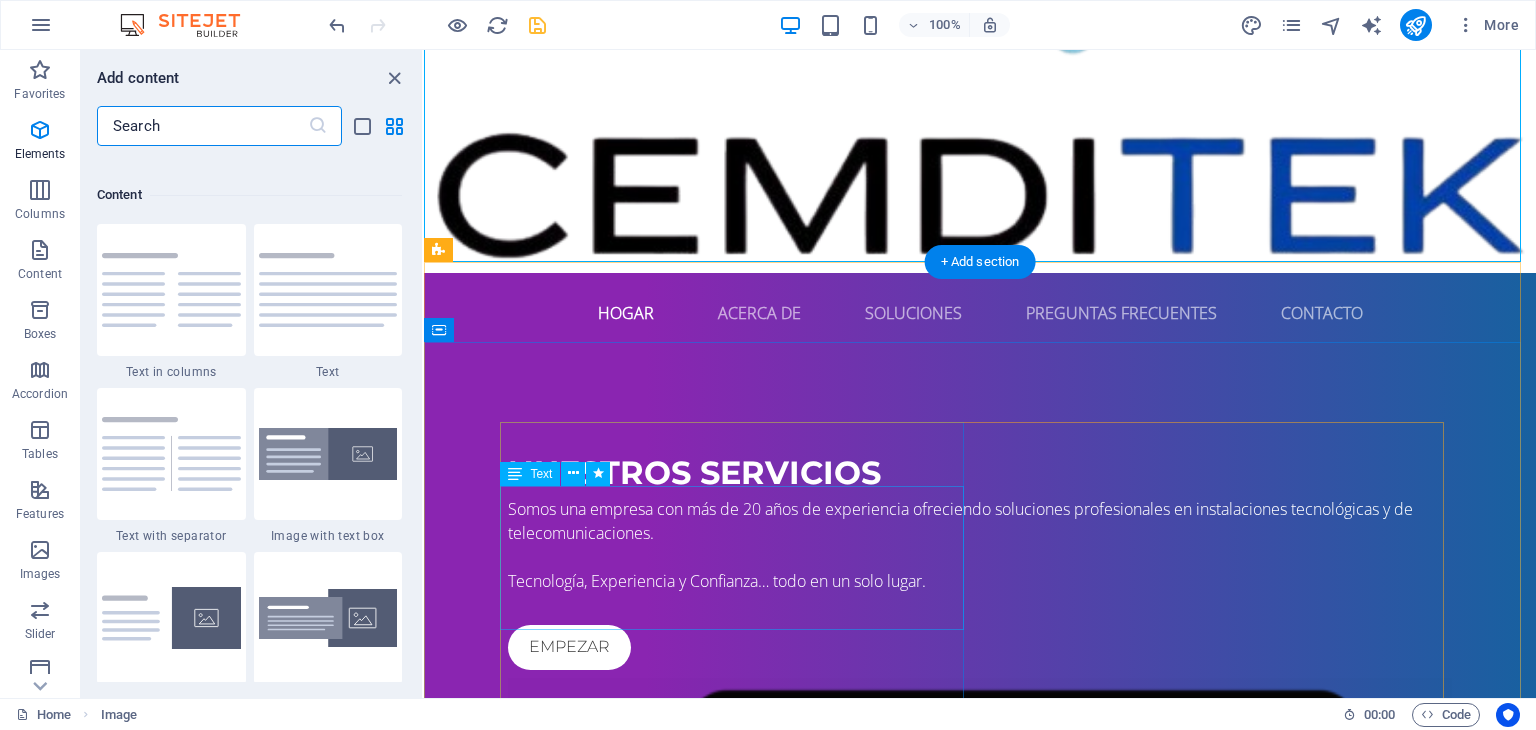 scroll, scrollTop: 3499, scrollLeft: 0, axis: vertical 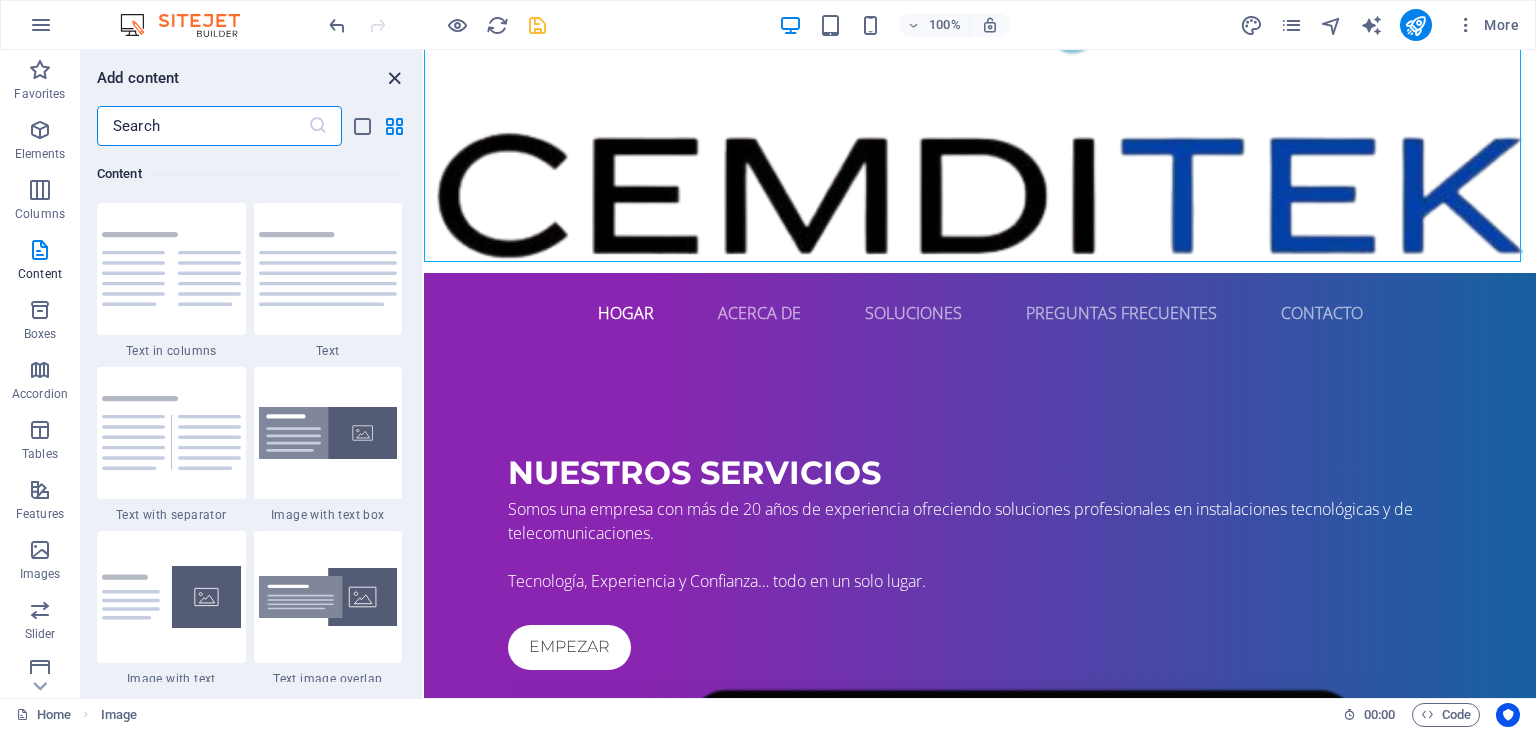 click at bounding box center [394, 78] 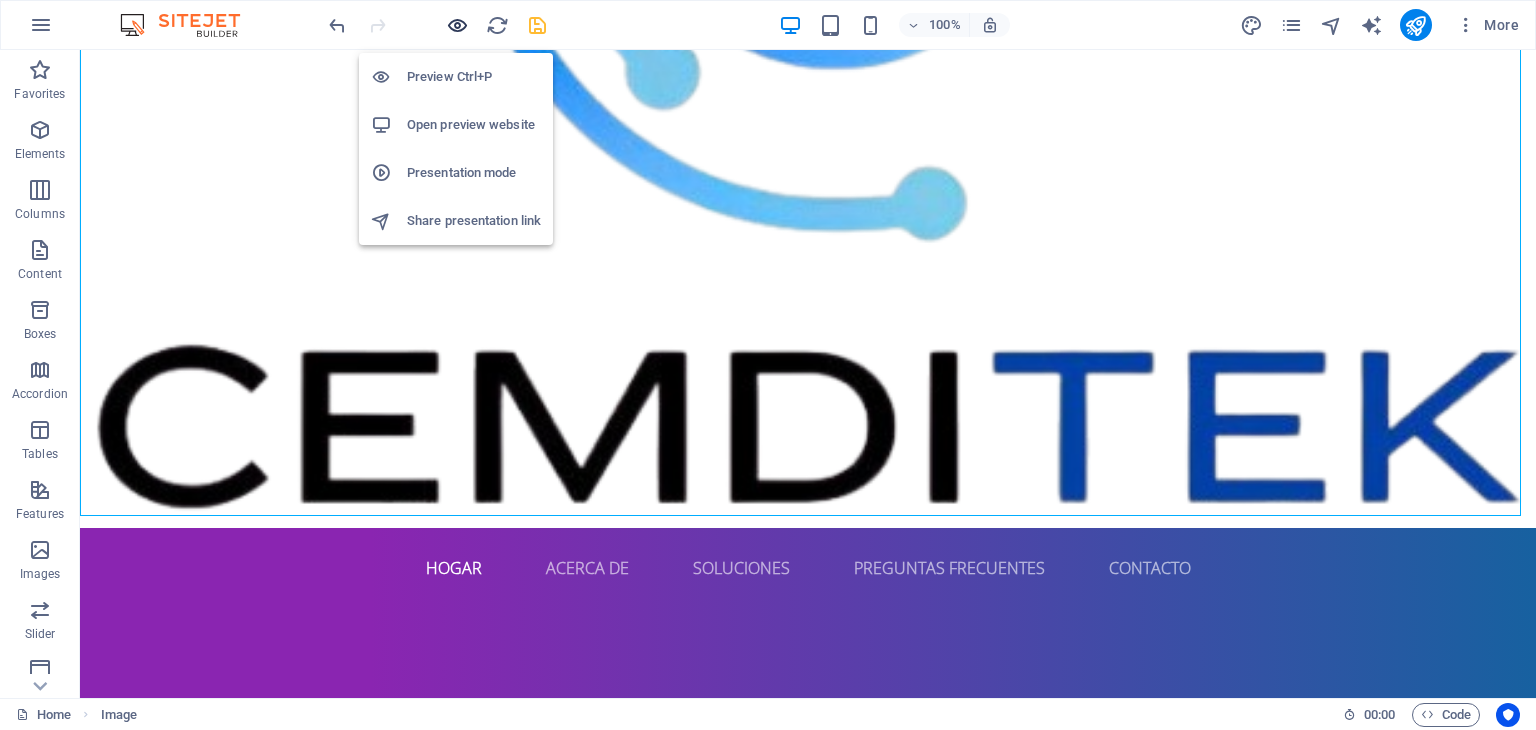 click at bounding box center (457, 25) 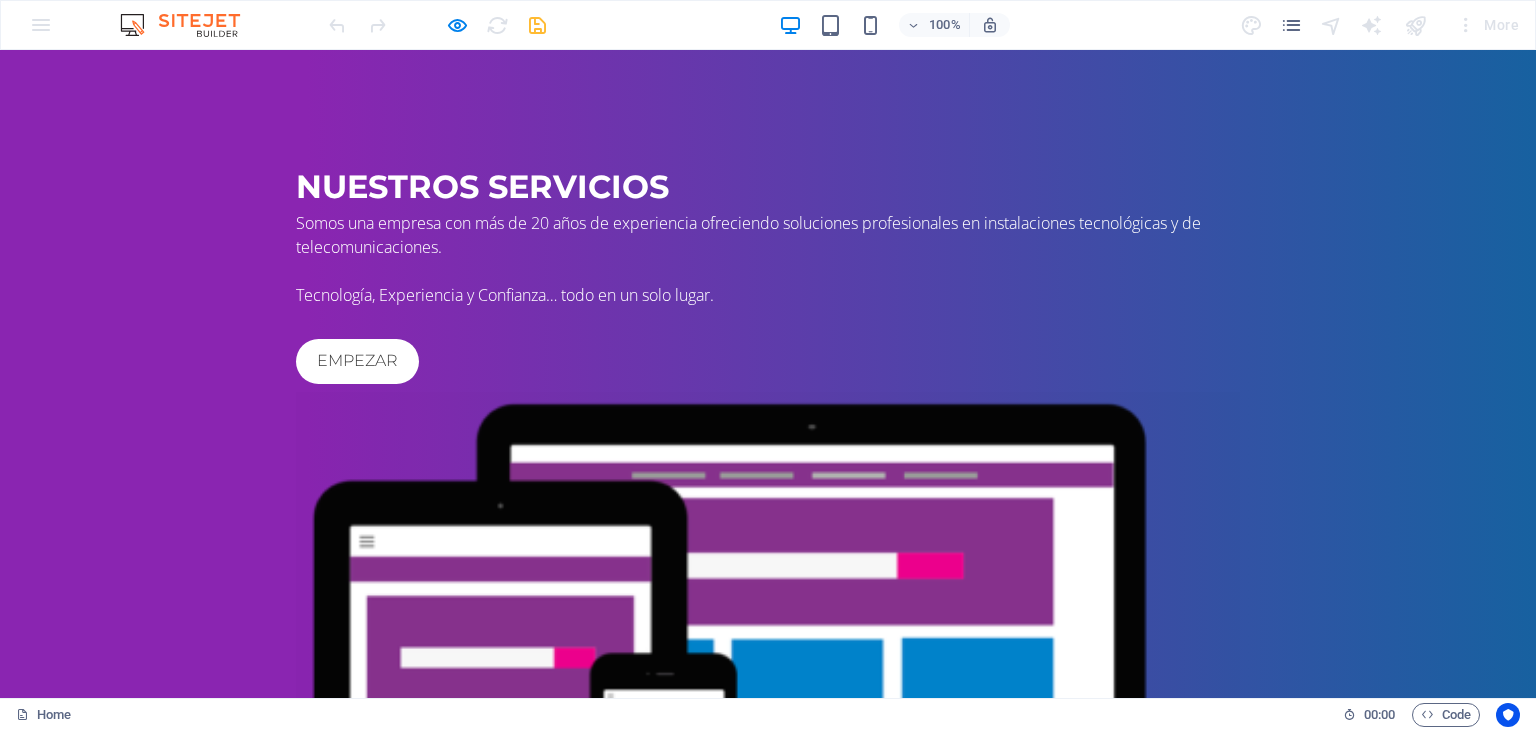 scroll, scrollTop: 1100, scrollLeft: 0, axis: vertical 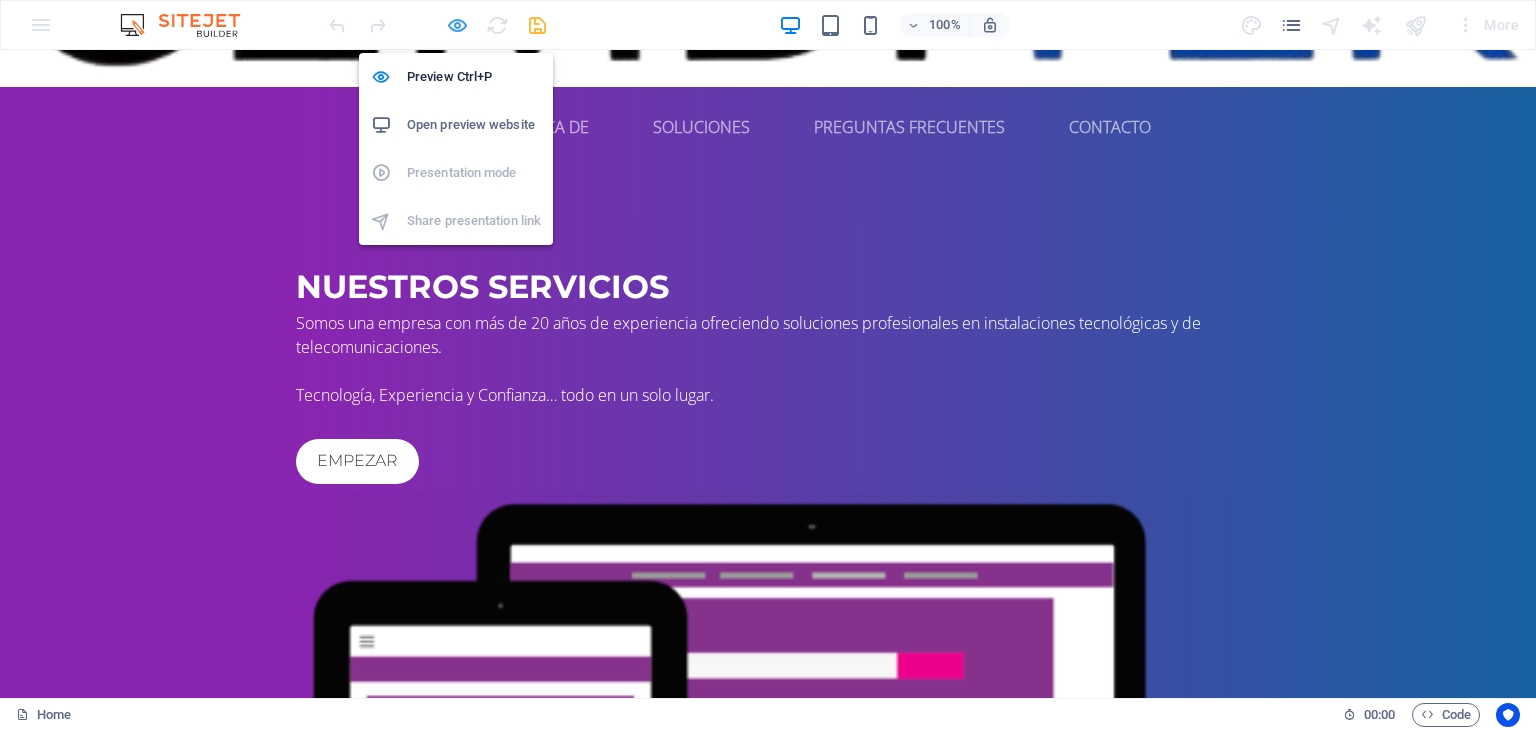 click at bounding box center (457, 25) 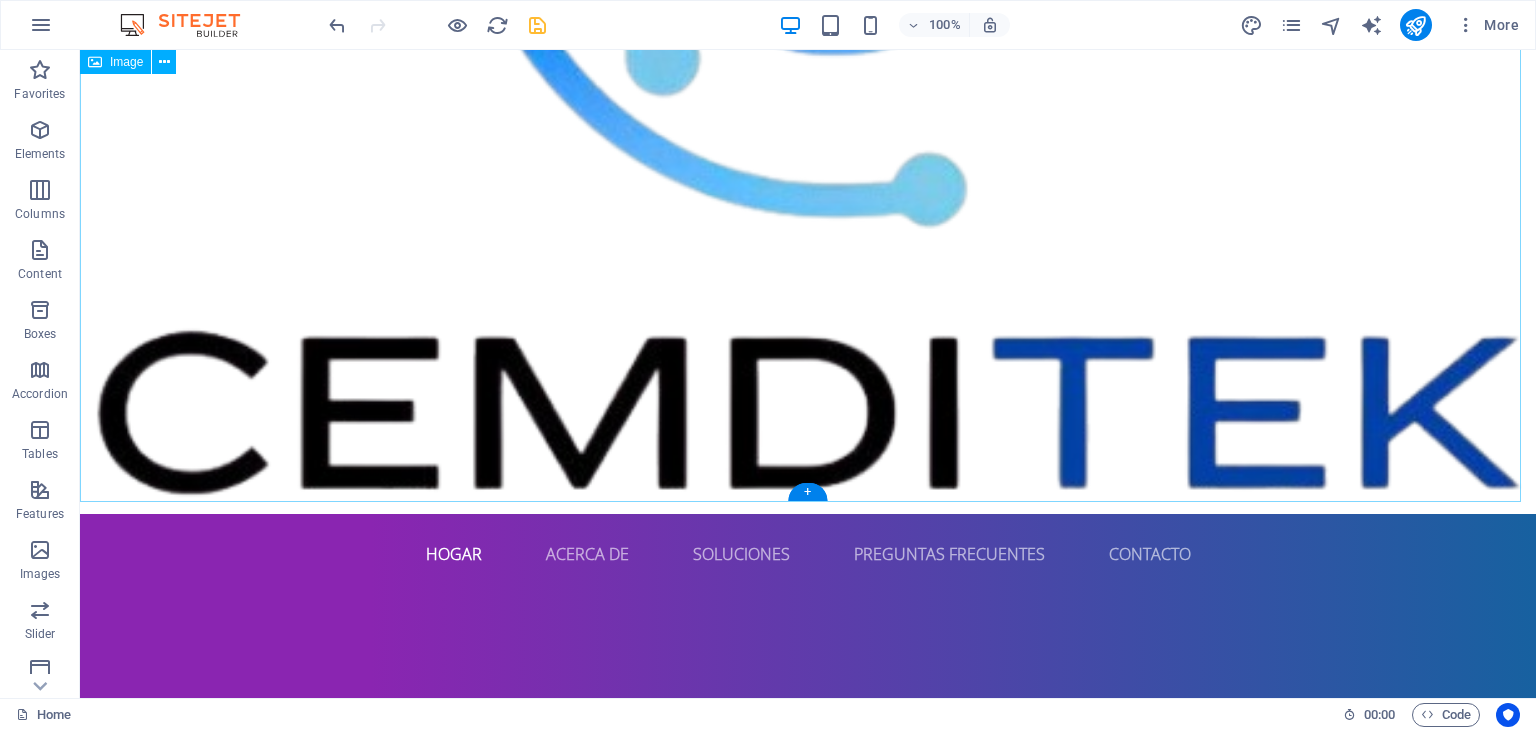 scroll, scrollTop: 600, scrollLeft: 0, axis: vertical 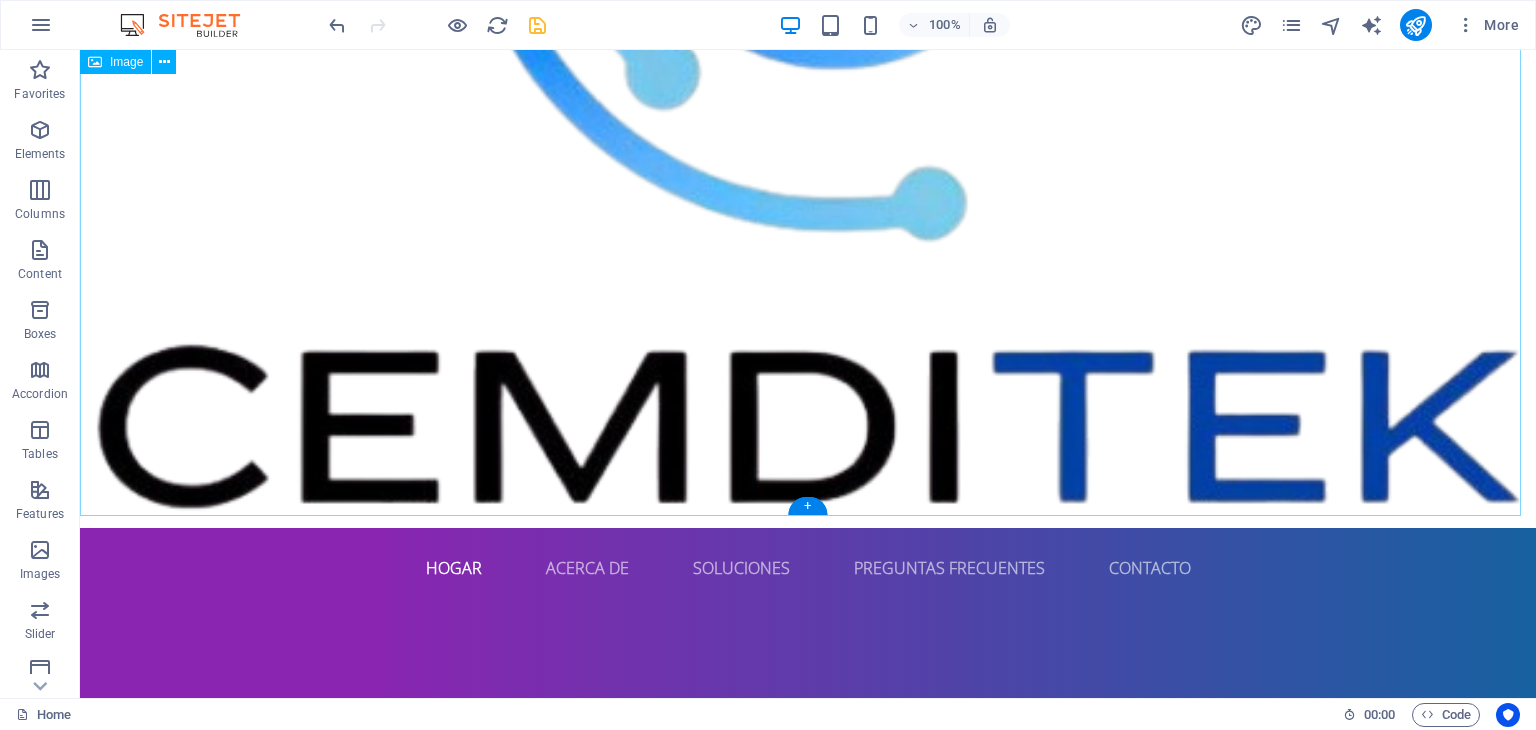 click at bounding box center (808, -11) 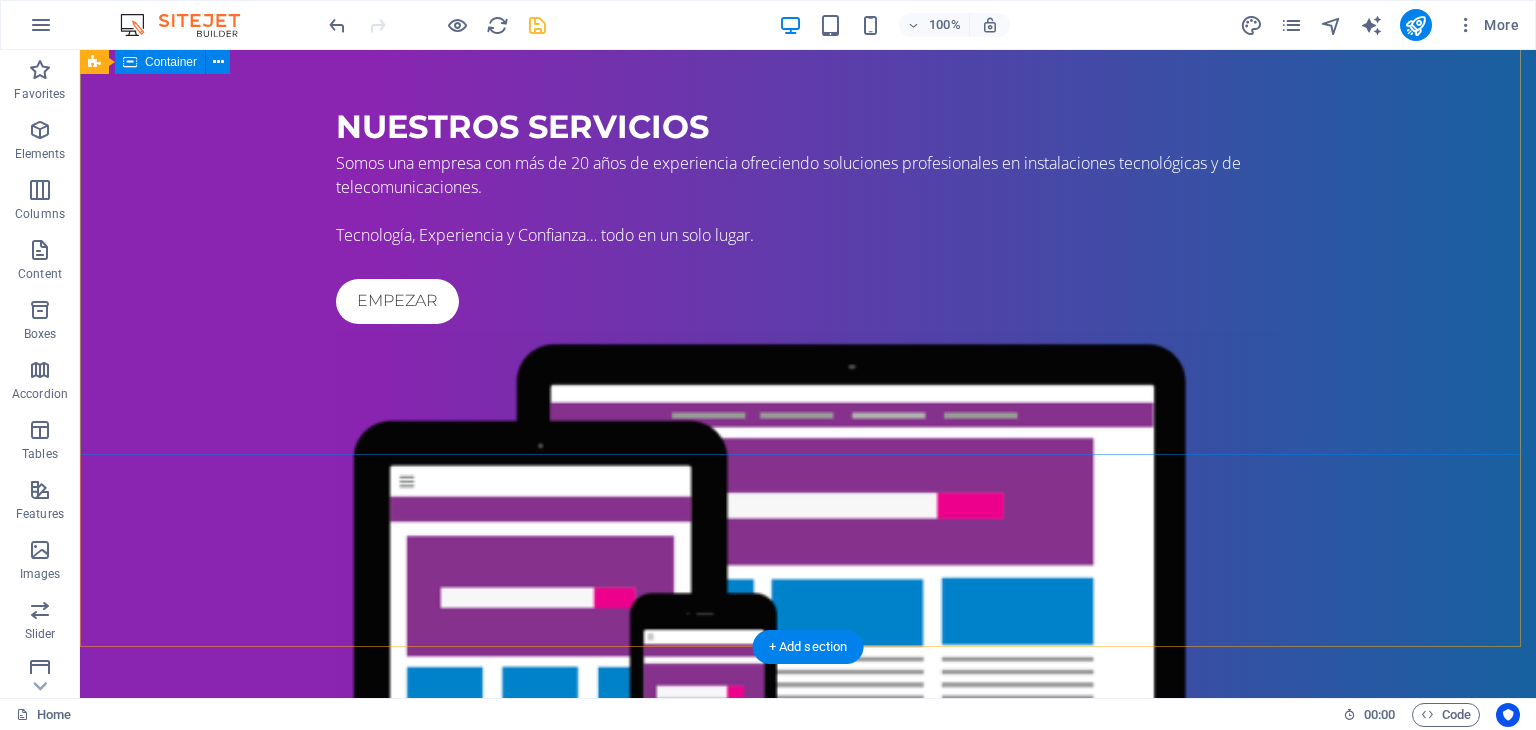 scroll, scrollTop: 0, scrollLeft: 0, axis: both 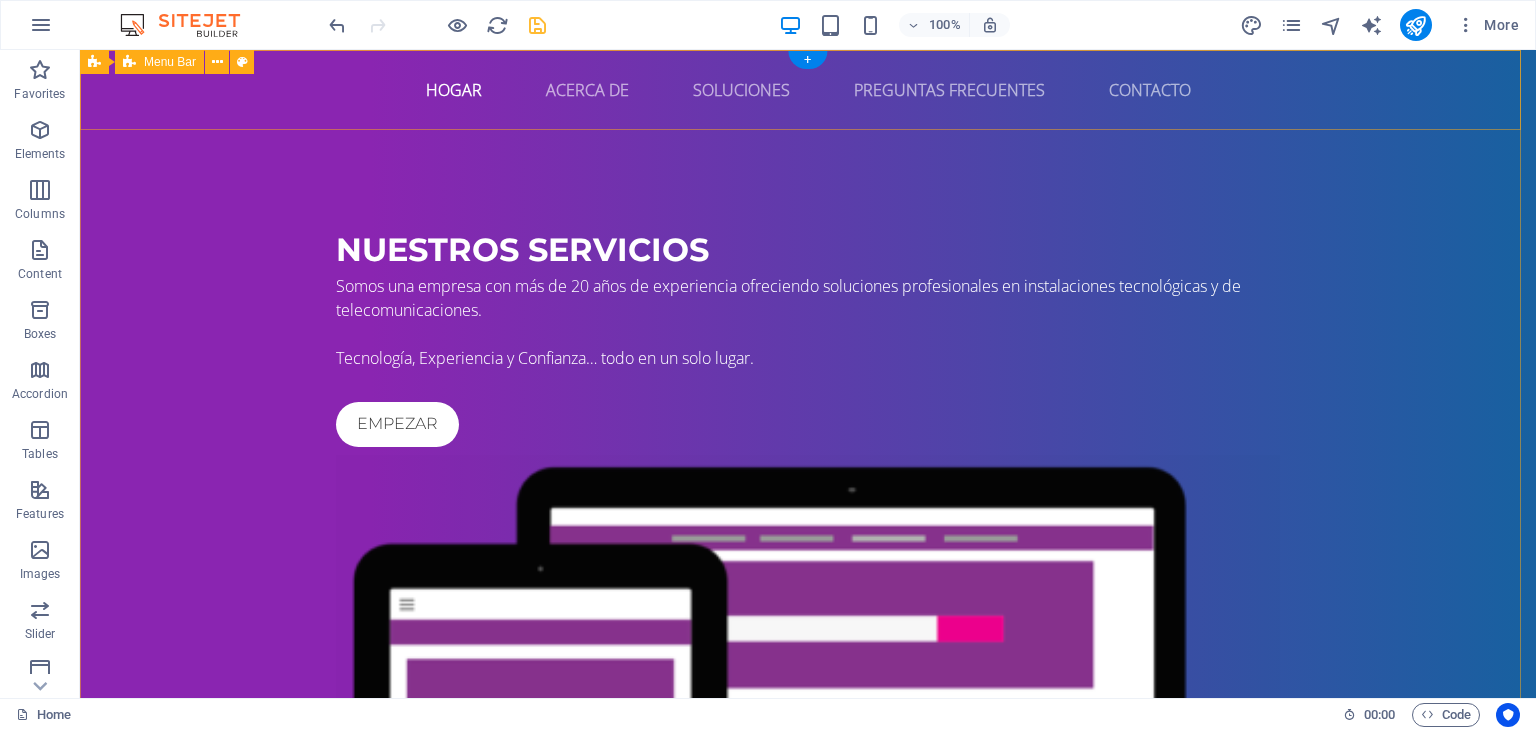 click on "Hogar Acerca de Soluciones Preguntas frecuentes Contacto" at bounding box center (808, 90) 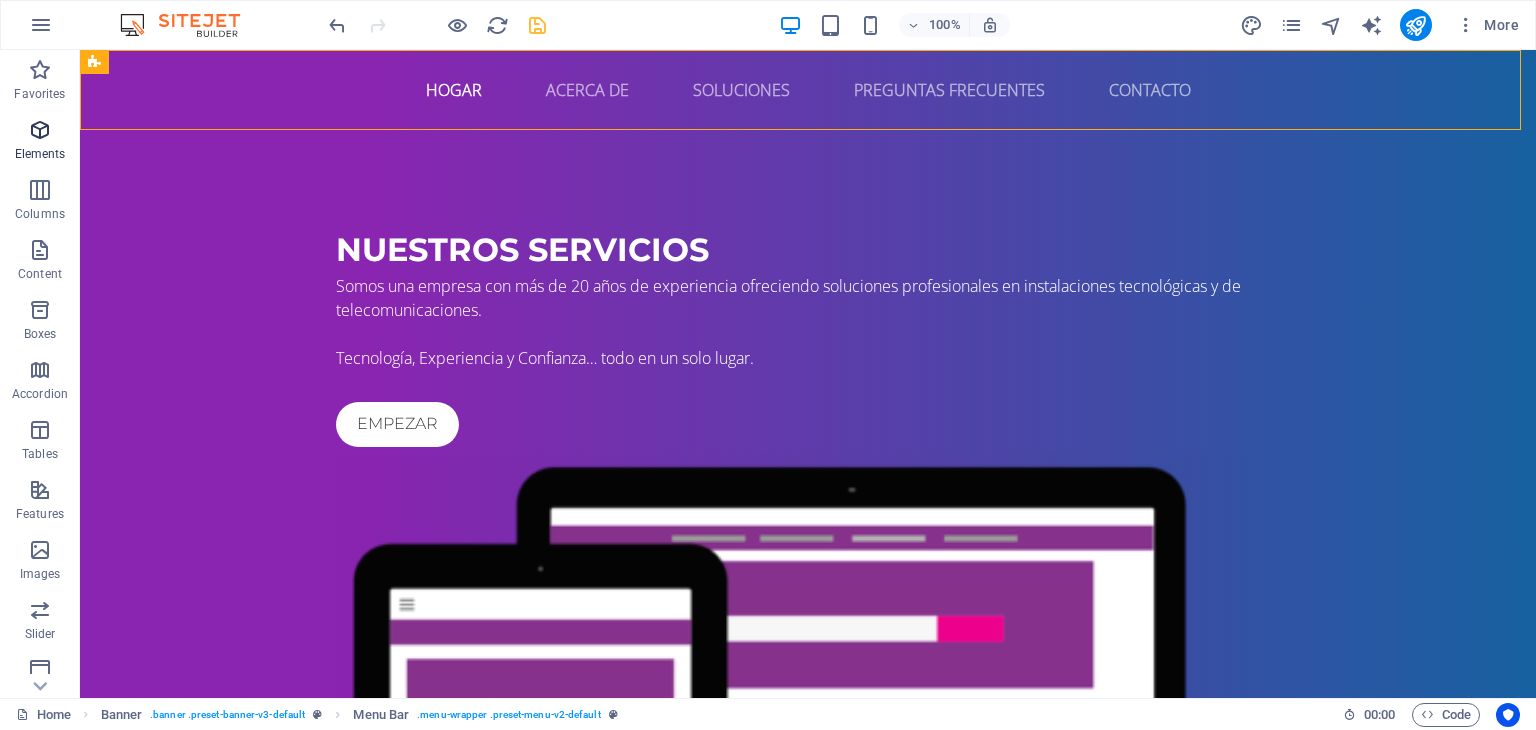 click on "Elements" at bounding box center (40, 154) 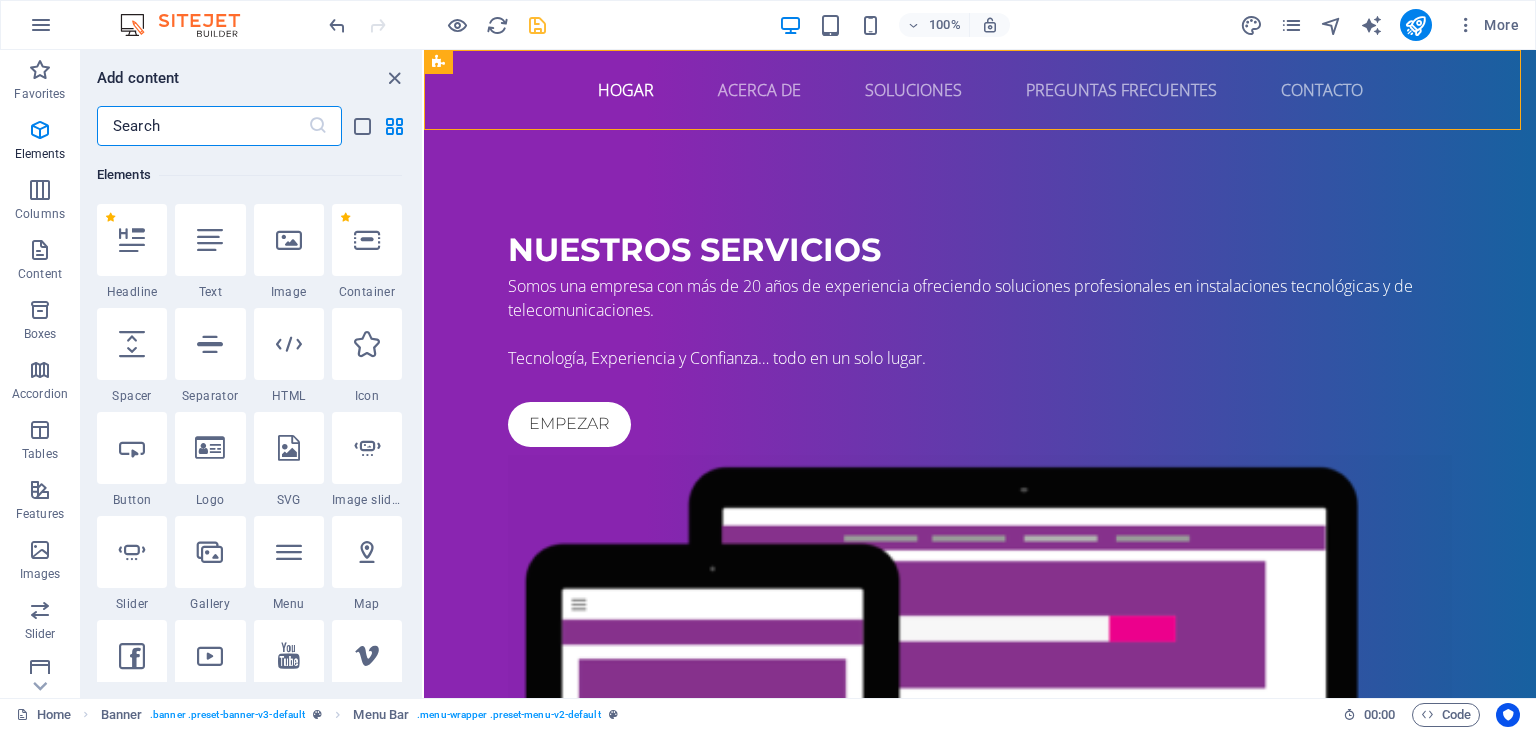 scroll, scrollTop: 212, scrollLeft: 0, axis: vertical 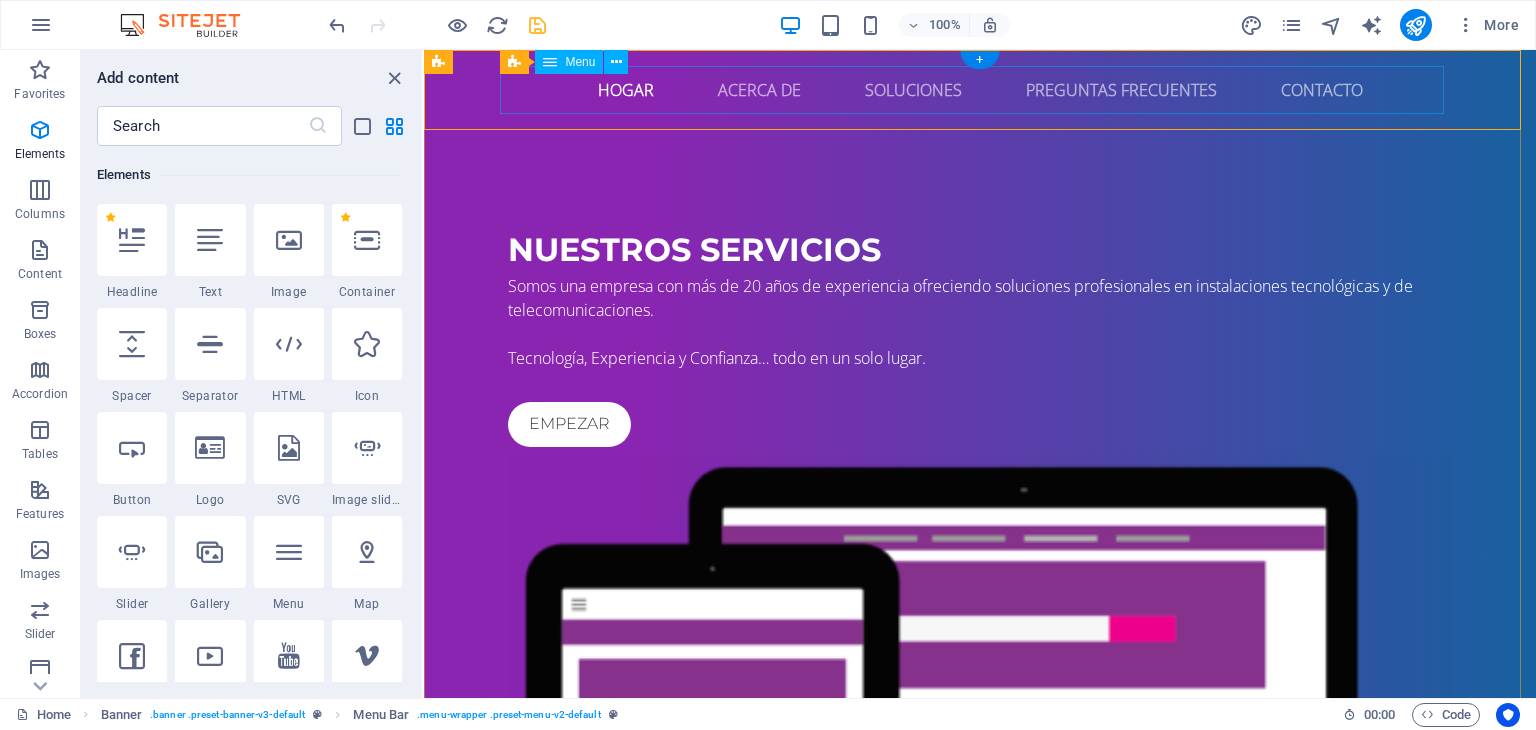 drag, startPoint x: 684, startPoint y: 121, endPoint x: 504, endPoint y: 125, distance: 180.04443 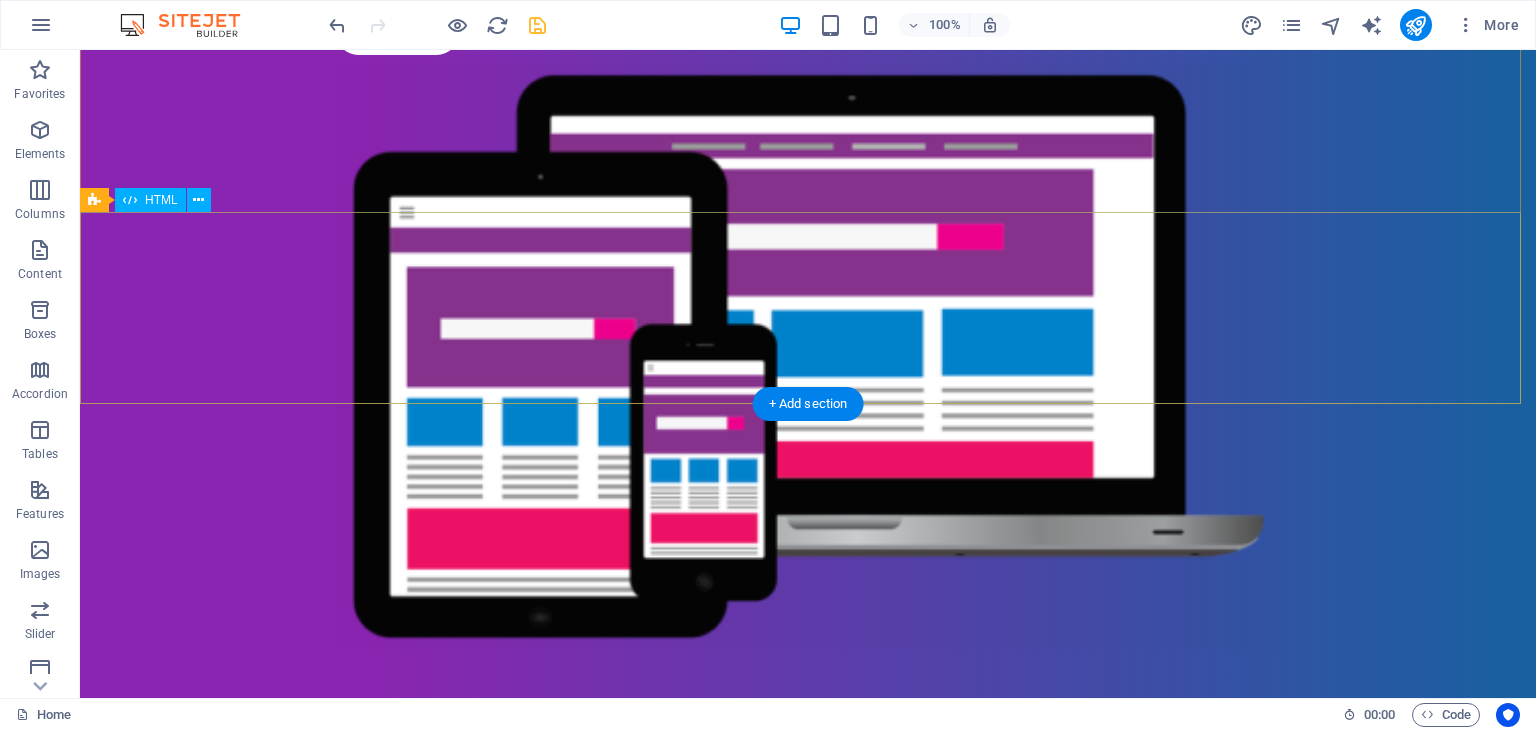 scroll, scrollTop: 500, scrollLeft: 0, axis: vertical 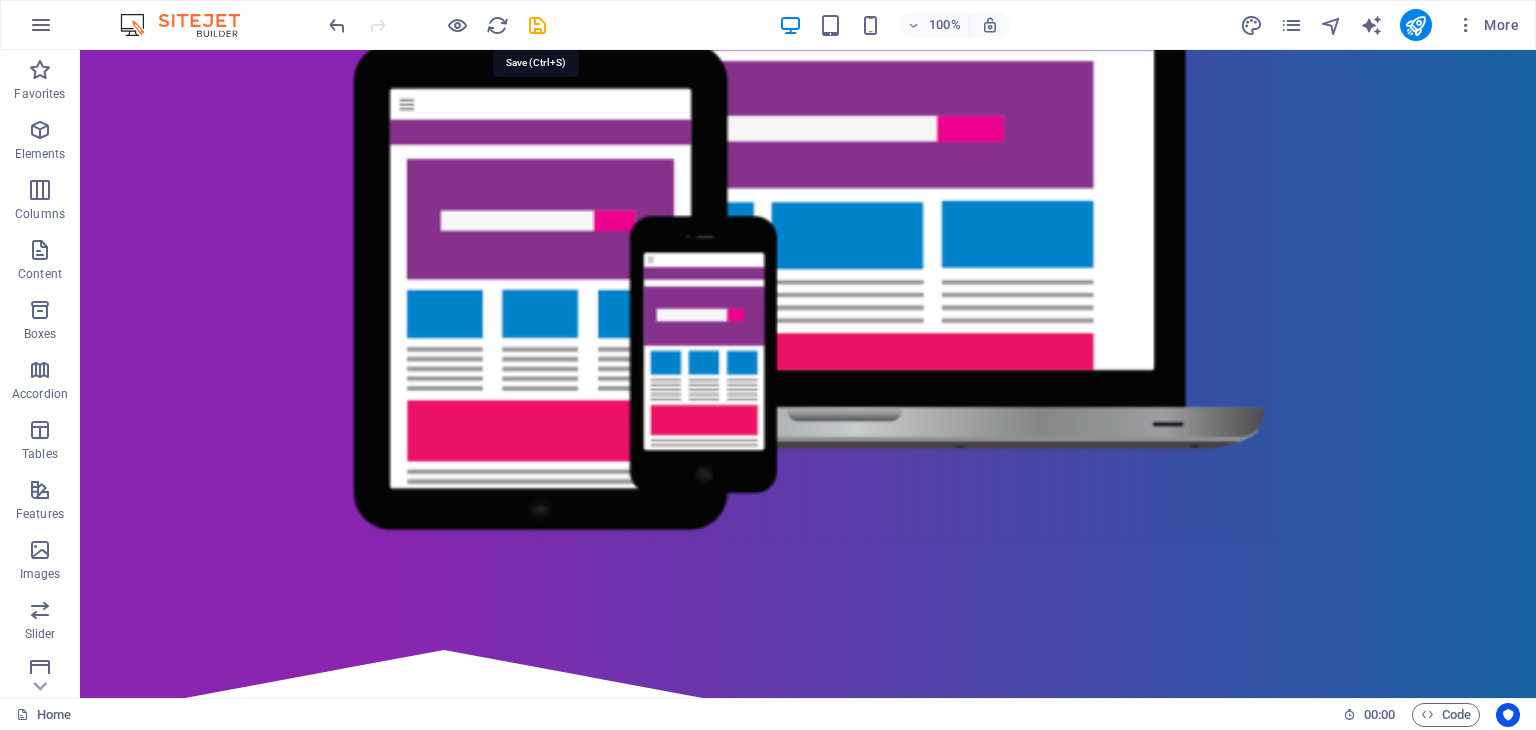 click at bounding box center (537, 25) 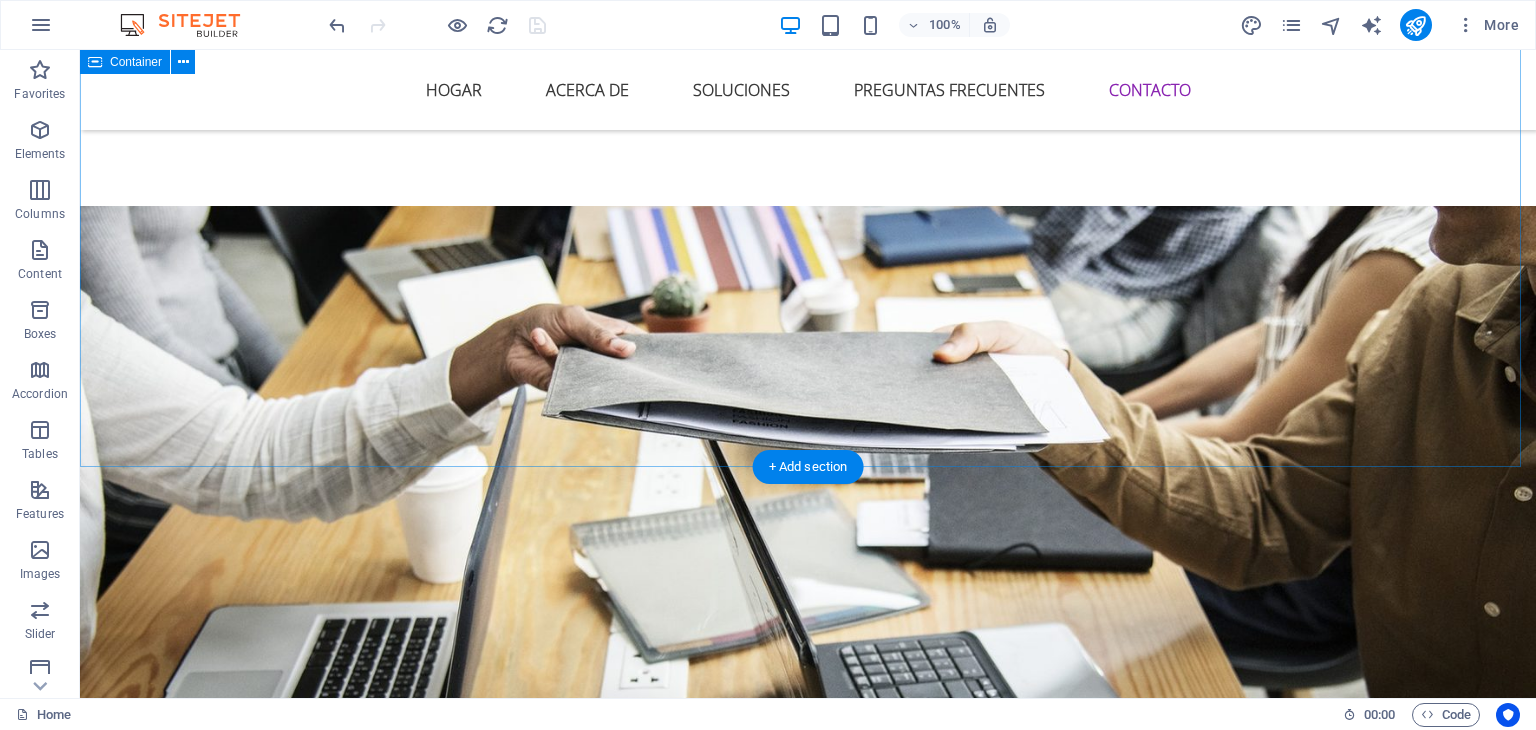 scroll, scrollTop: 5900, scrollLeft: 0, axis: vertical 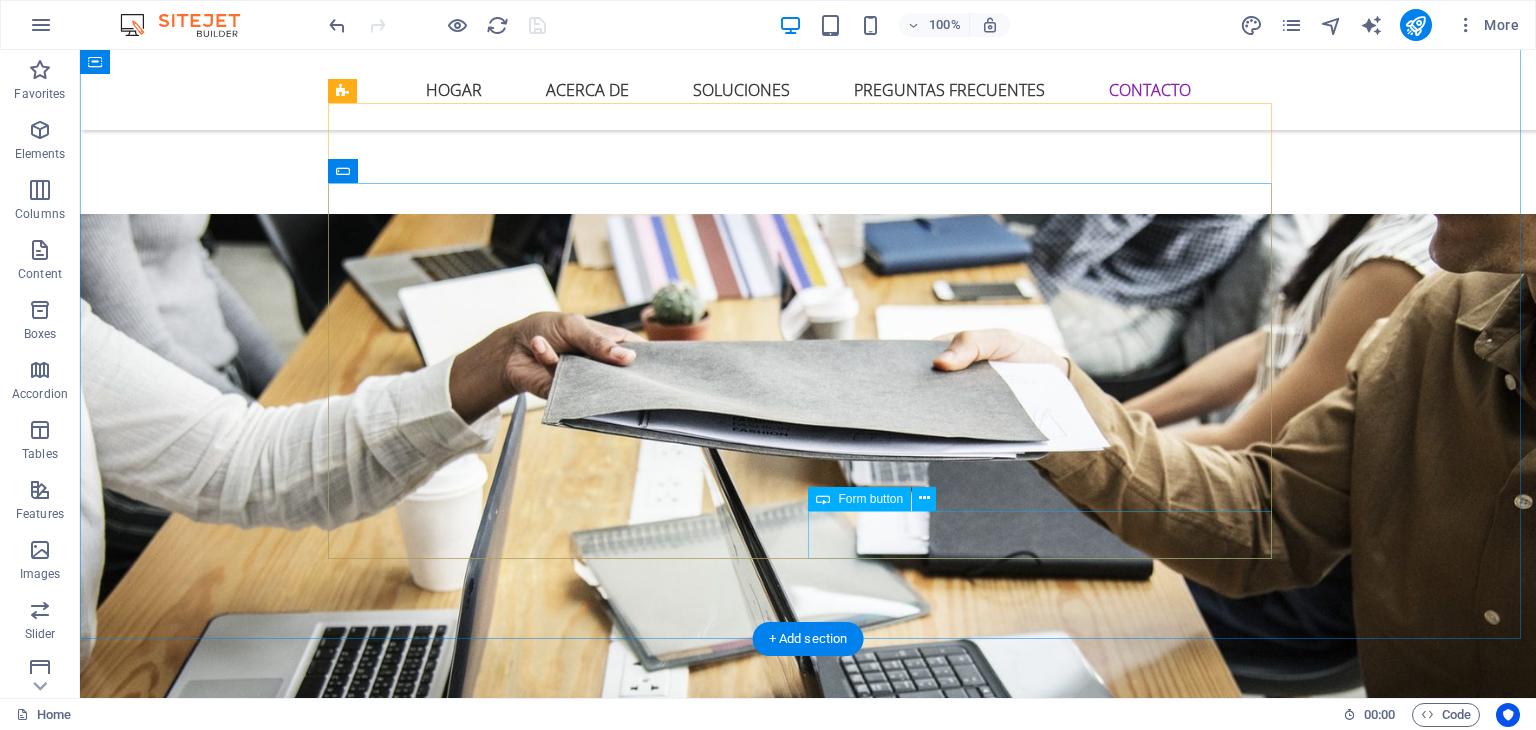click on "Entregar" 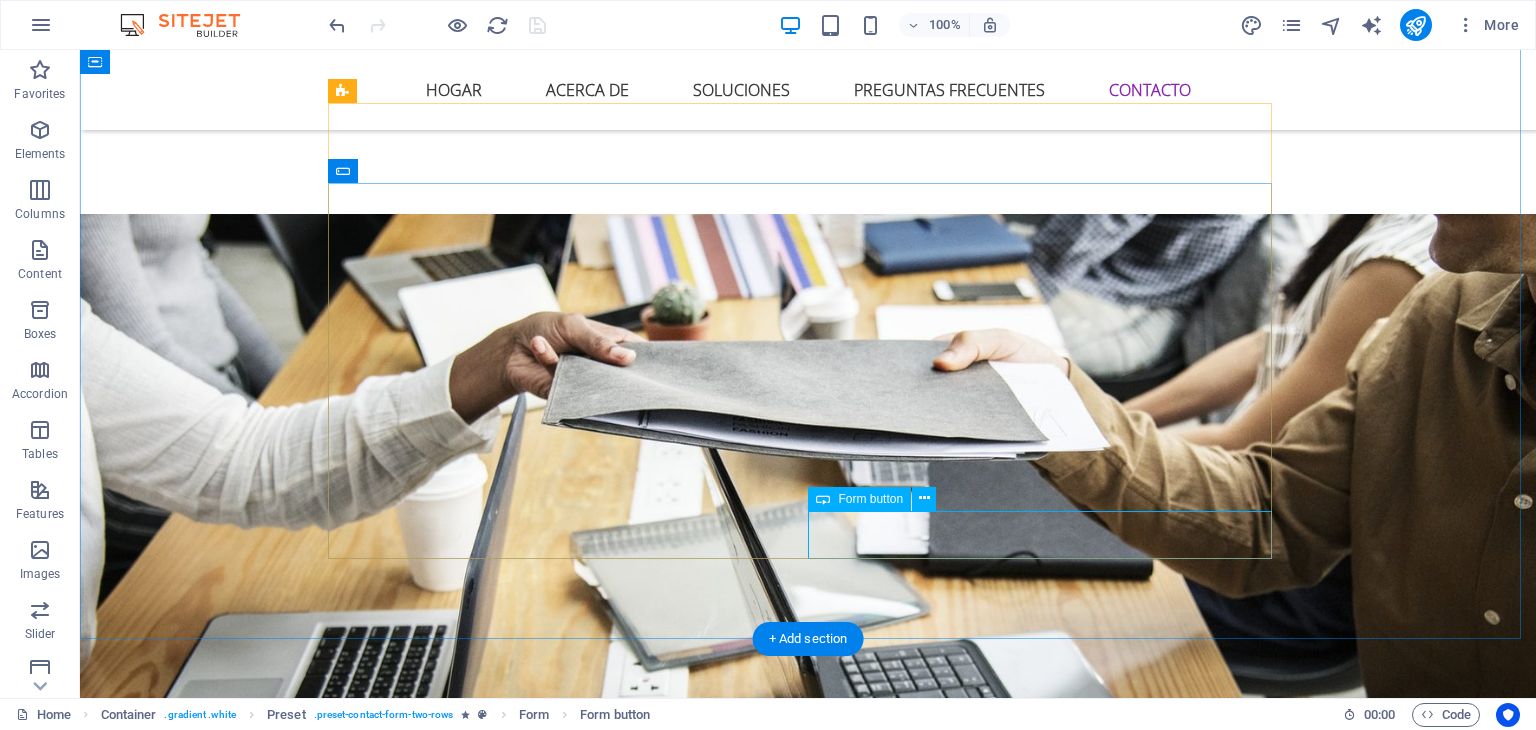click on "Entregar" 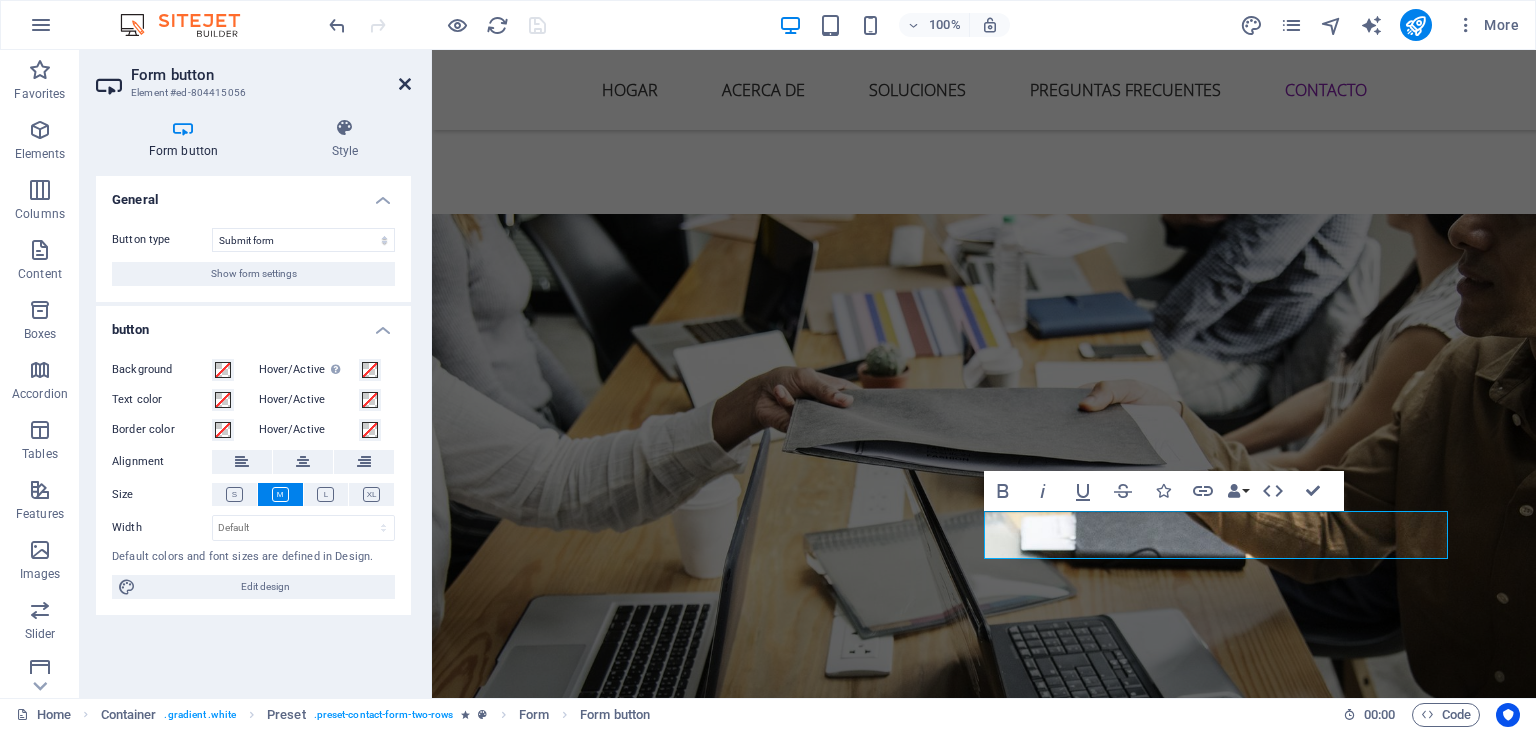 drag, startPoint x: 403, startPoint y: 86, endPoint x: 396, endPoint y: 160, distance: 74.330345 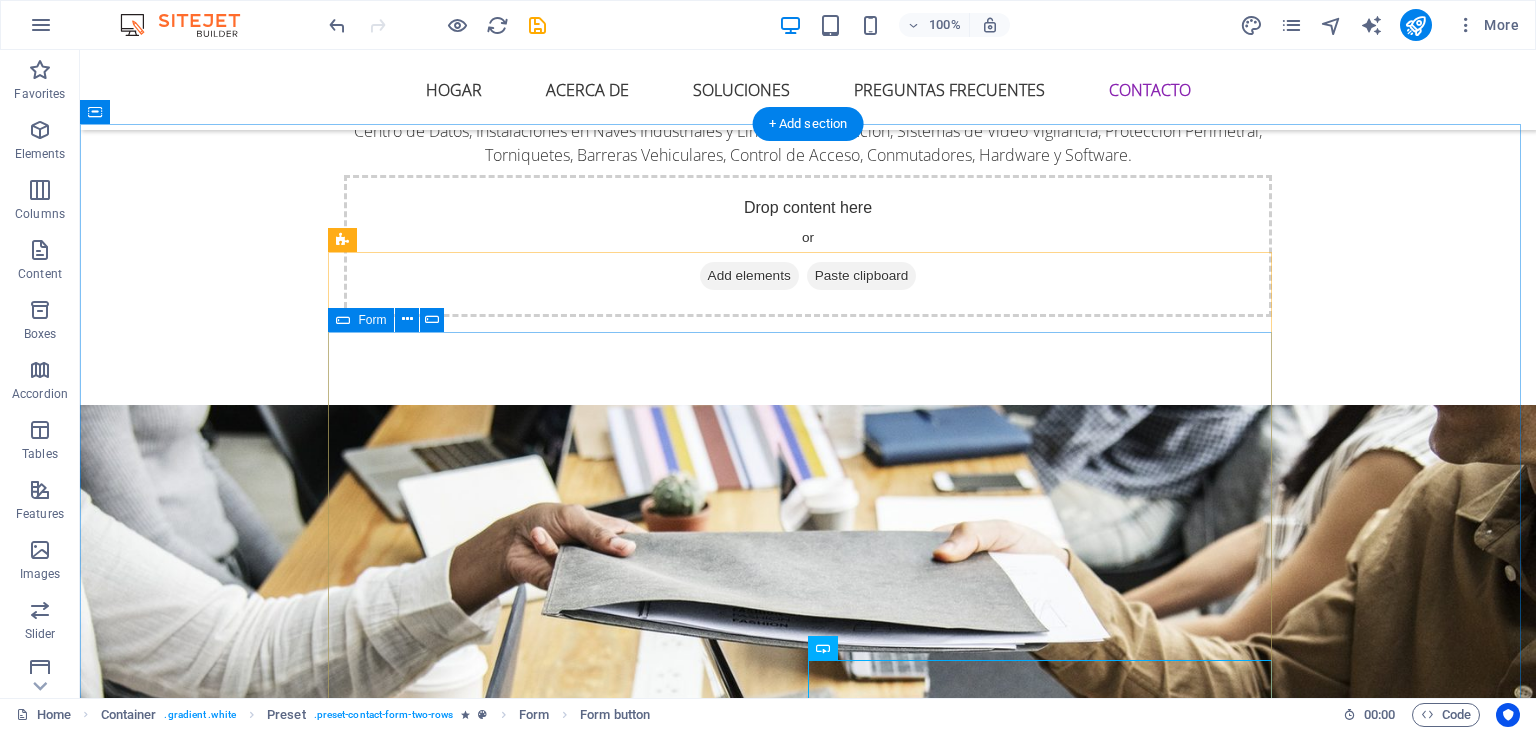 scroll, scrollTop: 5700, scrollLeft: 0, axis: vertical 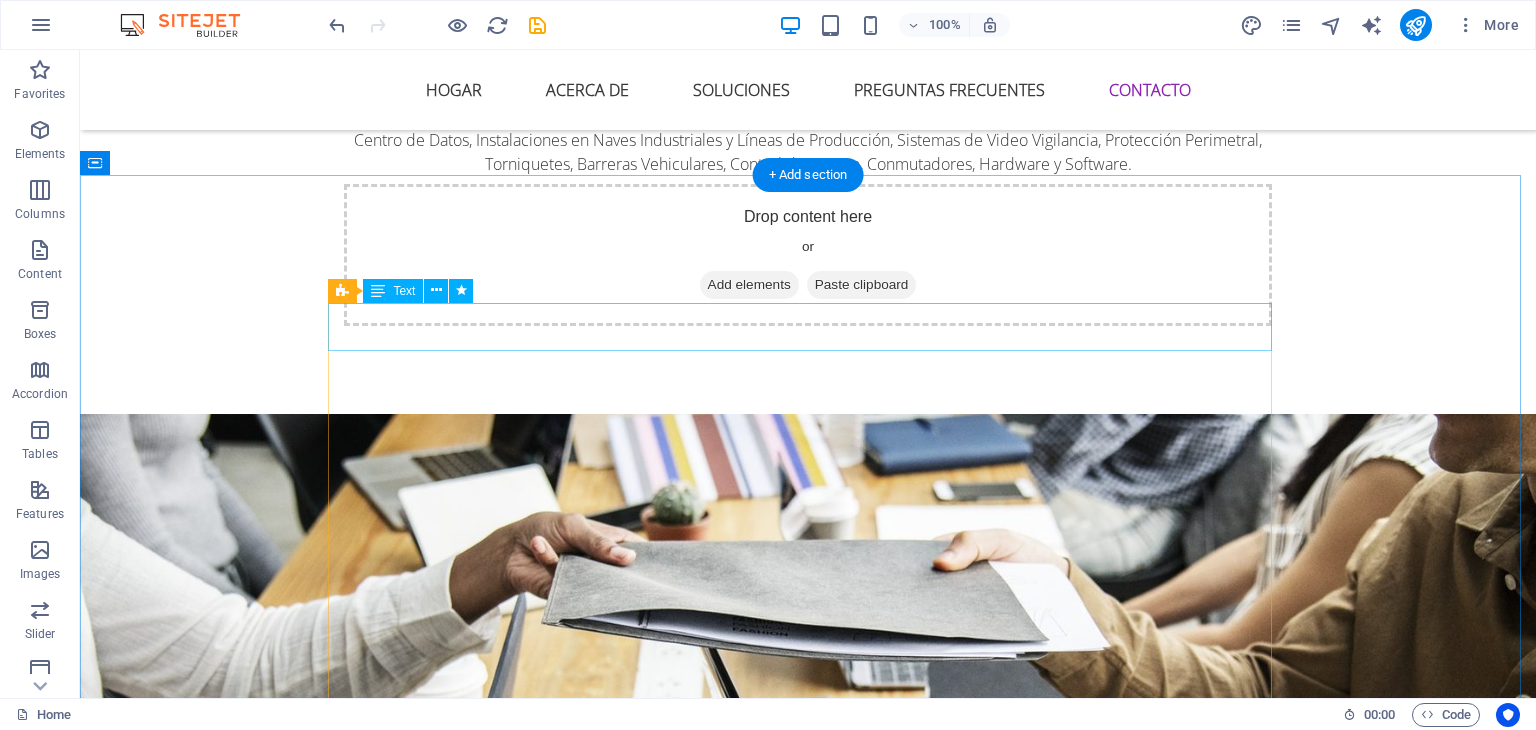 click on "Confía en Nosotros y te ayudaremos a resolver tus problemas en tecnología. ¿Tienes una idea y la quieres llevar a cabo?, de igual modo podemos ayudarte. Nos gustaría escucharte. Estamos a tu servicio." at bounding box center [808, 5808] 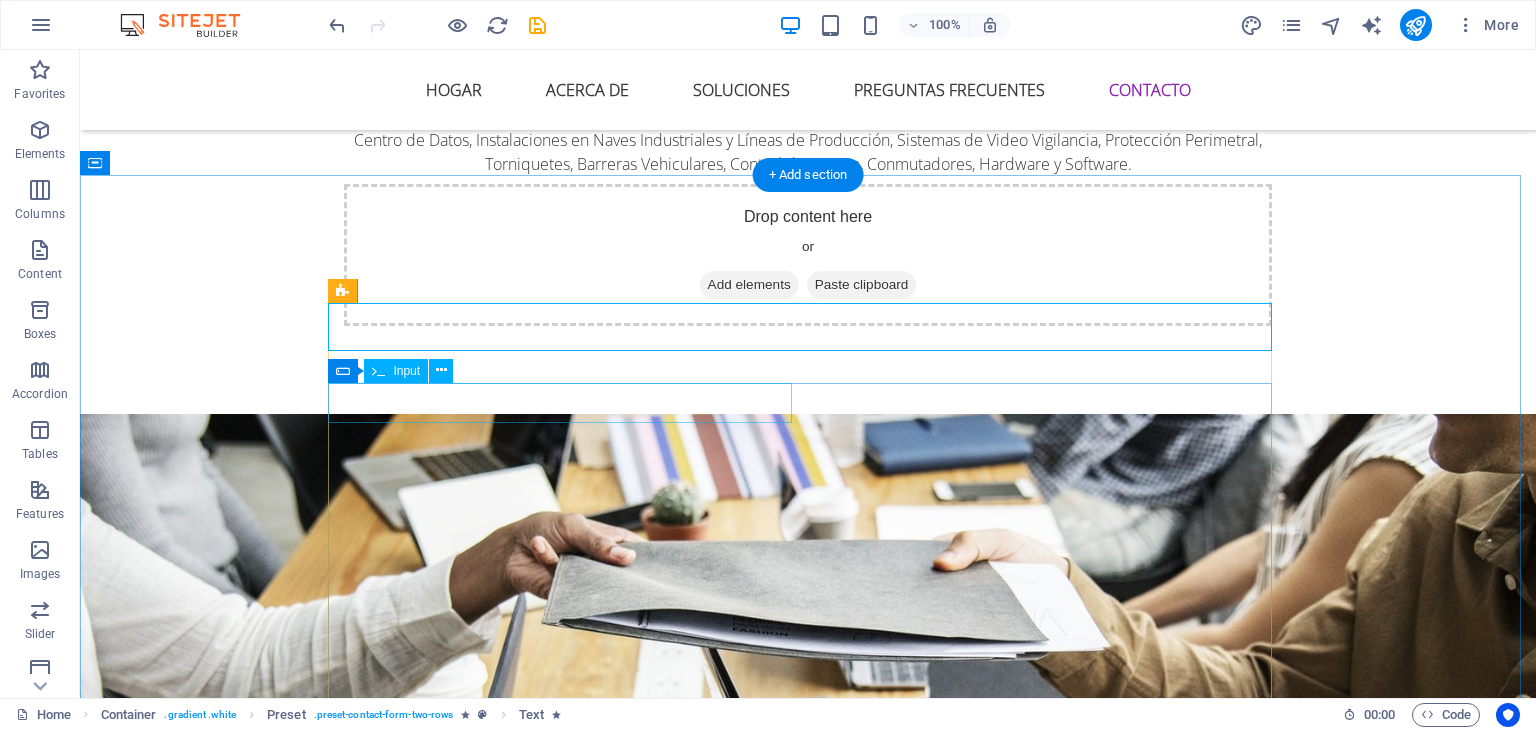 click 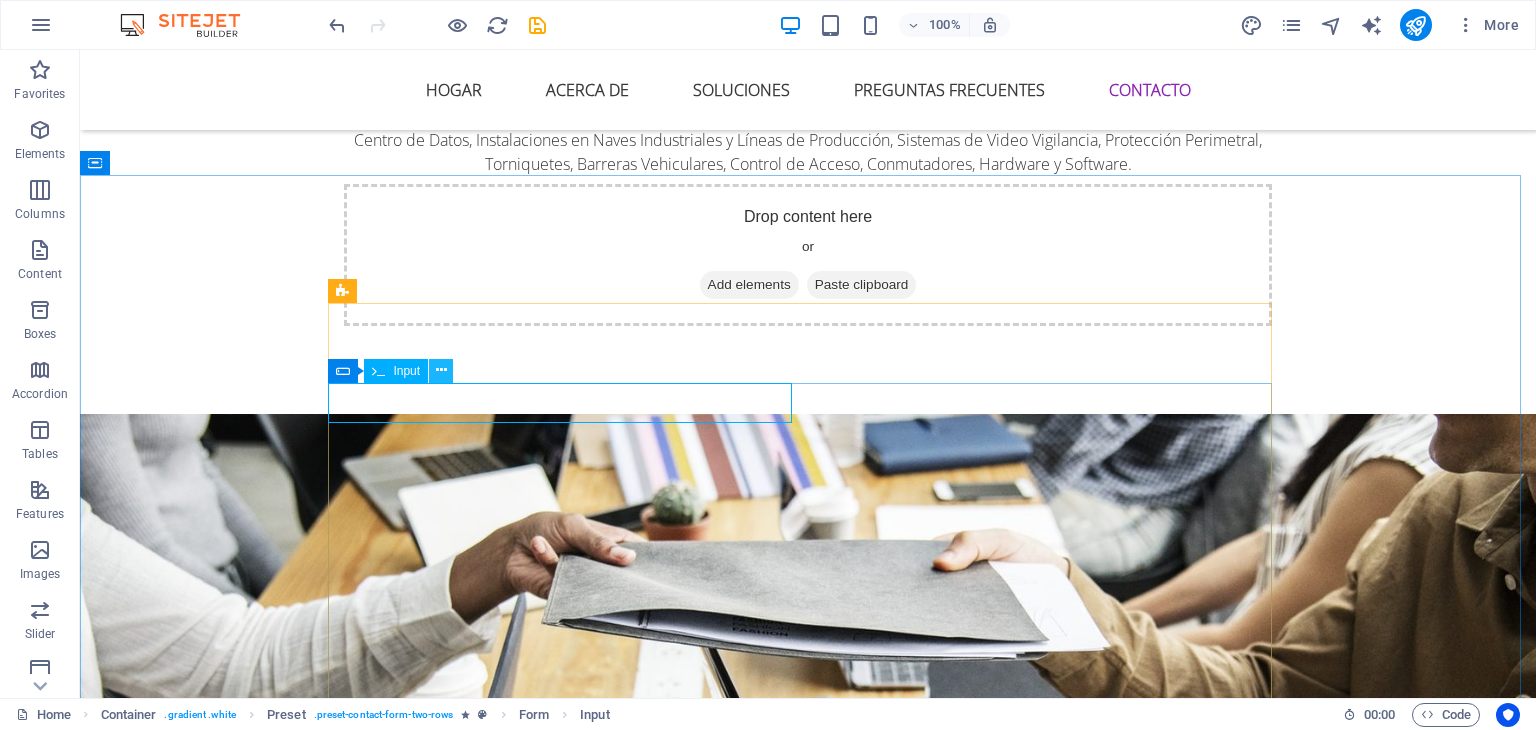 click at bounding box center (441, 370) 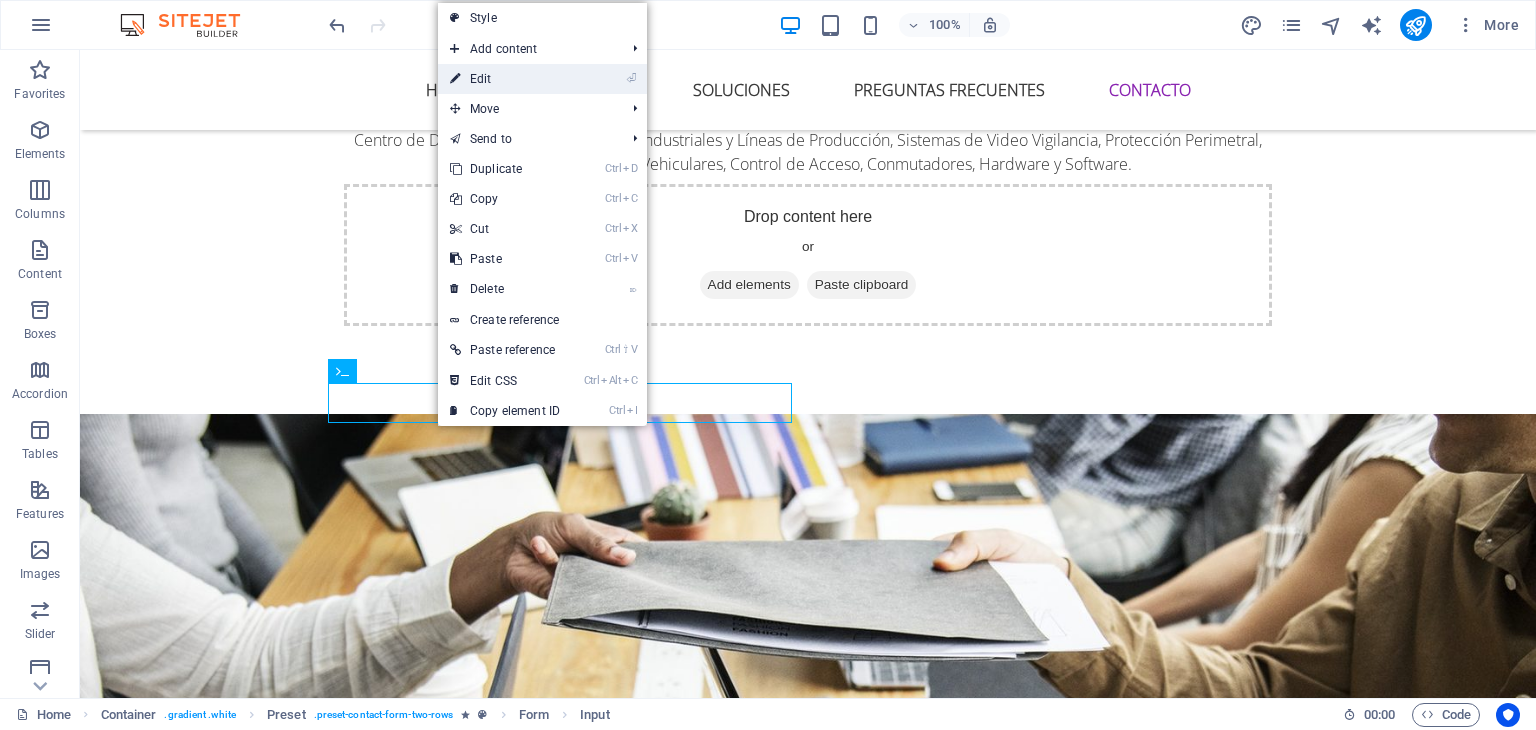 click on "⏎  Edit" at bounding box center (505, 79) 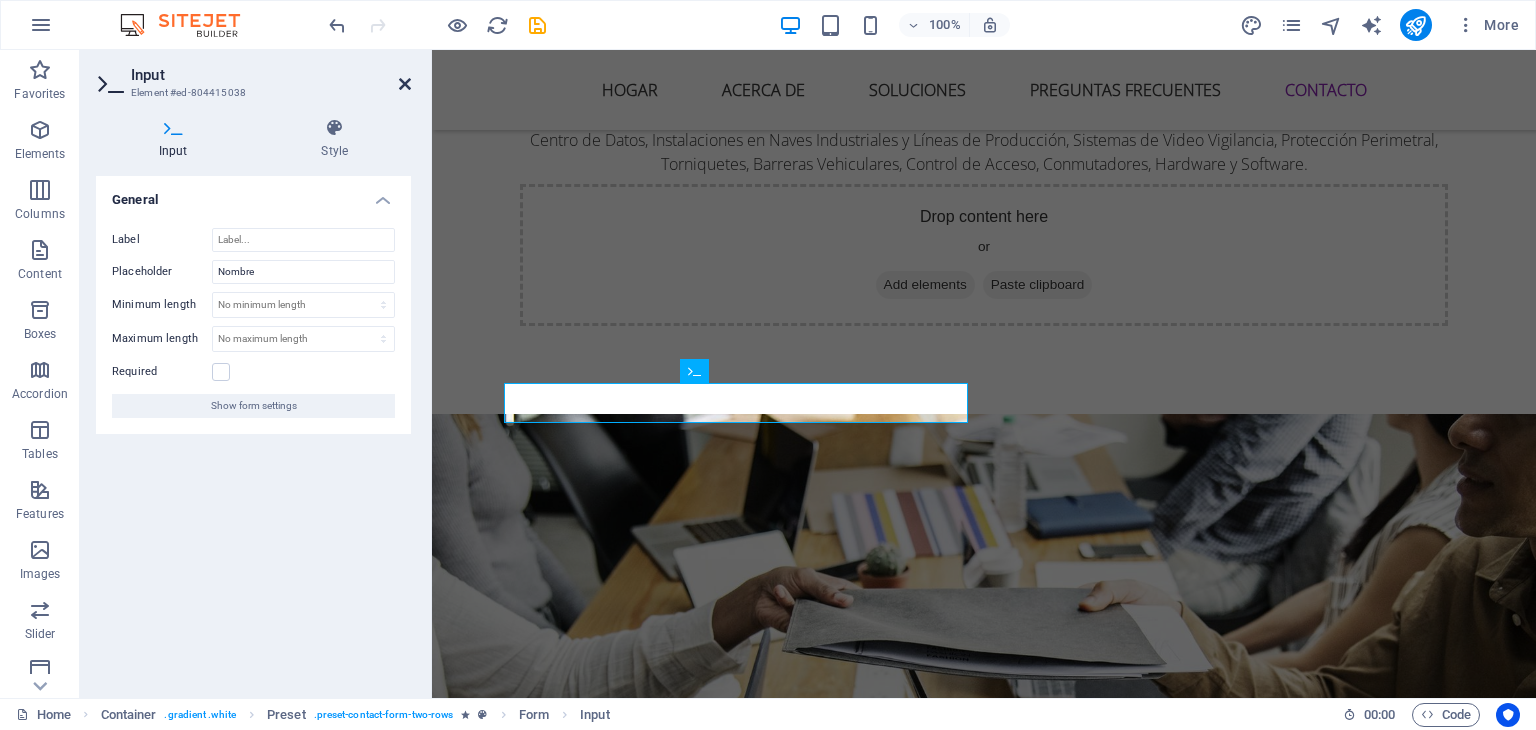 drag, startPoint x: 404, startPoint y: 84, endPoint x: 338, endPoint y: 55, distance: 72.09022 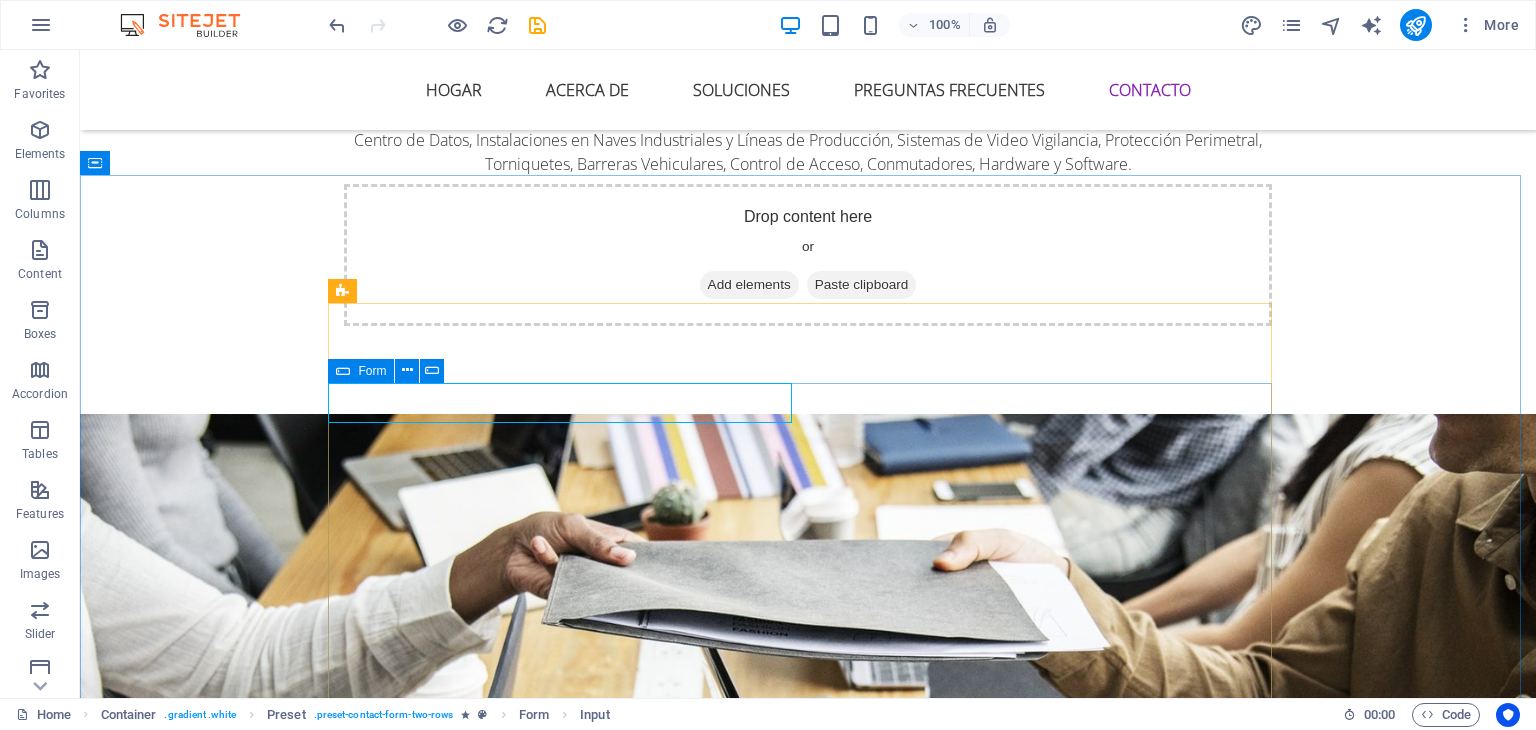 click at bounding box center (343, 371) 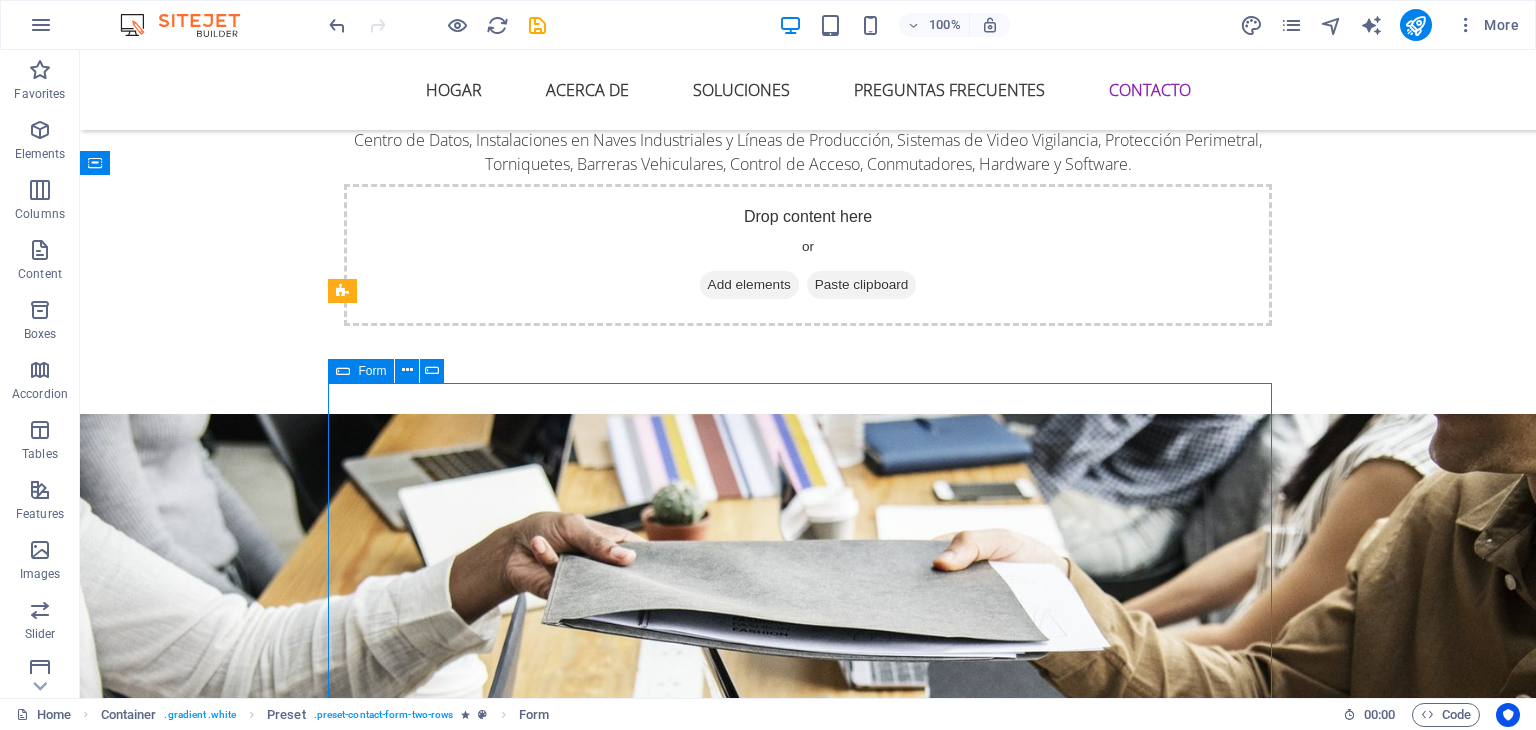 click at bounding box center [343, 371] 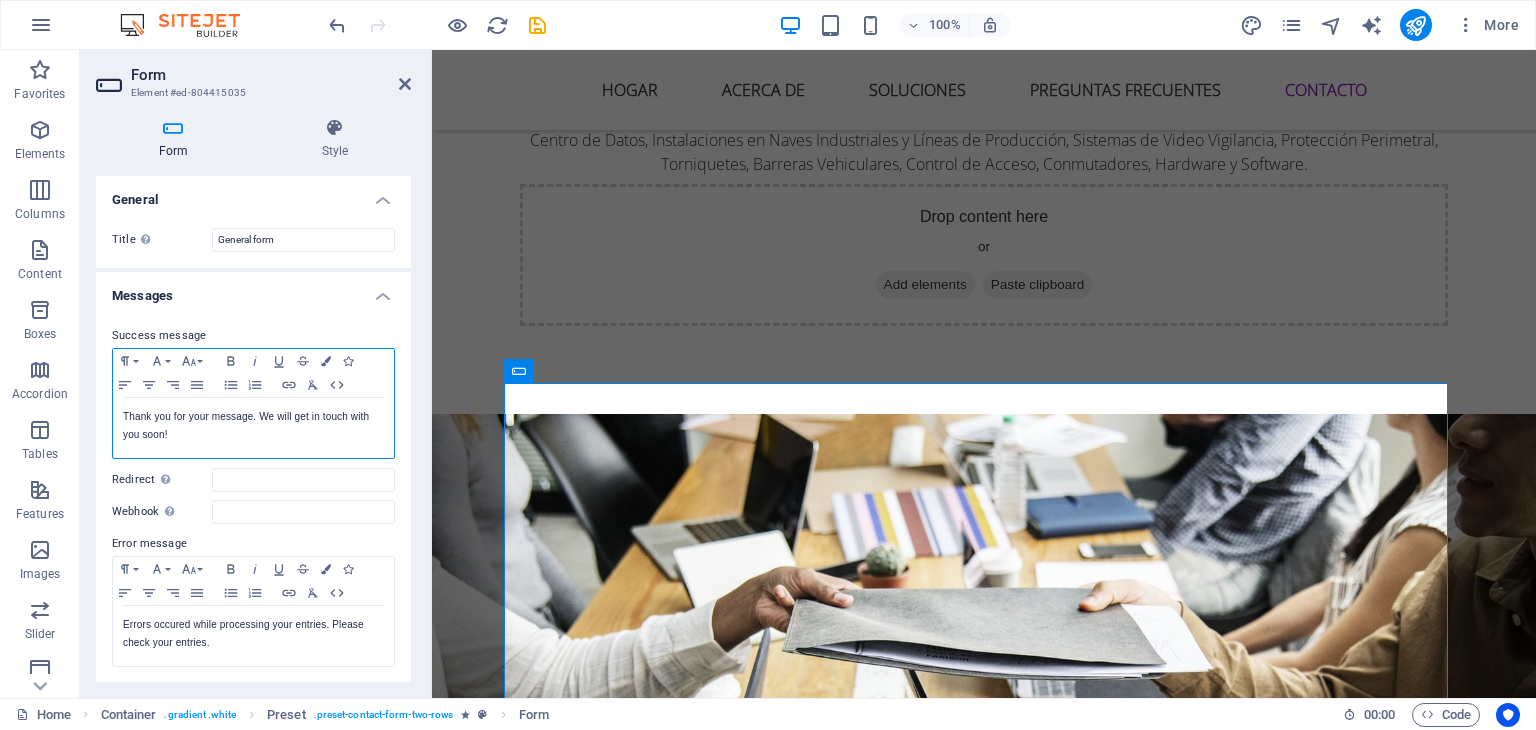 click on "Thank you for your message. We will get in touch with you soon!" at bounding box center (253, 426) 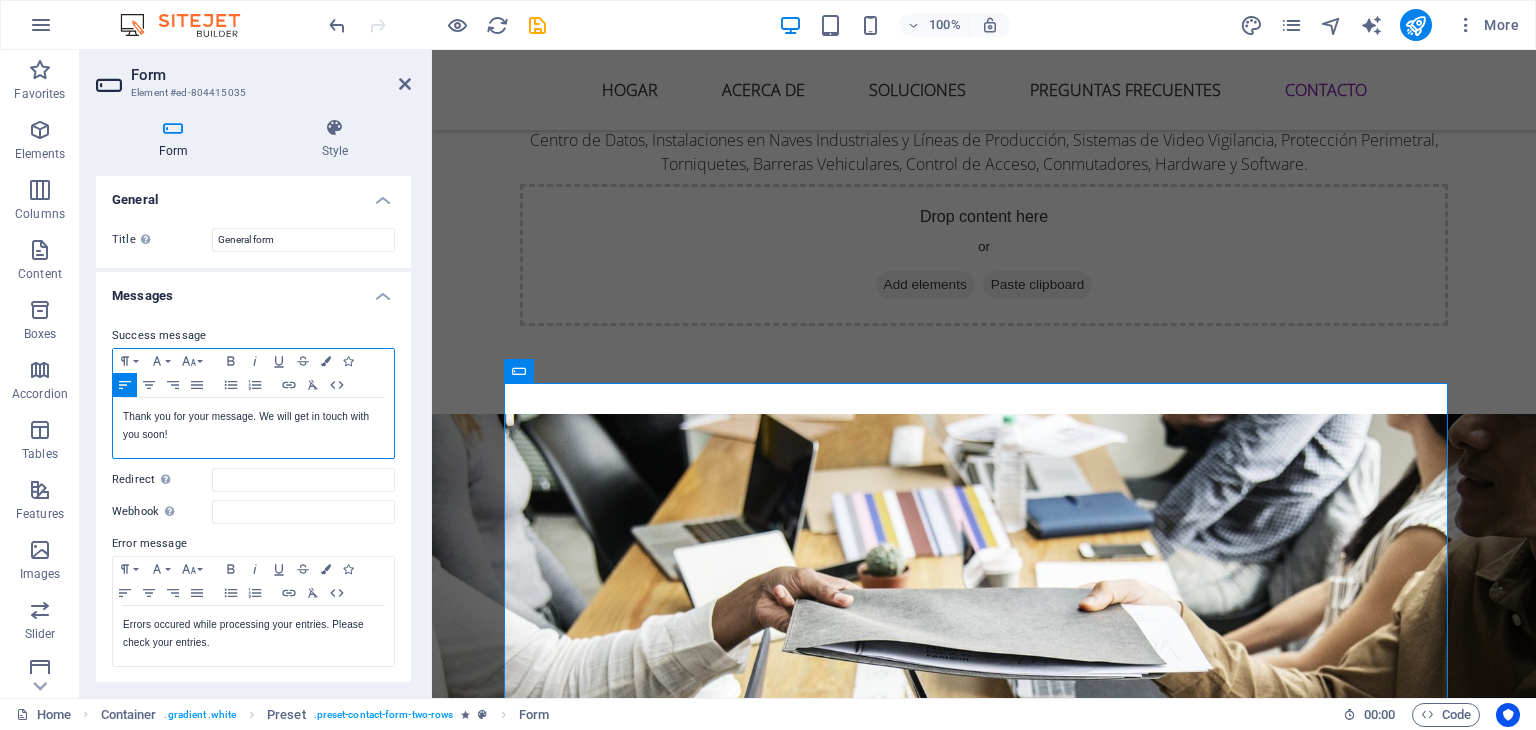 type 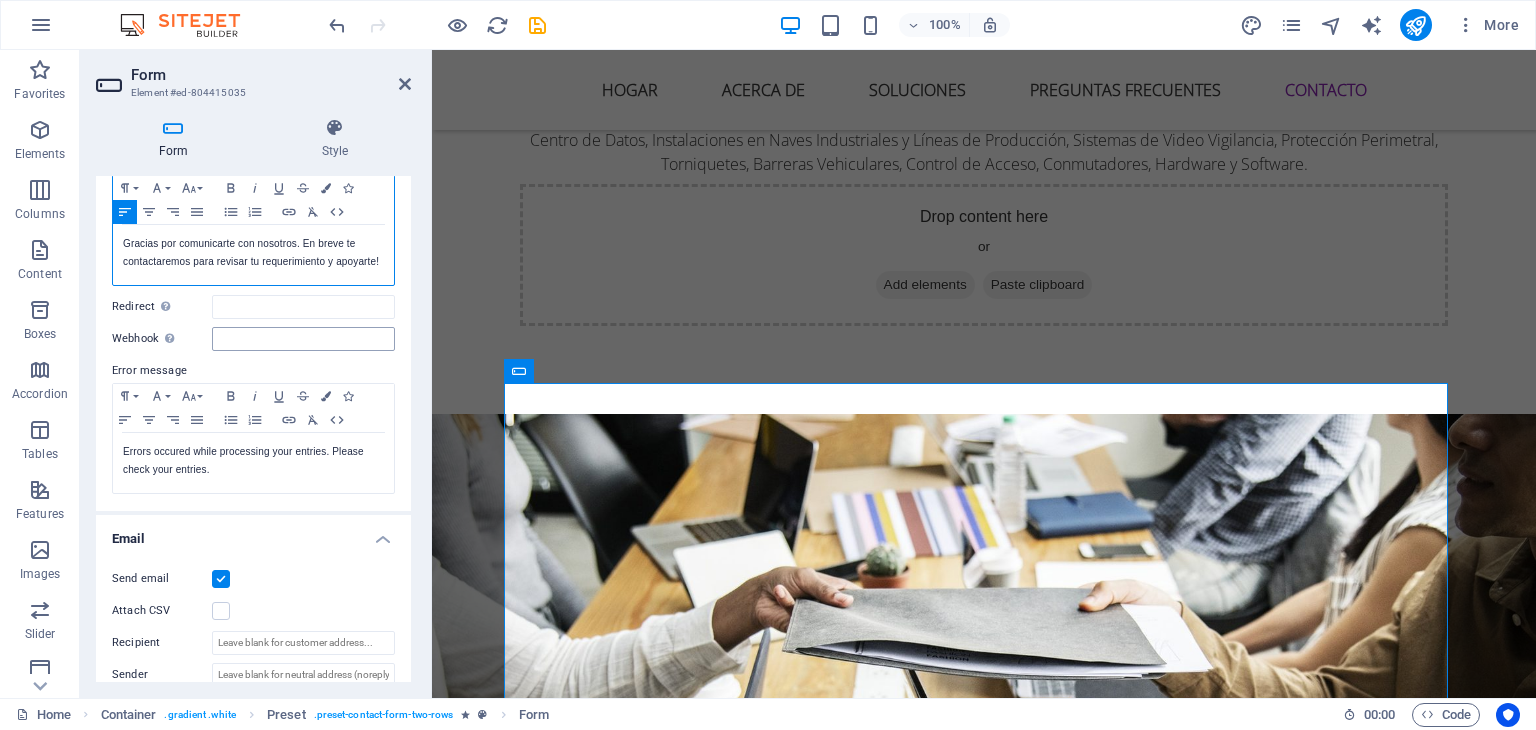 scroll, scrollTop: 200, scrollLeft: 0, axis: vertical 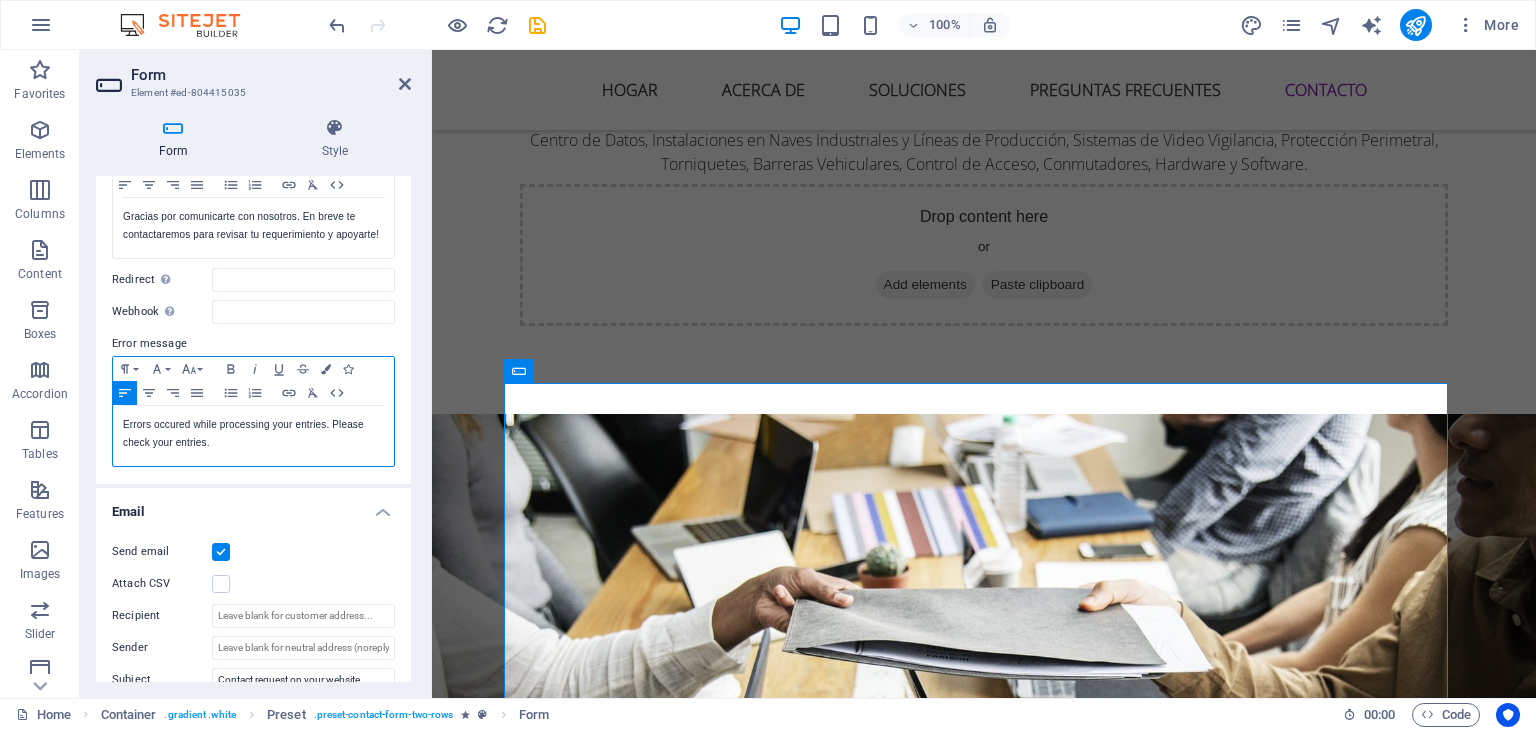click on "Errors occured while processing your entries. Please check your entries." at bounding box center (253, 434) 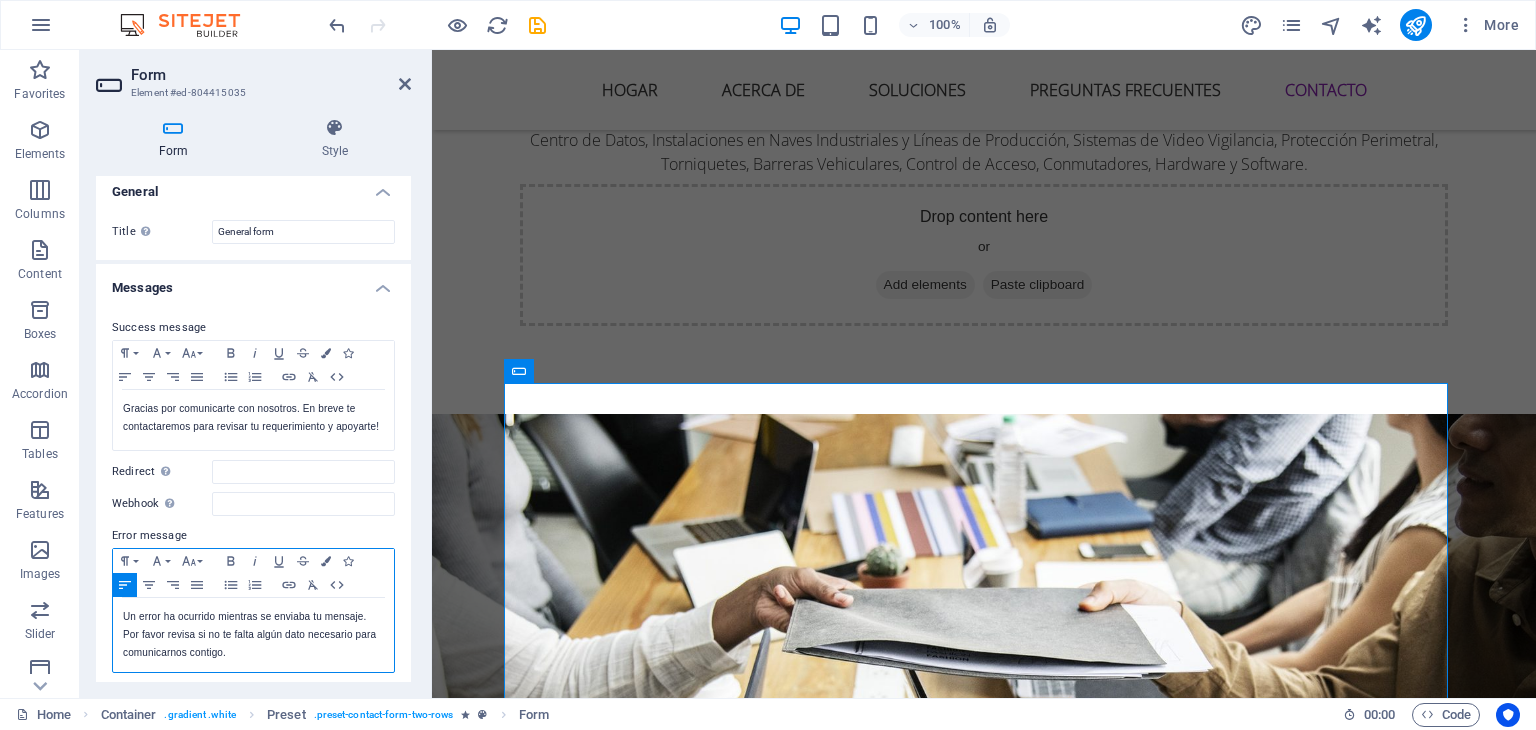 scroll, scrollTop: 0, scrollLeft: 0, axis: both 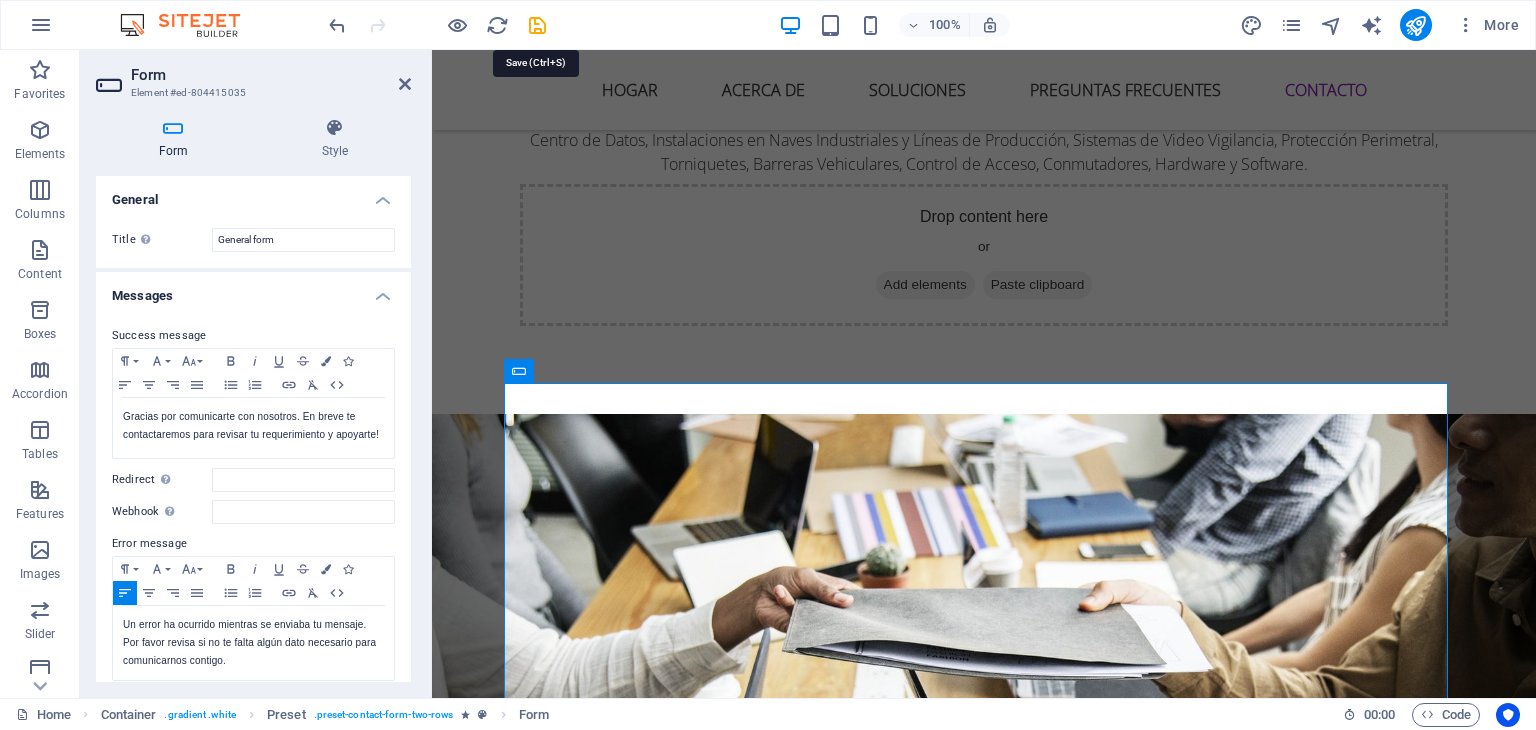 click at bounding box center [537, 25] 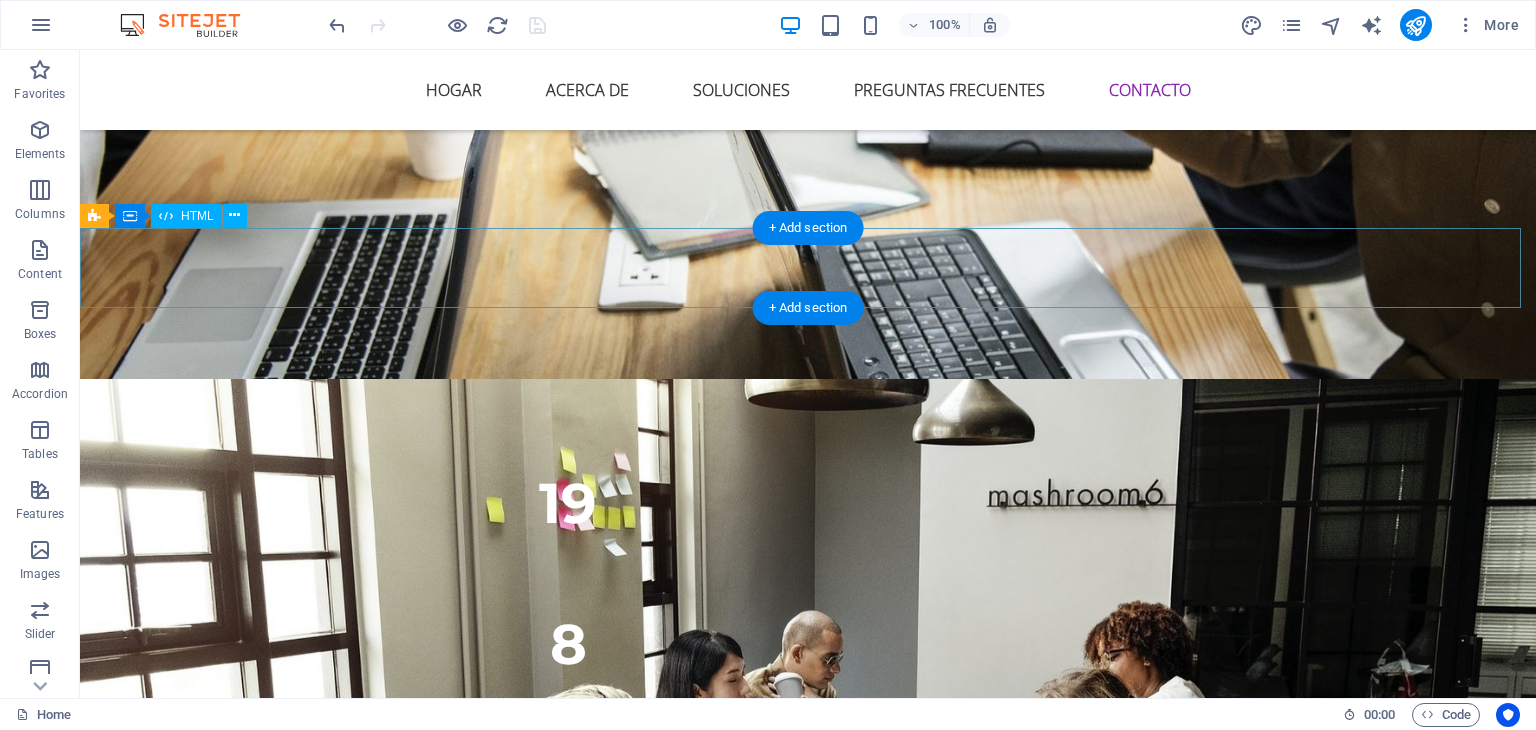 scroll, scrollTop: 5911, scrollLeft: 0, axis: vertical 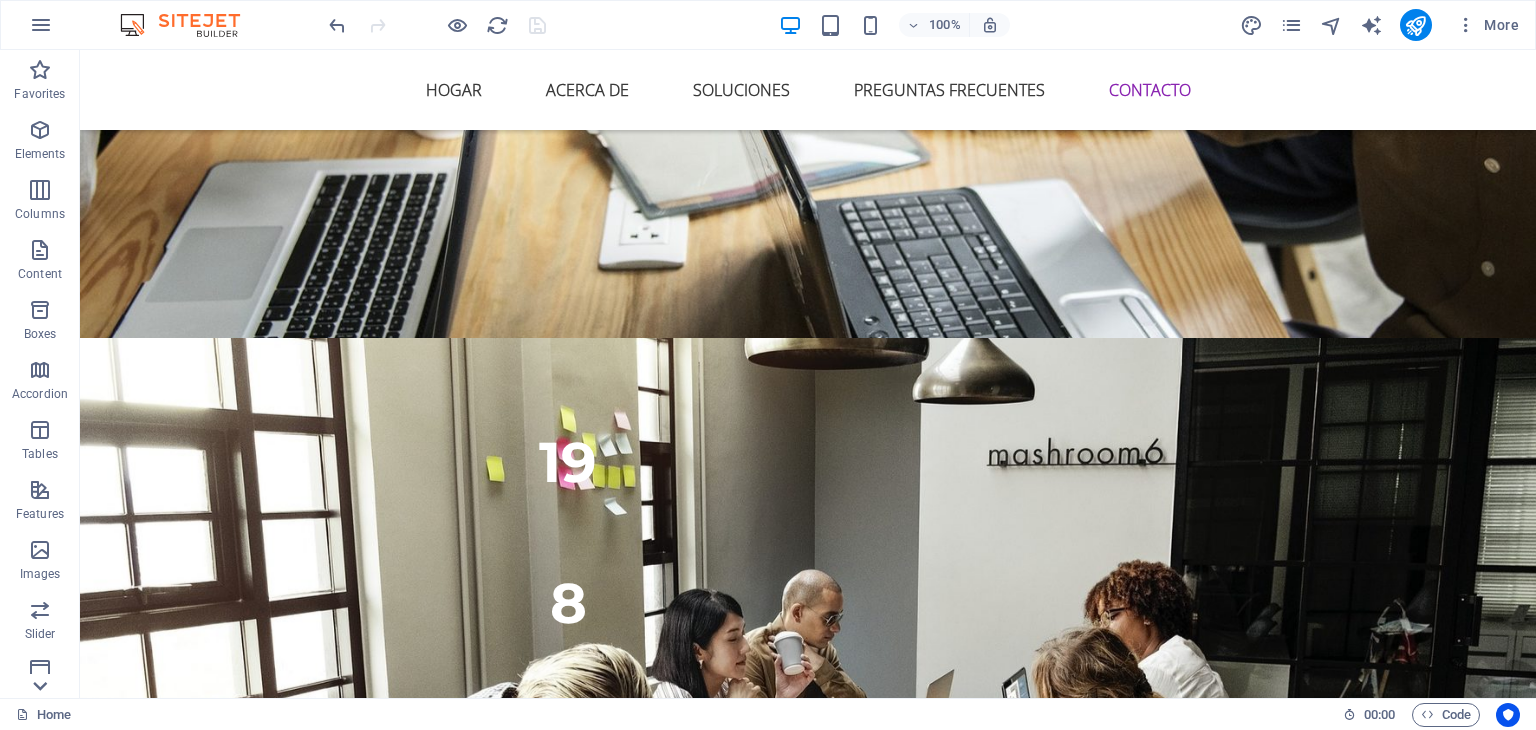 click 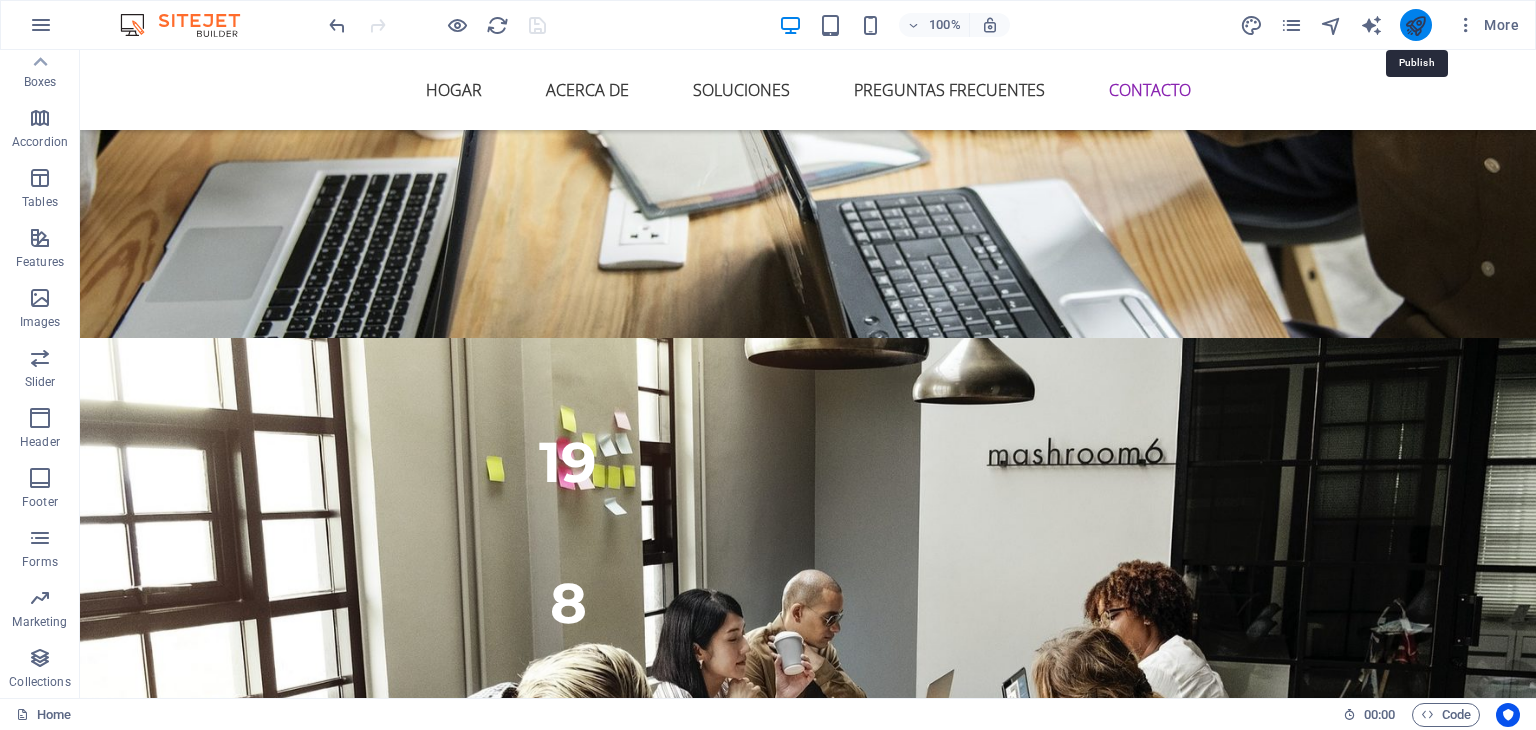 click at bounding box center (1415, 25) 